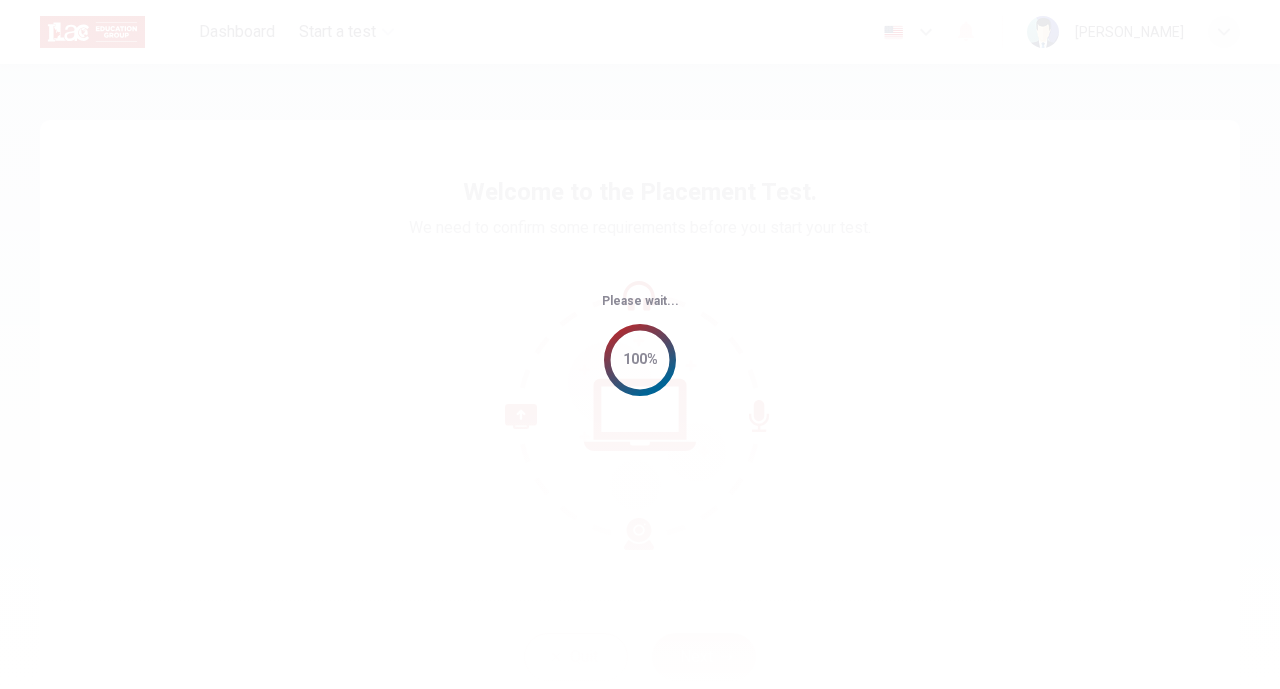 scroll, scrollTop: 0, scrollLeft: 0, axis: both 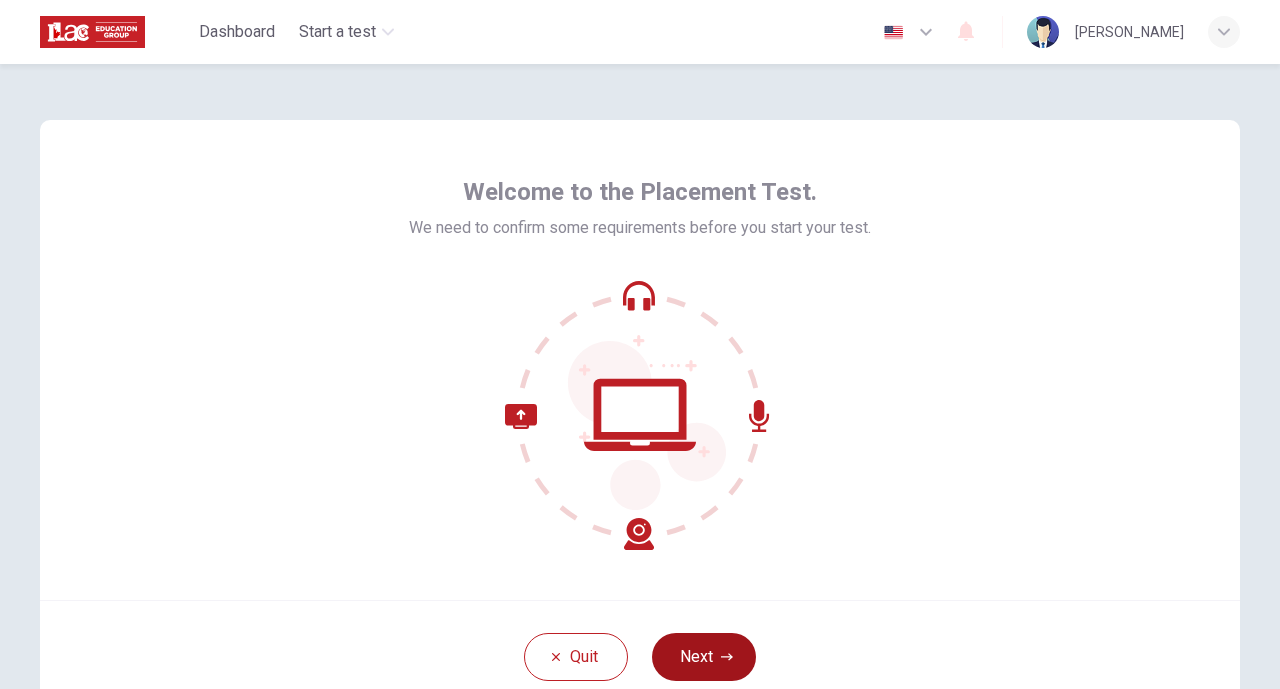 click 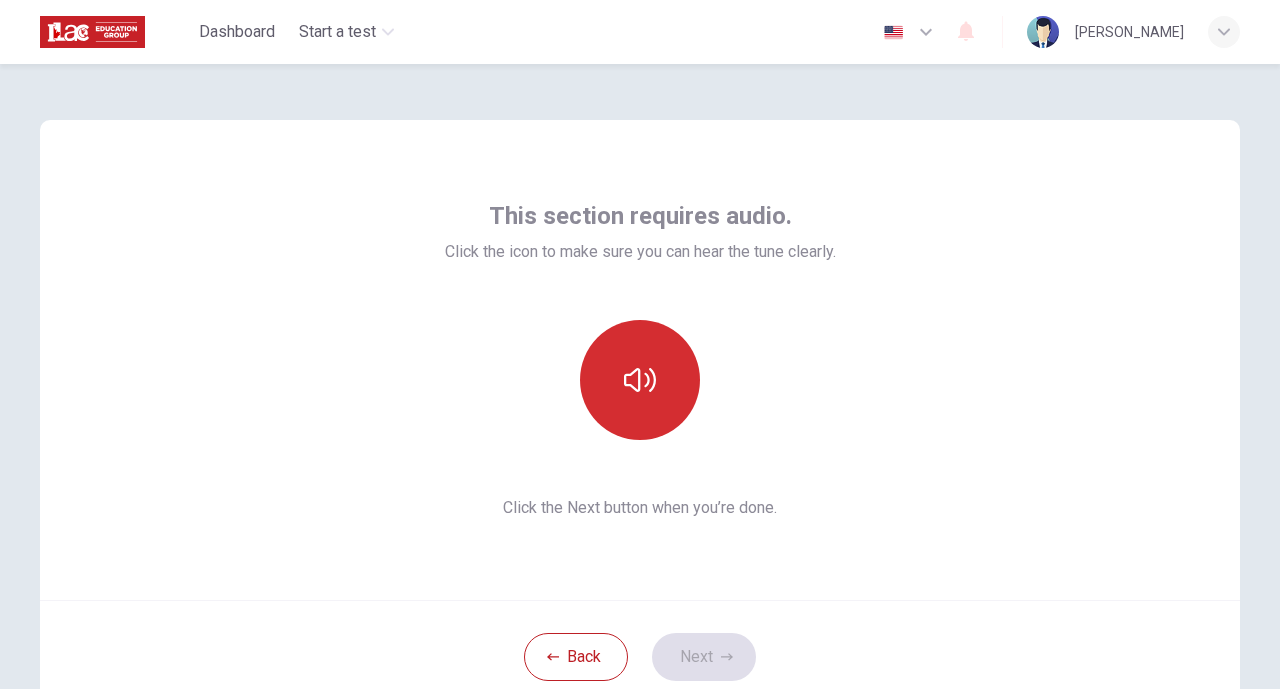 click 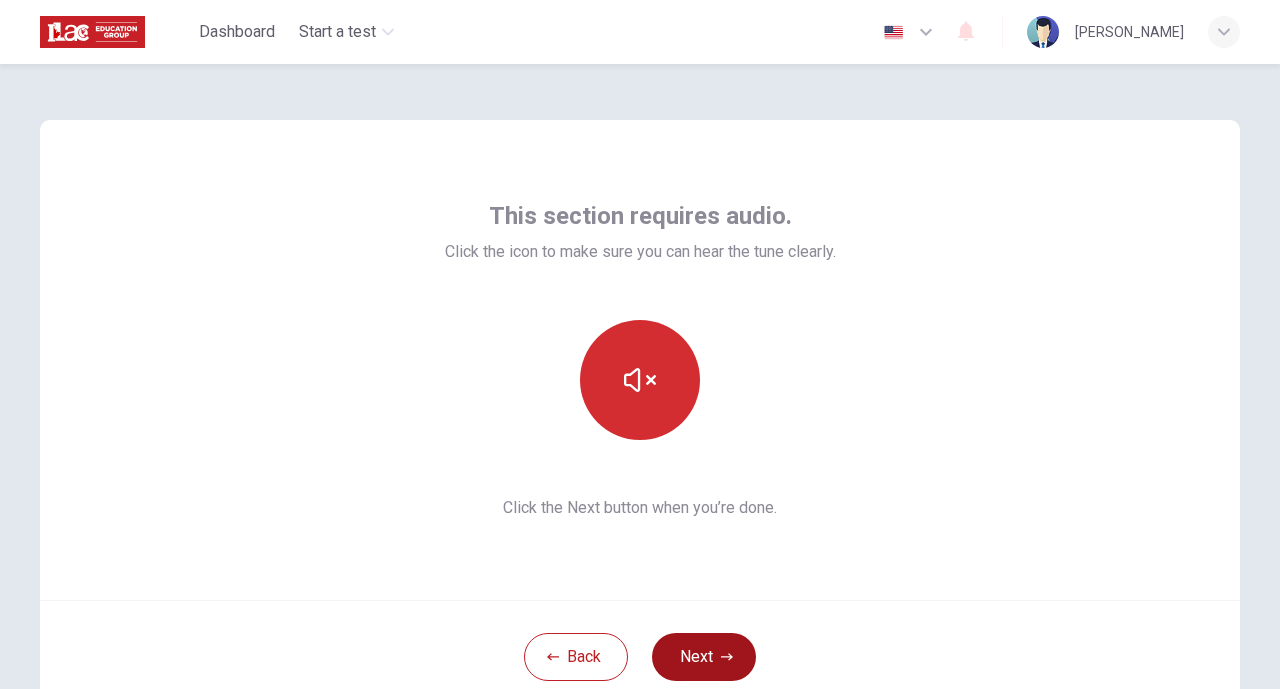 click on "Next" at bounding box center [704, 657] 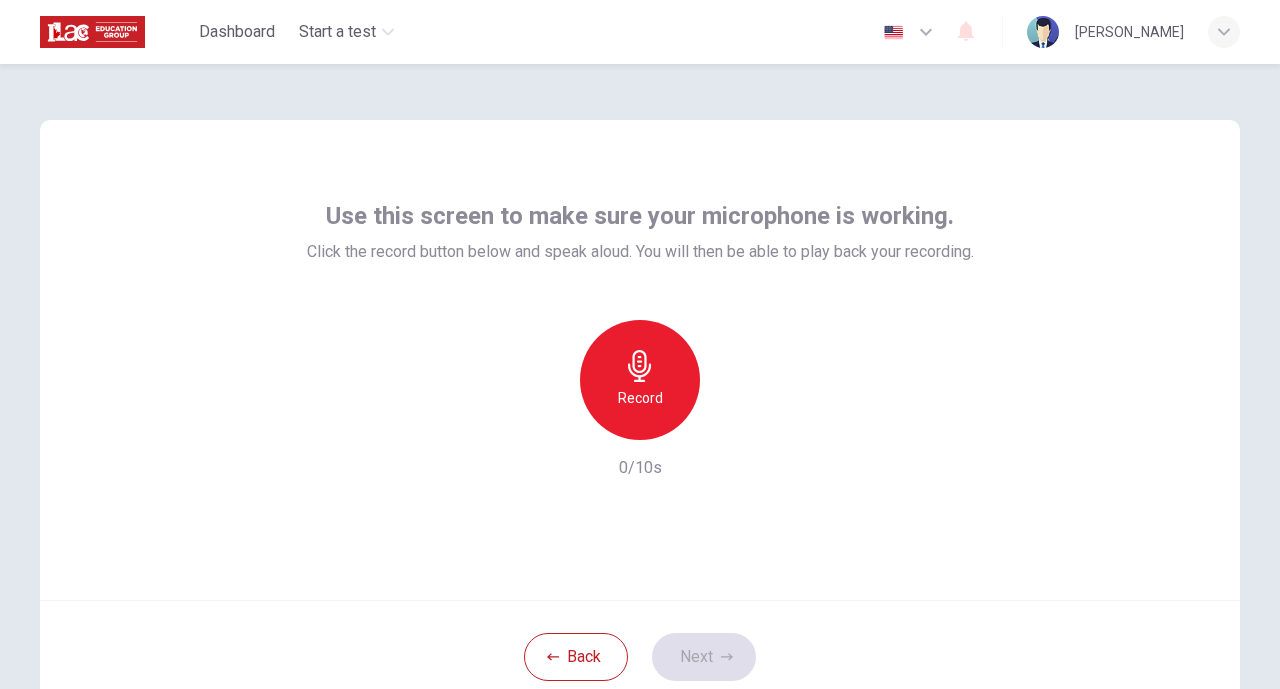 click 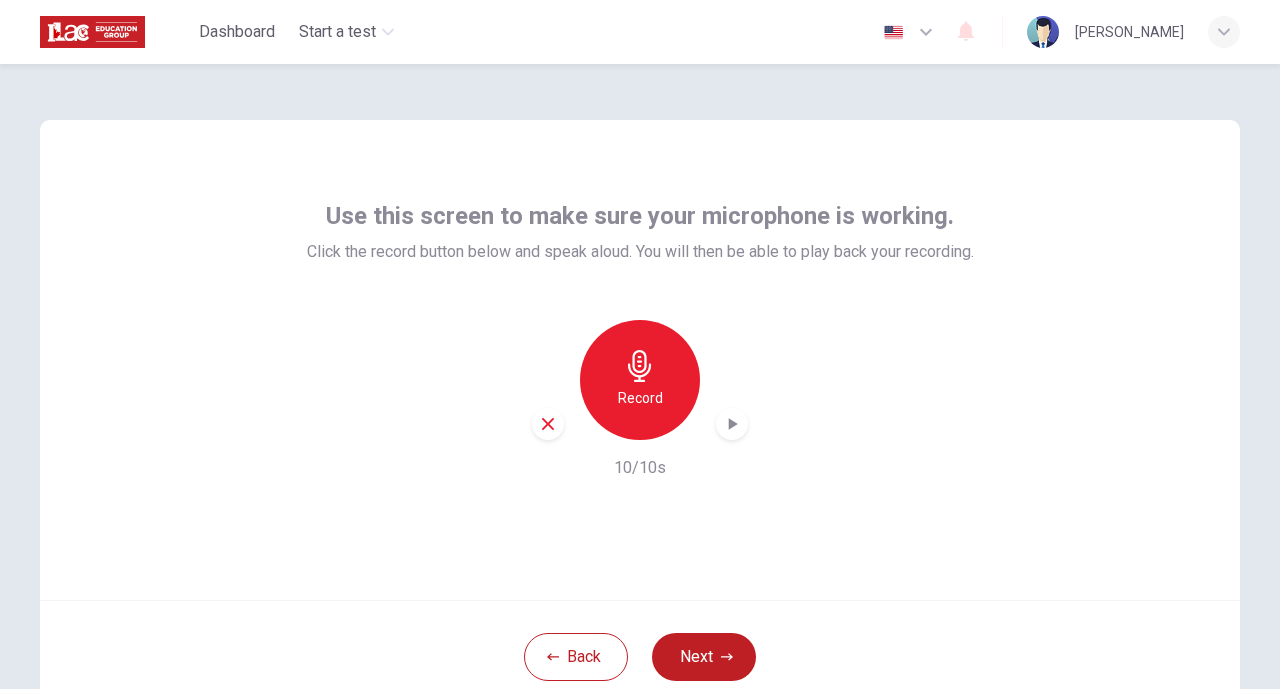 click 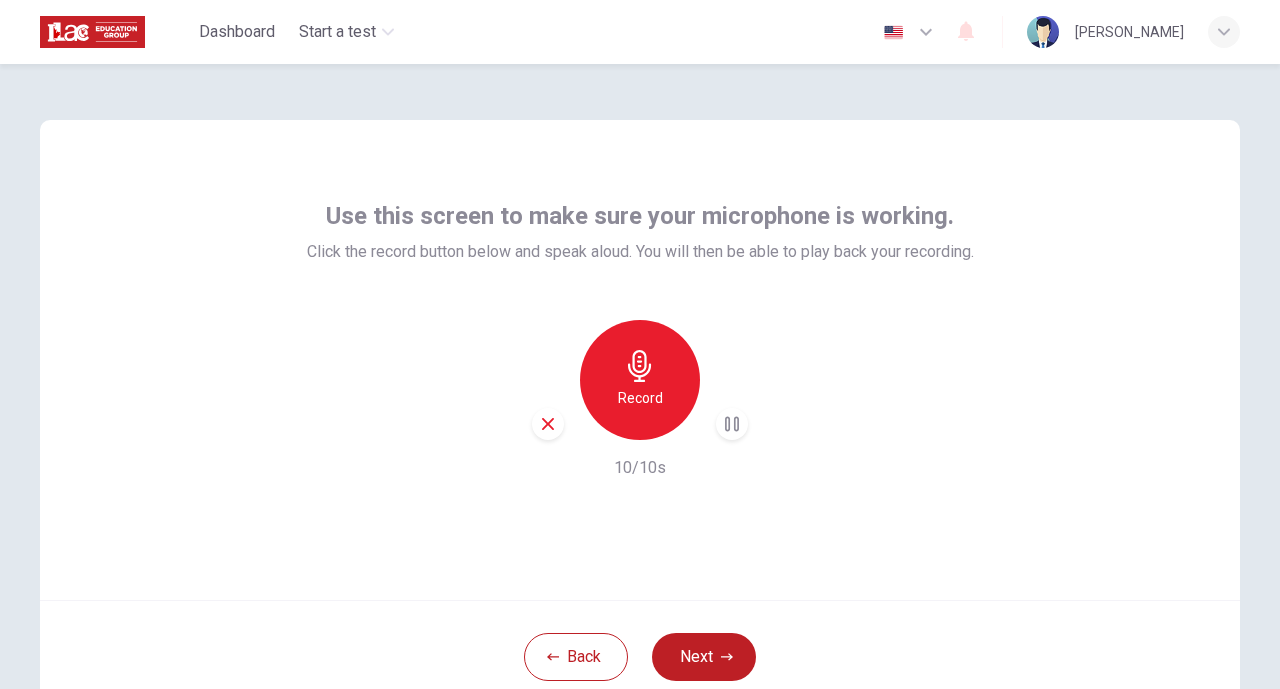 click 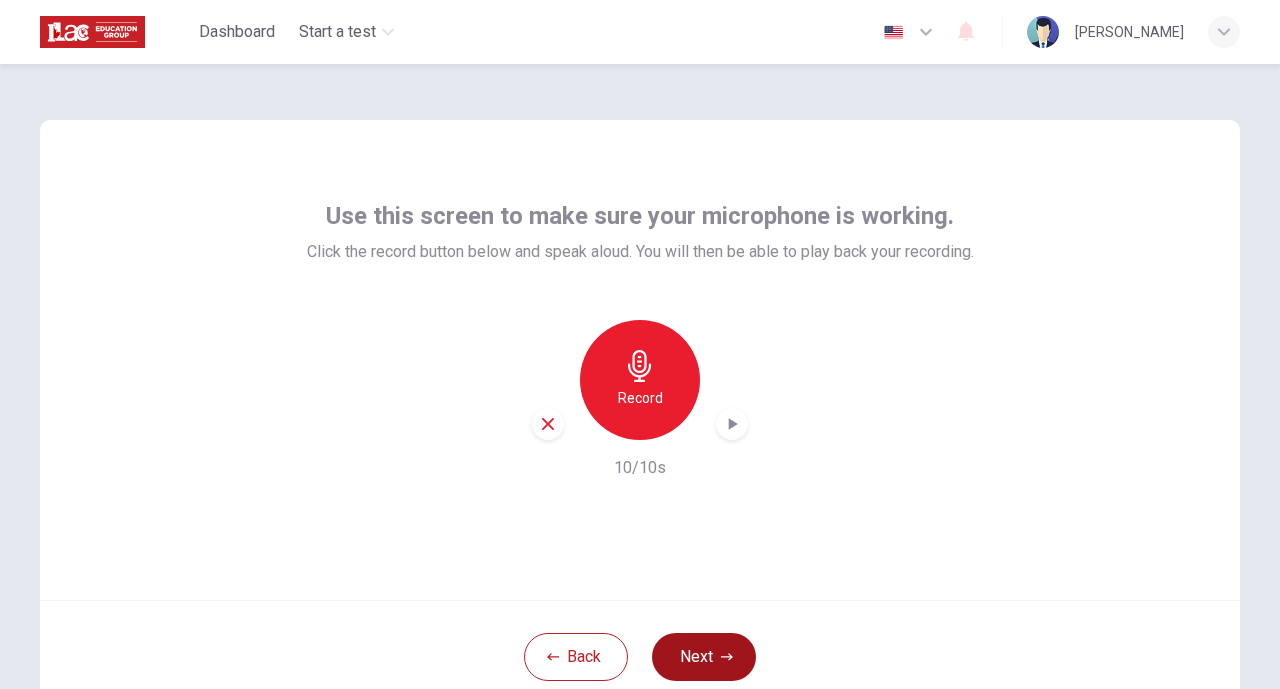 click on "Next" at bounding box center (704, 657) 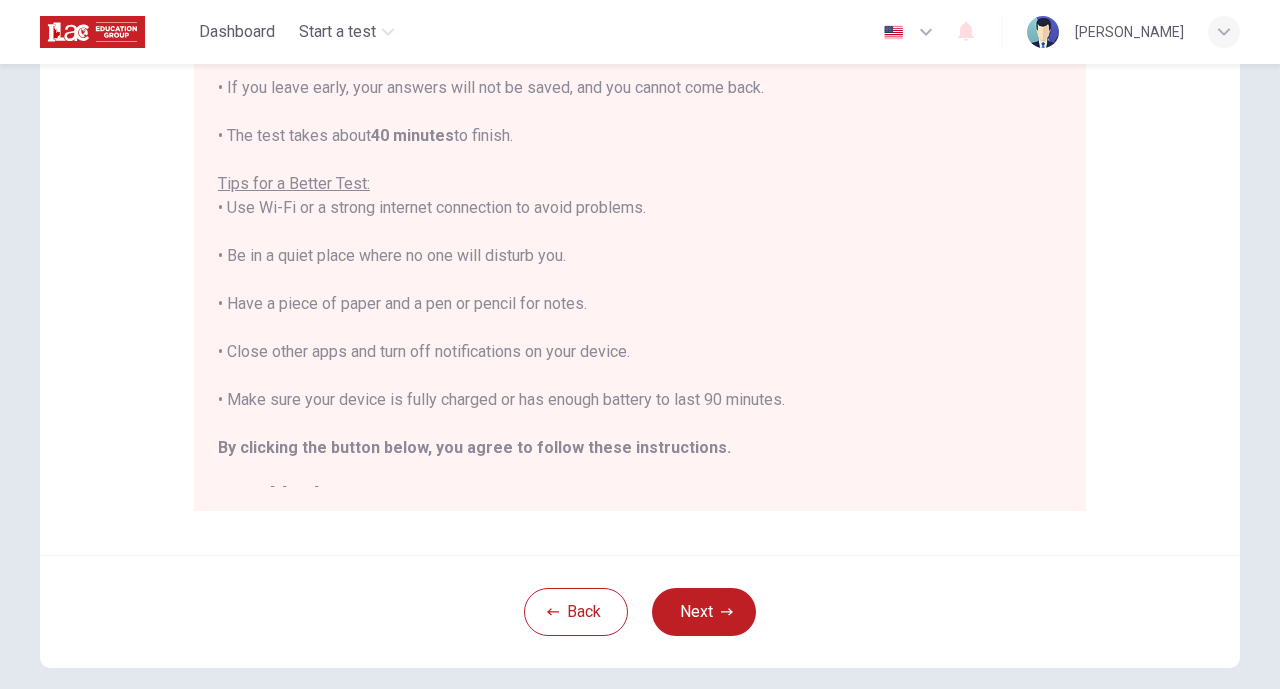 scroll, scrollTop: 340, scrollLeft: 0, axis: vertical 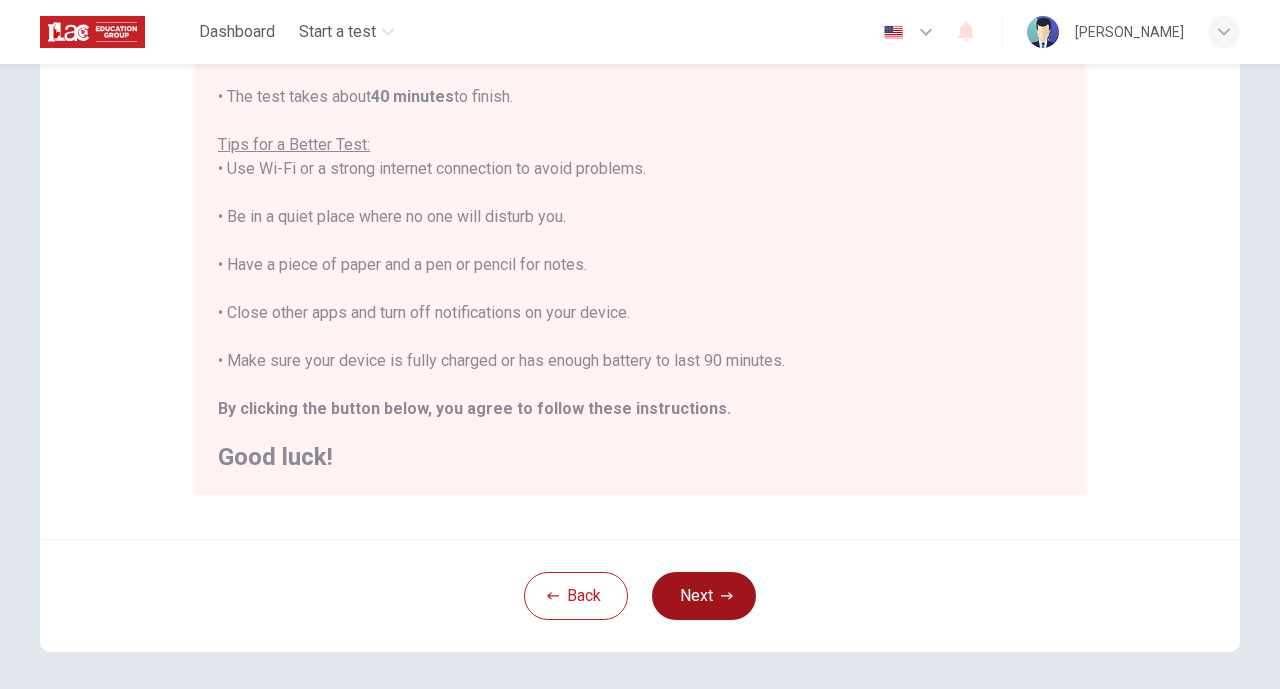 click 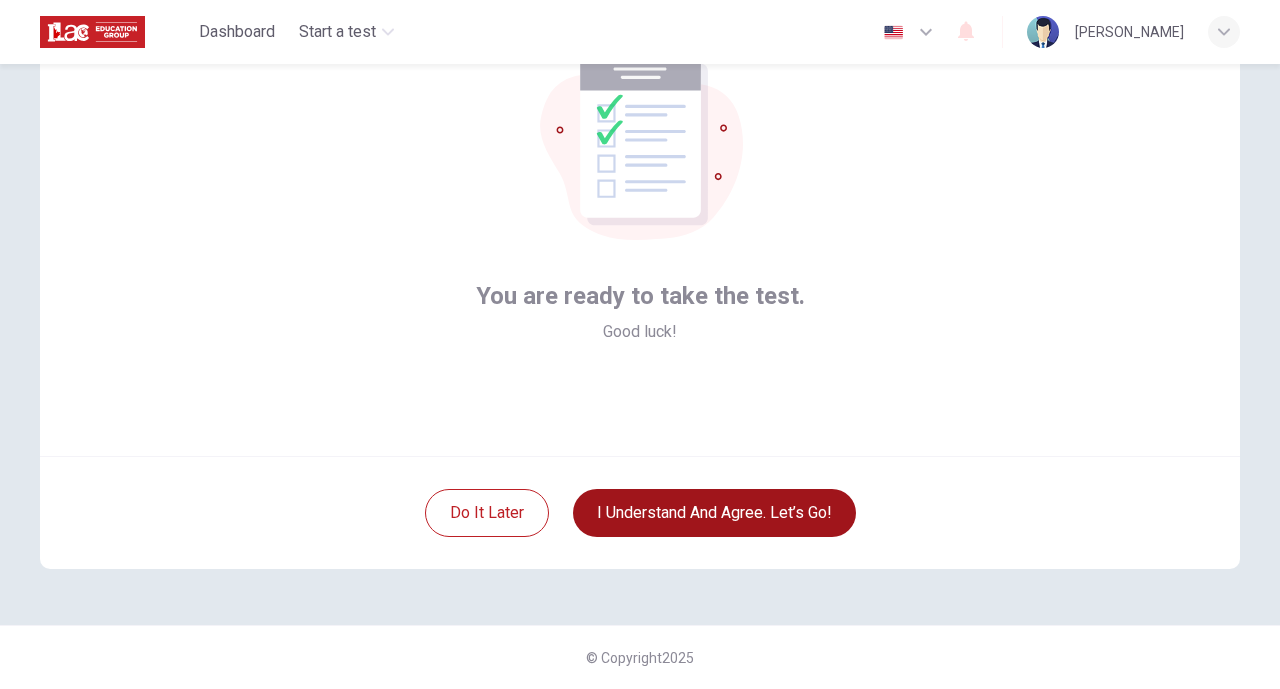 scroll, scrollTop: 144, scrollLeft: 0, axis: vertical 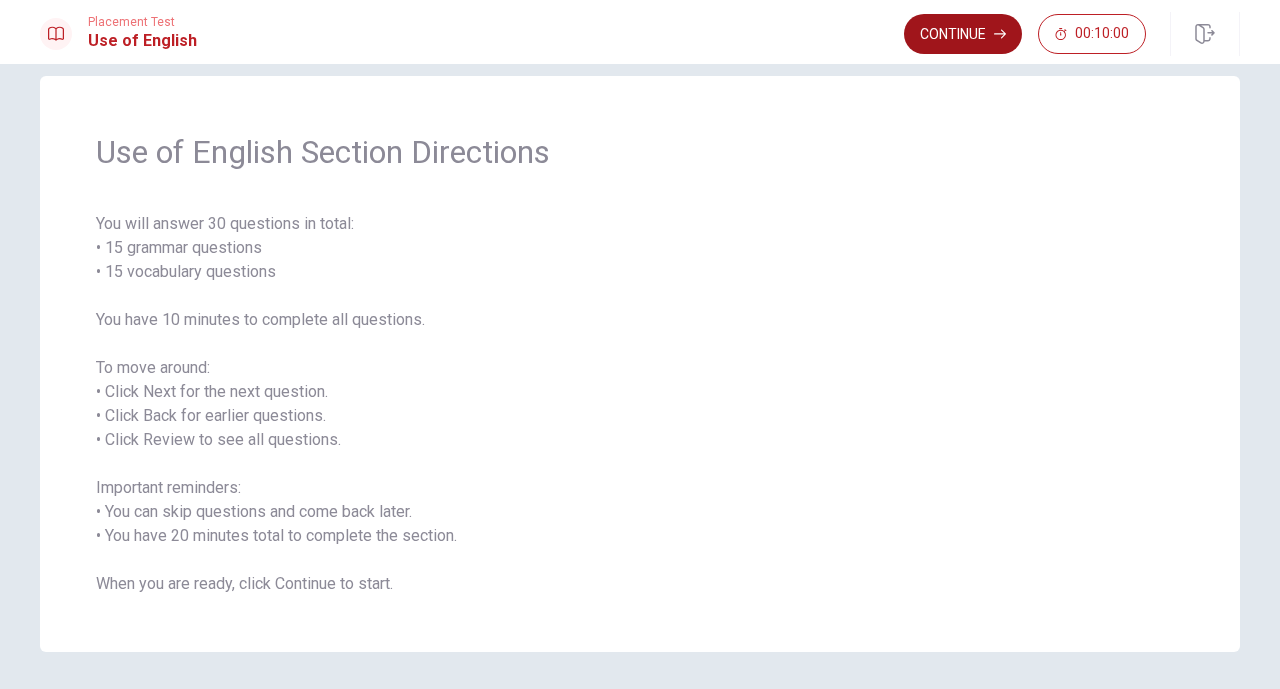 click 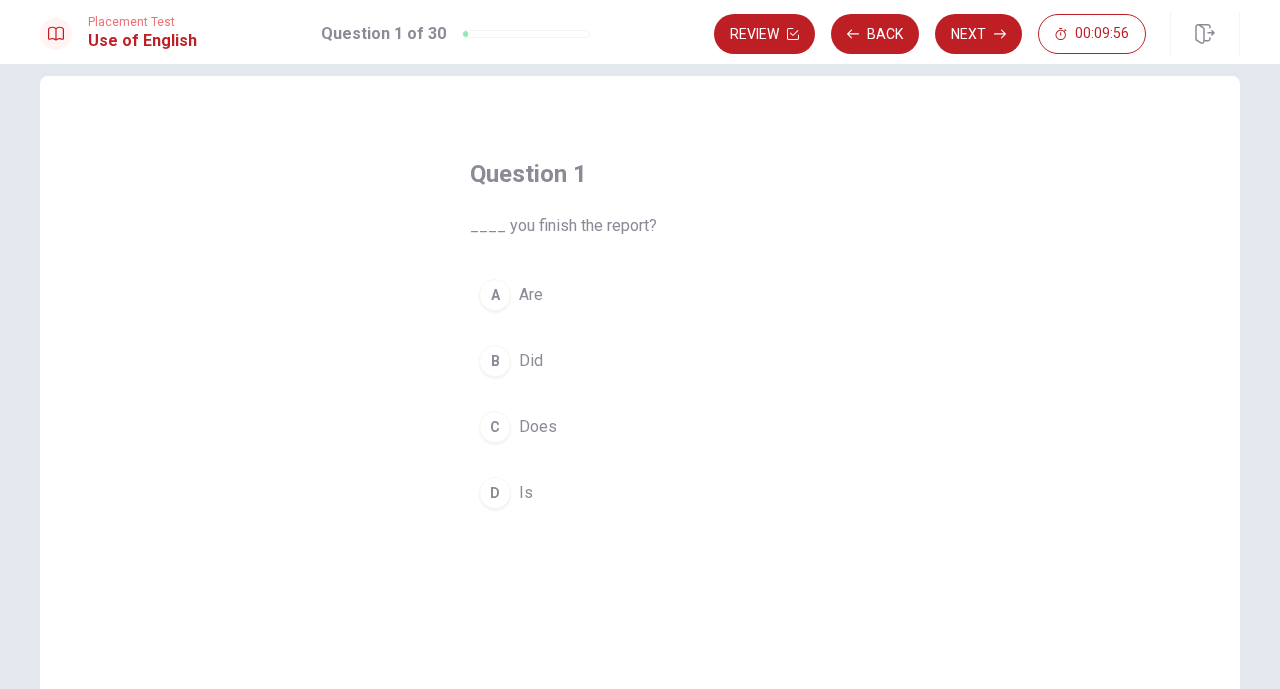 click on "Did" at bounding box center [531, 361] 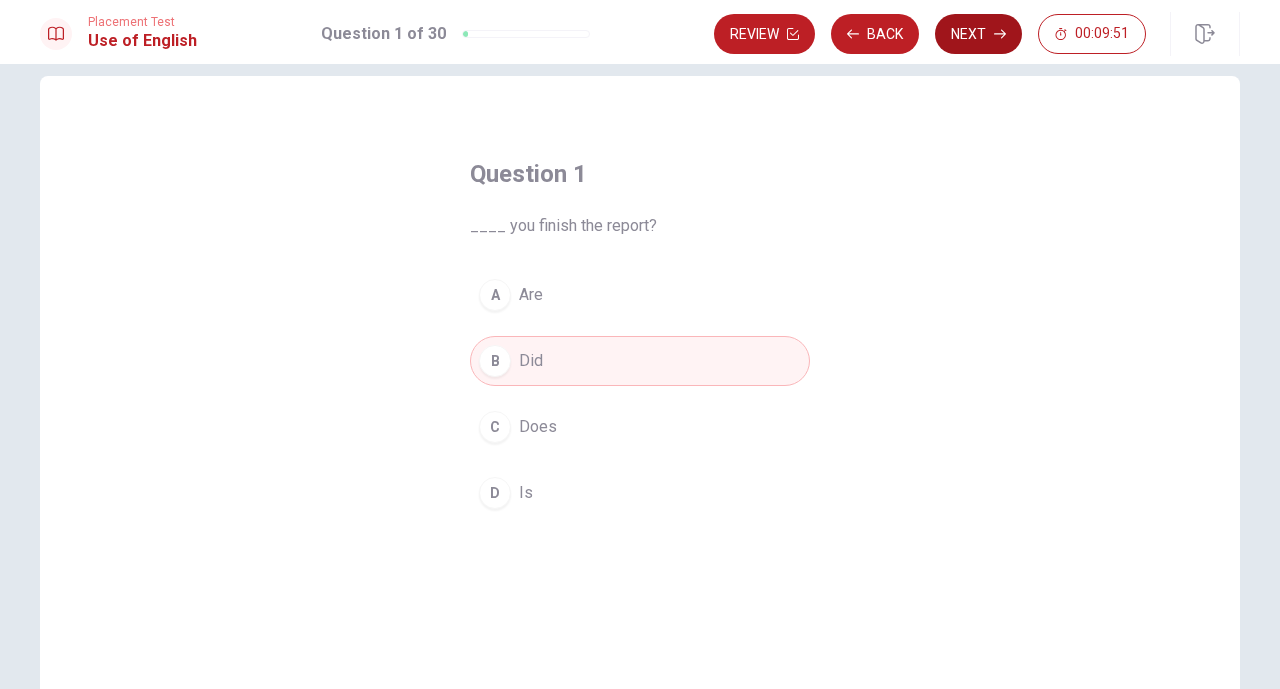 click on "Next" at bounding box center (978, 34) 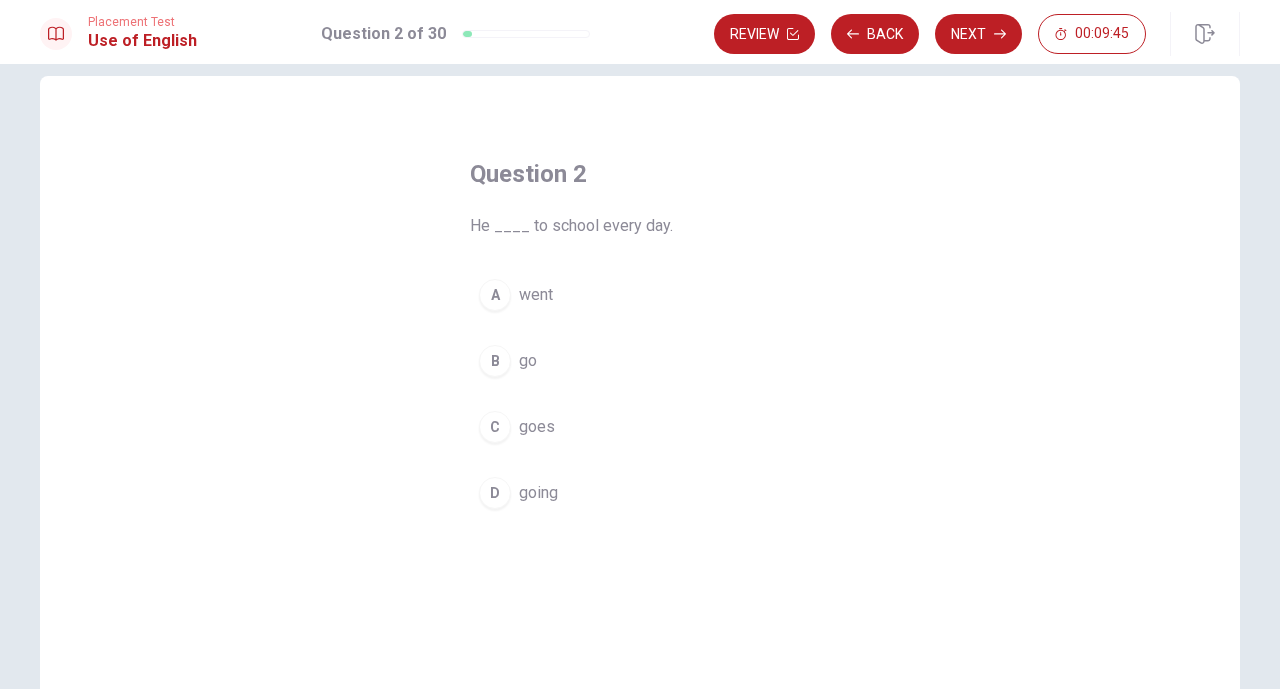 click on "C goes" at bounding box center [640, 427] 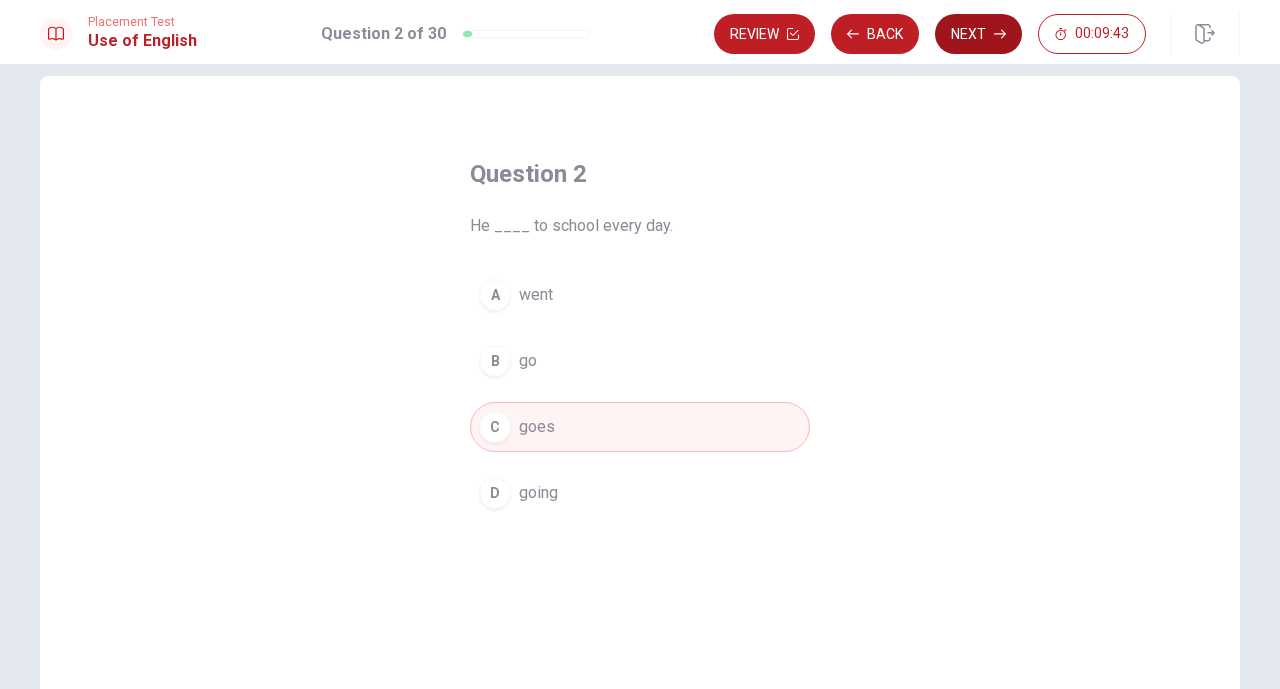 click on "Next" at bounding box center (978, 34) 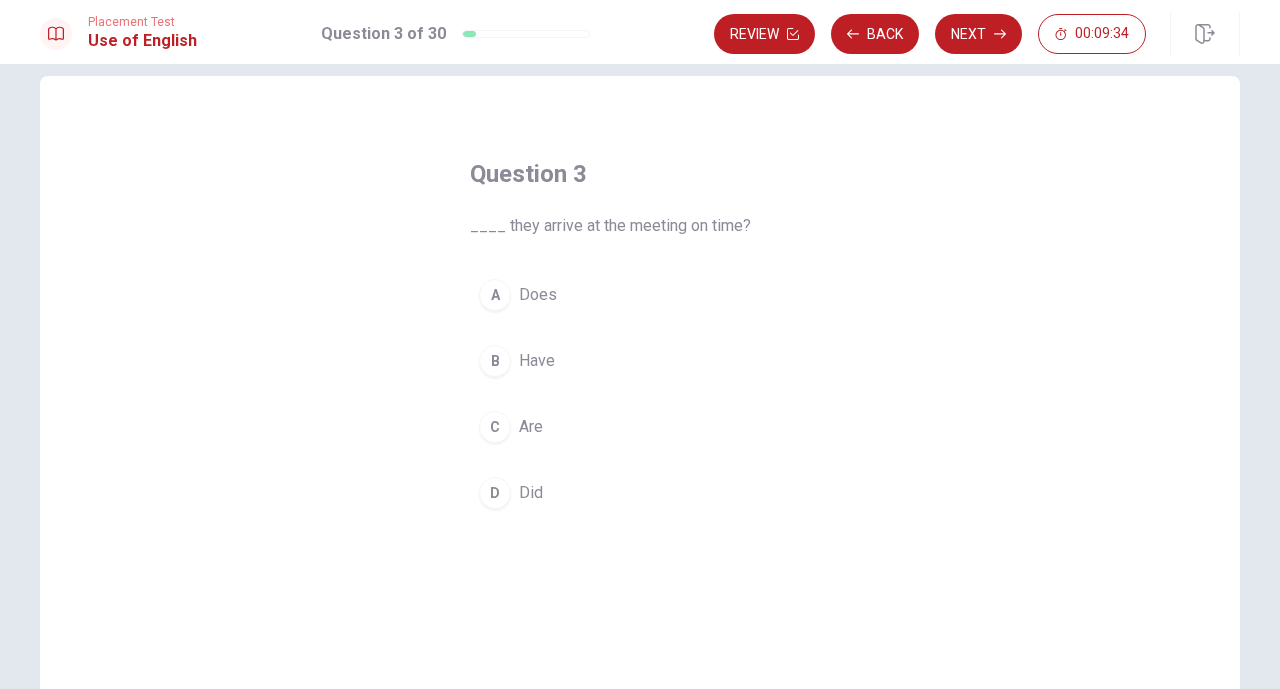 click on "B Have" at bounding box center (640, 361) 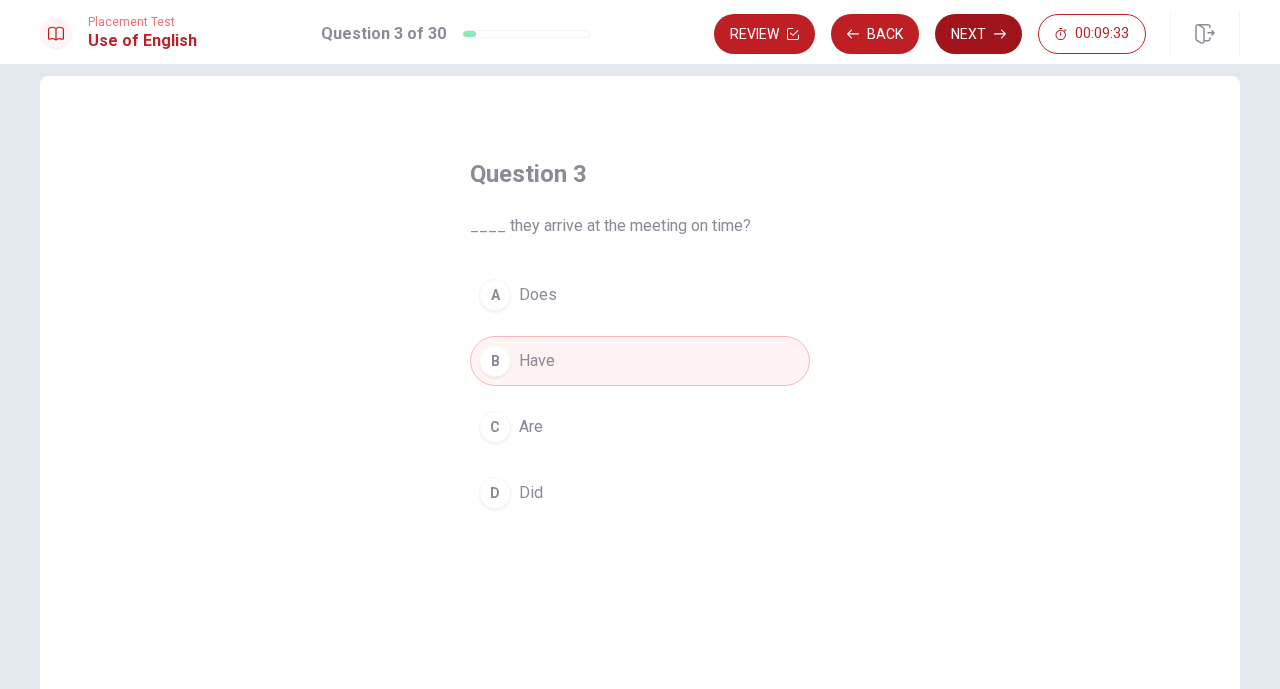 click 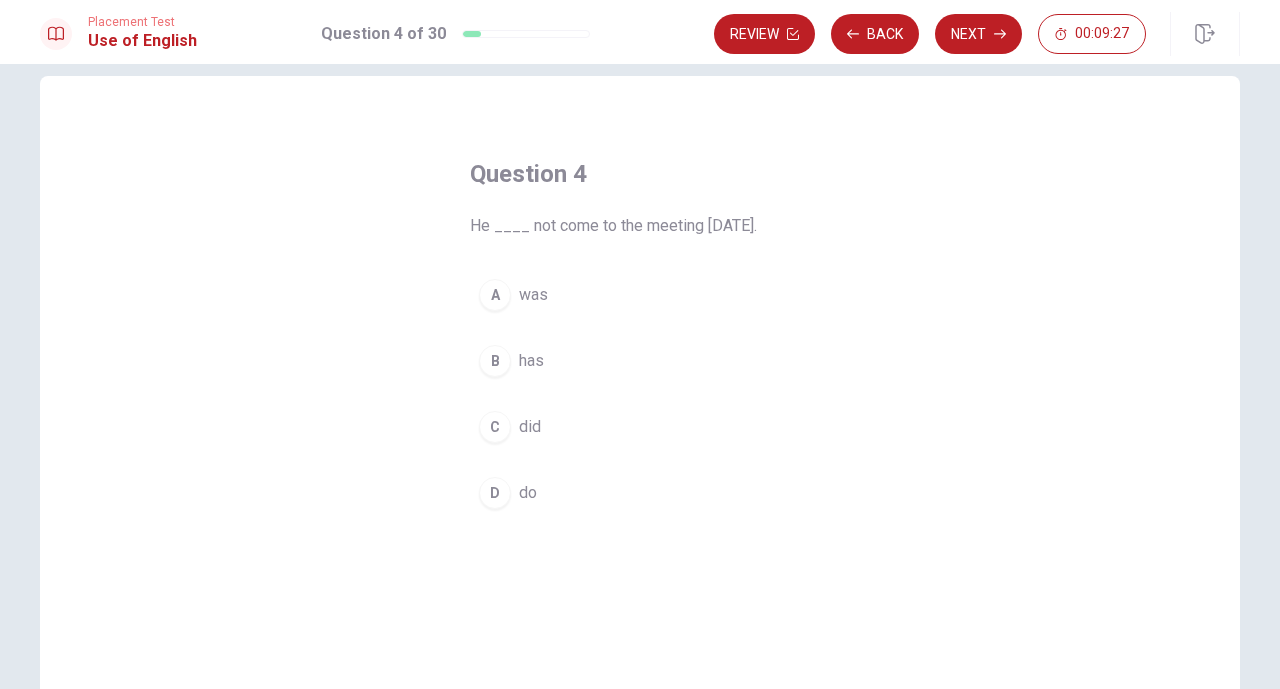 click on "C did" at bounding box center [640, 427] 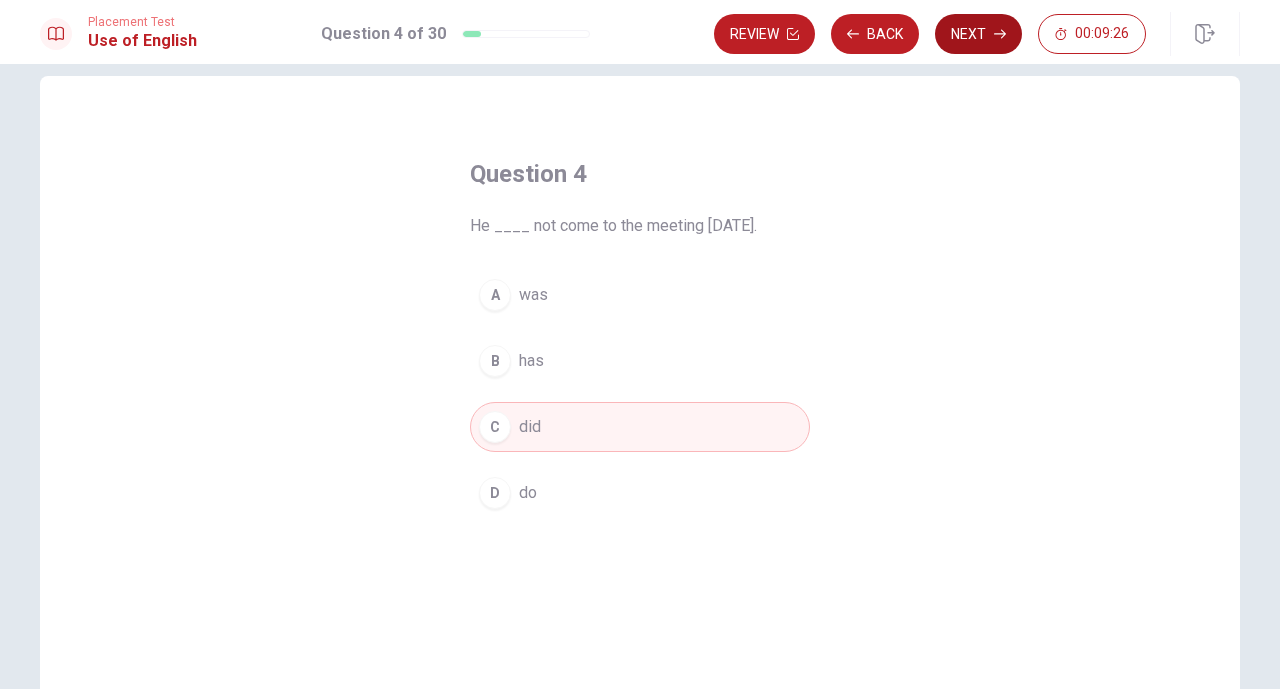 click on "Next" at bounding box center (978, 34) 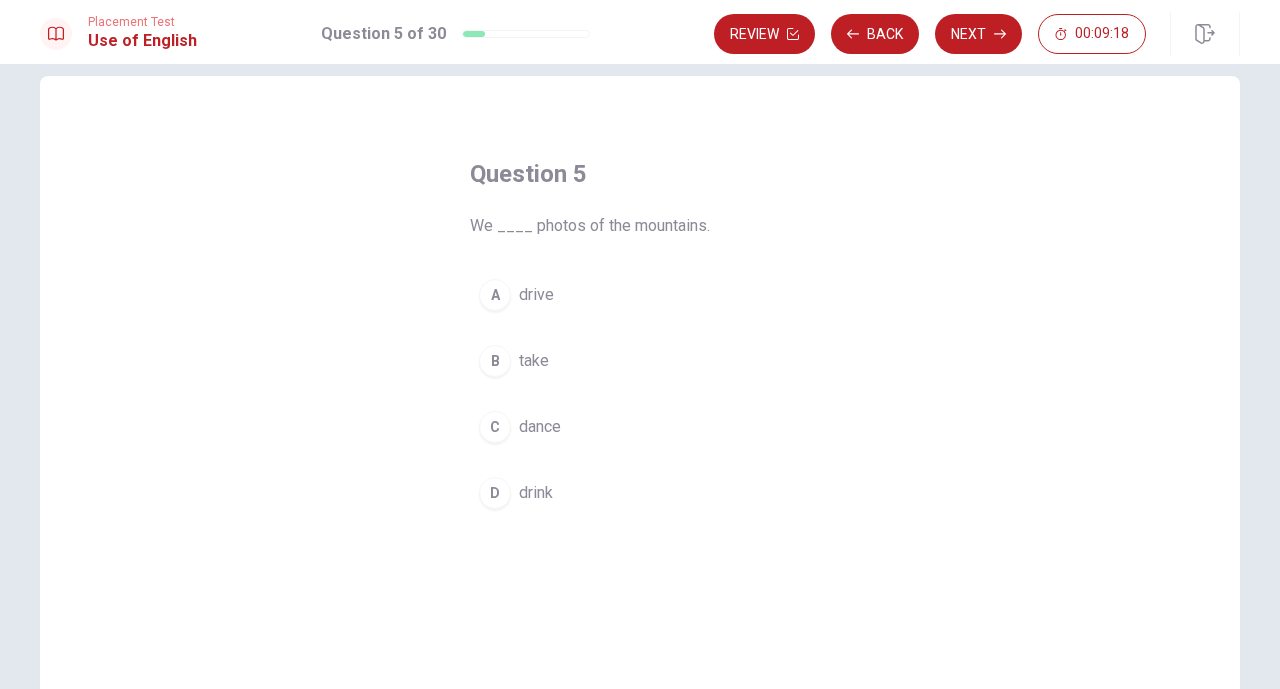 click on "B take" at bounding box center (640, 361) 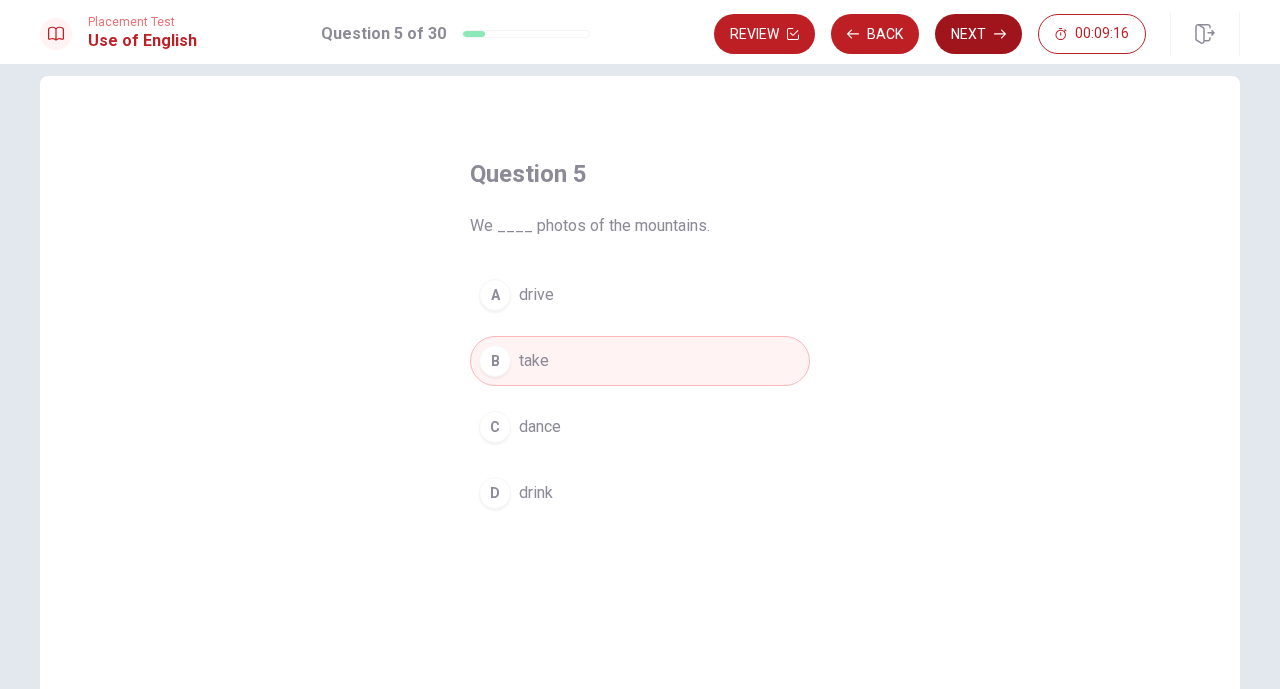 click on "Next" at bounding box center [978, 34] 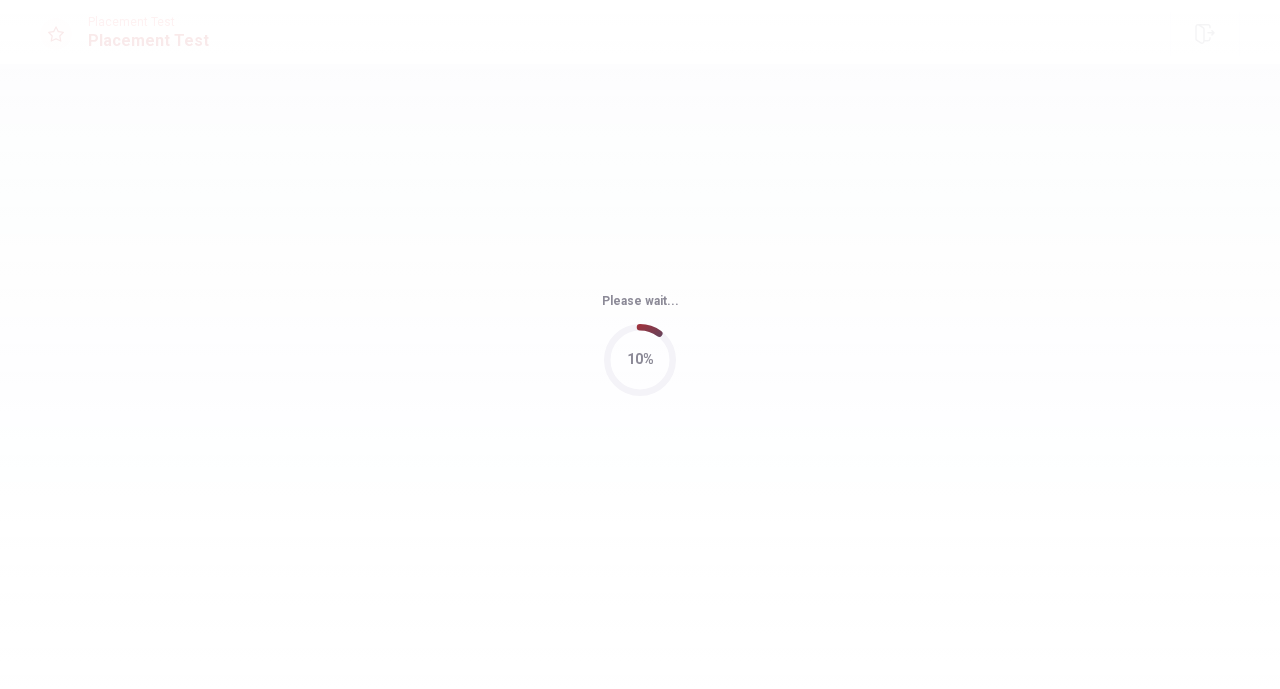 scroll, scrollTop: 0, scrollLeft: 0, axis: both 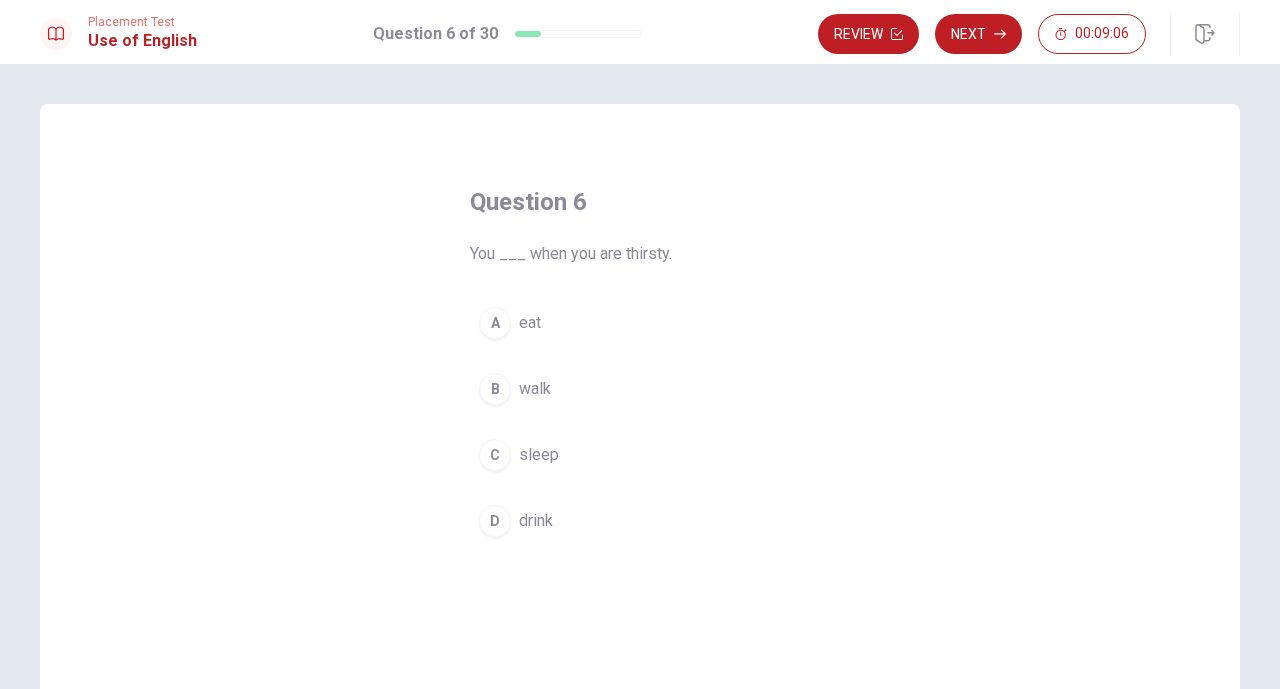 click on "D drink" at bounding box center (640, 521) 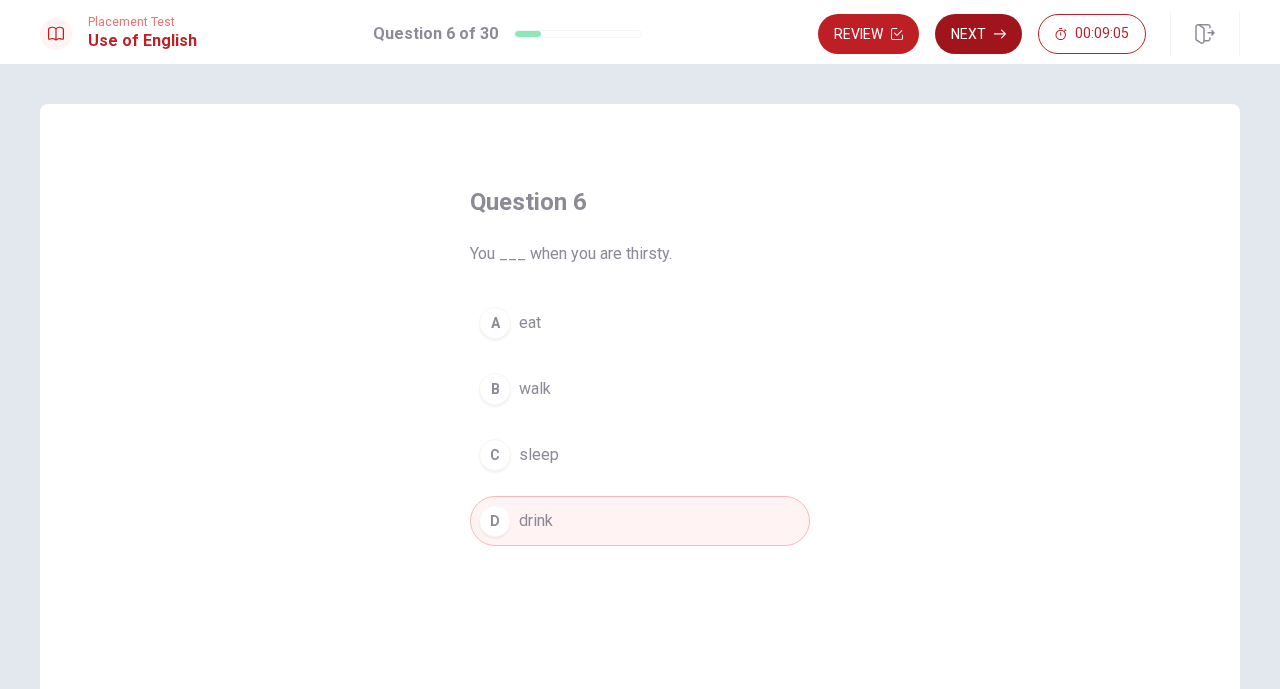 click 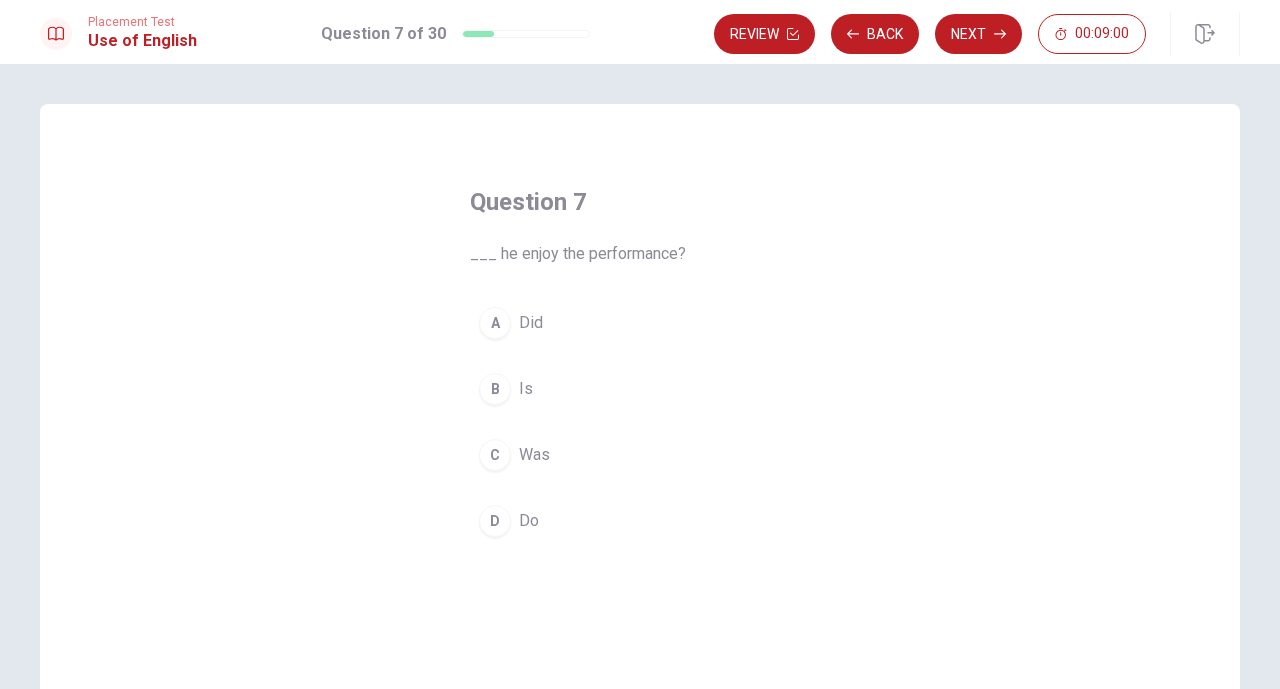 click on "A Did" at bounding box center [640, 323] 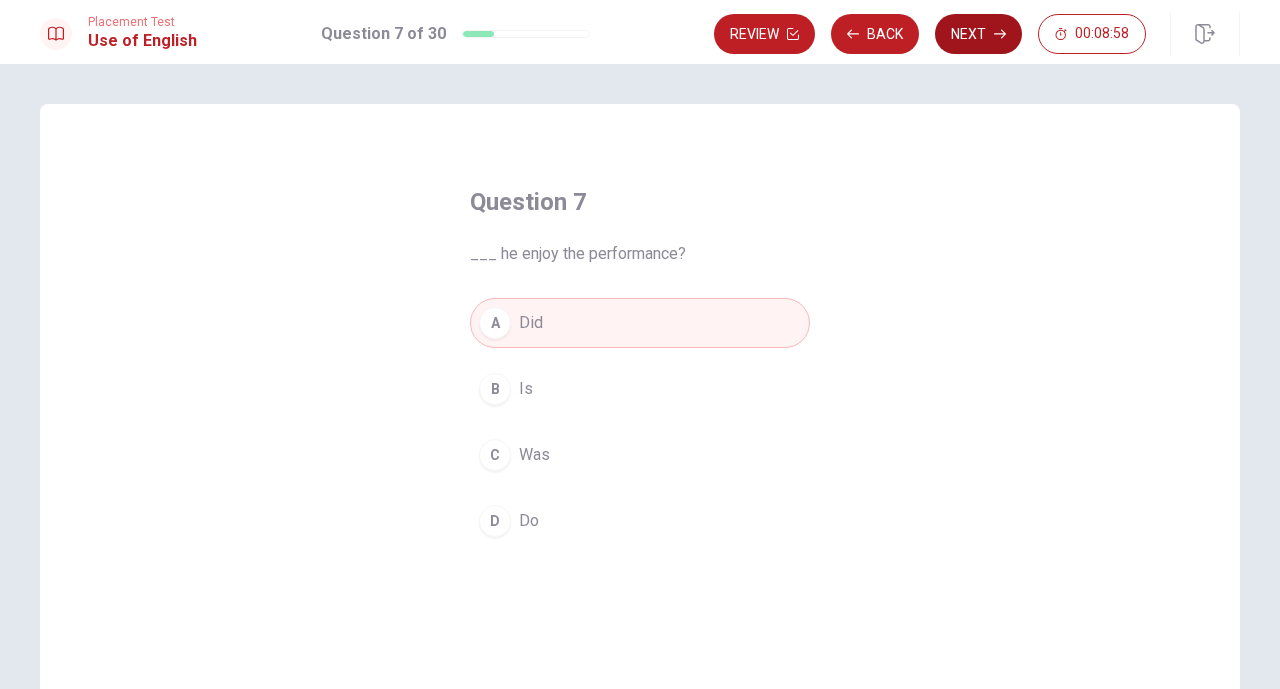 click 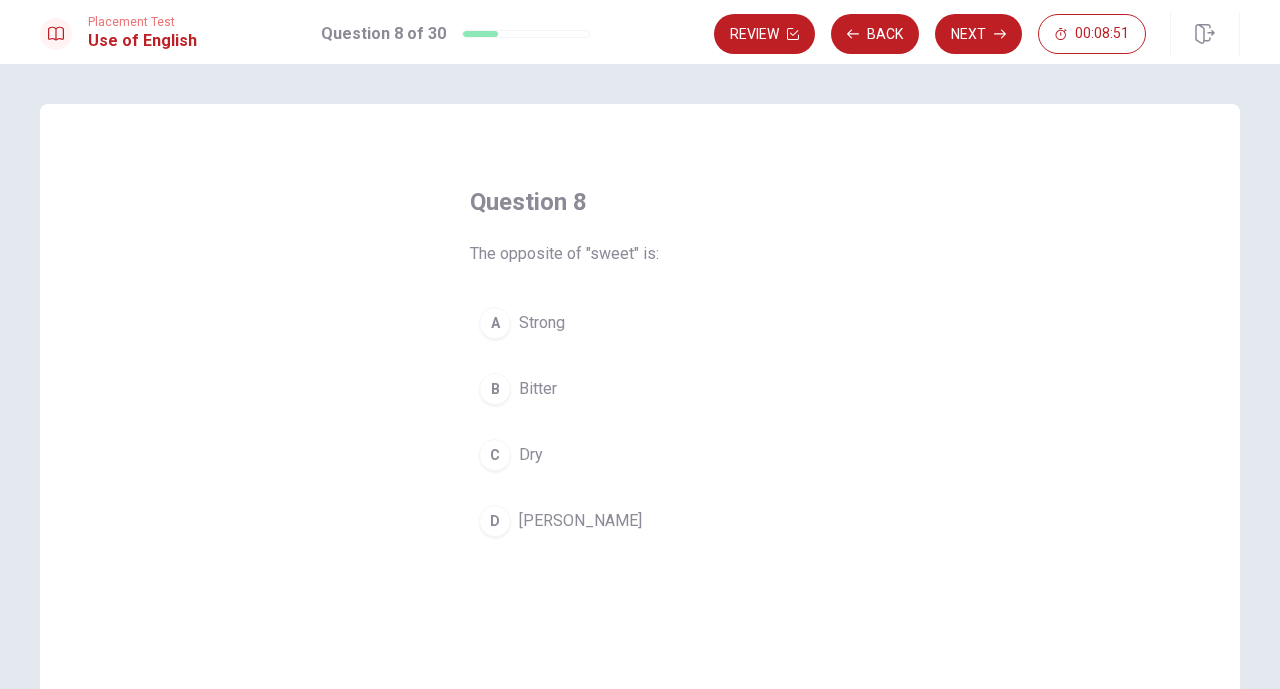 click on "B Bitter" at bounding box center (640, 389) 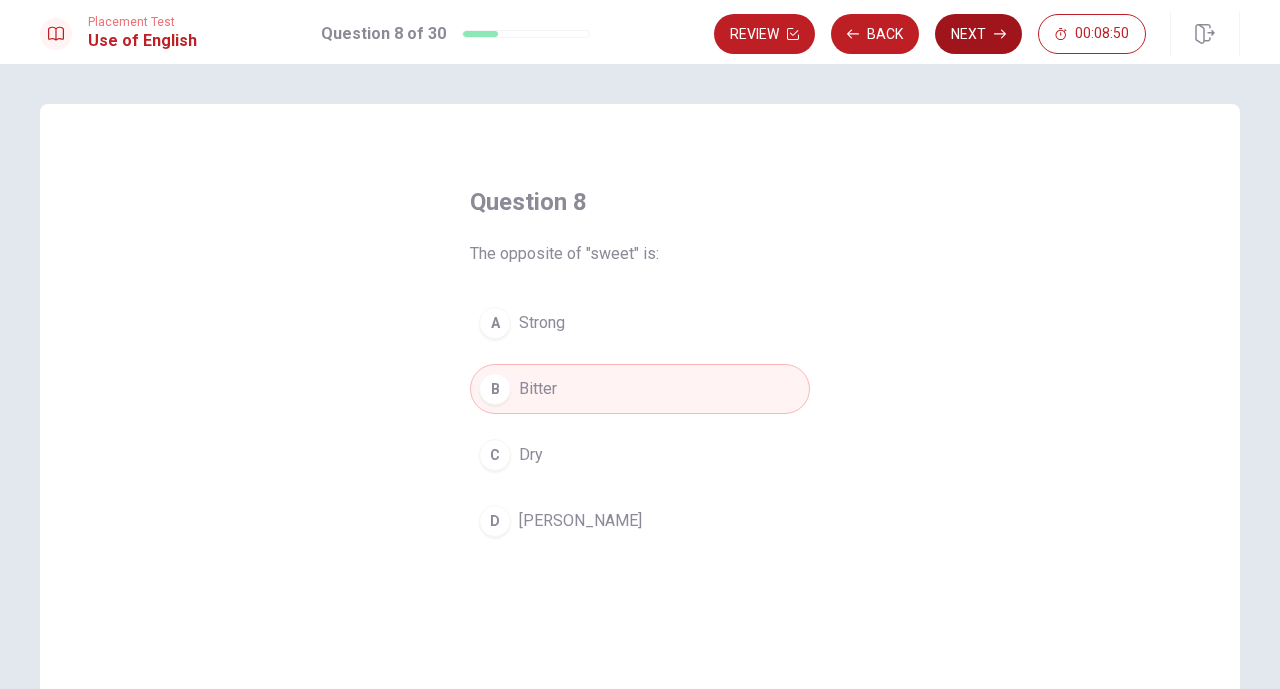 click 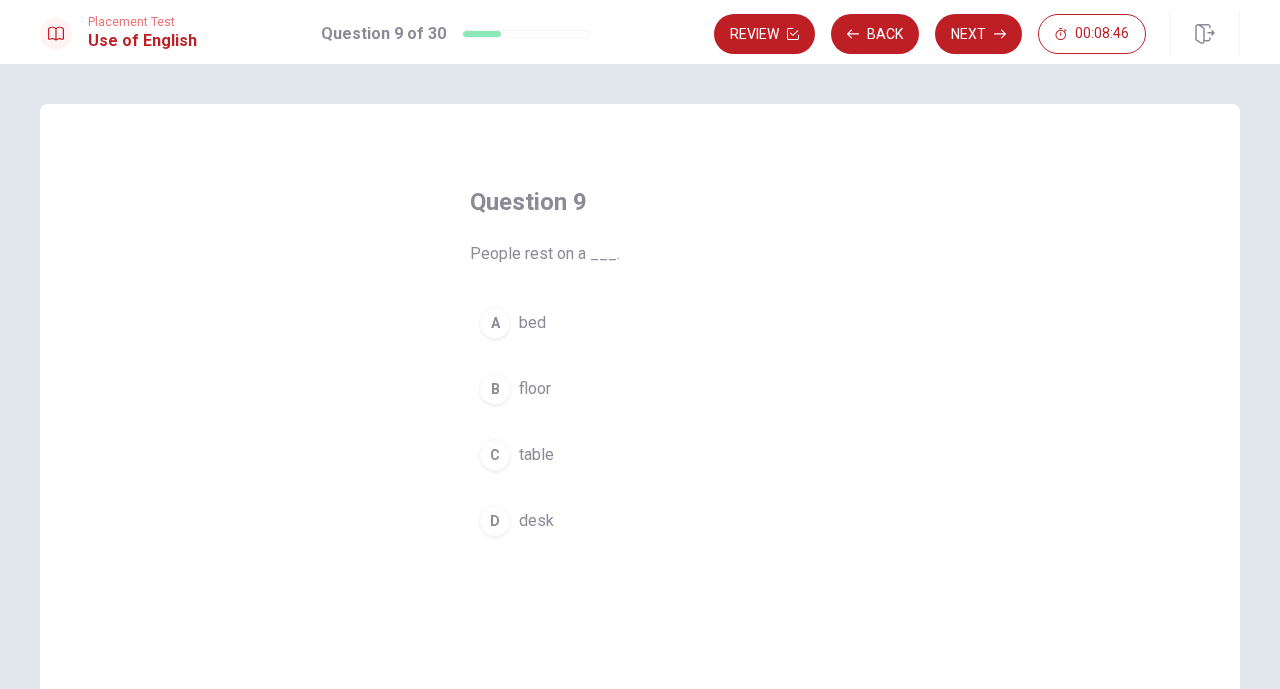 click on "A bed" at bounding box center (640, 323) 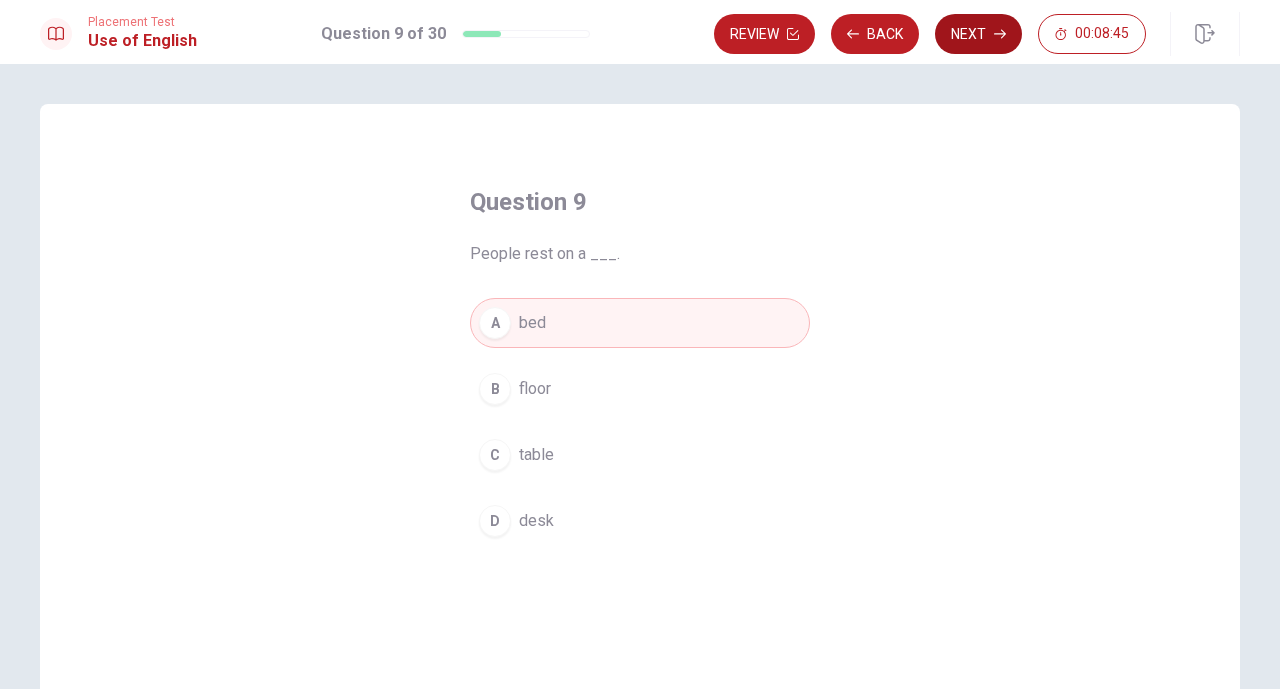 click on "Next" at bounding box center [978, 34] 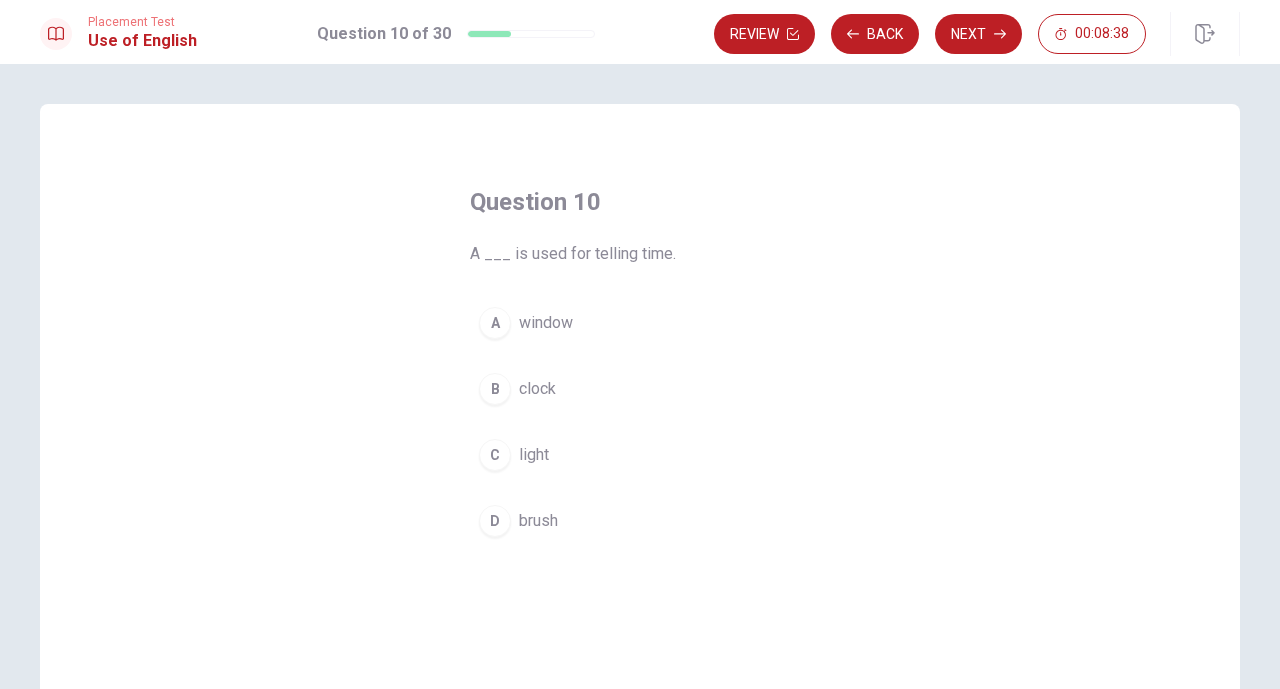 click on "B clock" at bounding box center (640, 389) 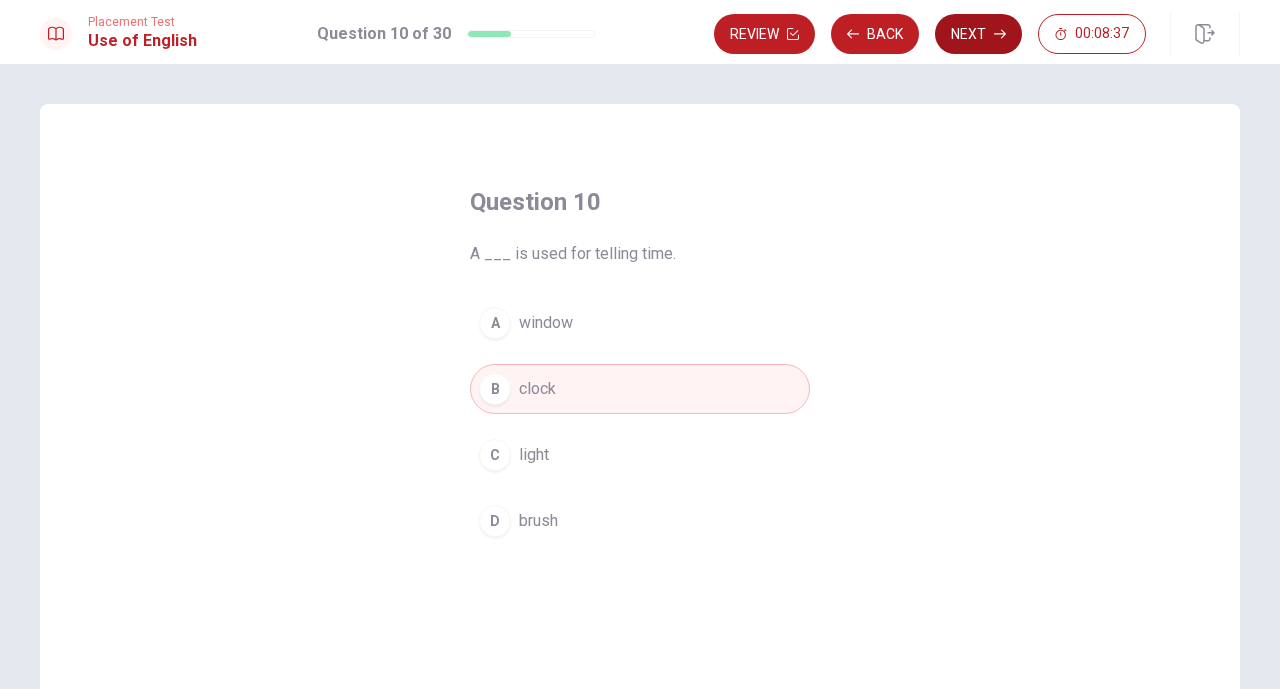 click on "Next" at bounding box center [978, 34] 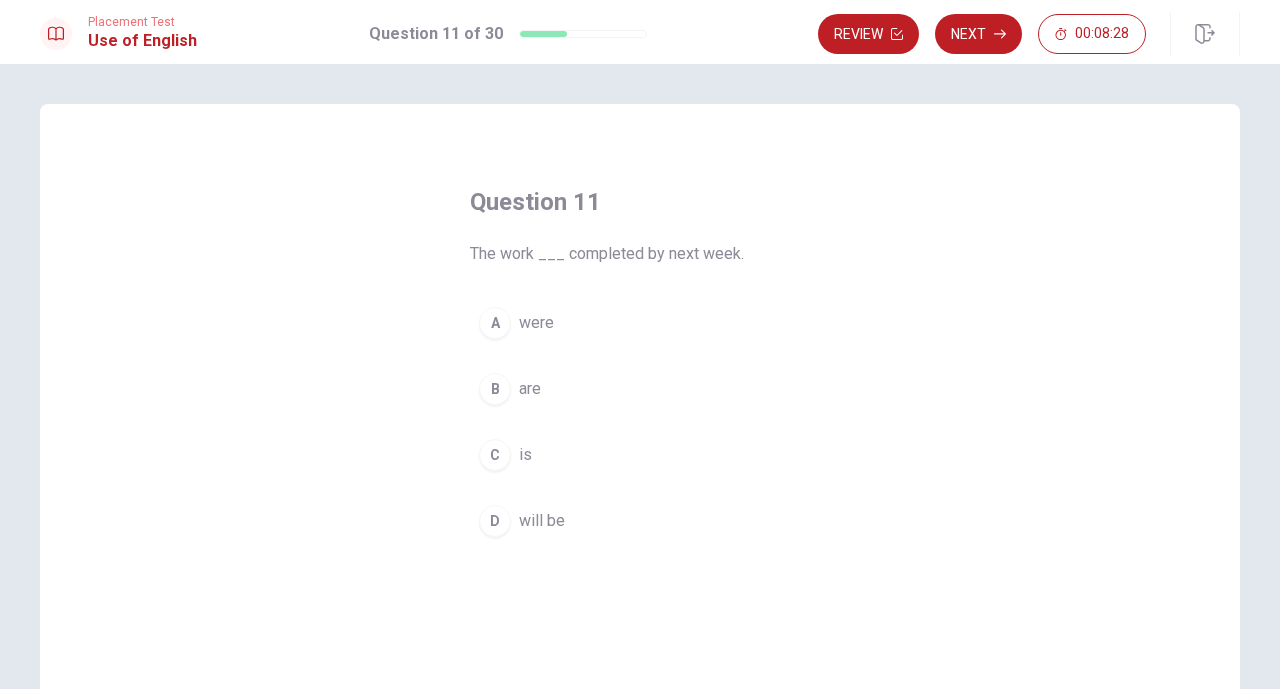 click on "D will be" at bounding box center [640, 521] 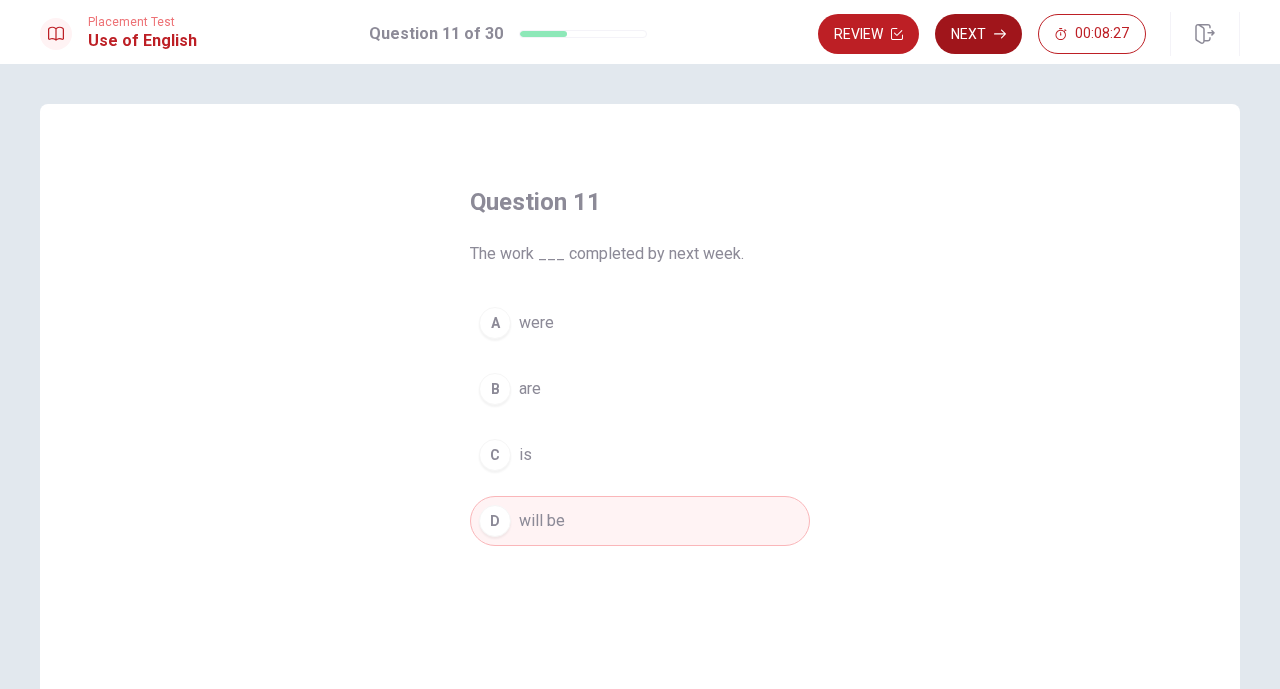 click 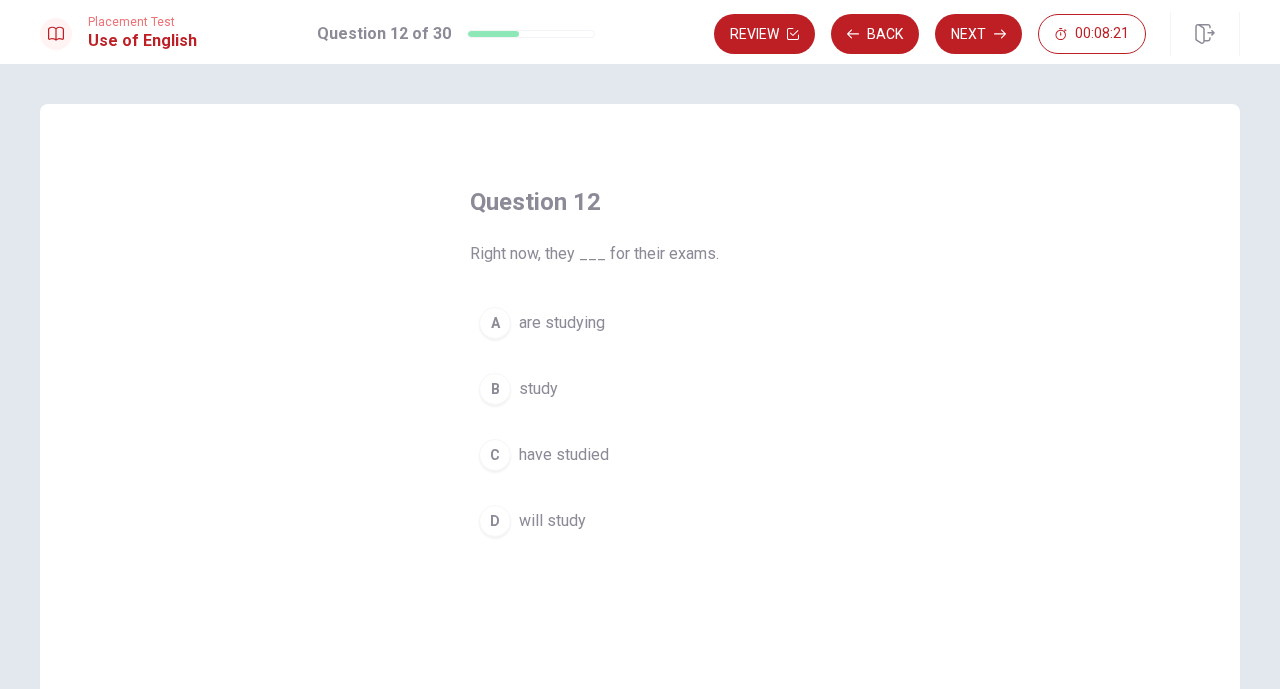 click on "A are studying" at bounding box center (640, 323) 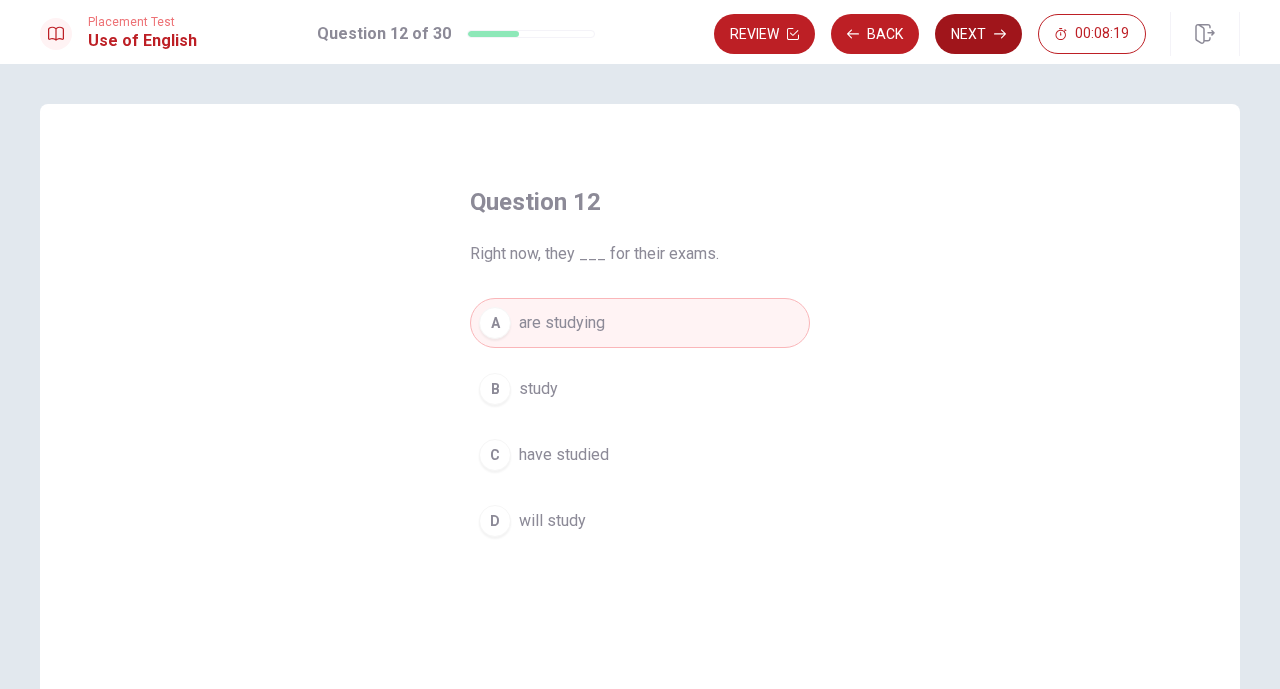 click on "Next" at bounding box center (978, 34) 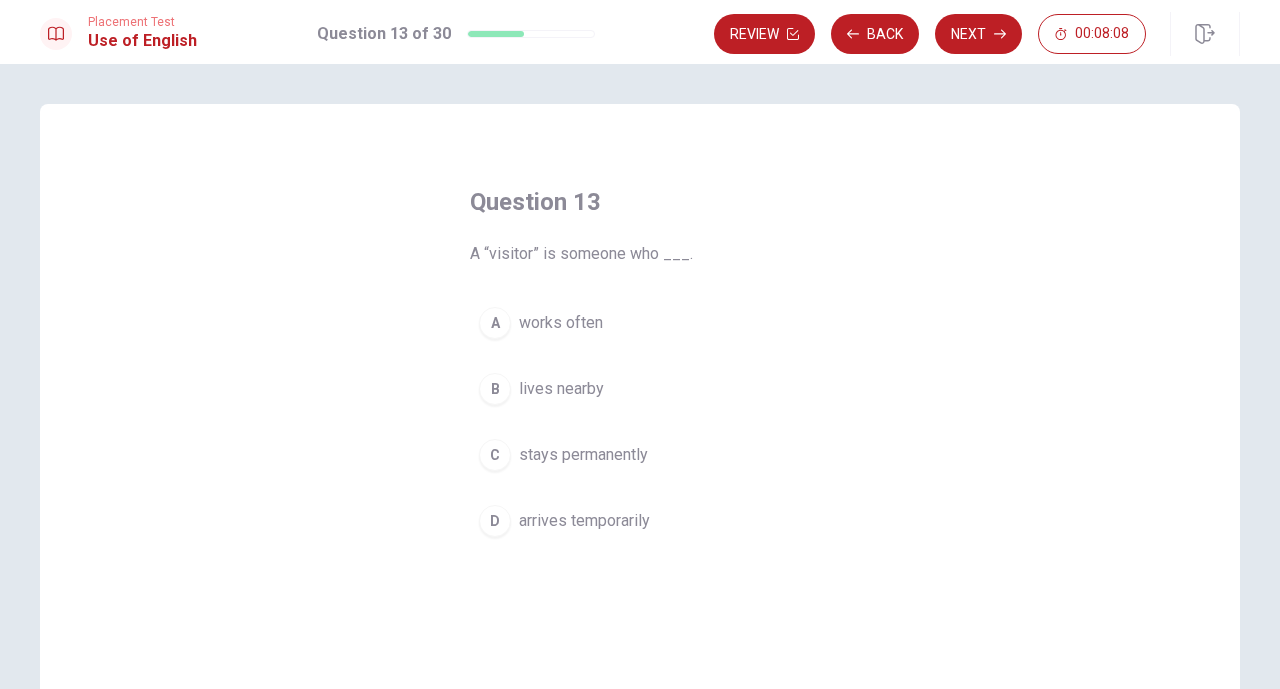 click on "stays permanently" at bounding box center (583, 455) 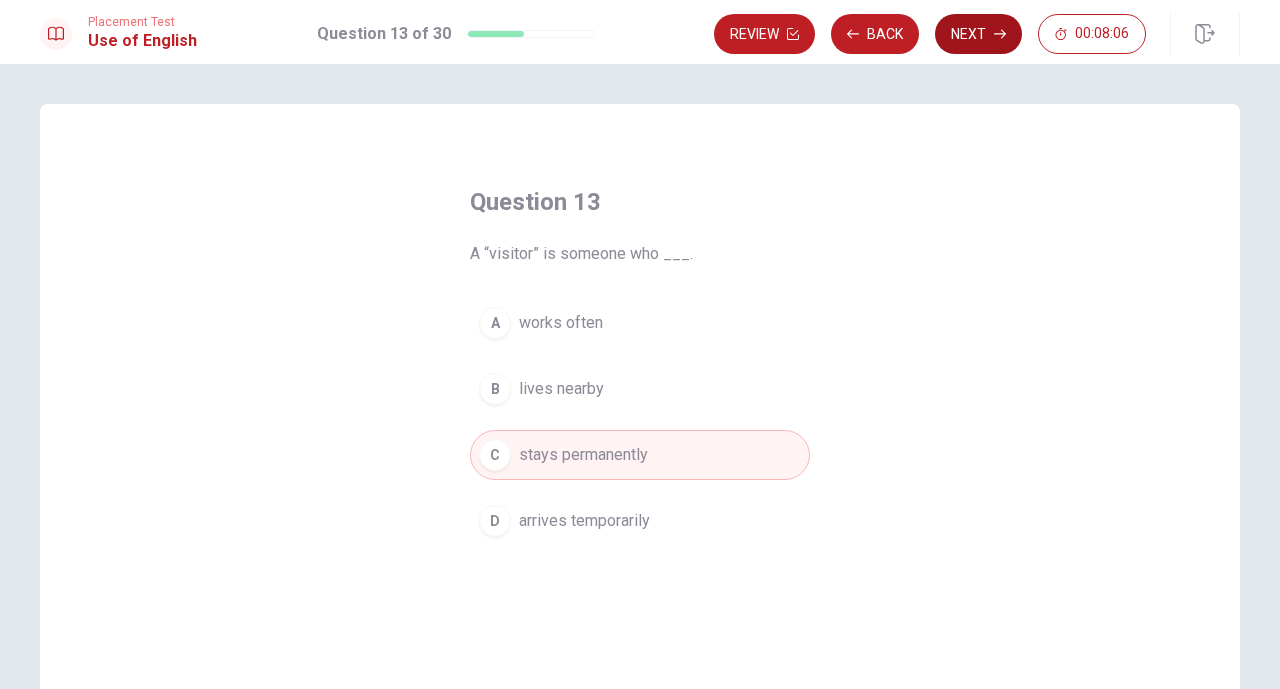 click on "Next" at bounding box center (978, 34) 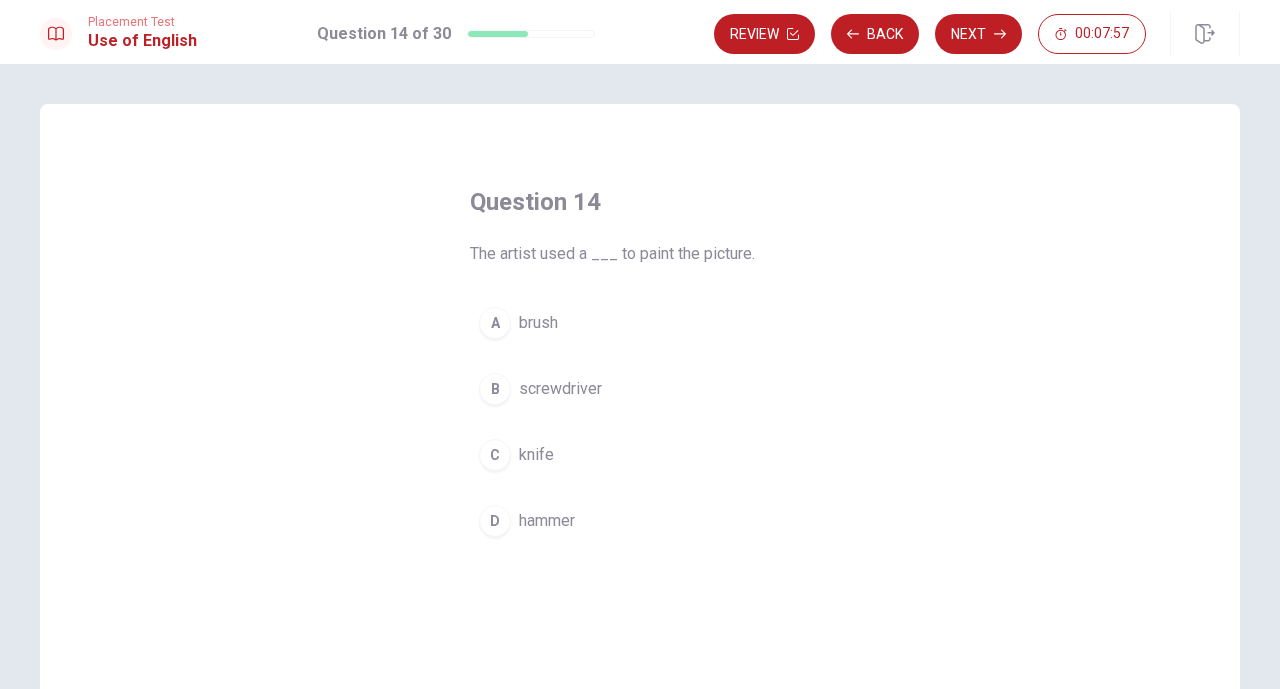 click on "A brush" at bounding box center (640, 323) 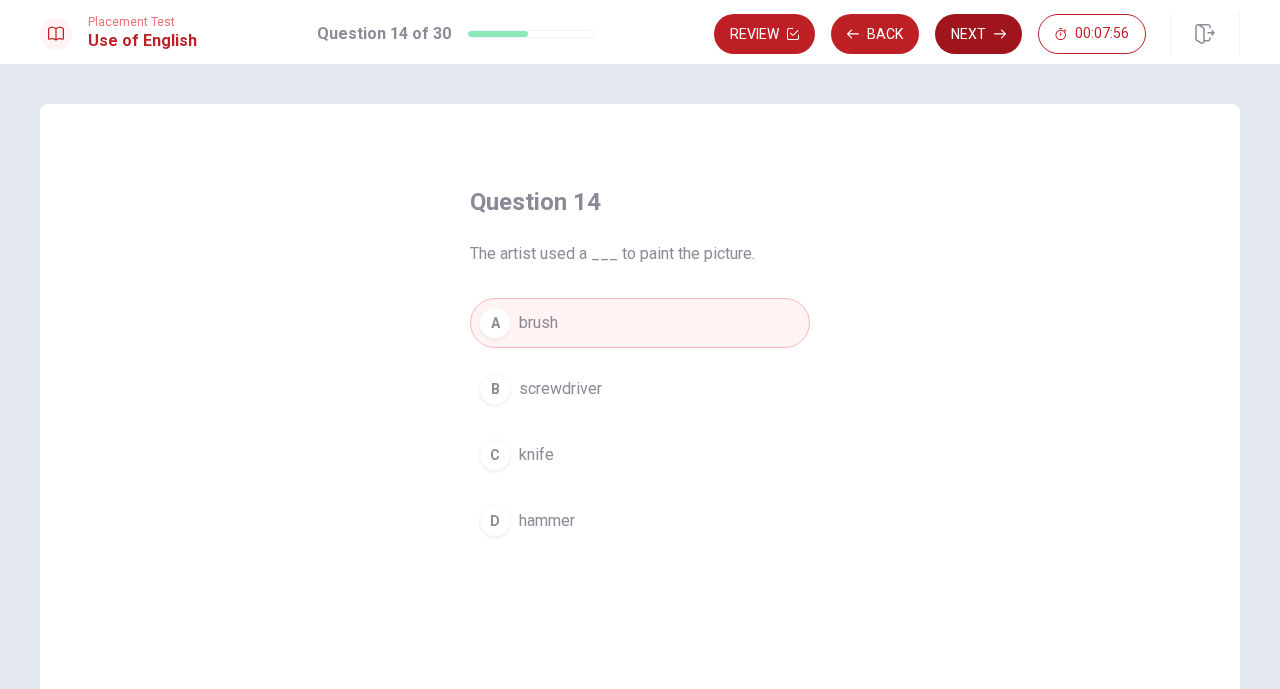 click on "Next" at bounding box center [978, 34] 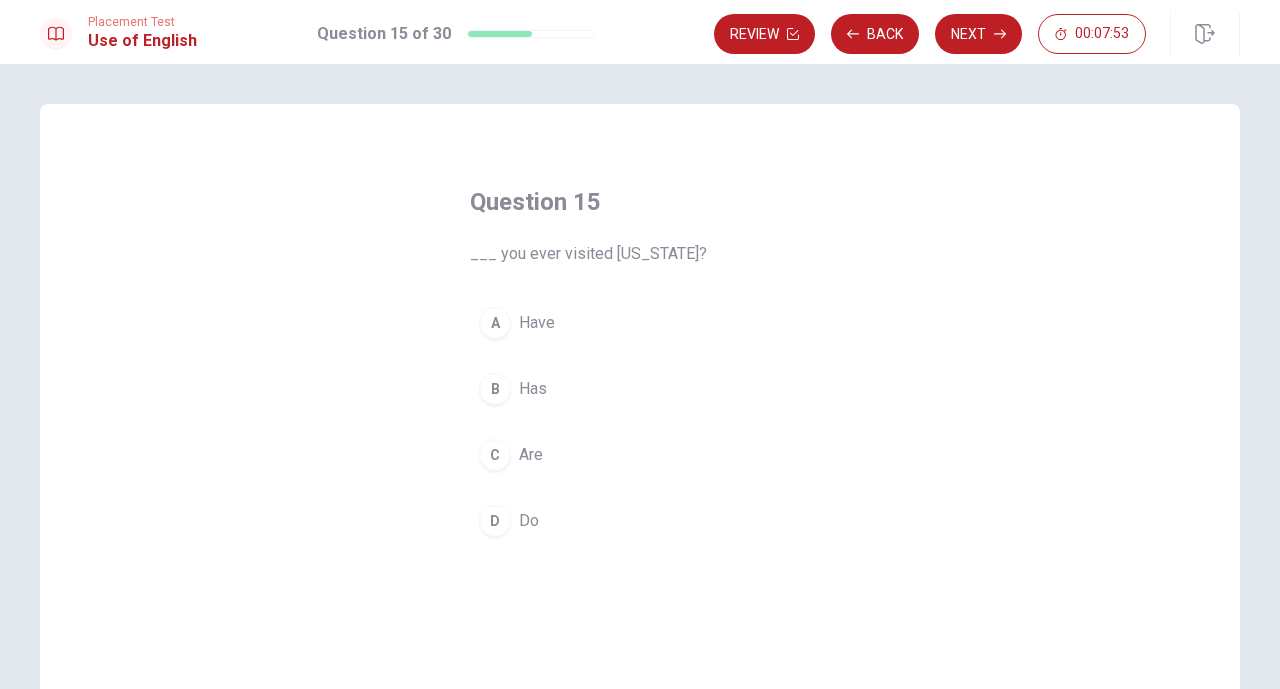 click on "A Have" at bounding box center [640, 323] 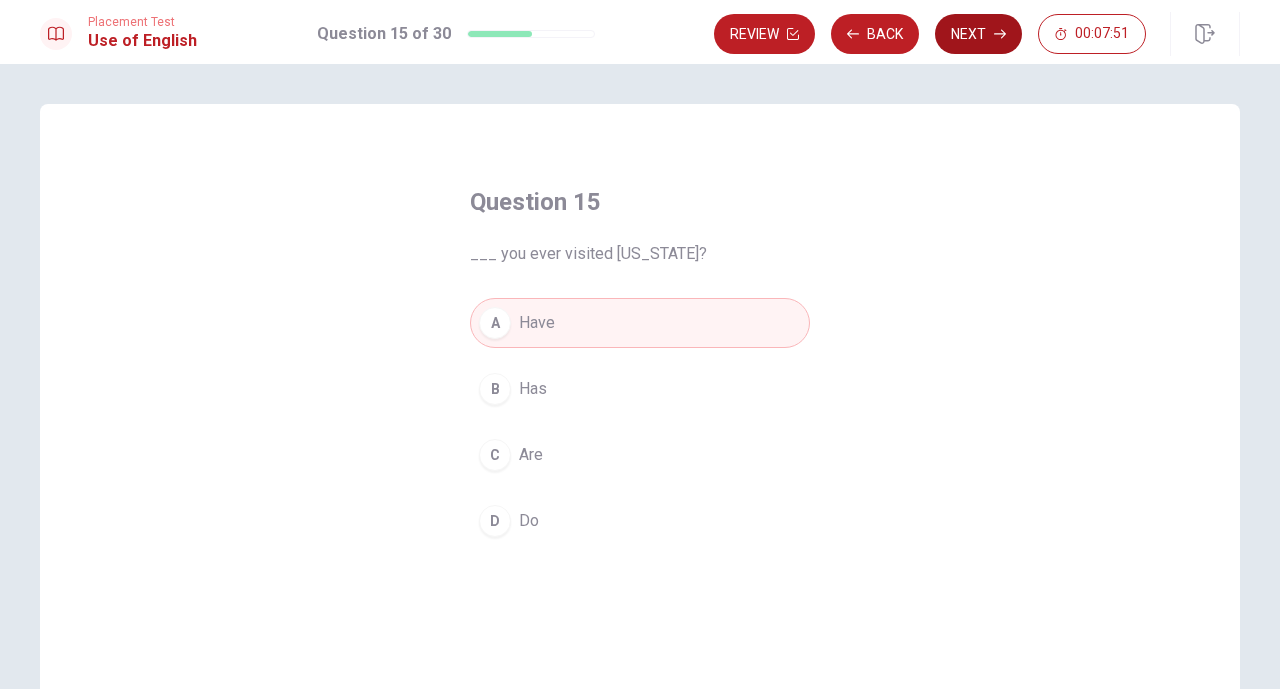 click on "Next" at bounding box center (978, 34) 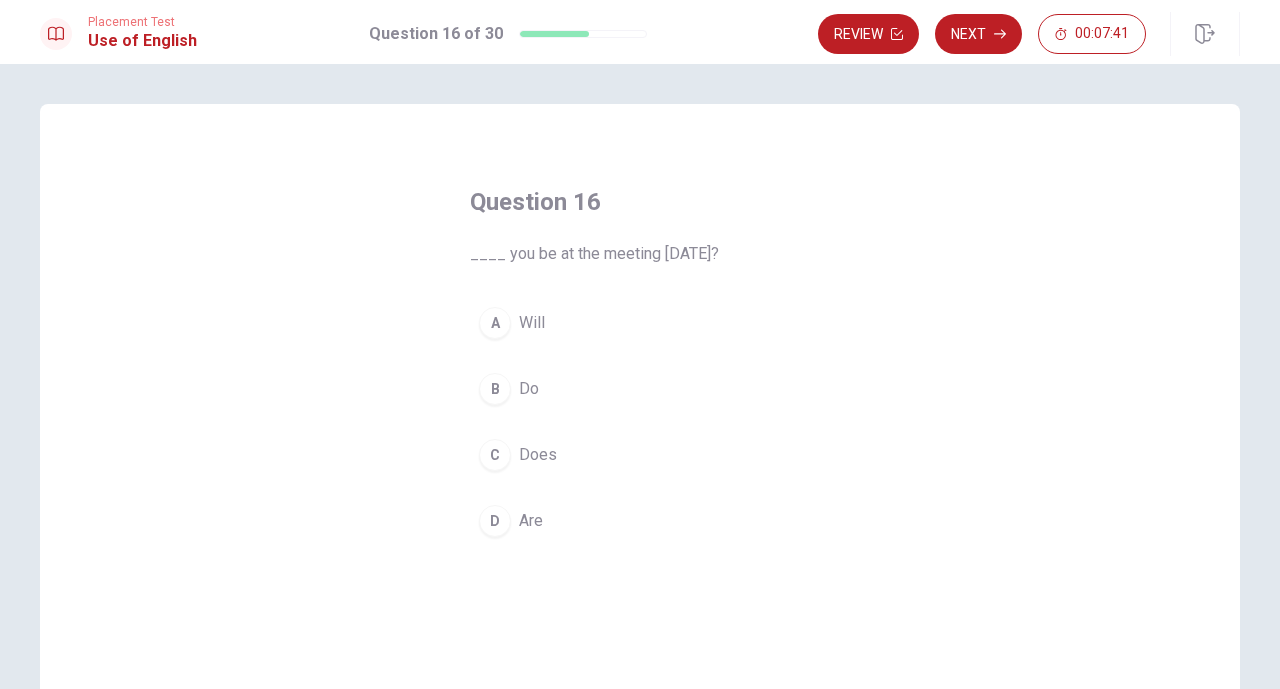 click on "A Will" at bounding box center [640, 323] 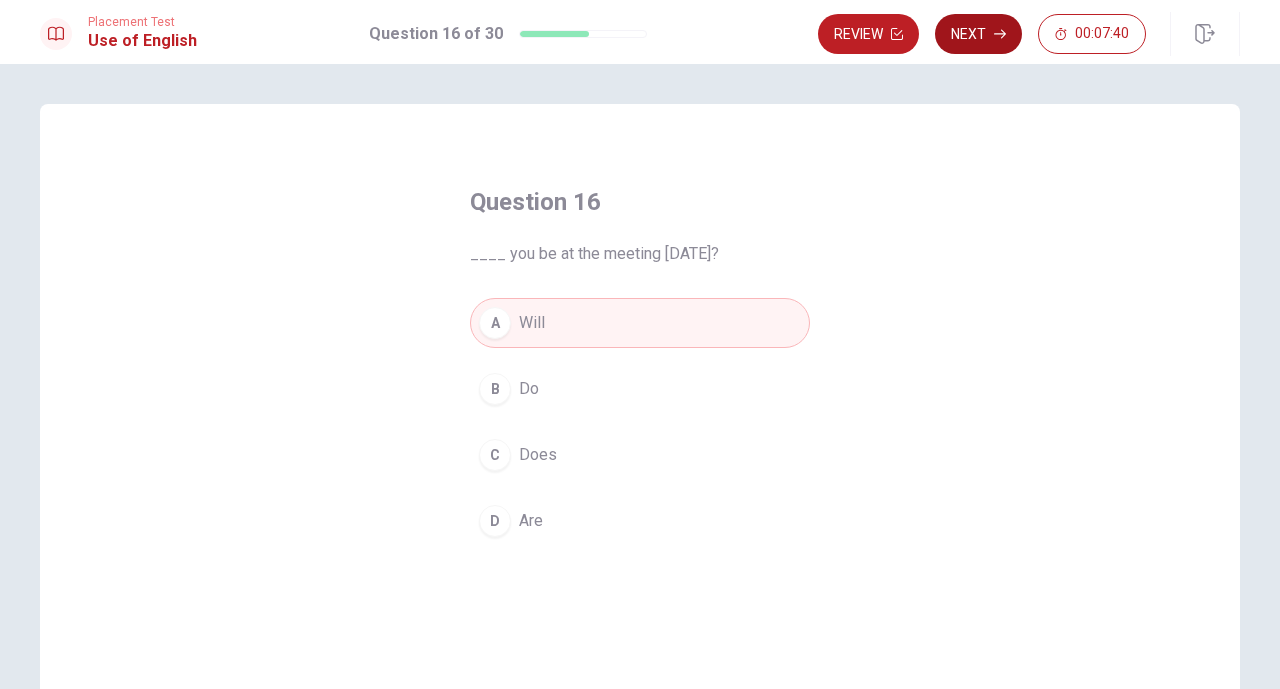 click 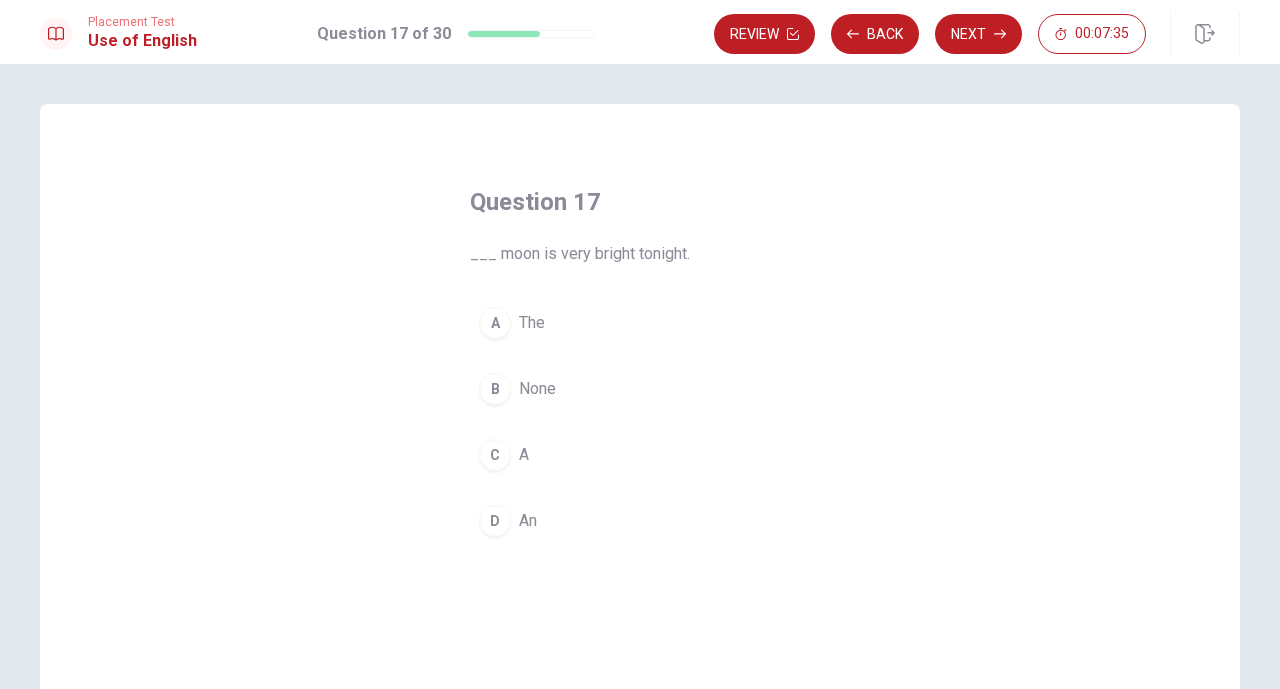 click on "A The" at bounding box center (640, 323) 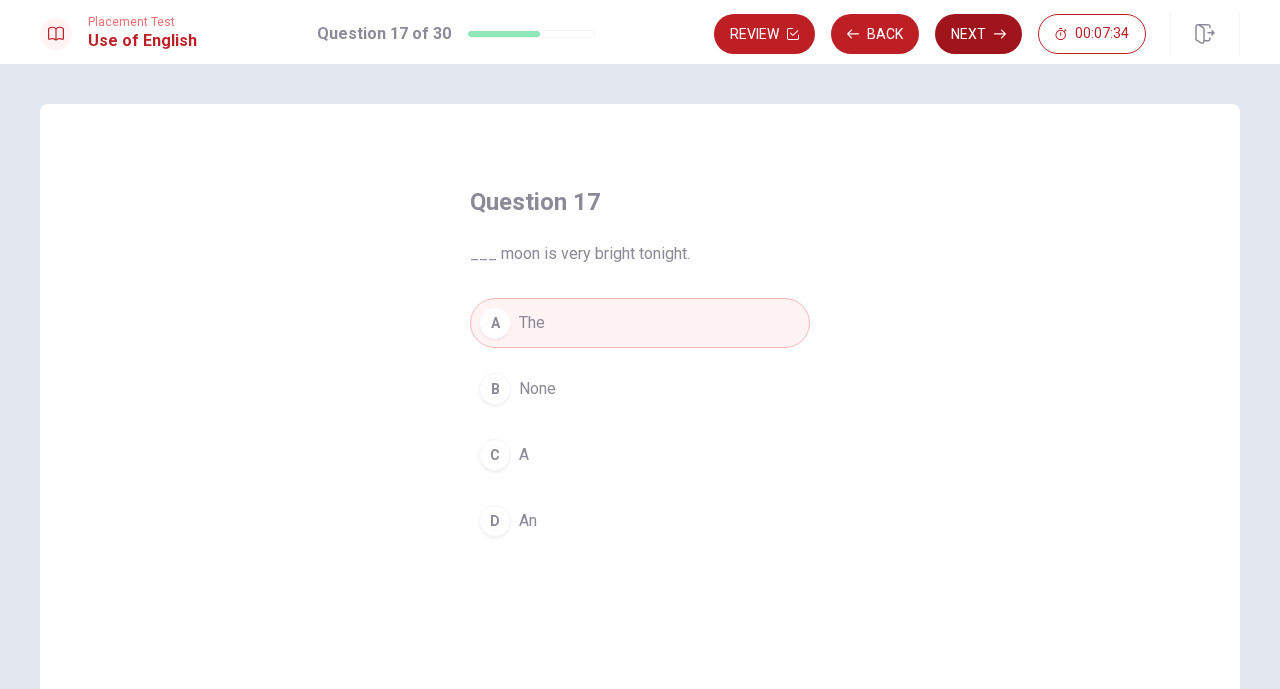 click on "Next" at bounding box center (978, 34) 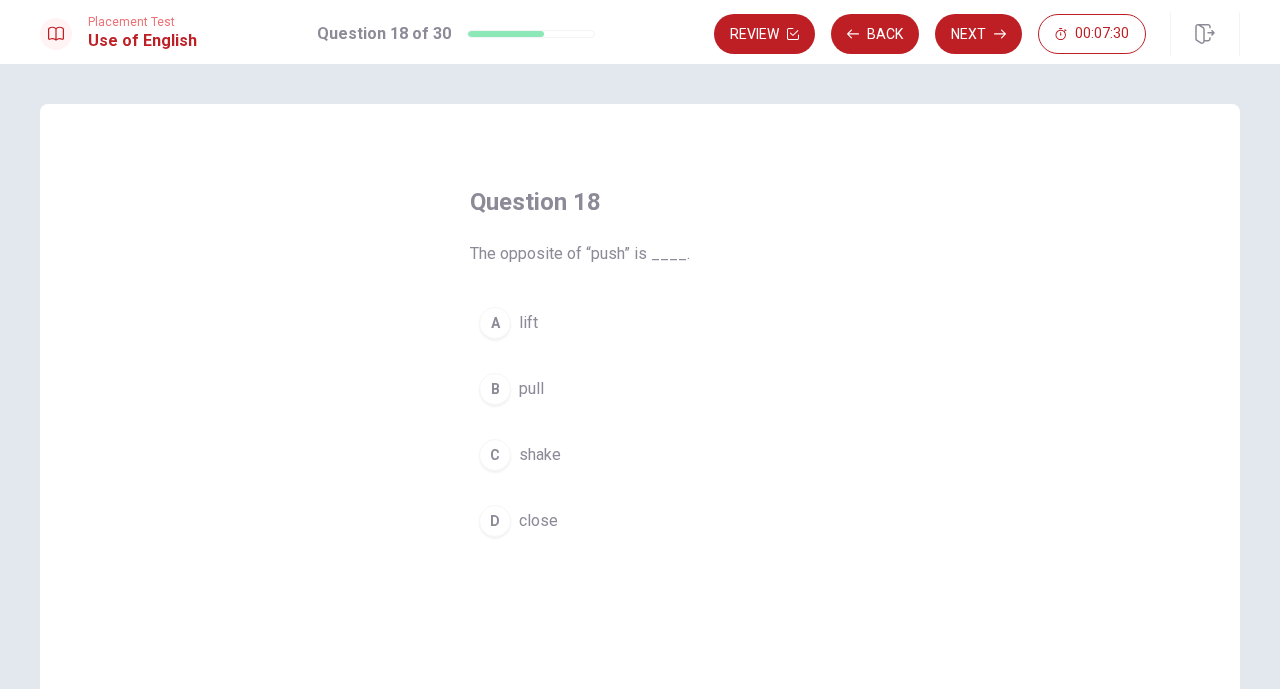 click on "B pull" at bounding box center [640, 389] 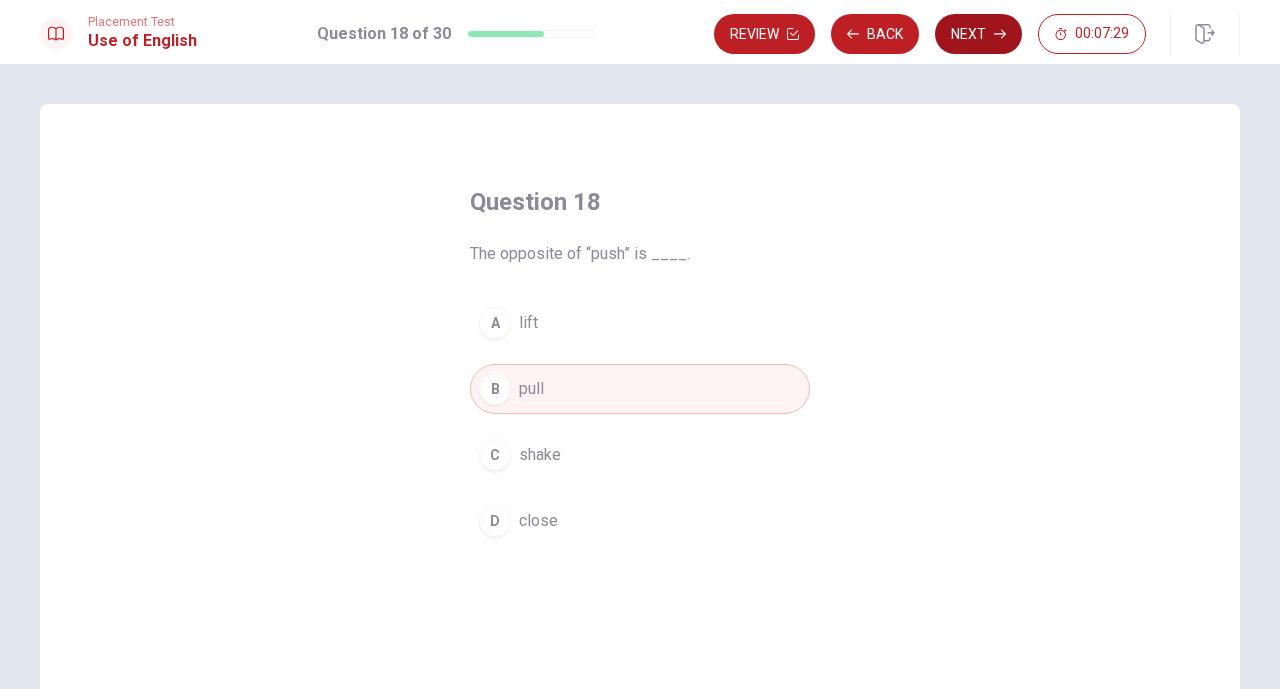 click on "Next" at bounding box center (978, 34) 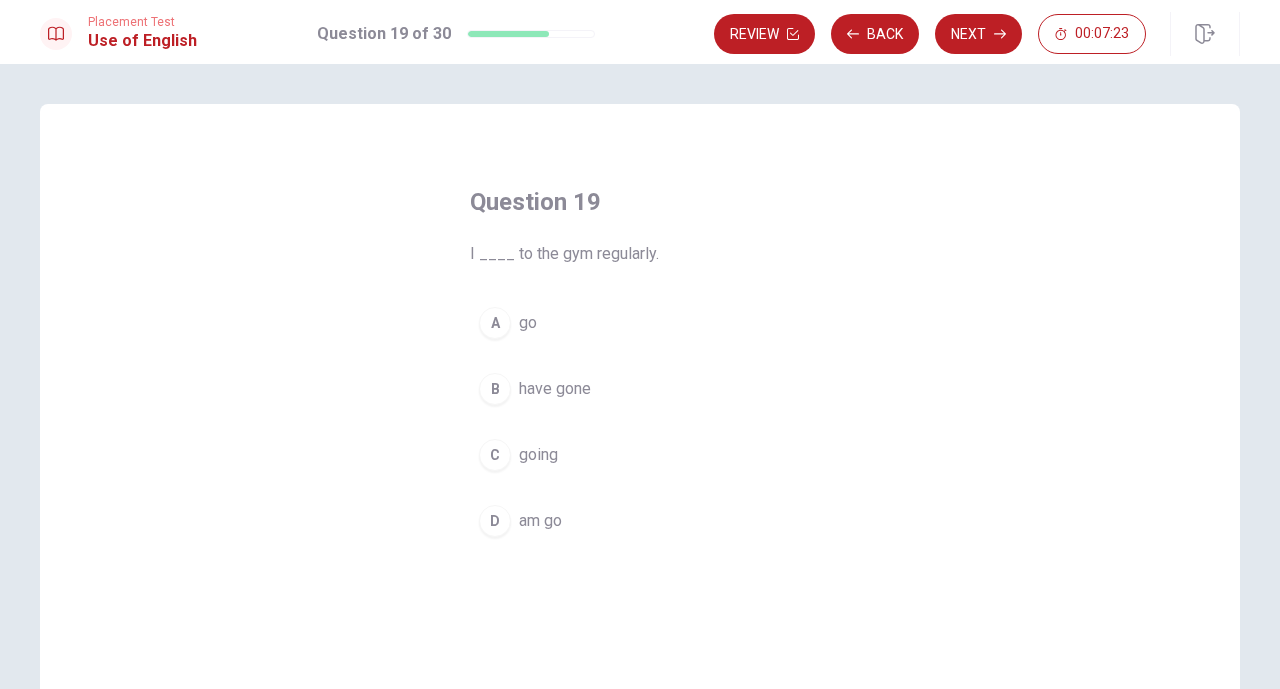 click on "A go" at bounding box center [640, 323] 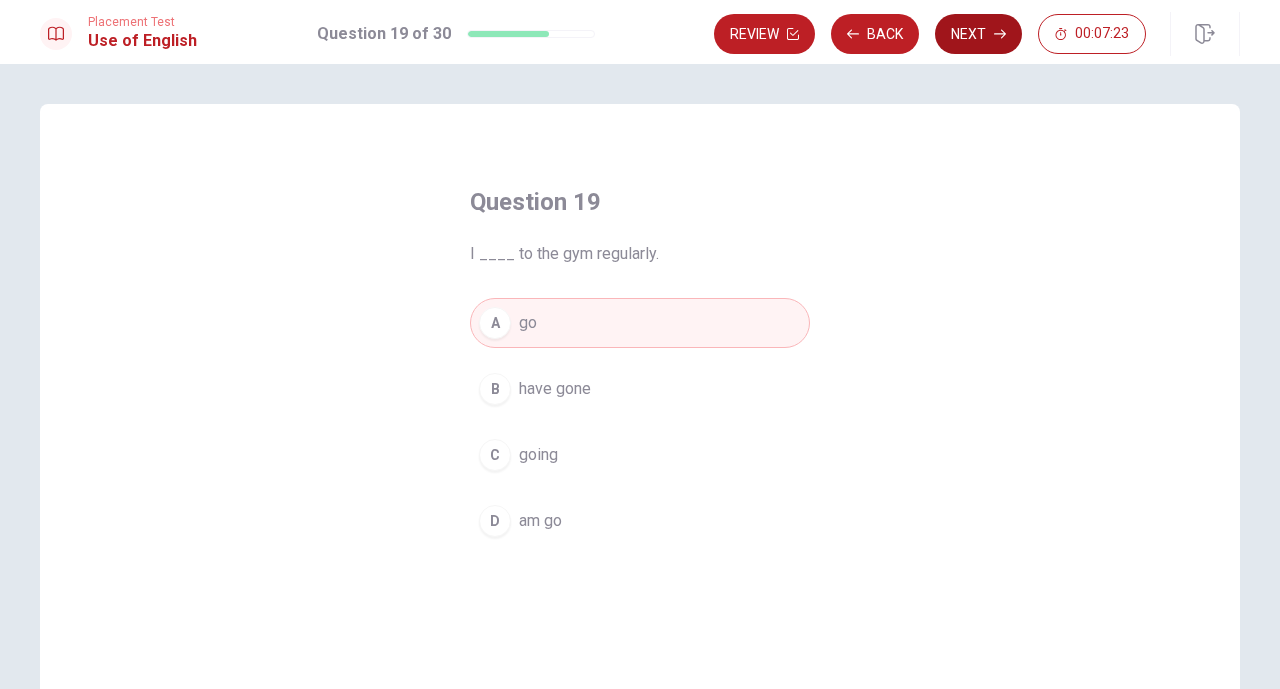 click on "Next" at bounding box center (978, 34) 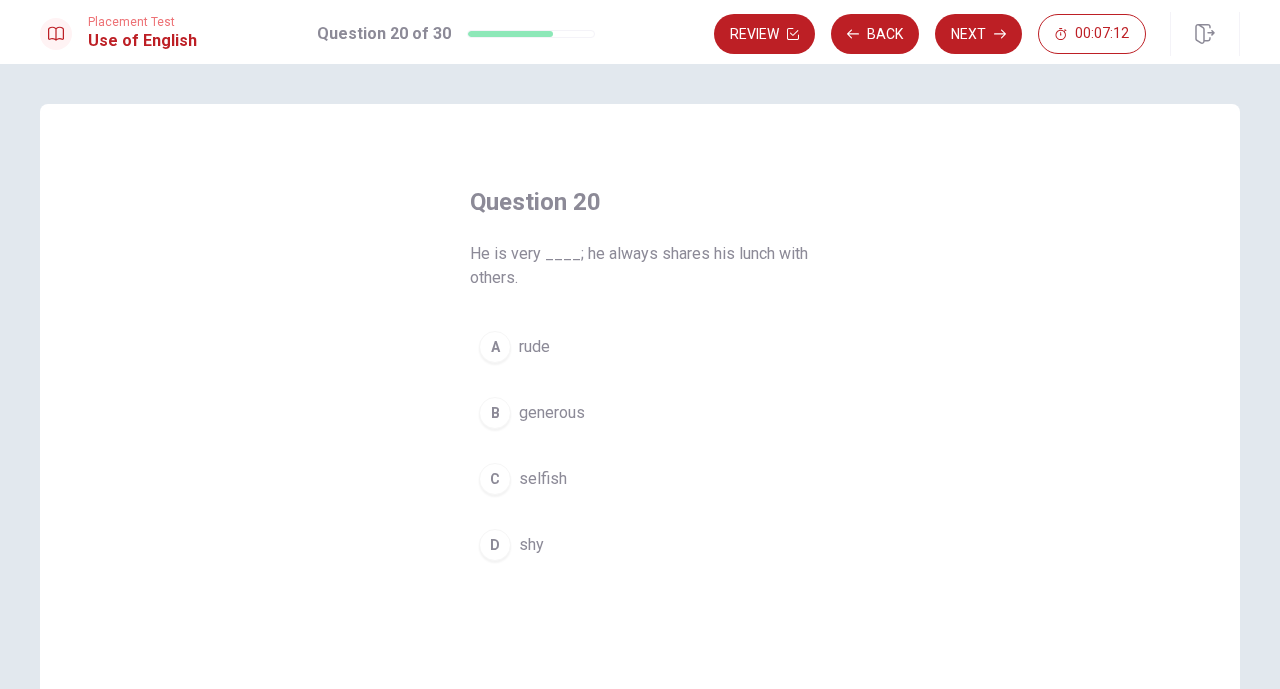click on "B generous" at bounding box center (640, 413) 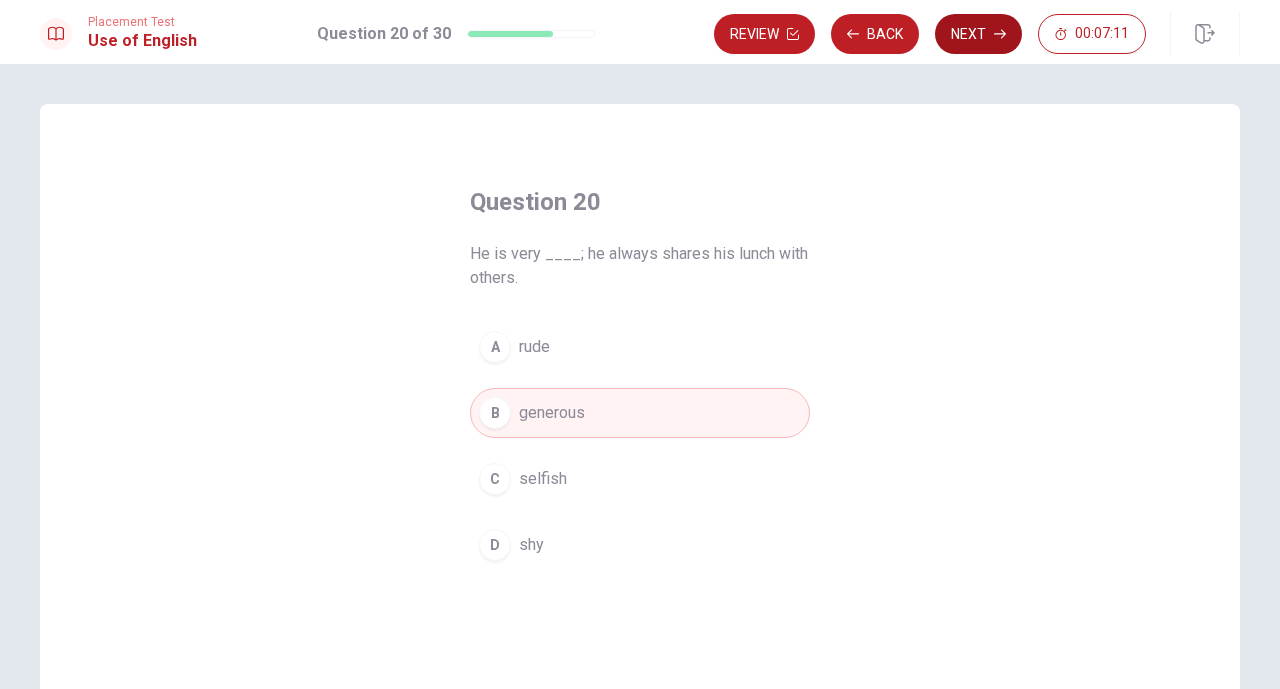 click on "Next" at bounding box center [978, 34] 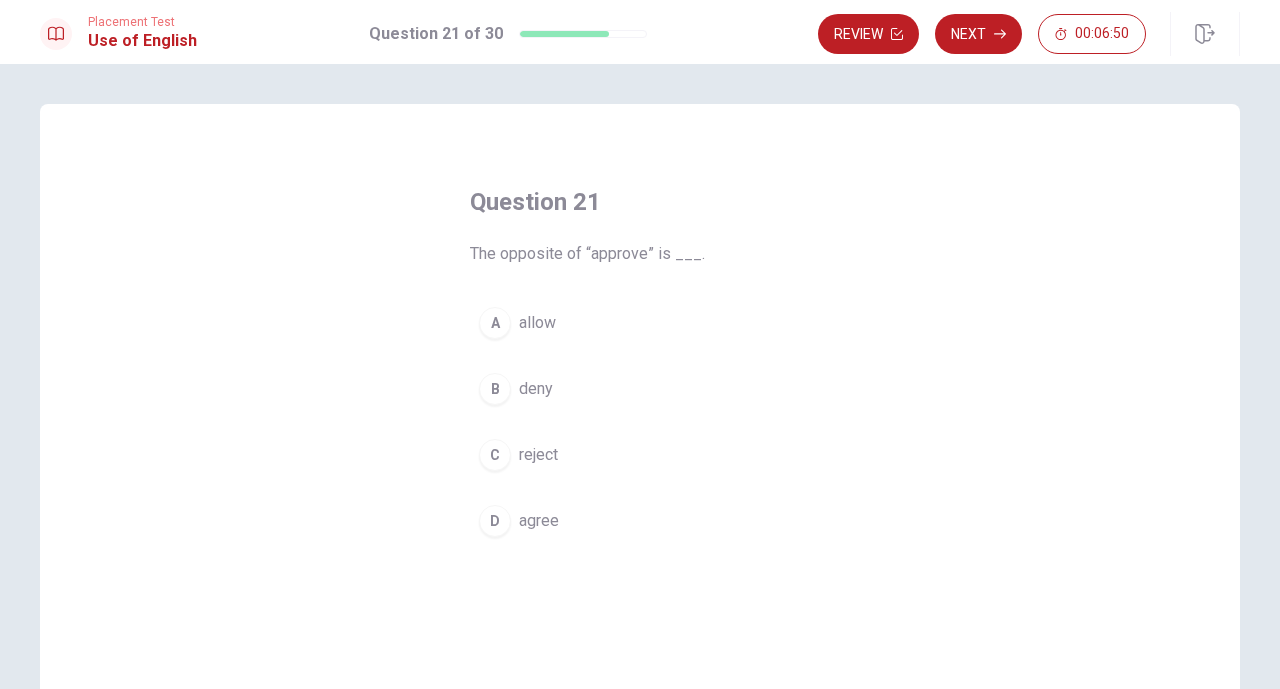 click on "B deny" at bounding box center (640, 389) 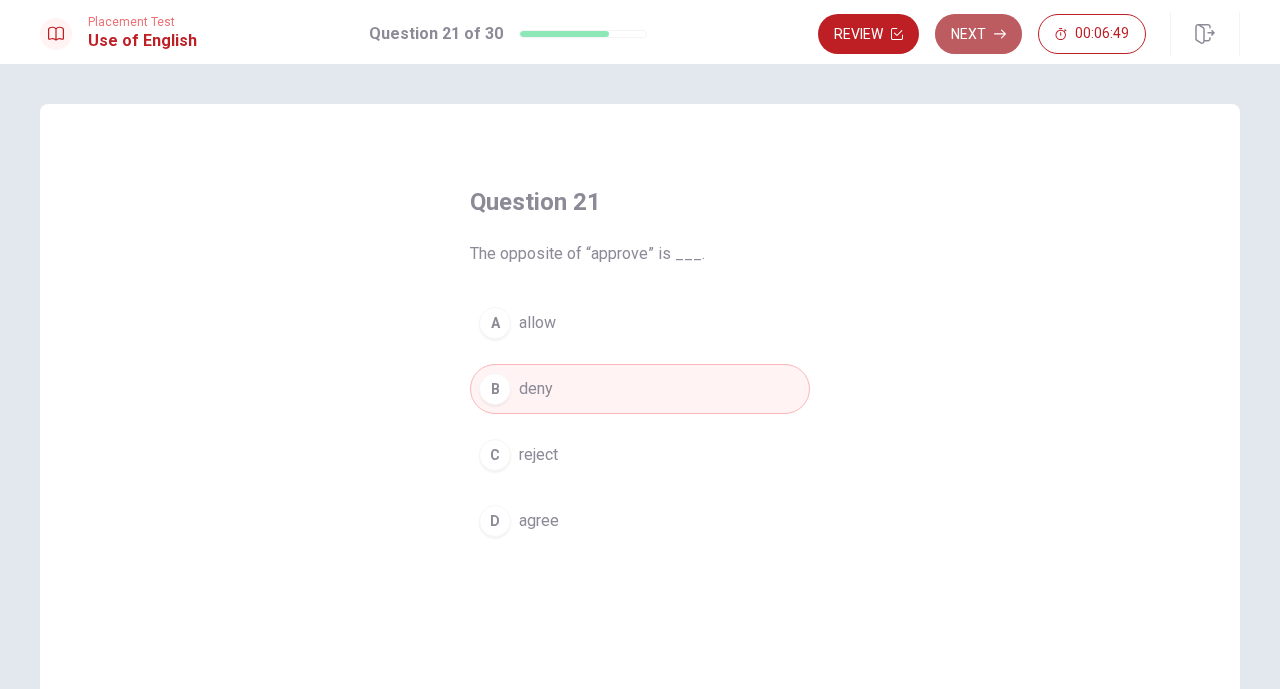 click on "Next" at bounding box center [978, 34] 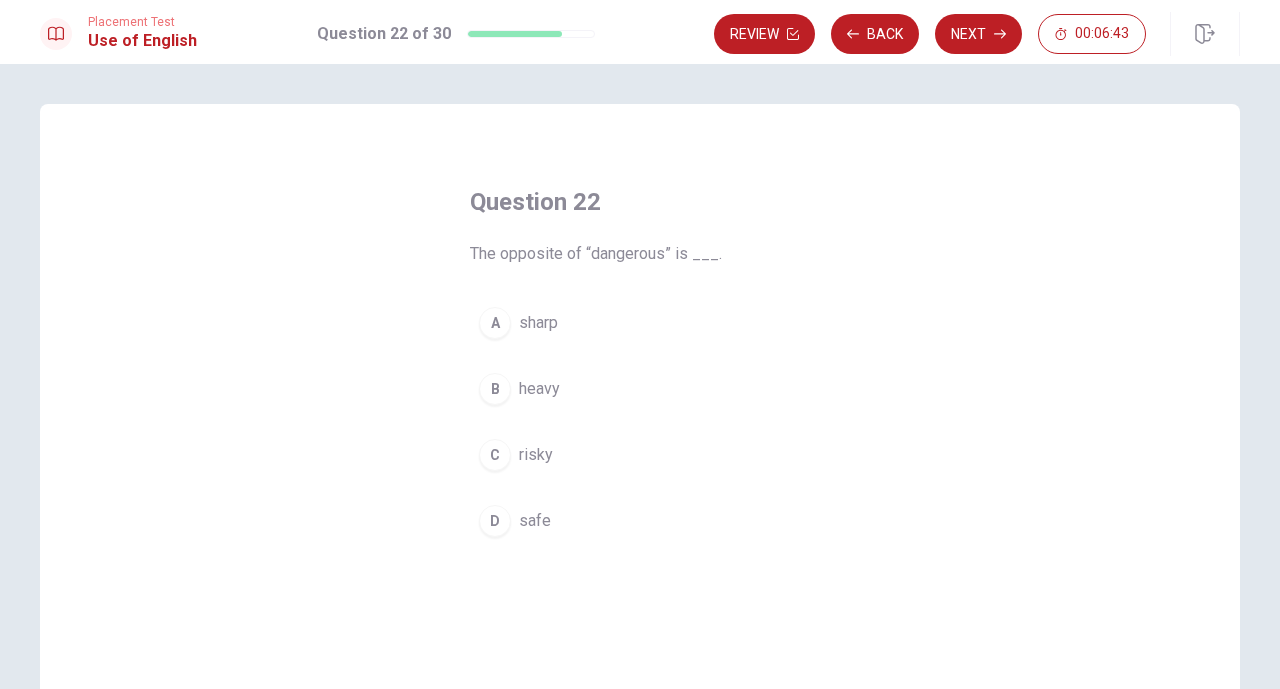 click on "D safe" at bounding box center (640, 521) 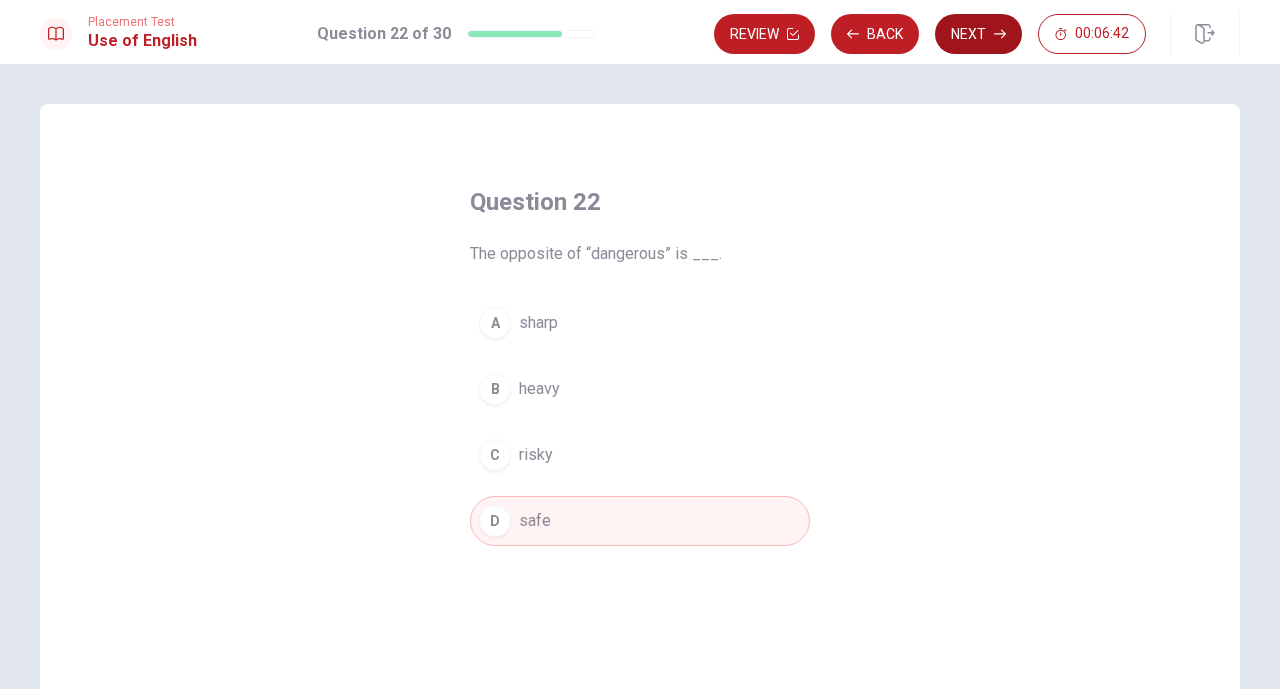 click on "Next" at bounding box center [978, 34] 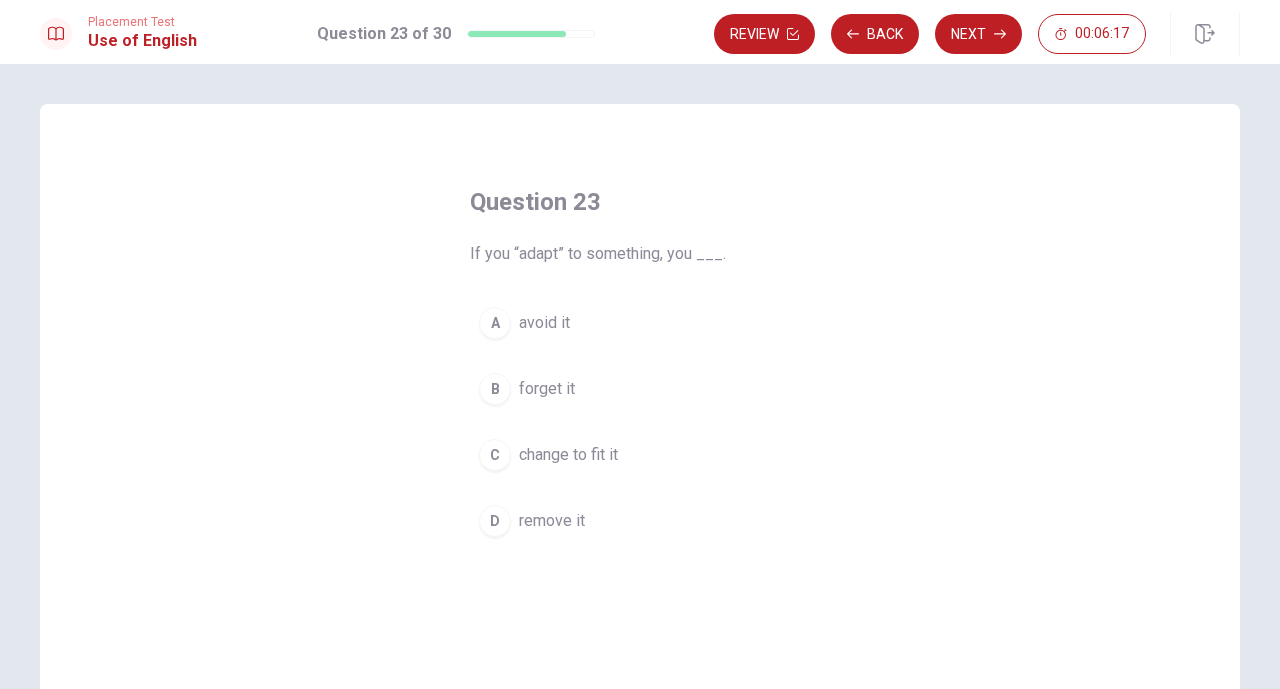 click on "C change to fit it" at bounding box center (640, 455) 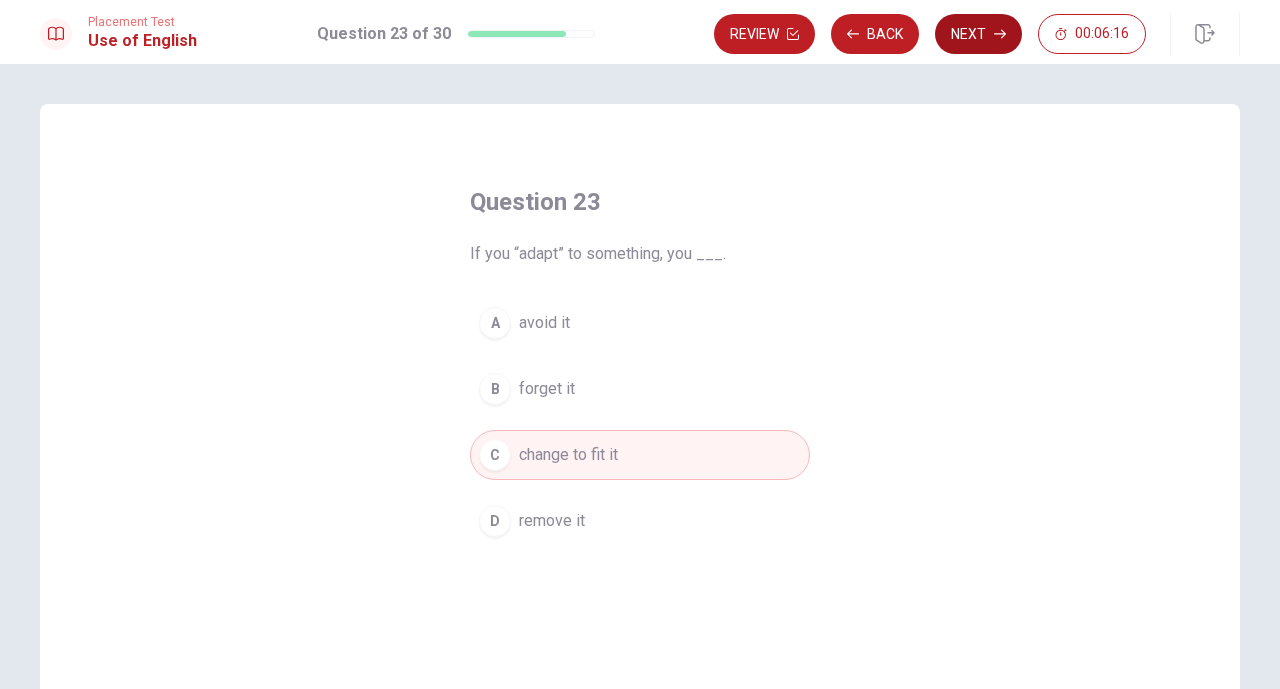 click 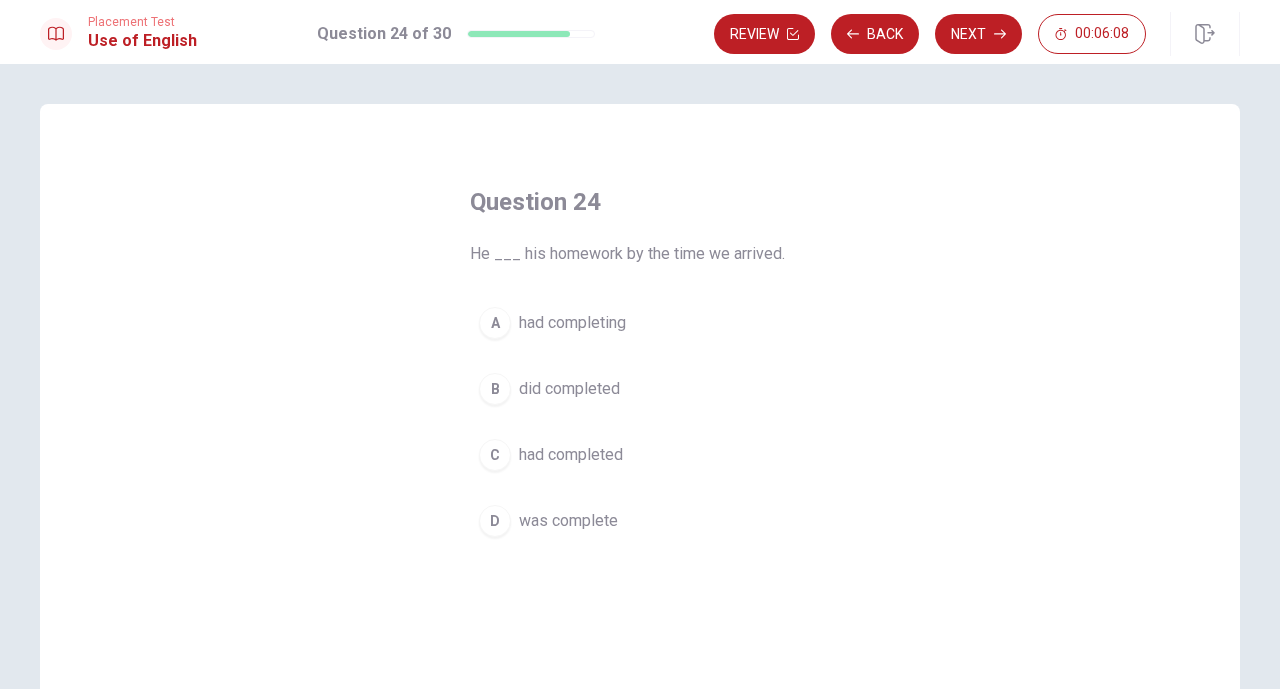 click on "C had completed" at bounding box center [640, 455] 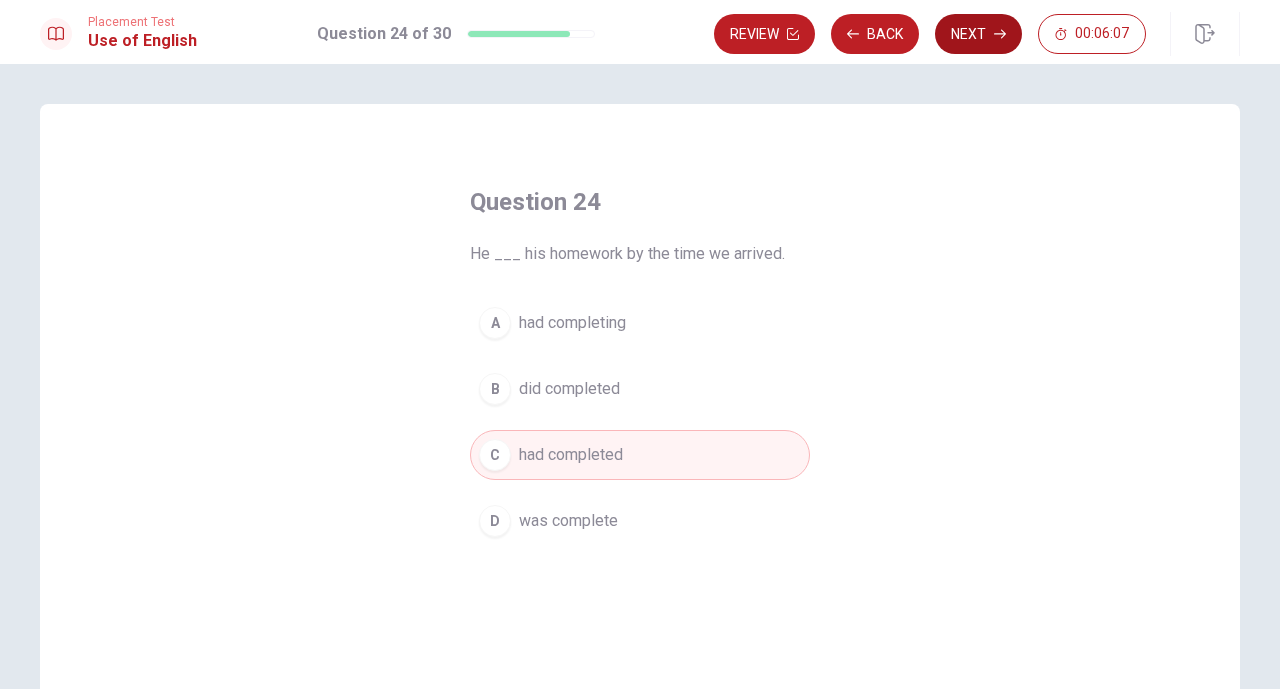click 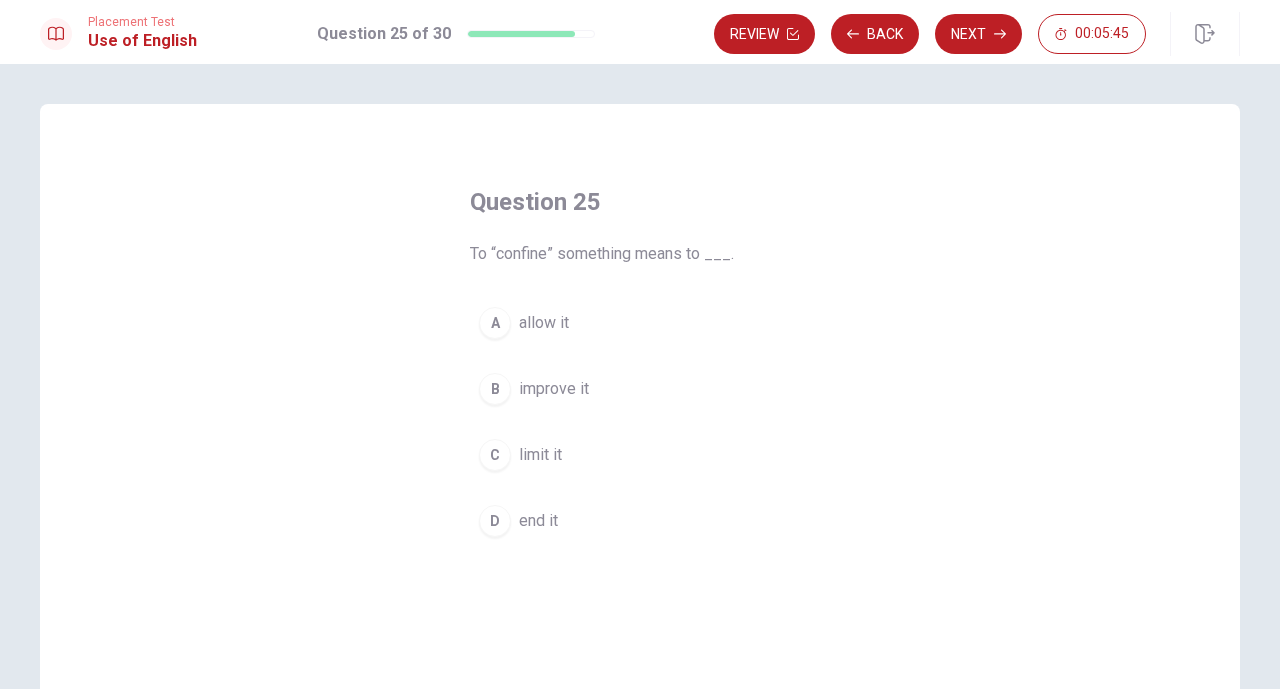 click on "A allow it" at bounding box center [640, 323] 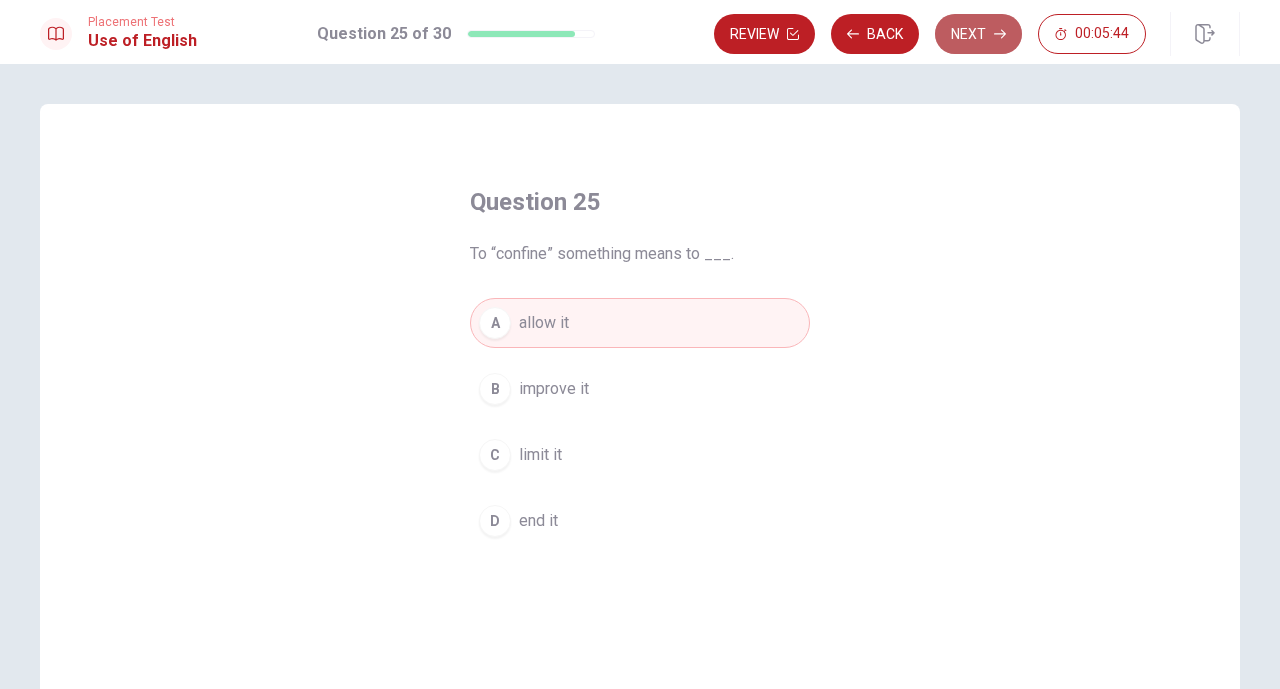click on "Next" at bounding box center [978, 34] 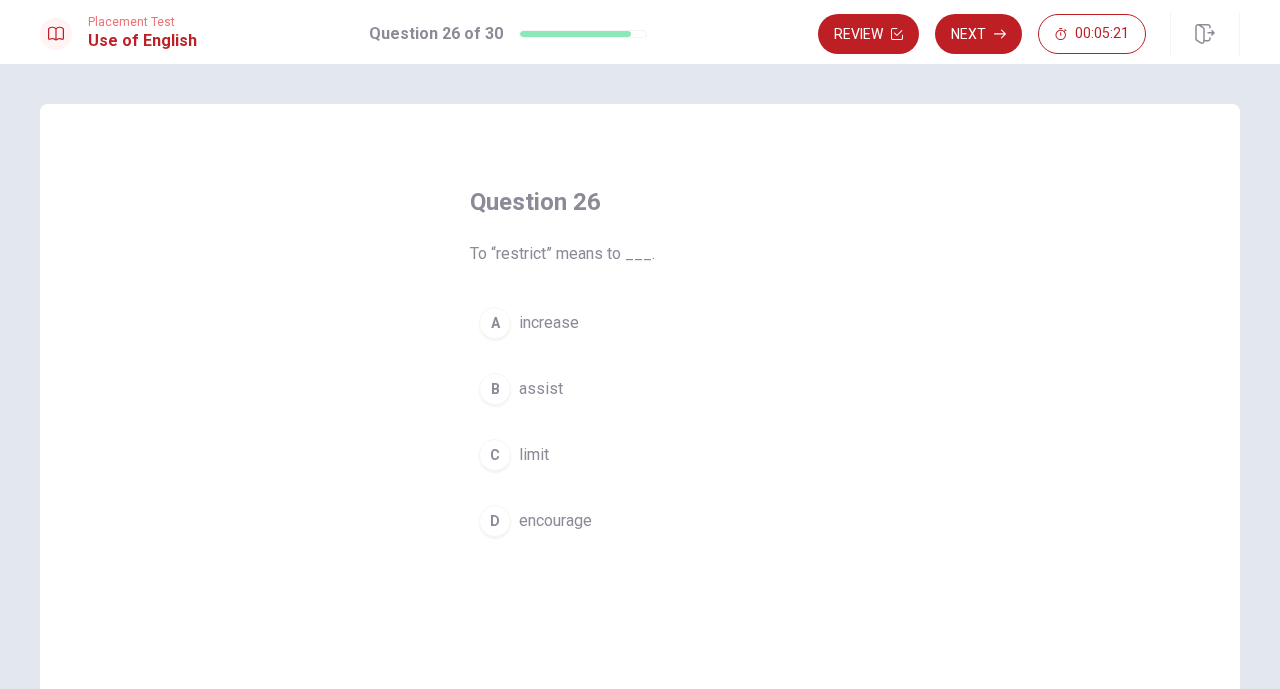 click on "encourage" at bounding box center [555, 521] 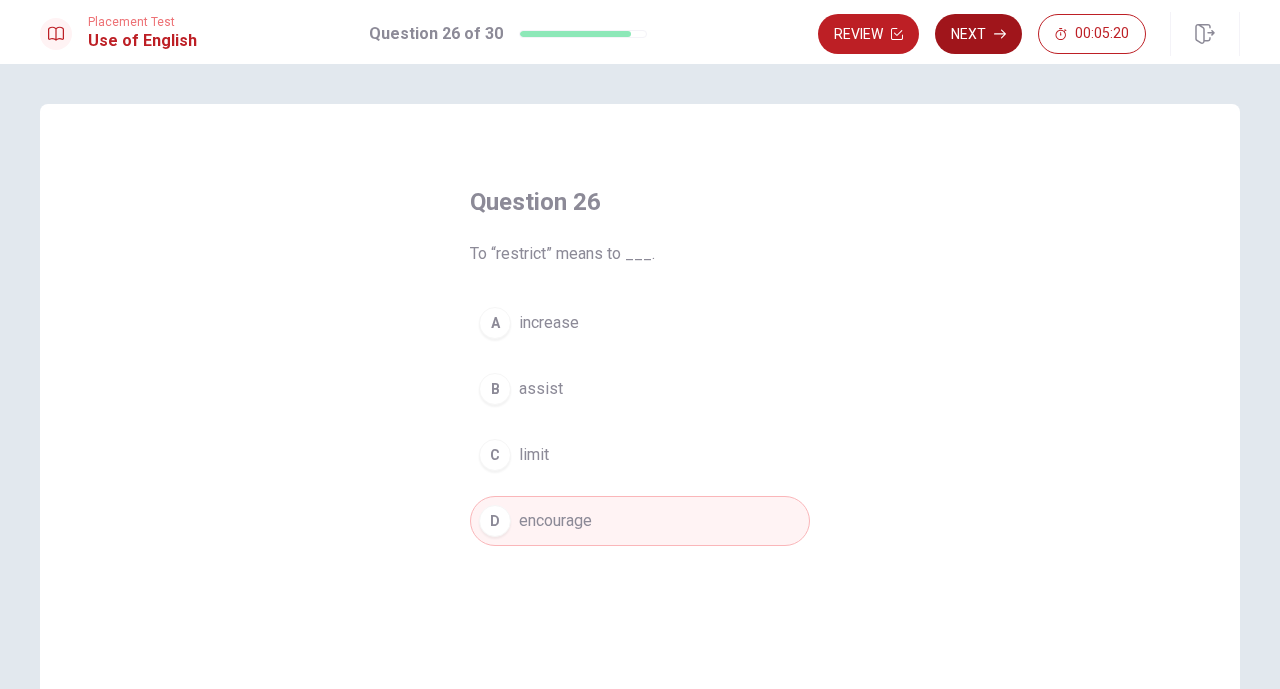 click on "Next" at bounding box center (978, 34) 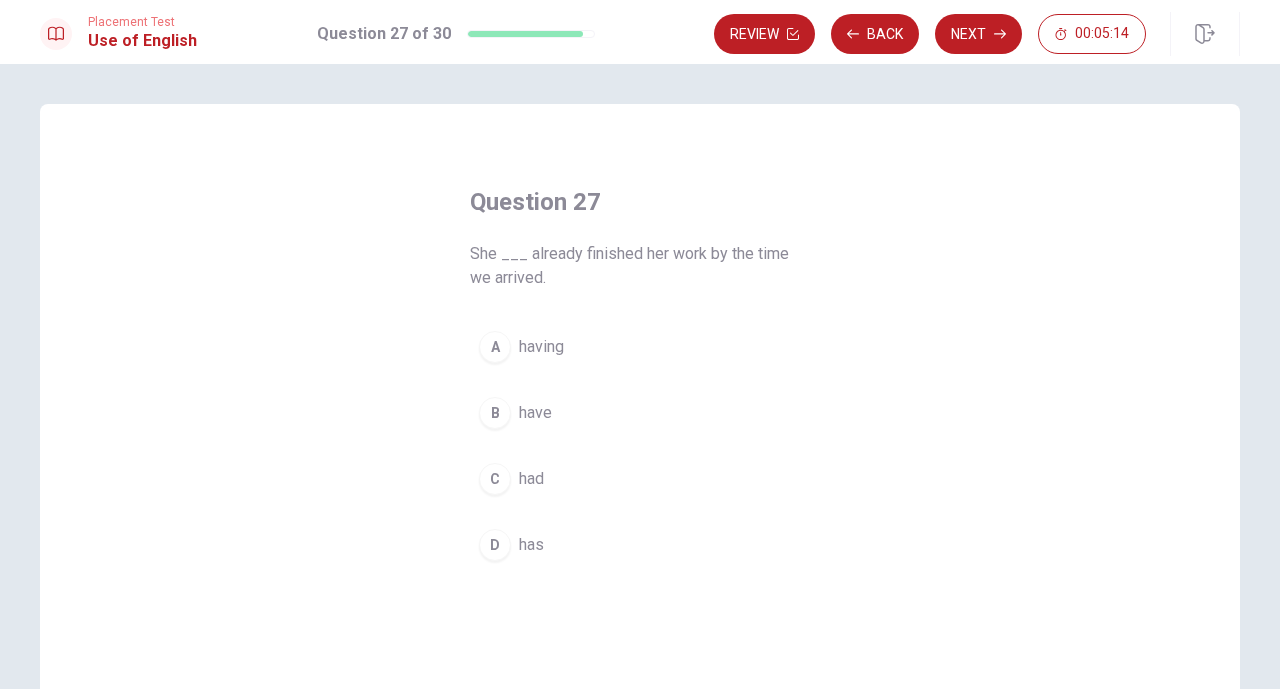 click on "C had" at bounding box center (640, 479) 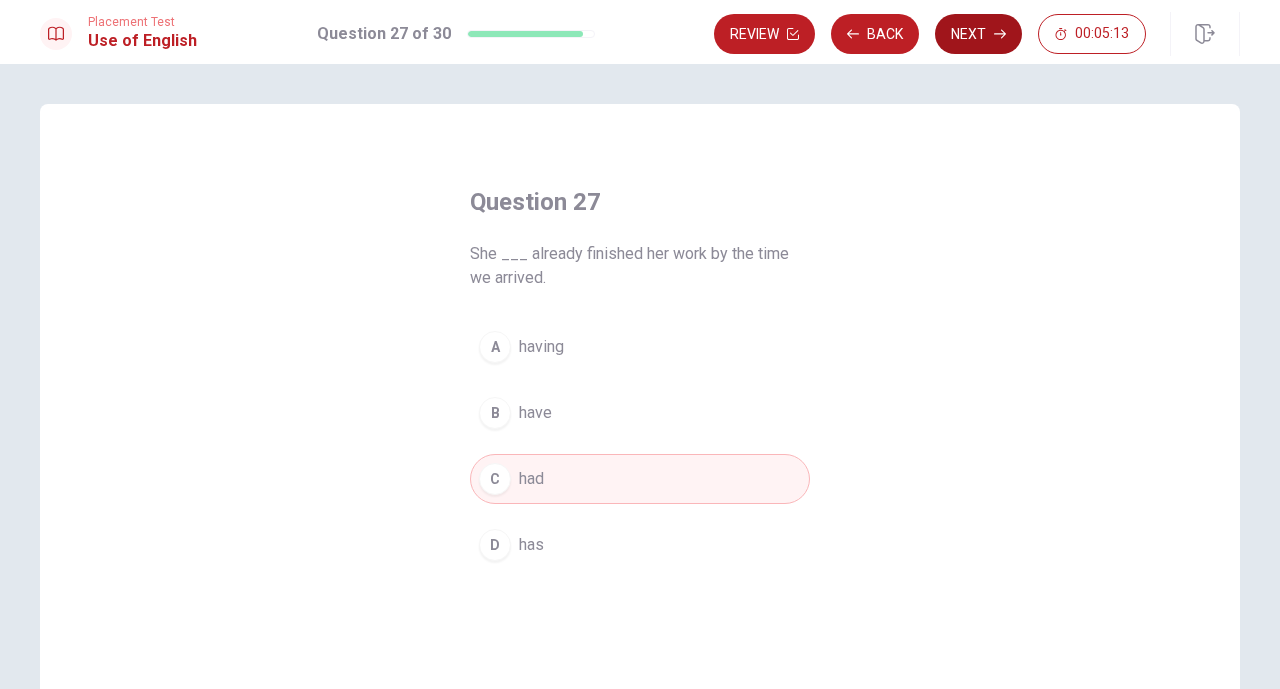 click 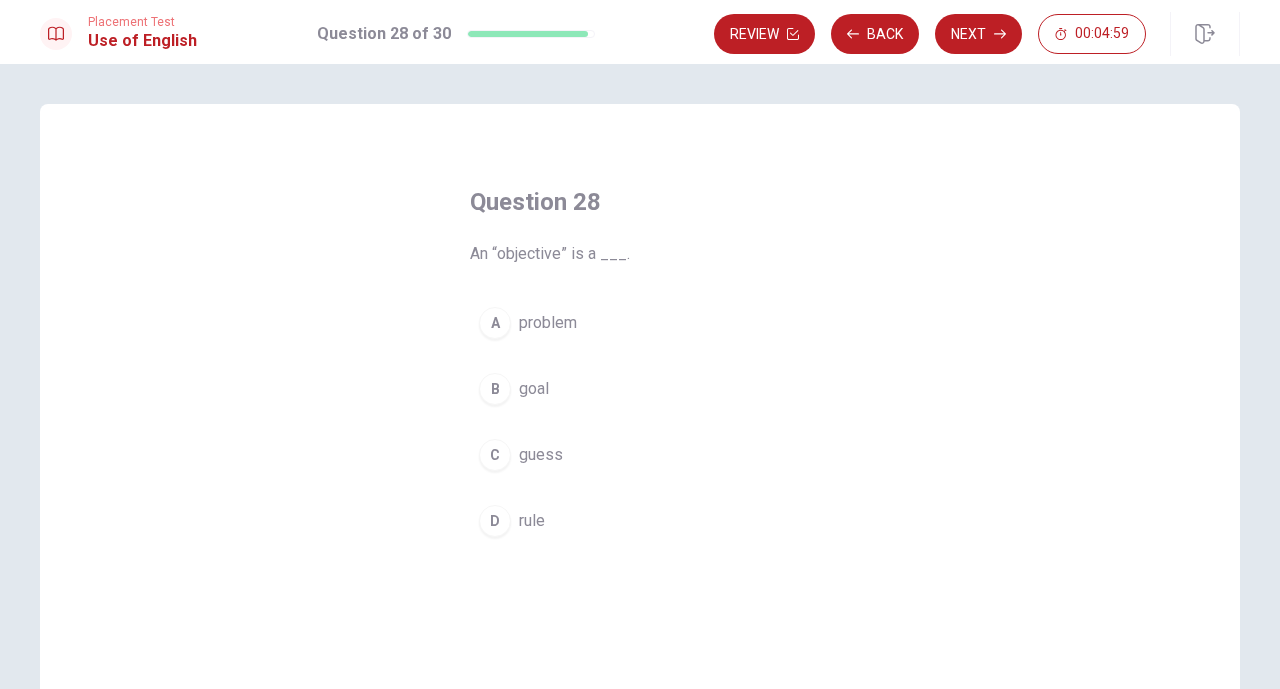 click on "A problem" at bounding box center (640, 323) 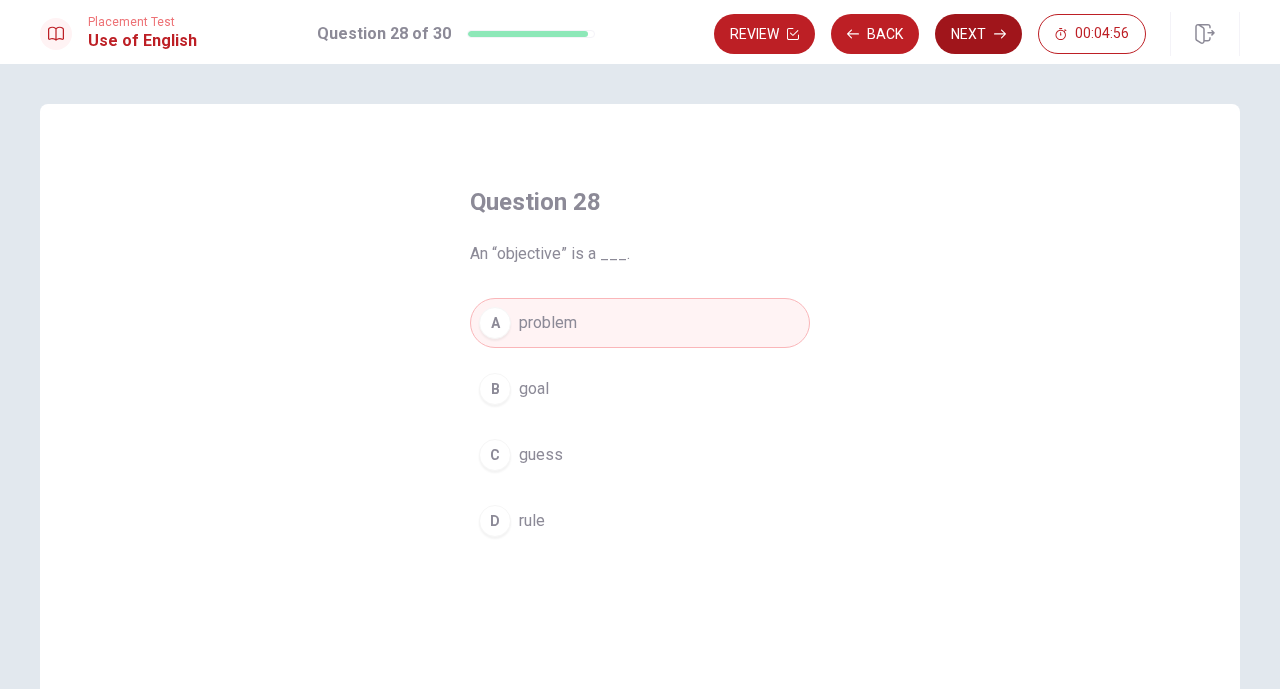 click on "Next" at bounding box center [978, 34] 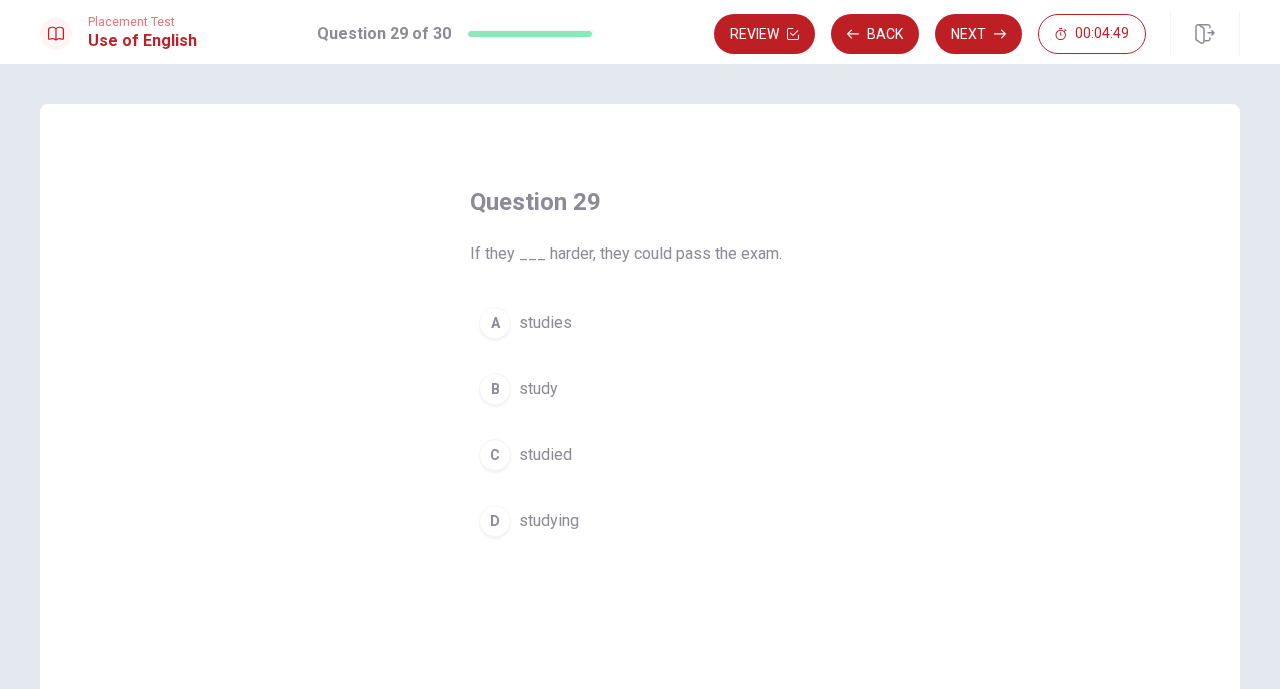 click on "C studied" at bounding box center (640, 455) 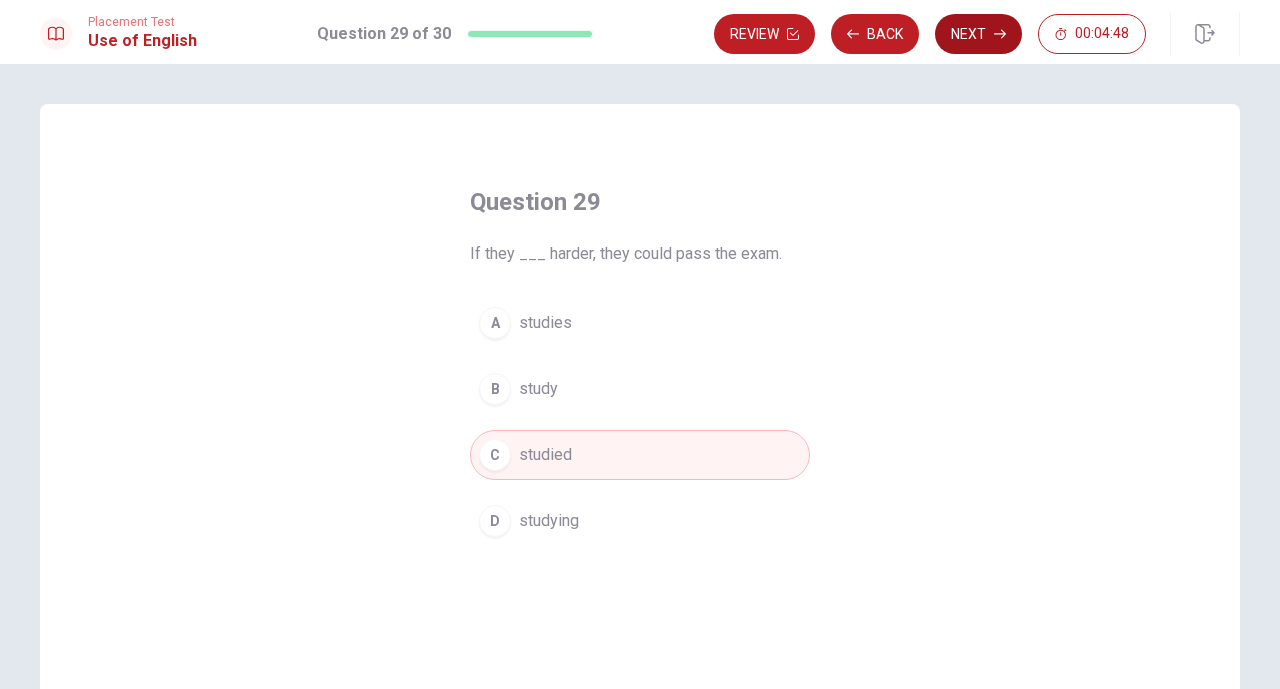 click on "Next" at bounding box center (978, 34) 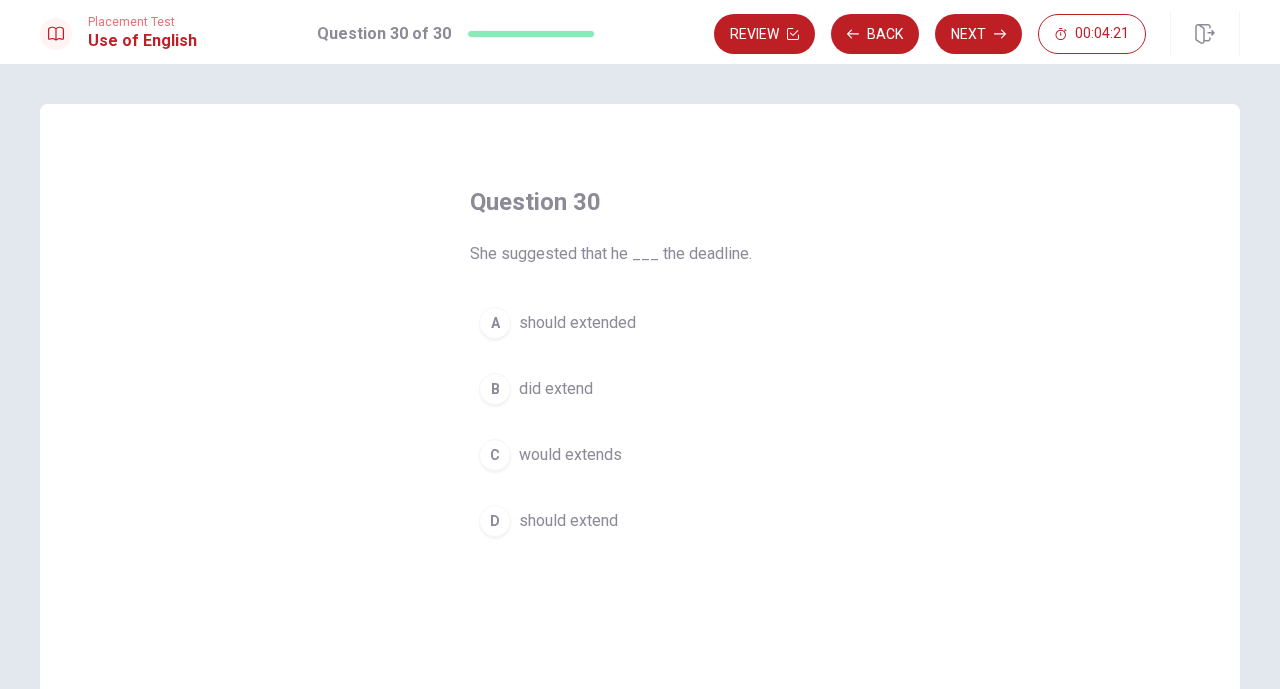 click on "D should extend" at bounding box center [640, 521] 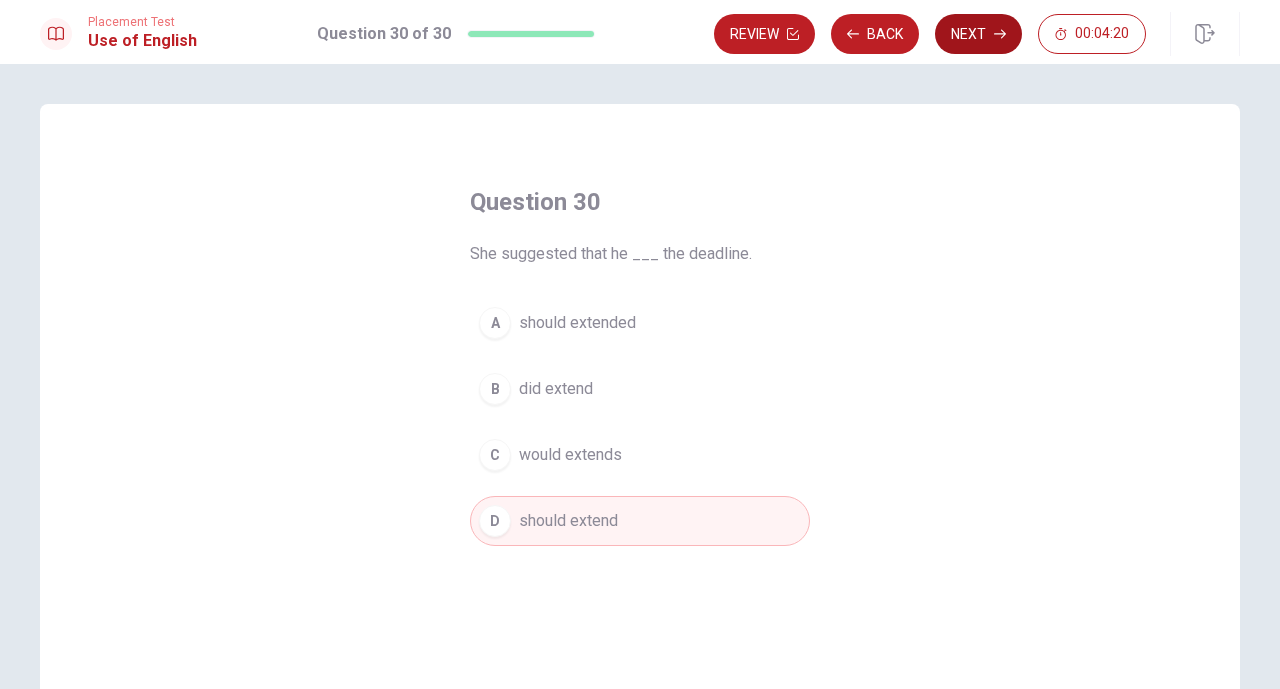 click 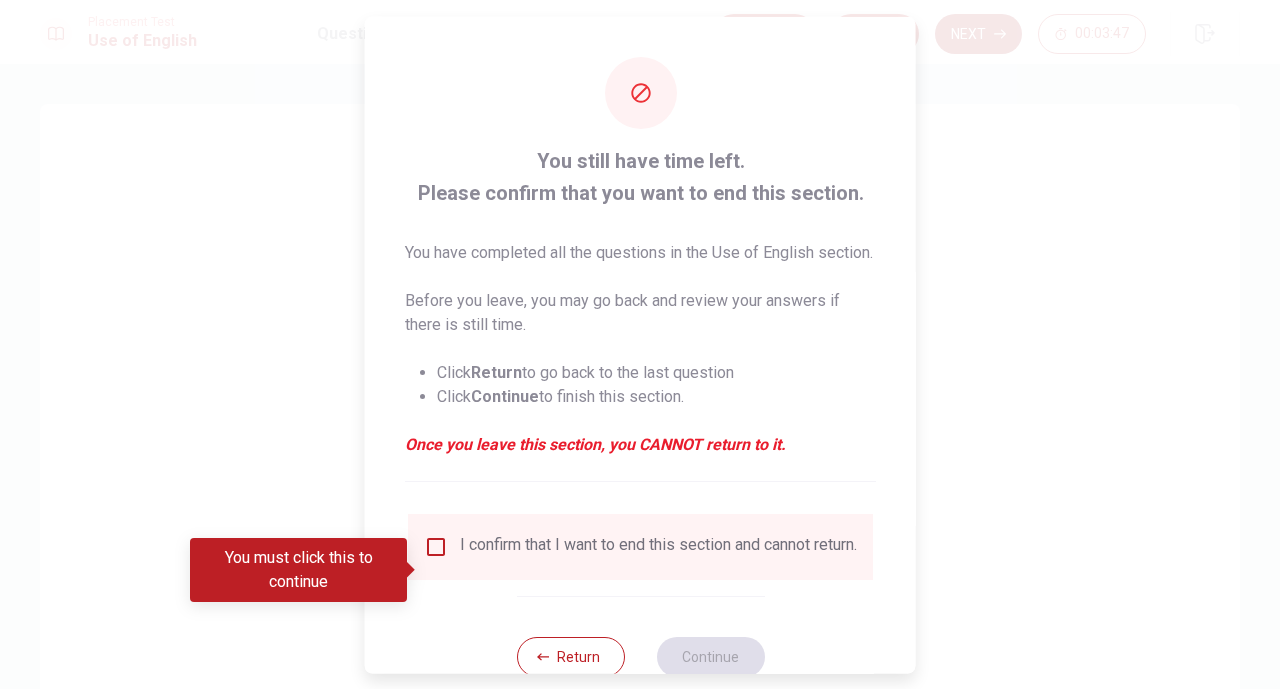 scroll, scrollTop: 81, scrollLeft: 0, axis: vertical 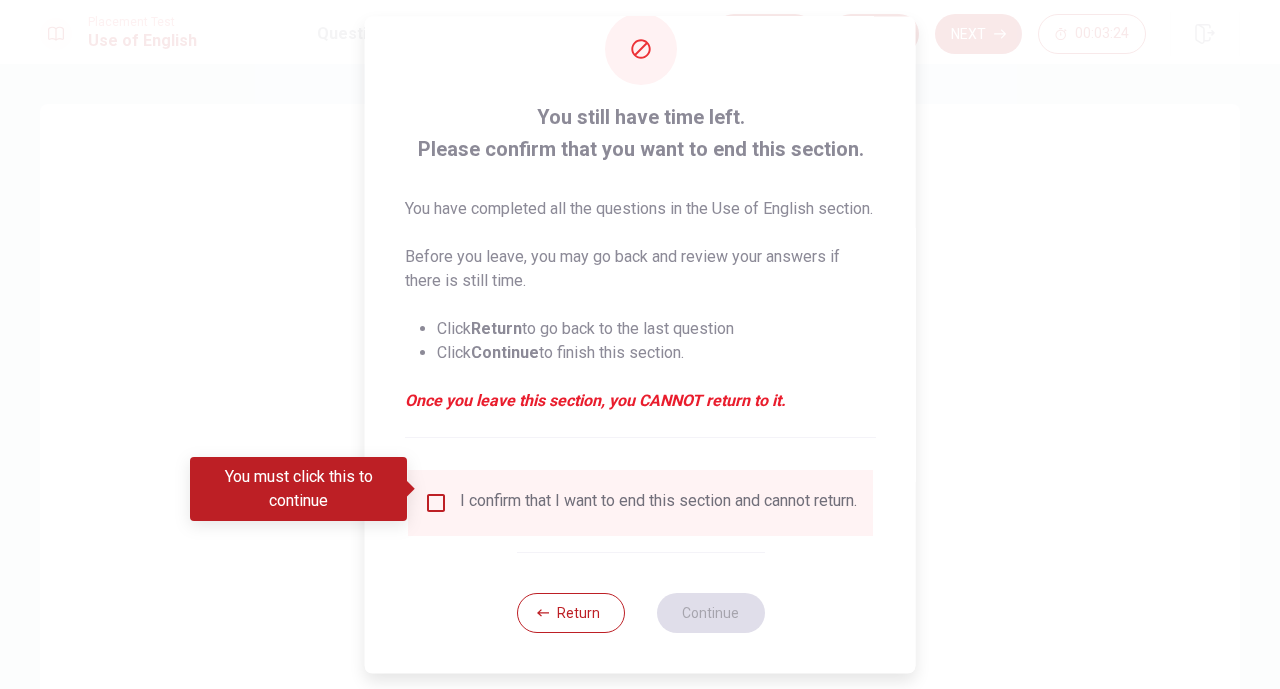 click at bounding box center [436, 503] 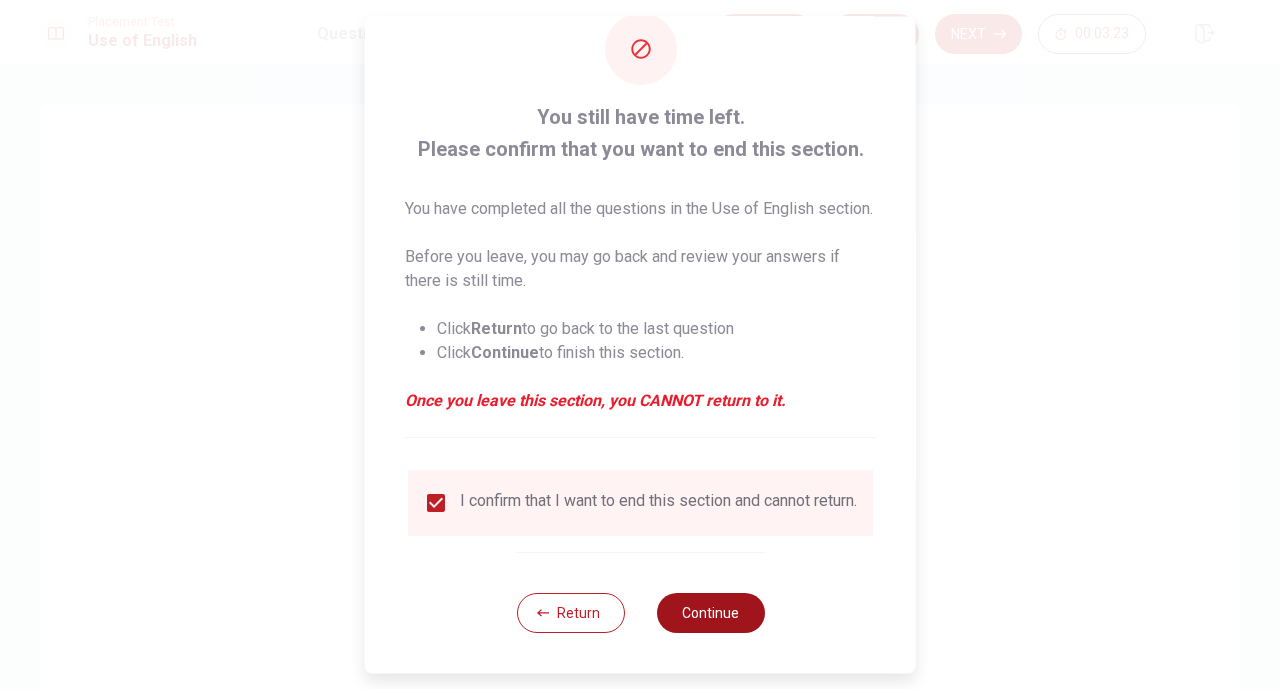 click on "Continue" at bounding box center (710, 613) 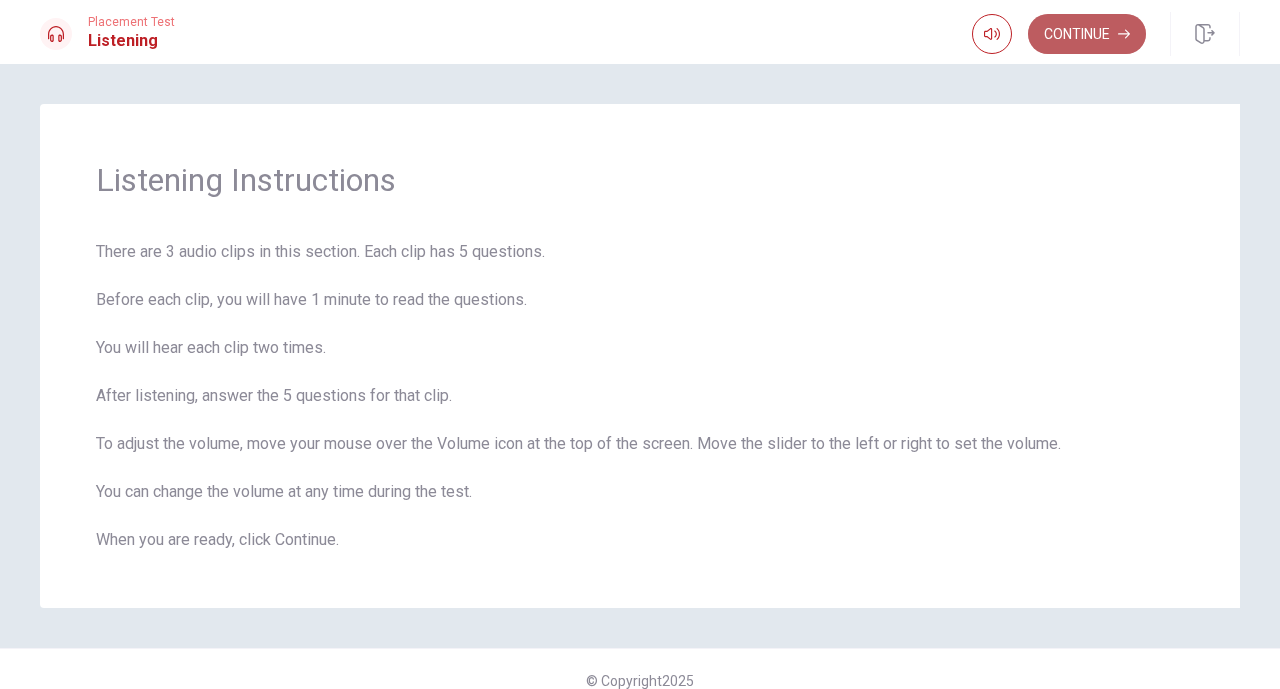click on "Continue" at bounding box center [1087, 34] 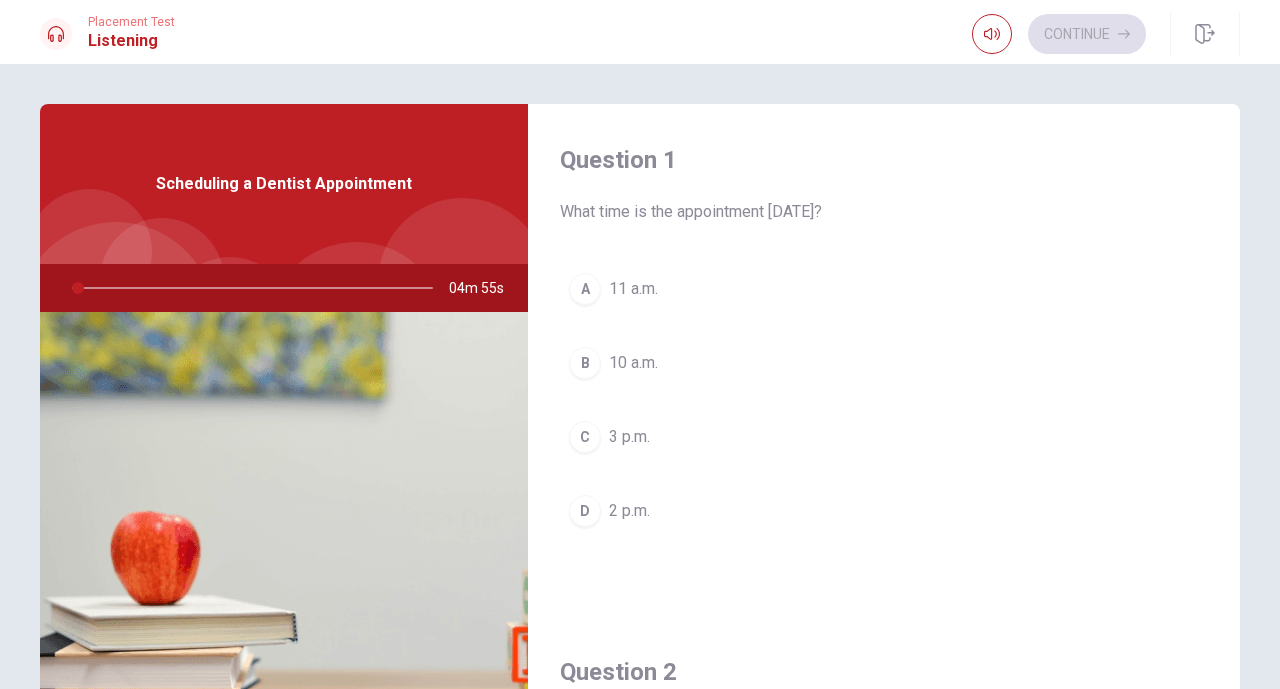 click on "A 11 a.m. B 10 a.m. C 3 p.m. D 2 p.m." at bounding box center [884, 420] 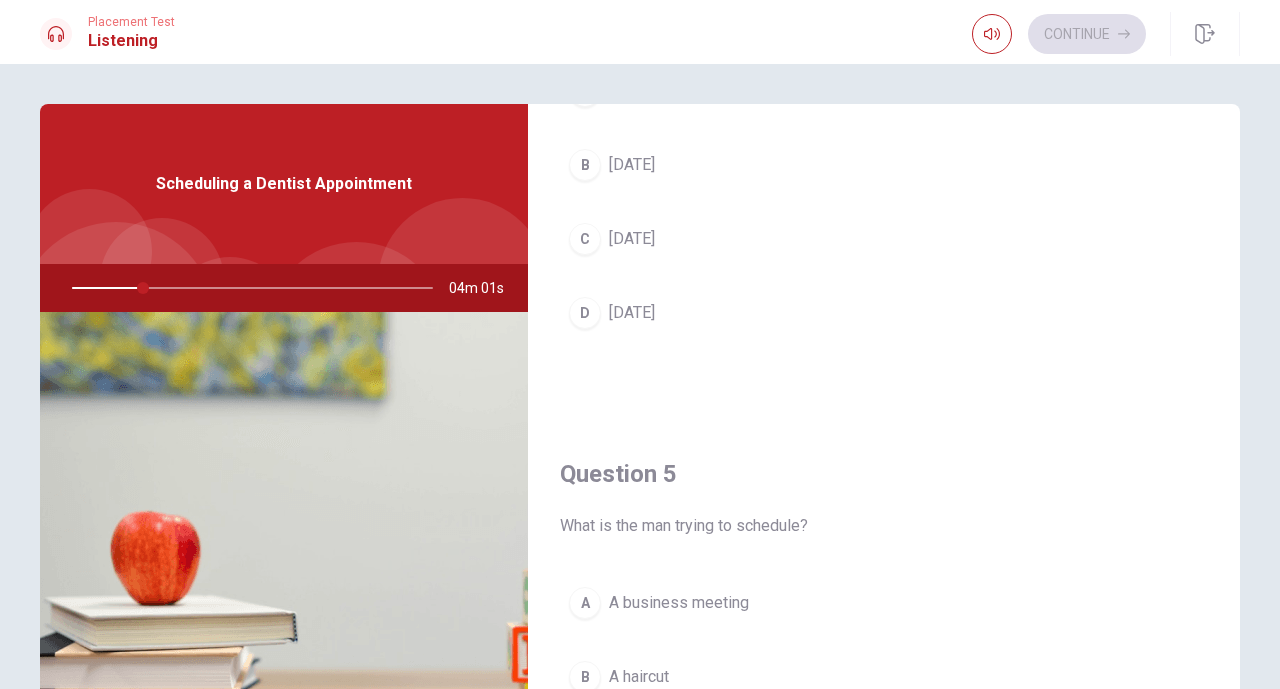 scroll, scrollTop: 1865, scrollLeft: 0, axis: vertical 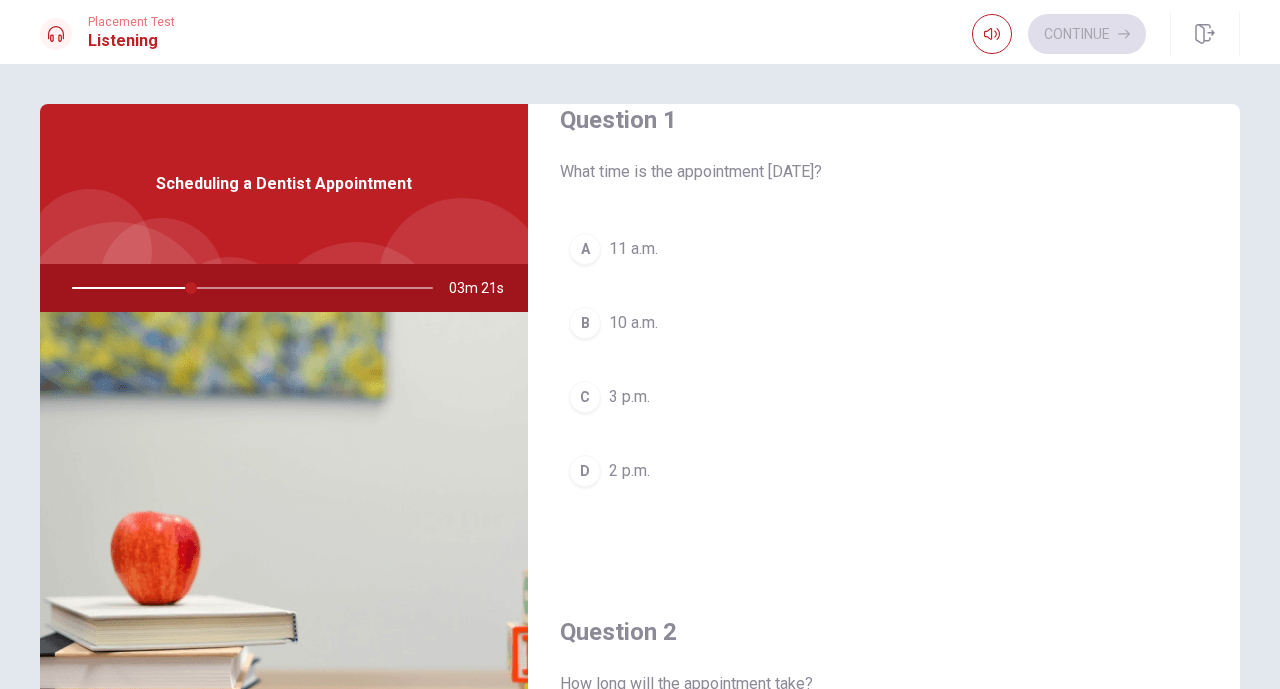 click on "C 3 p.m." at bounding box center [884, 397] 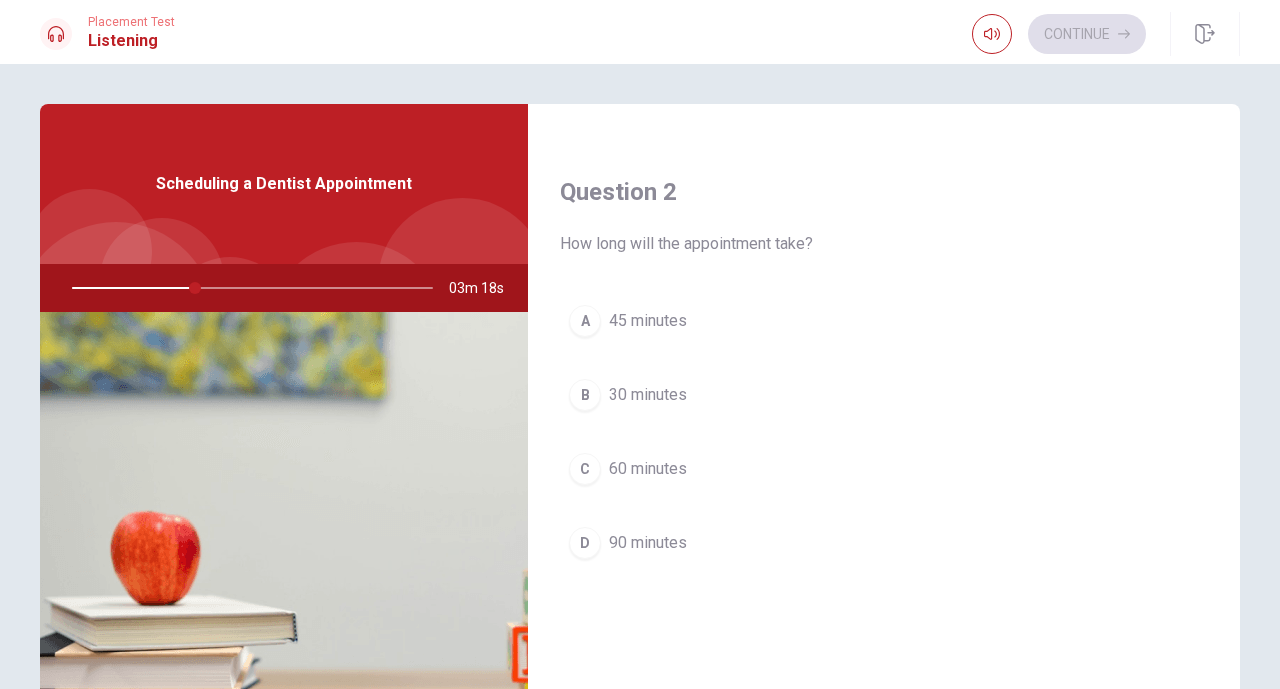 scroll, scrollTop: 486, scrollLeft: 0, axis: vertical 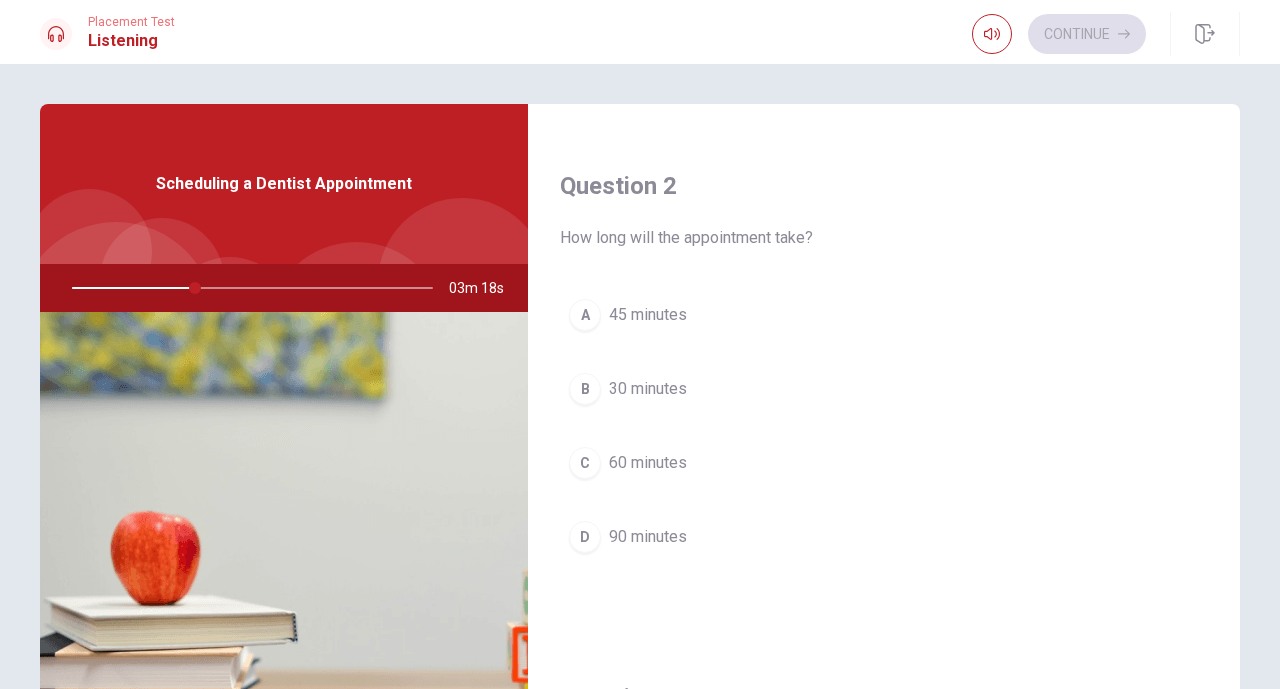 click on "A 45 minutes" at bounding box center [884, 315] 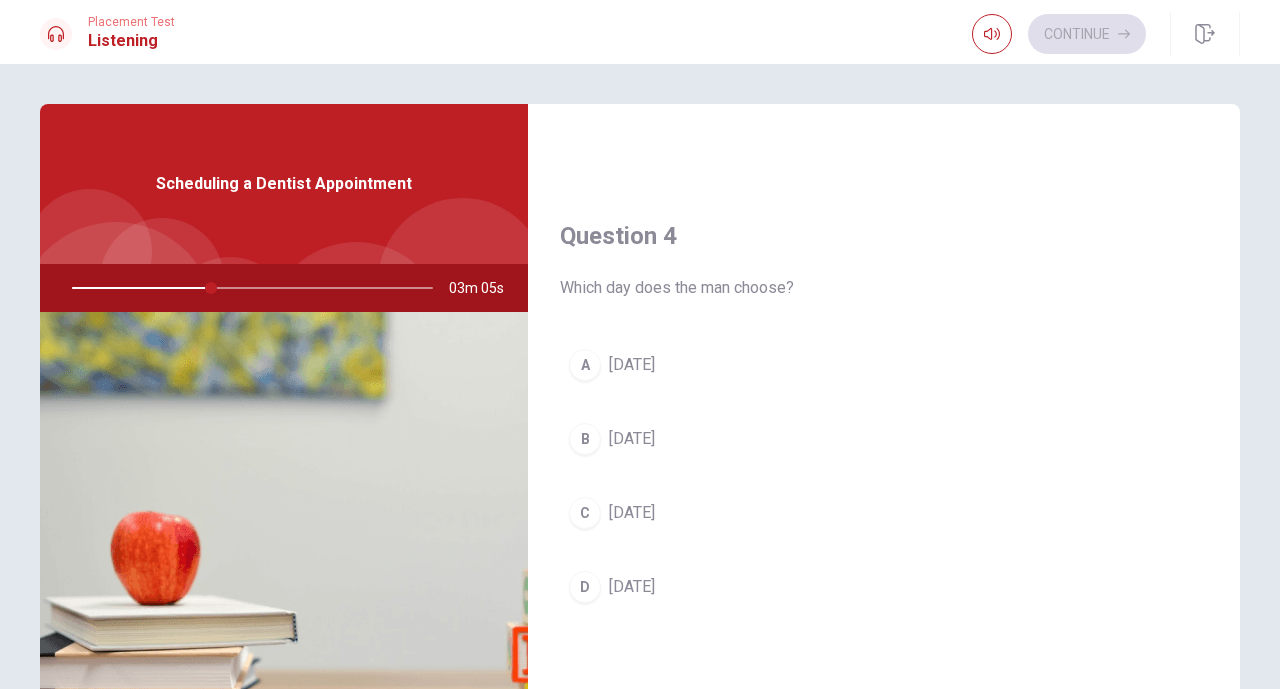 scroll, scrollTop: 1462, scrollLeft: 0, axis: vertical 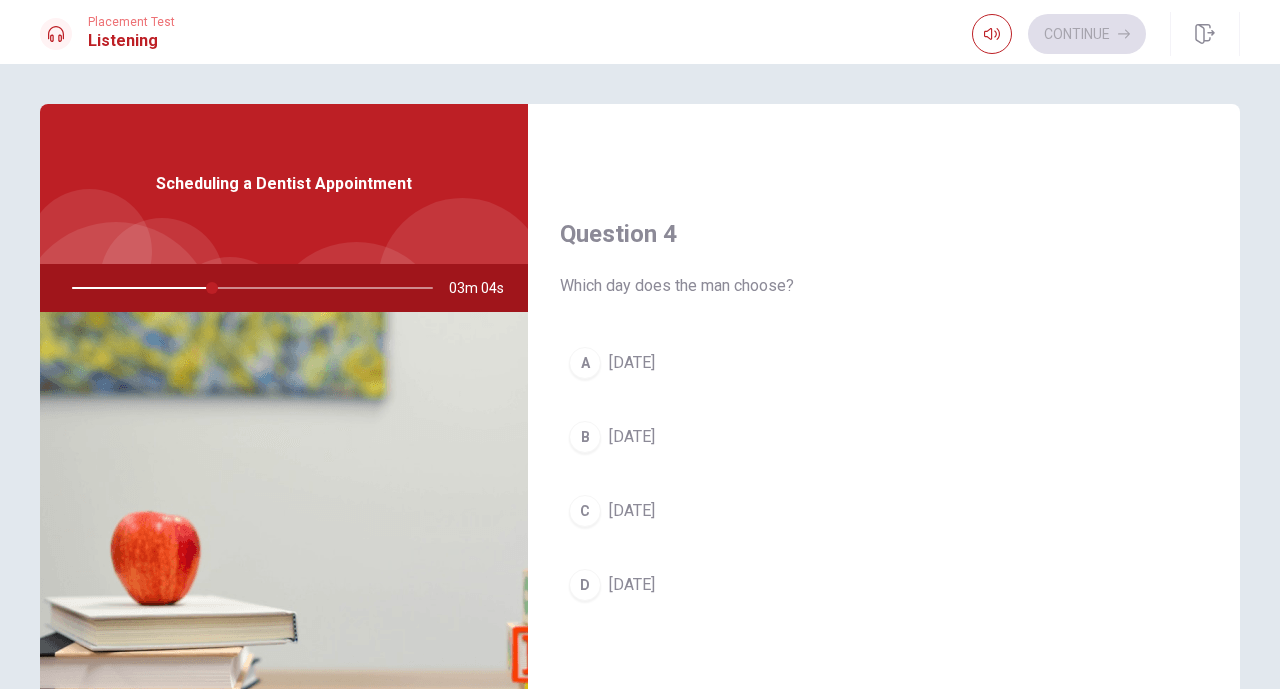 click on "B [DATE]" at bounding box center (884, 437) 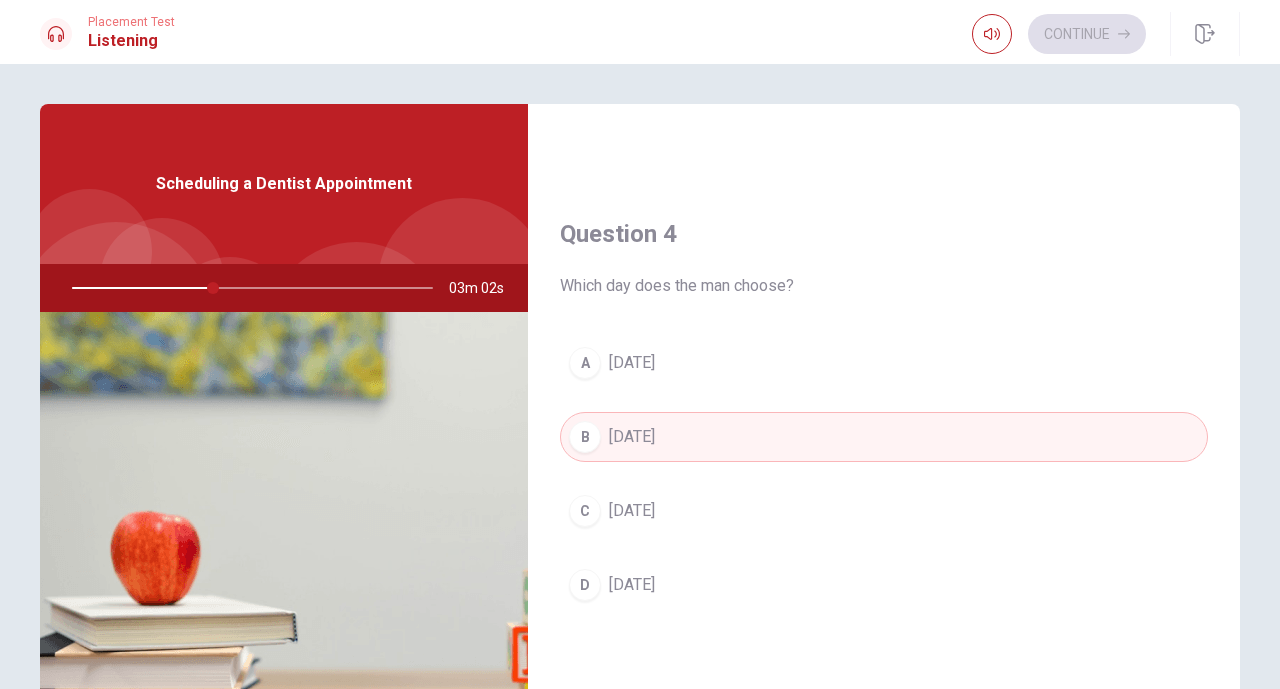 click on "A [DATE]" at bounding box center (884, 363) 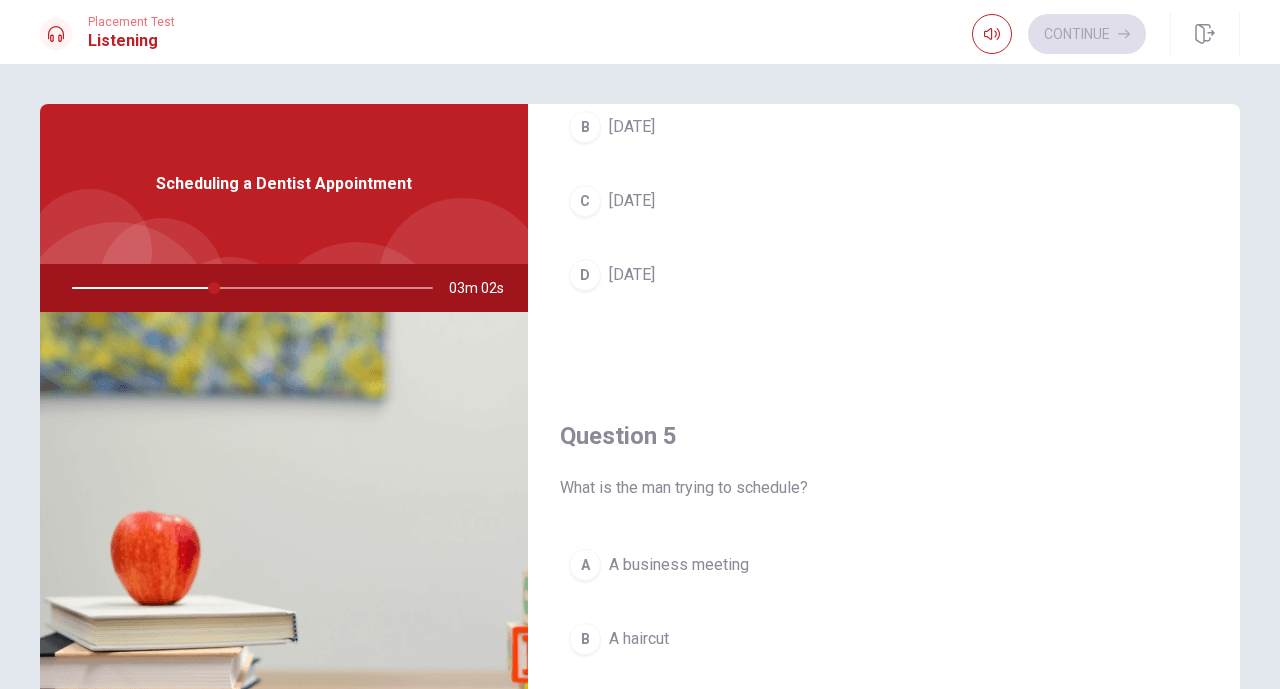 scroll, scrollTop: 1865, scrollLeft: 0, axis: vertical 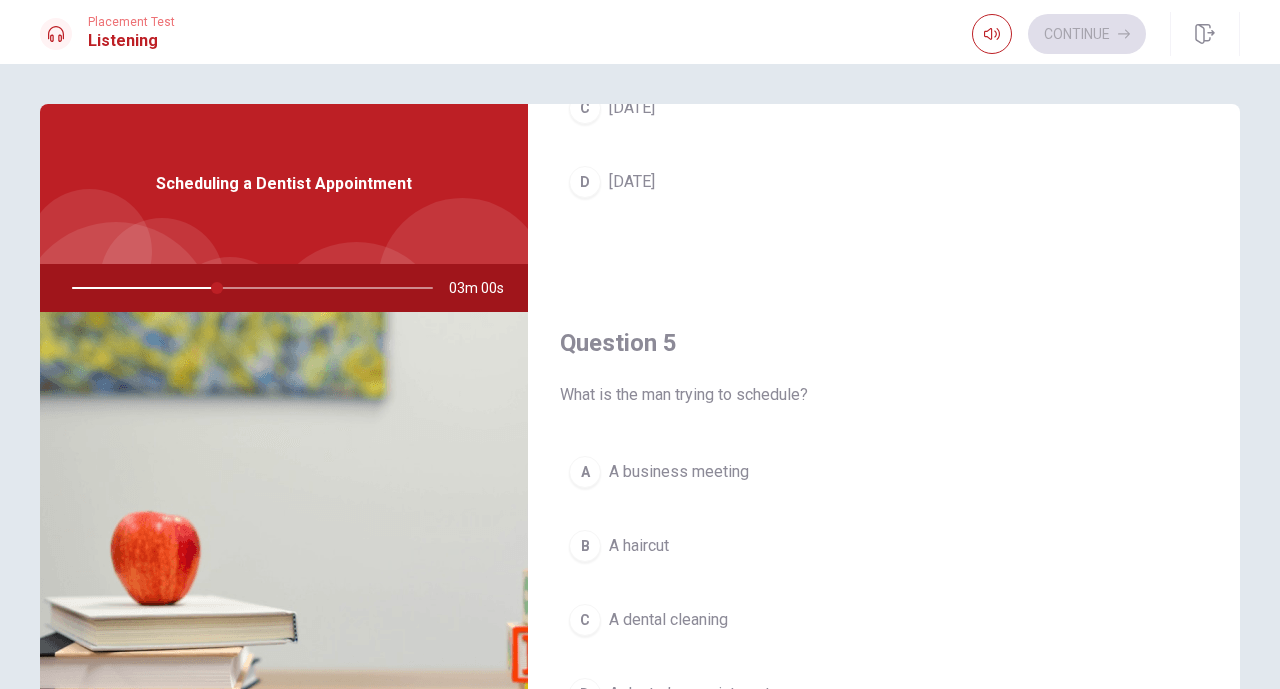 click on "C A dental cleaning" at bounding box center (884, 620) 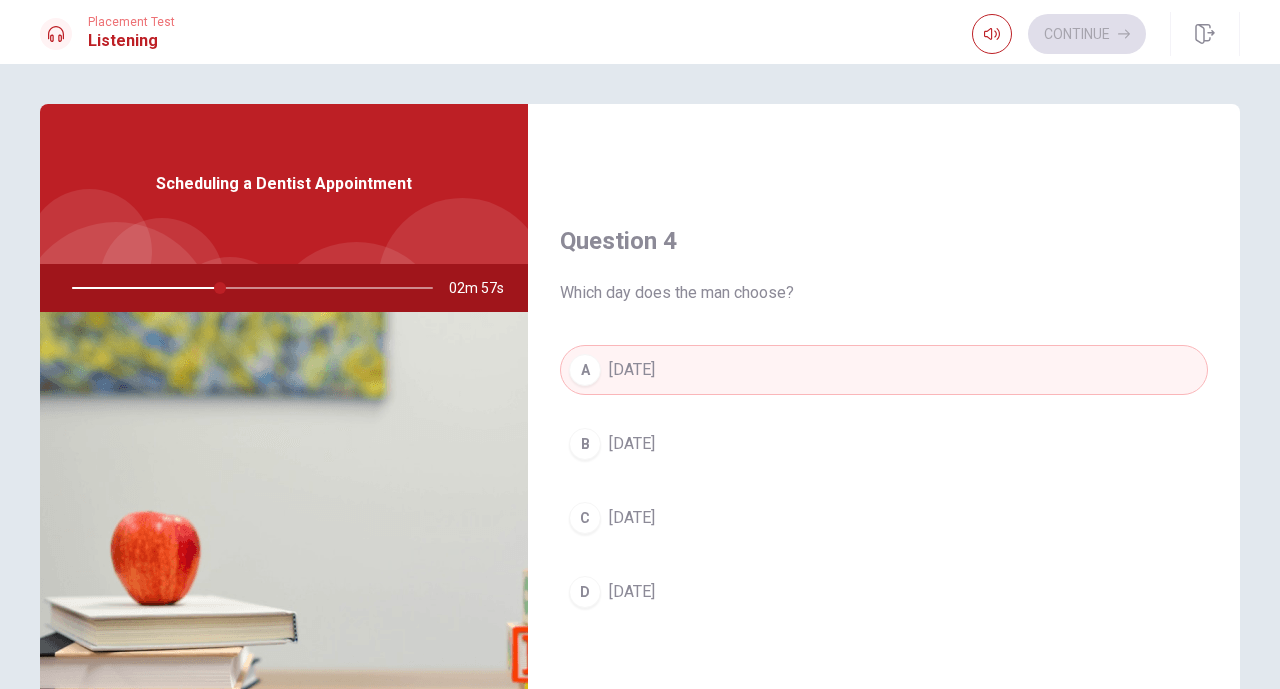 scroll, scrollTop: 1453, scrollLeft: 0, axis: vertical 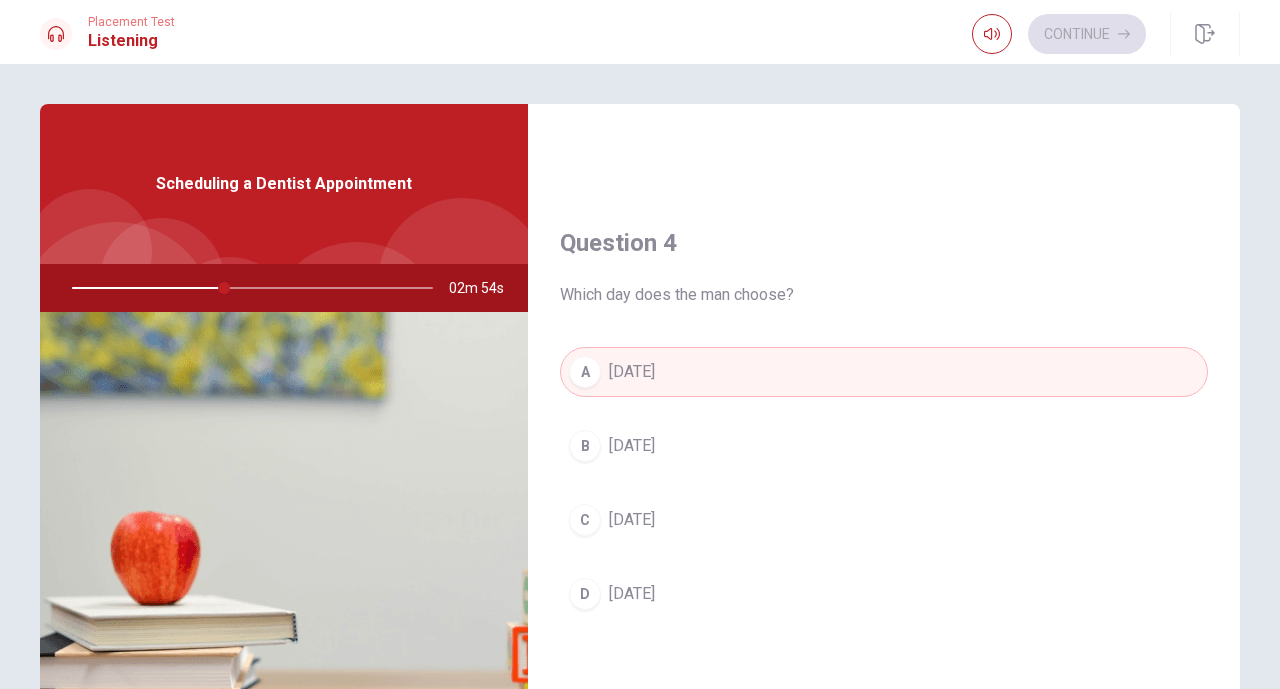 click on "C [DATE]" at bounding box center (884, 520) 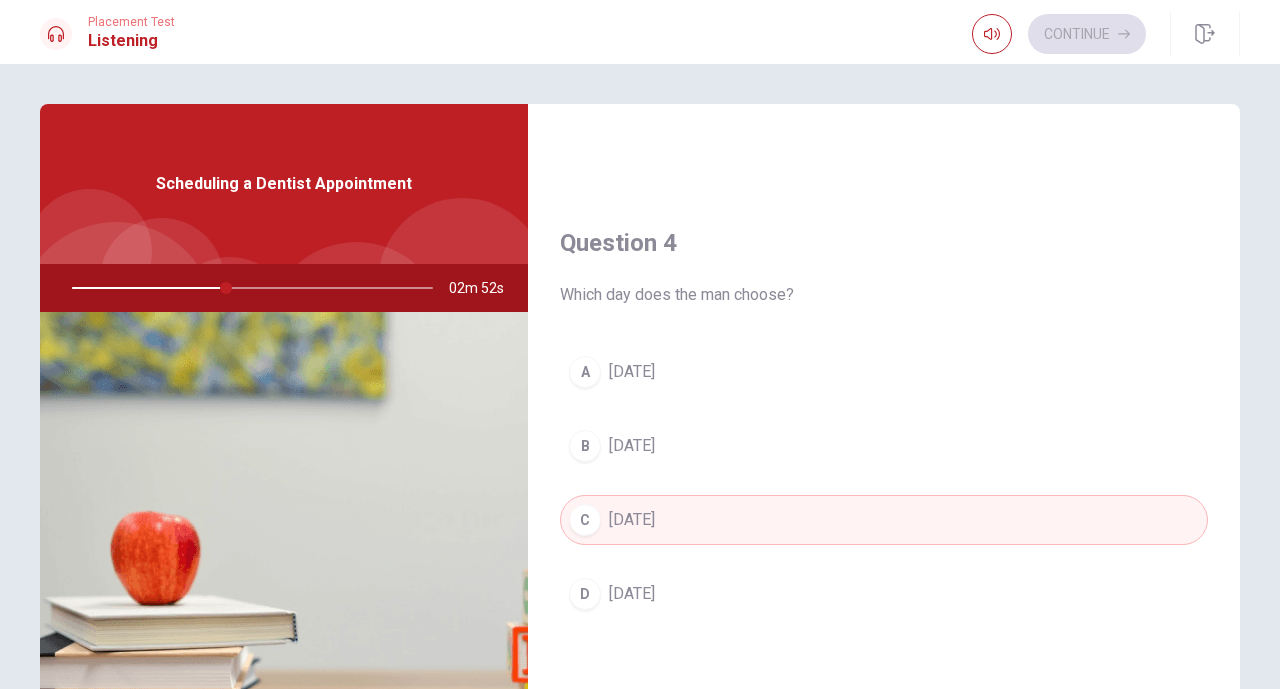 click on "A [DATE]" at bounding box center [884, 372] 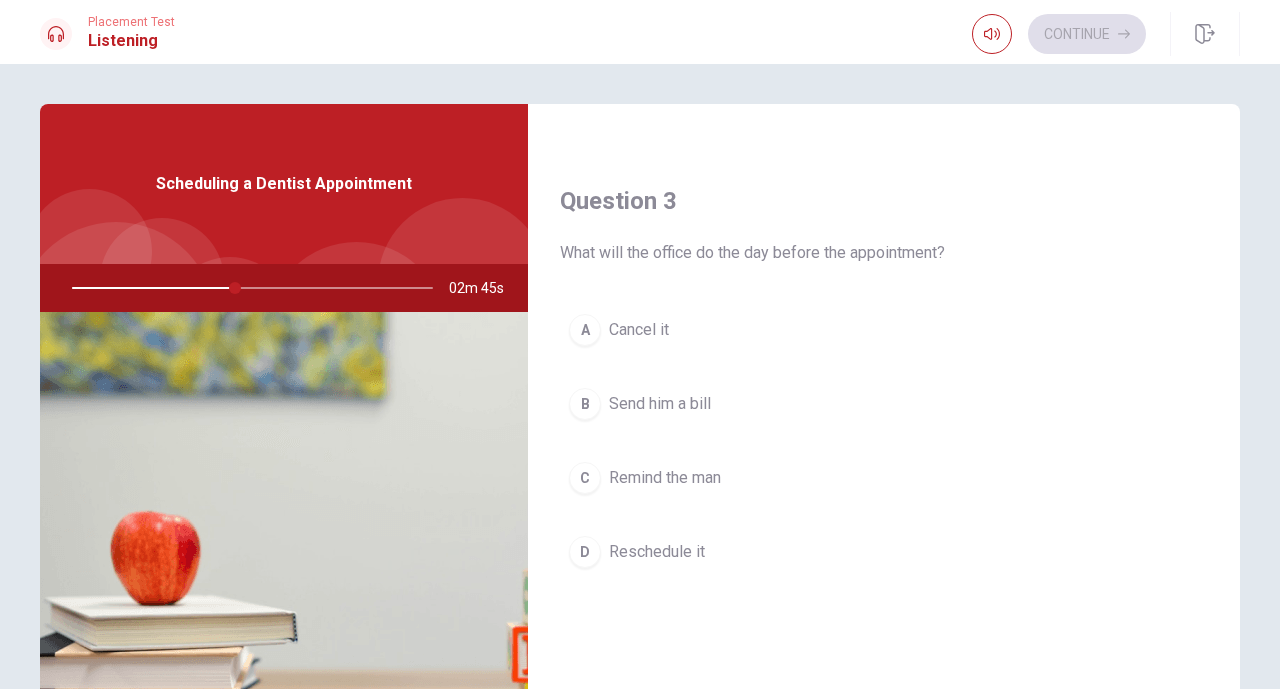 scroll, scrollTop: 985, scrollLeft: 0, axis: vertical 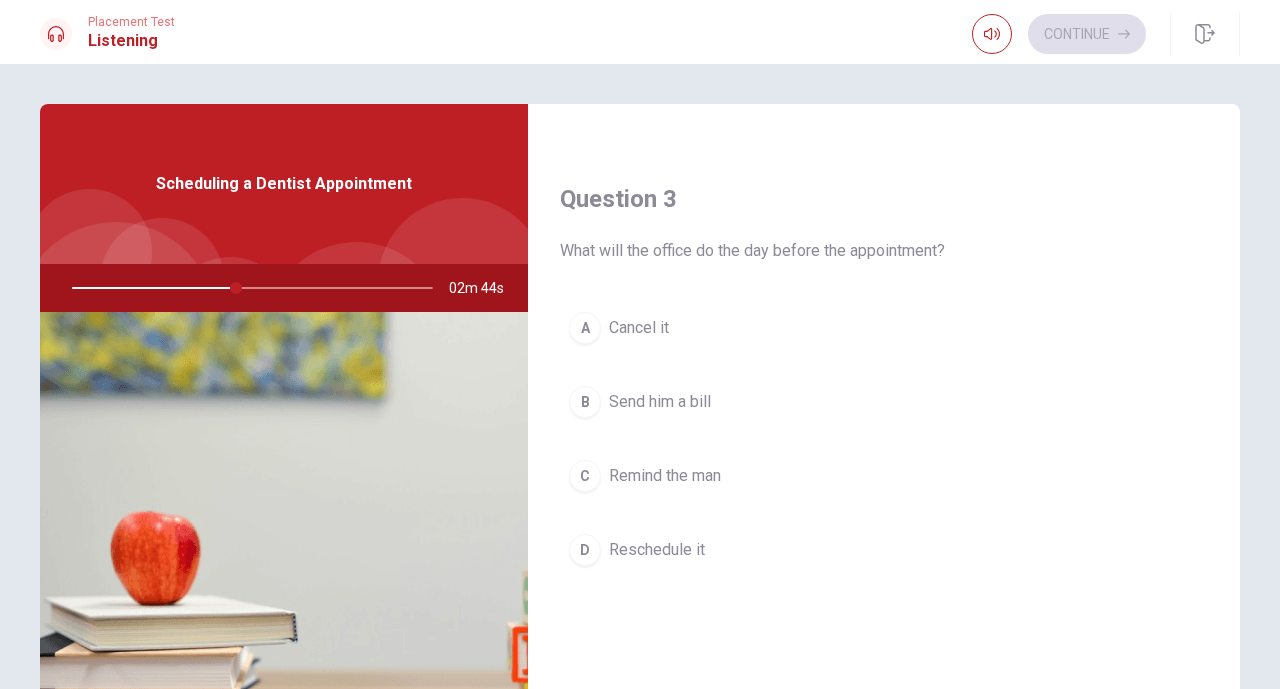 click on "C Remind the man" at bounding box center [884, 476] 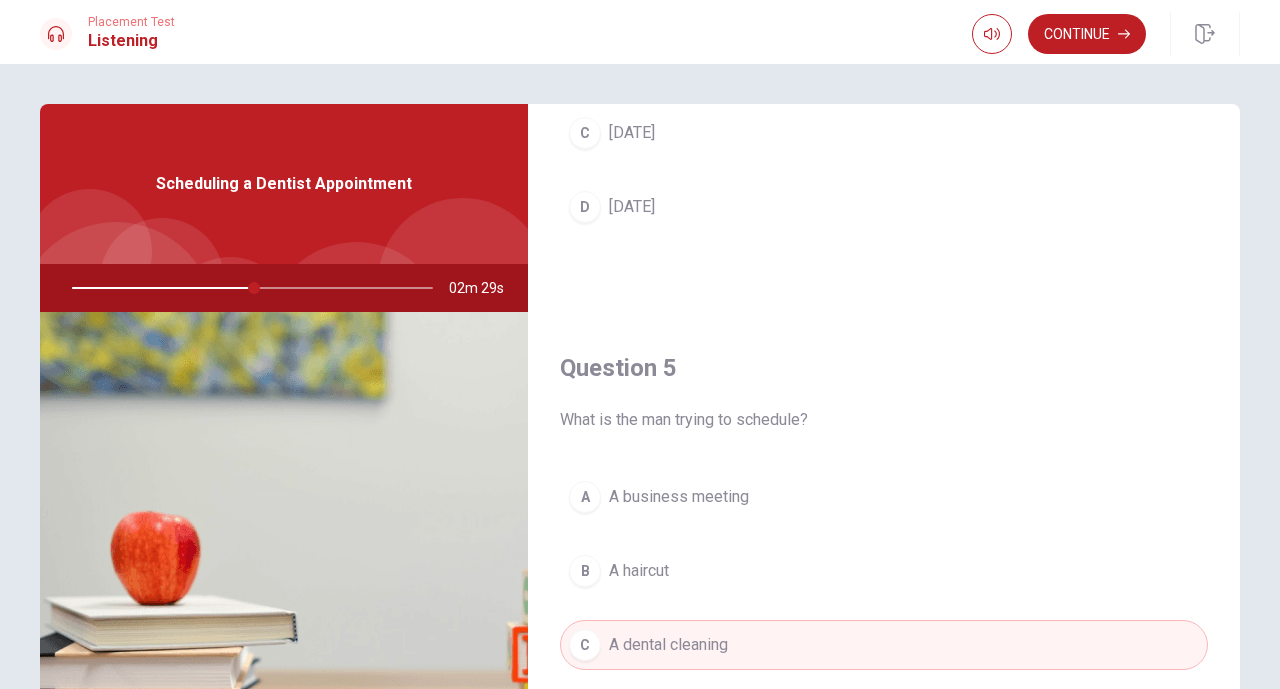 scroll, scrollTop: 1865, scrollLeft: 0, axis: vertical 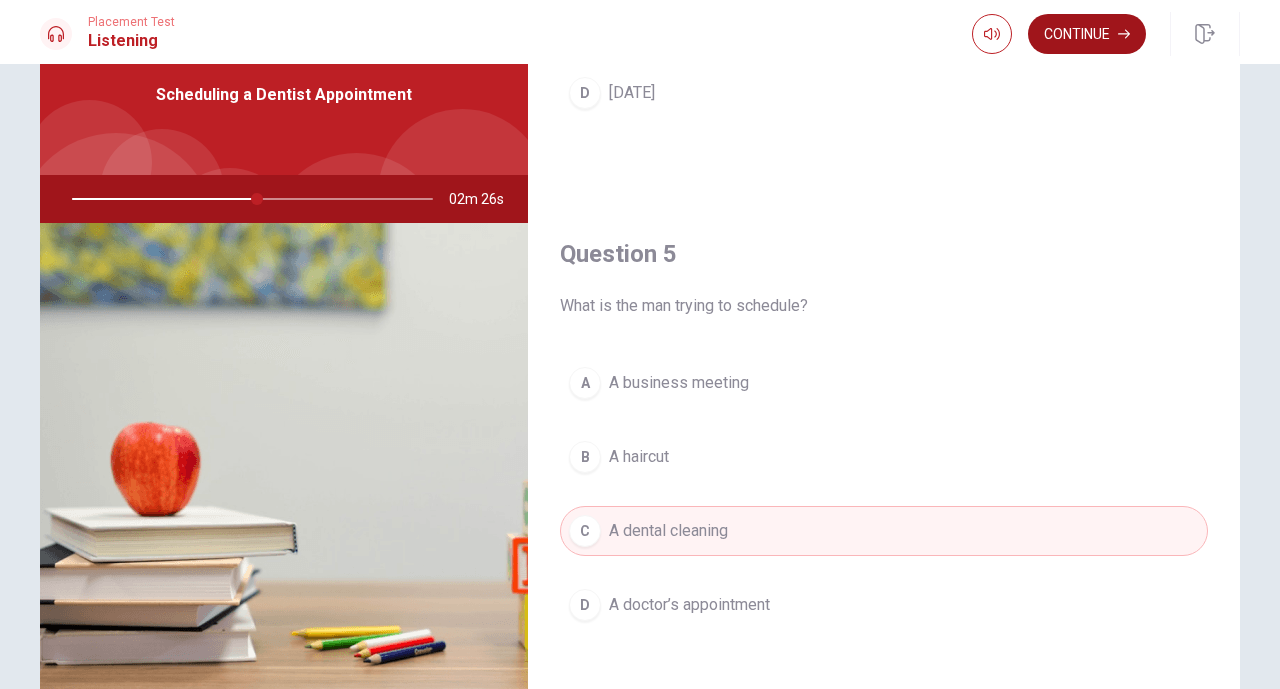 click on "Continue" at bounding box center (1087, 34) 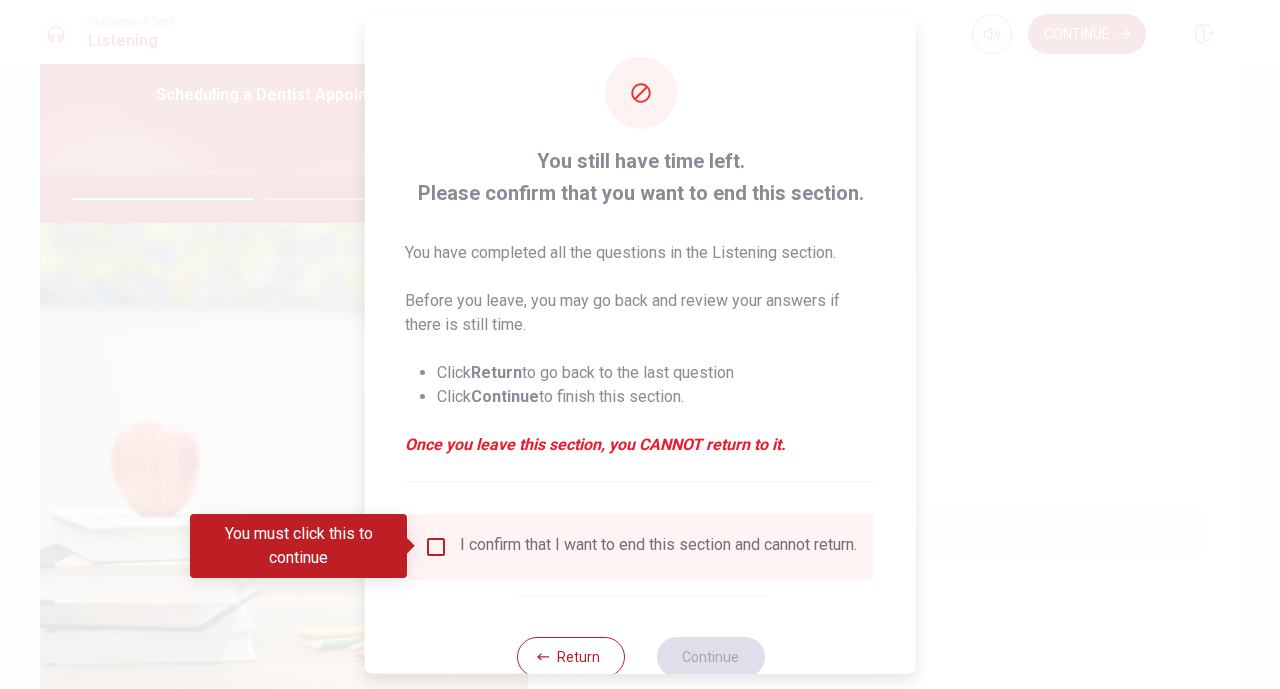 click at bounding box center [436, 546] 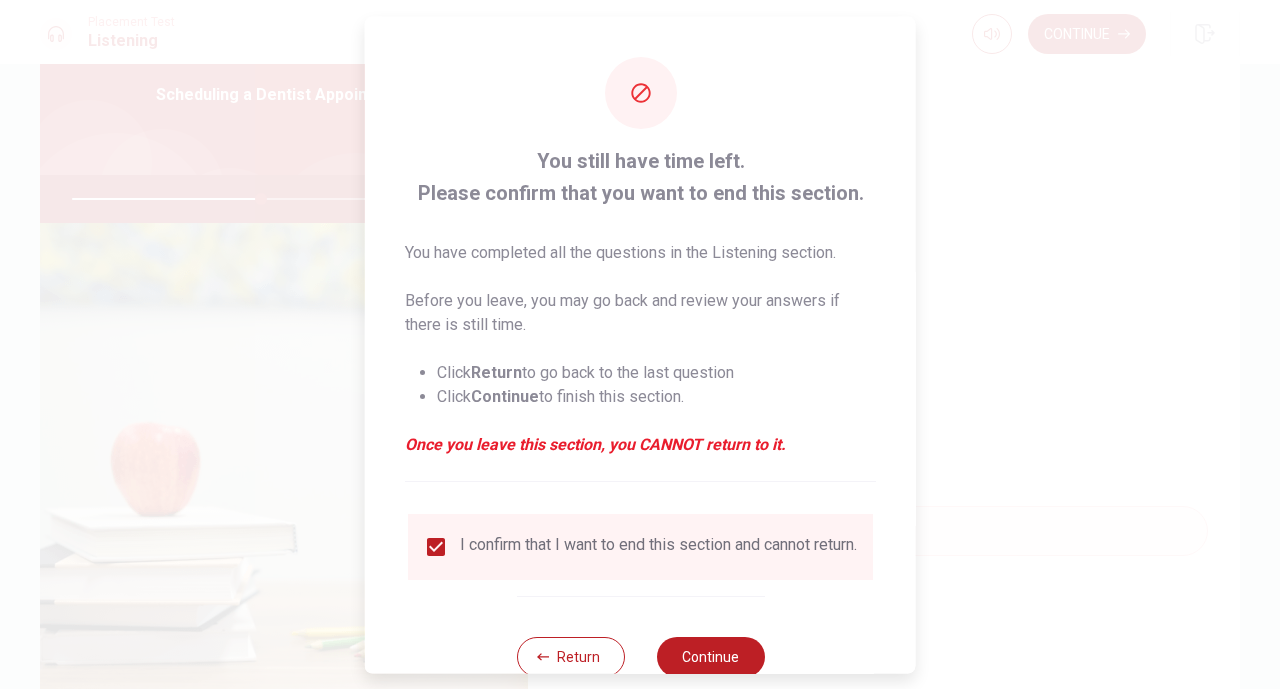 scroll, scrollTop: 57, scrollLeft: 0, axis: vertical 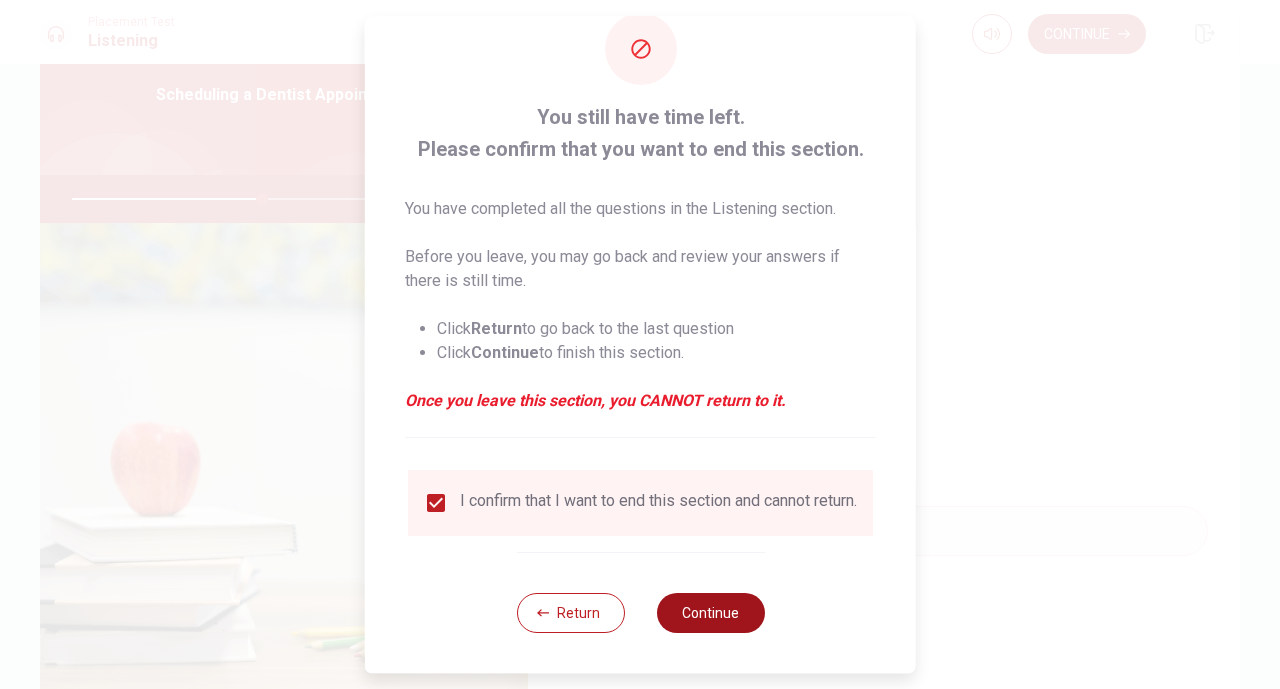 click on "Continue" at bounding box center [710, 613] 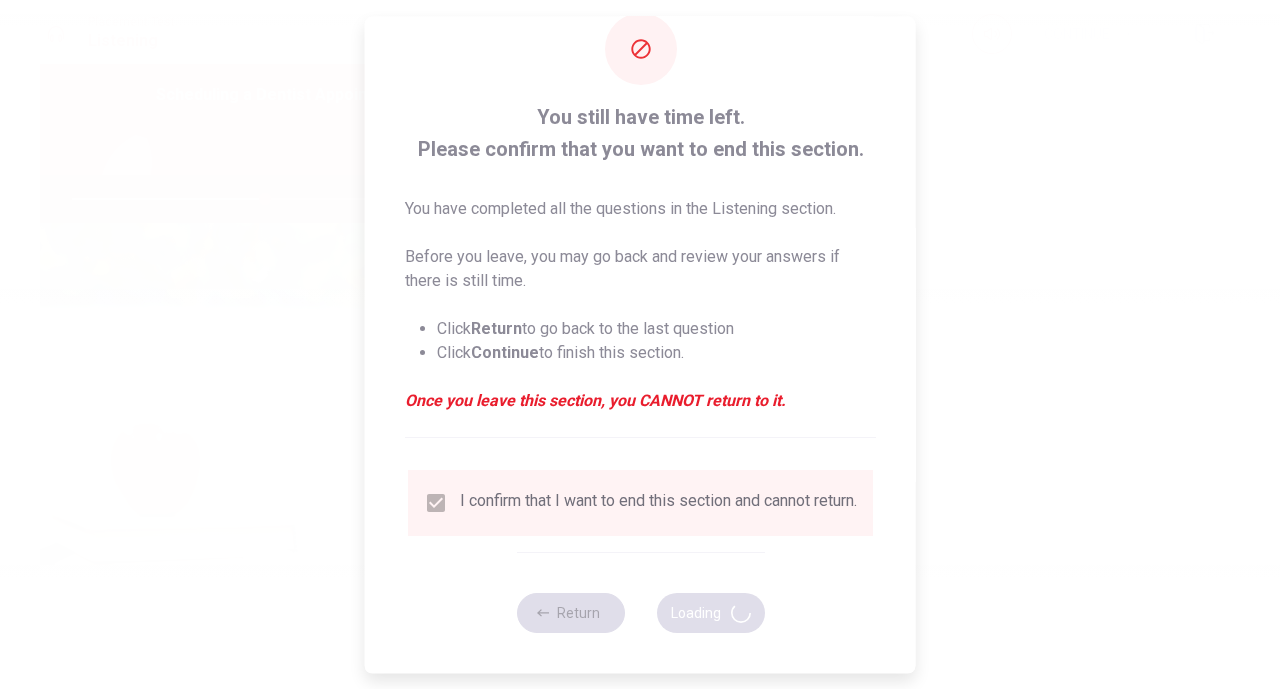 type on "54" 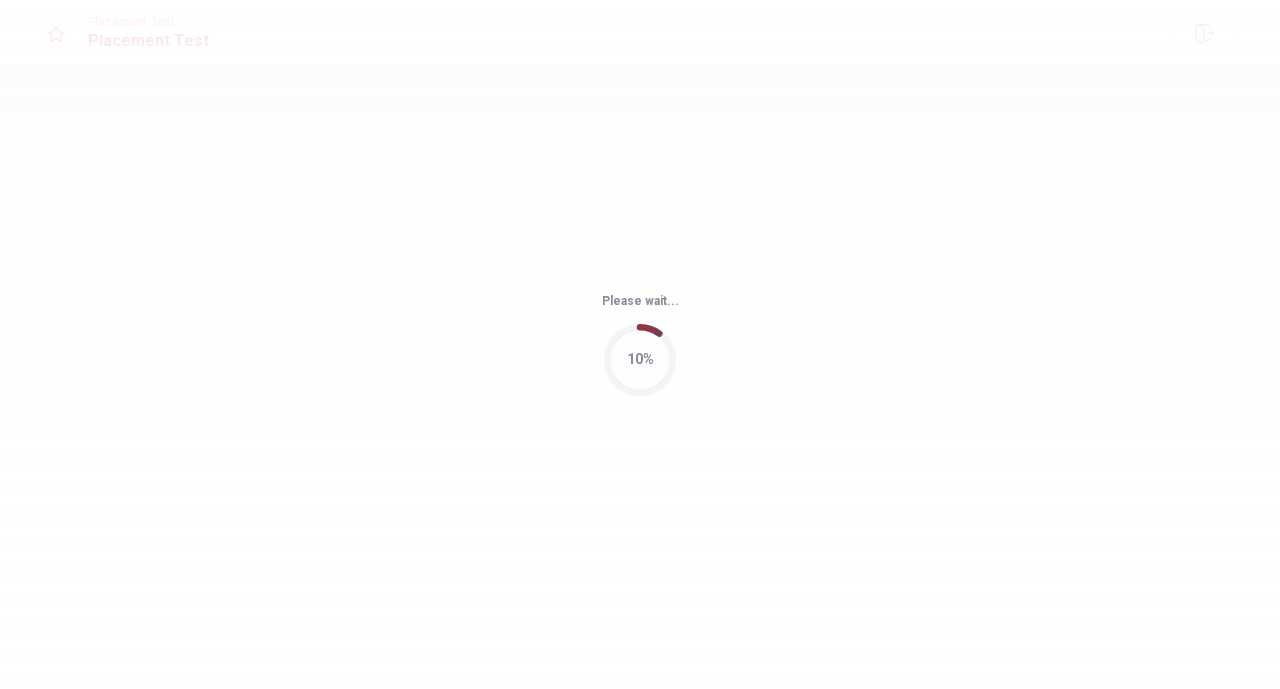 scroll, scrollTop: 0, scrollLeft: 0, axis: both 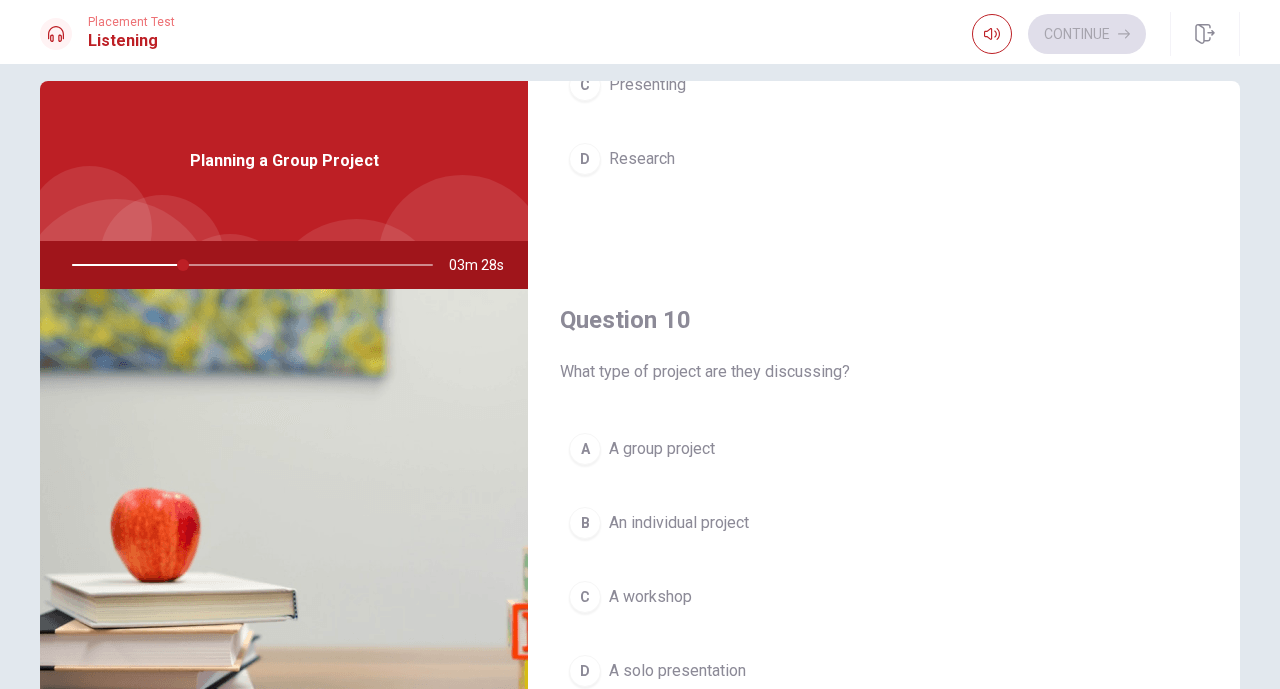 click on "A A group project" at bounding box center (884, 449) 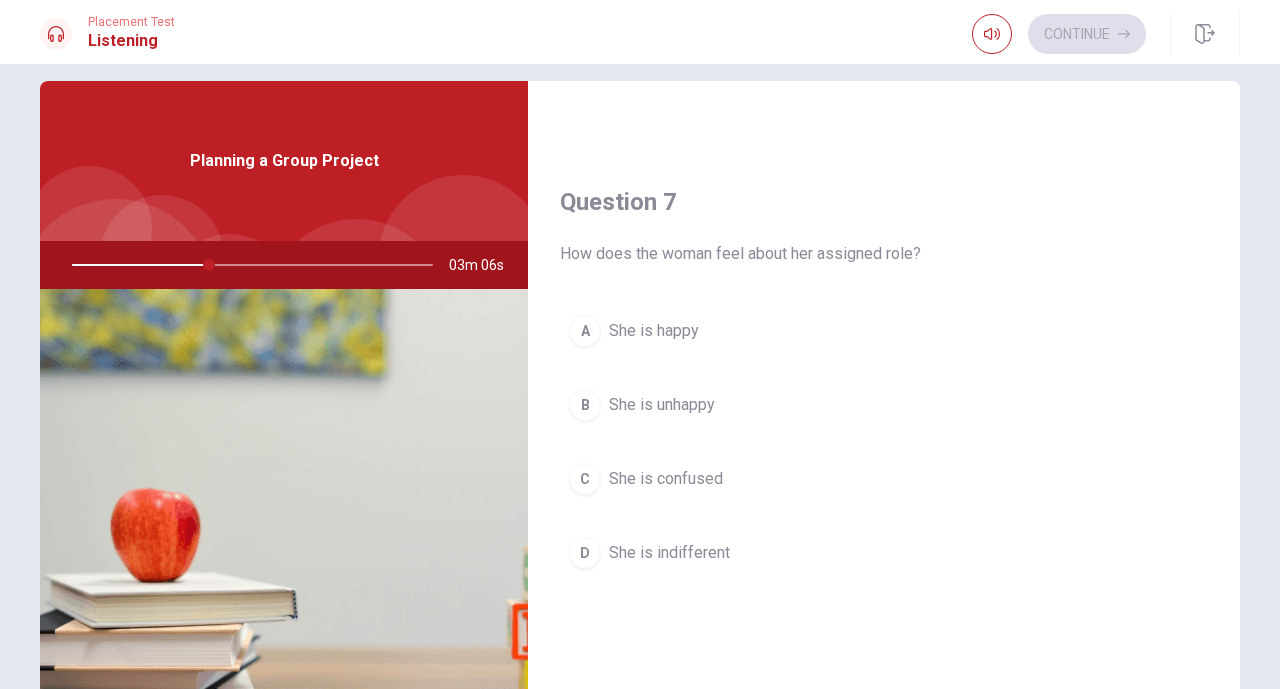 scroll, scrollTop: 446, scrollLeft: 0, axis: vertical 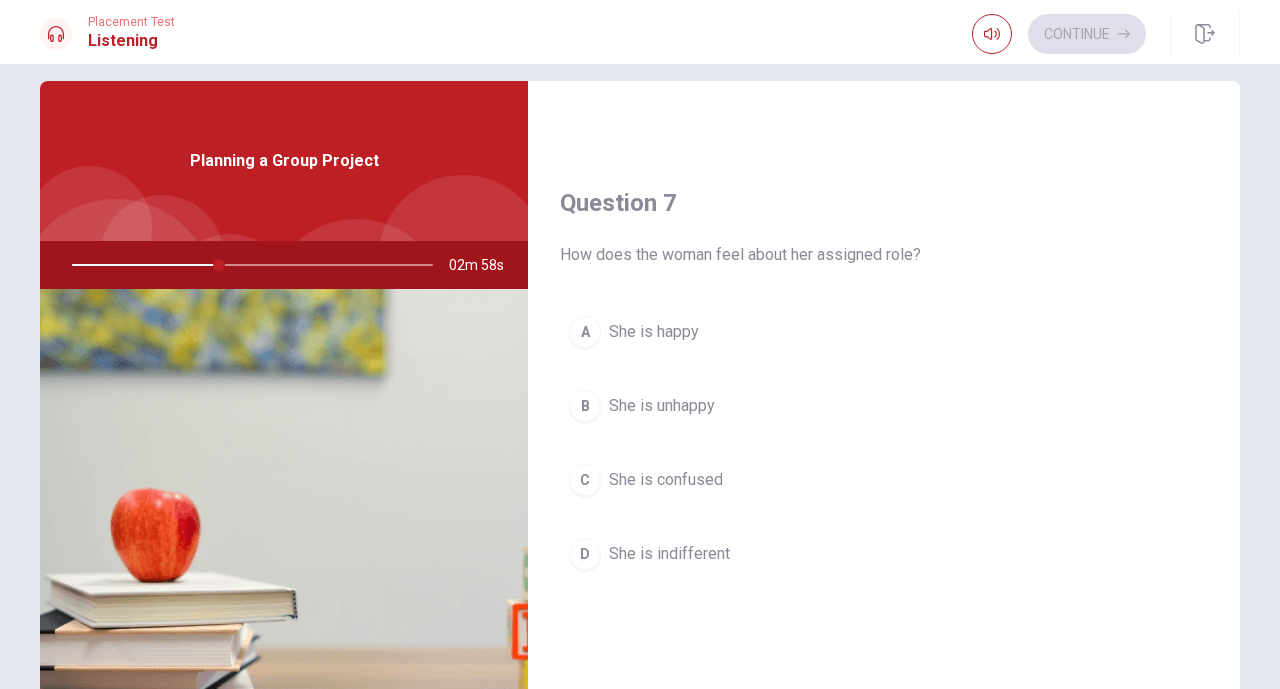 click on "A She is happy" at bounding box center [884, 332] 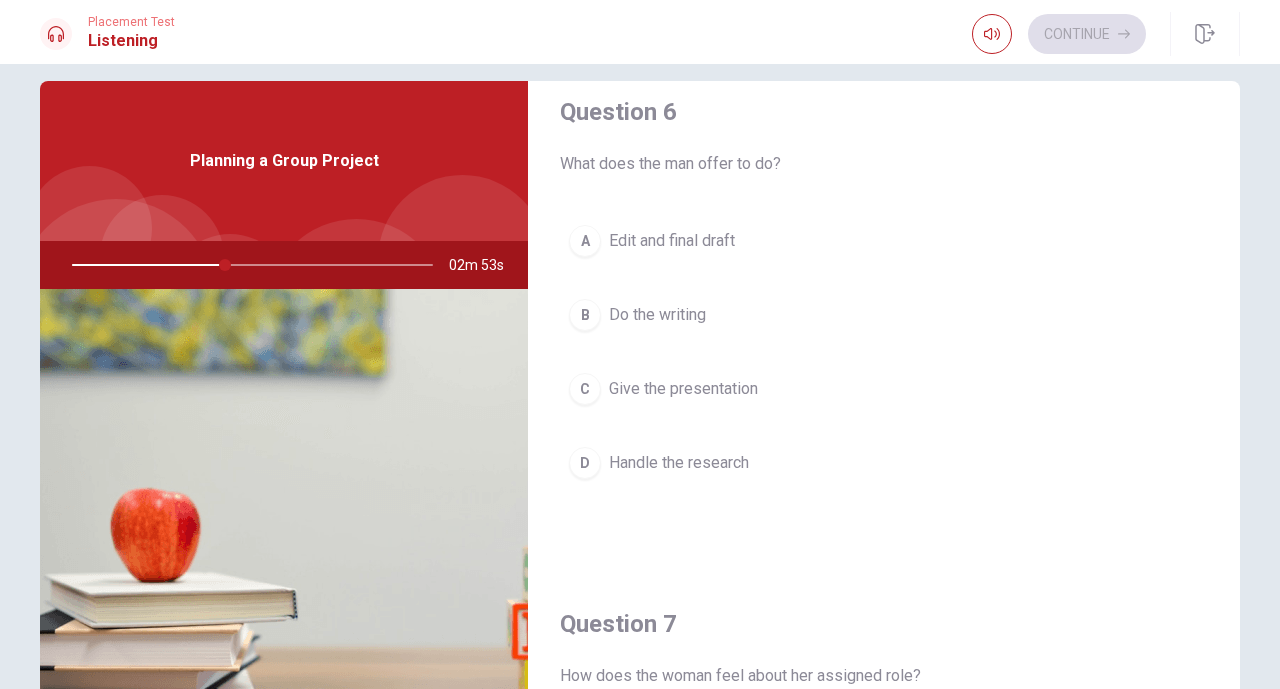 scroll, scrollTop: 31, scrollLeft: 0, axis: vertical 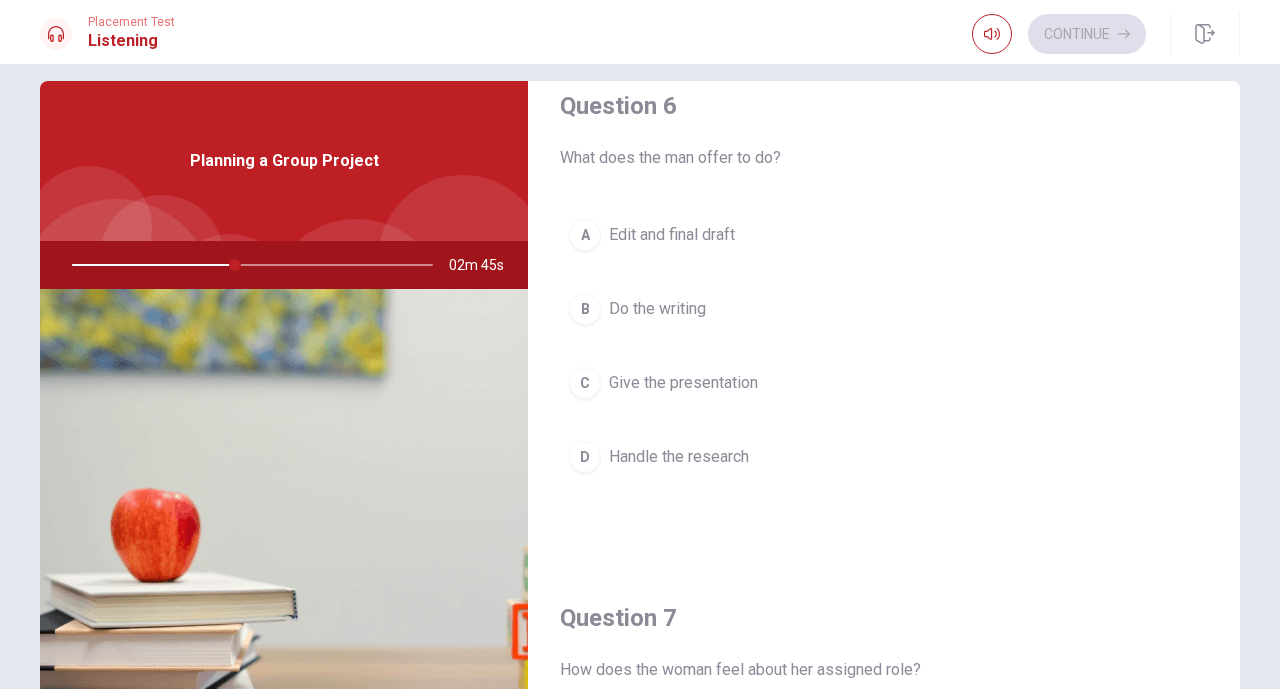 click on "D Handle the research" at bounding box center [884, 457] 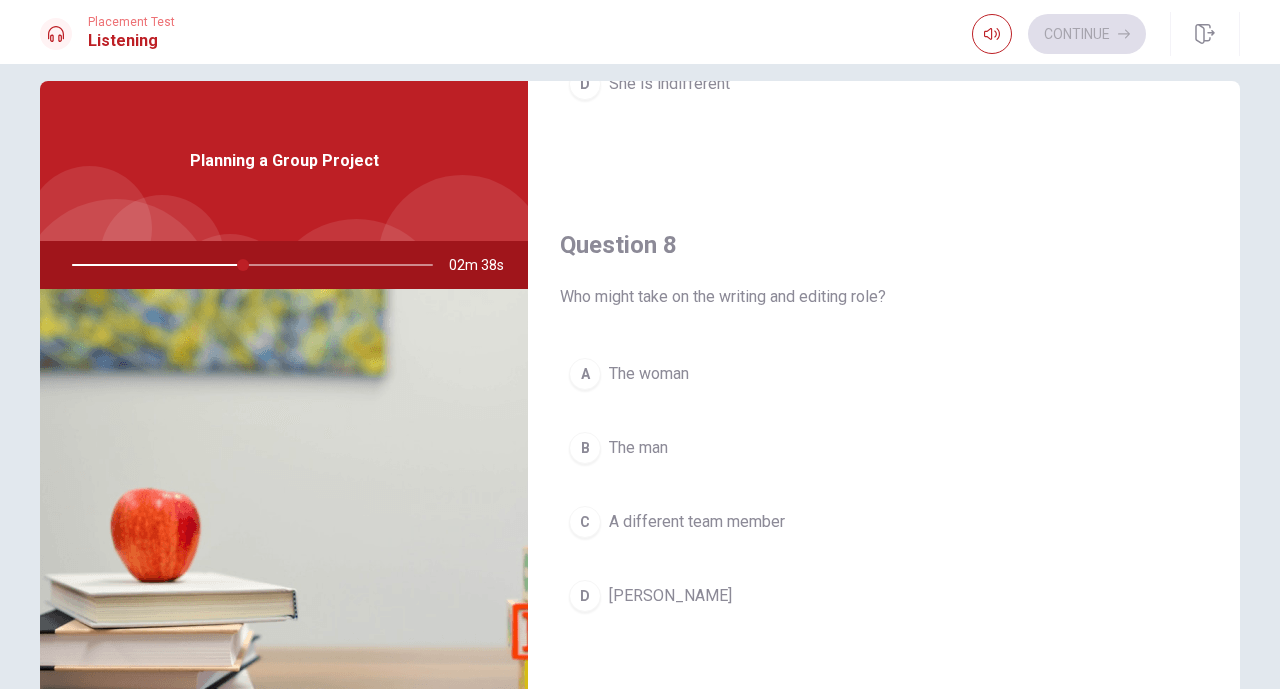 scroll, scrollTop: 989, scrollLeft: 0, axis: vertical 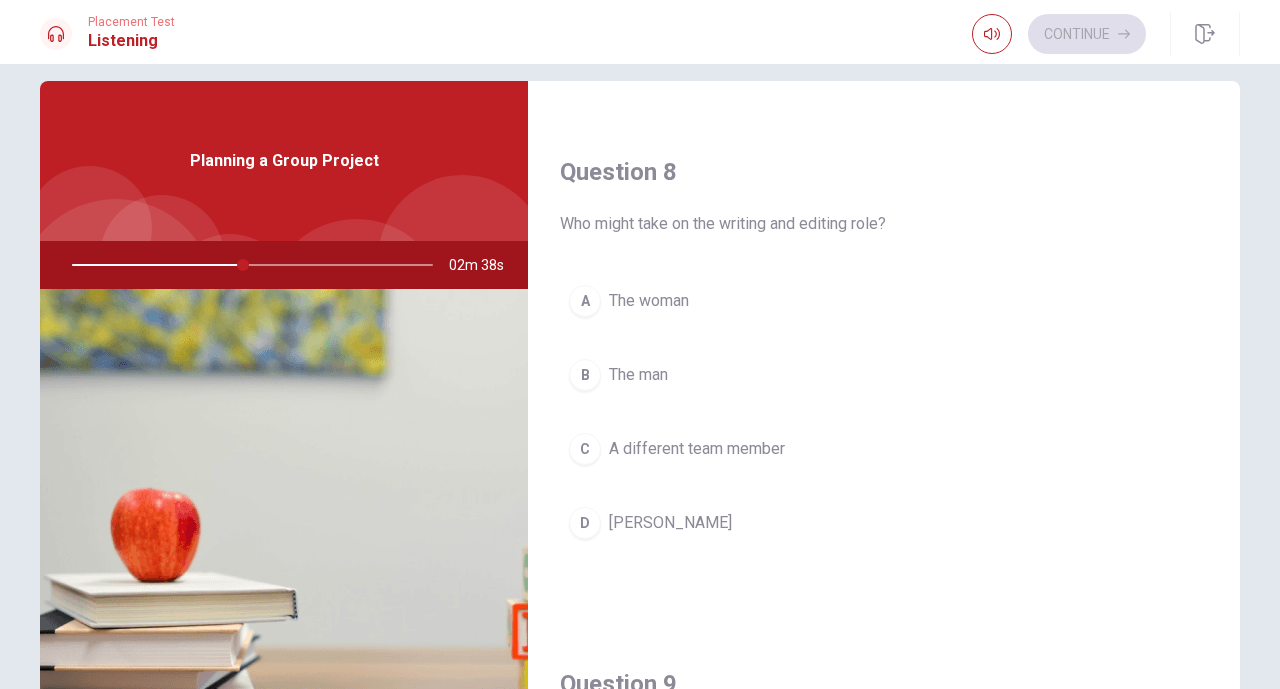 click on "D [PERSON_NAME]" at bounding box center [884, 523] 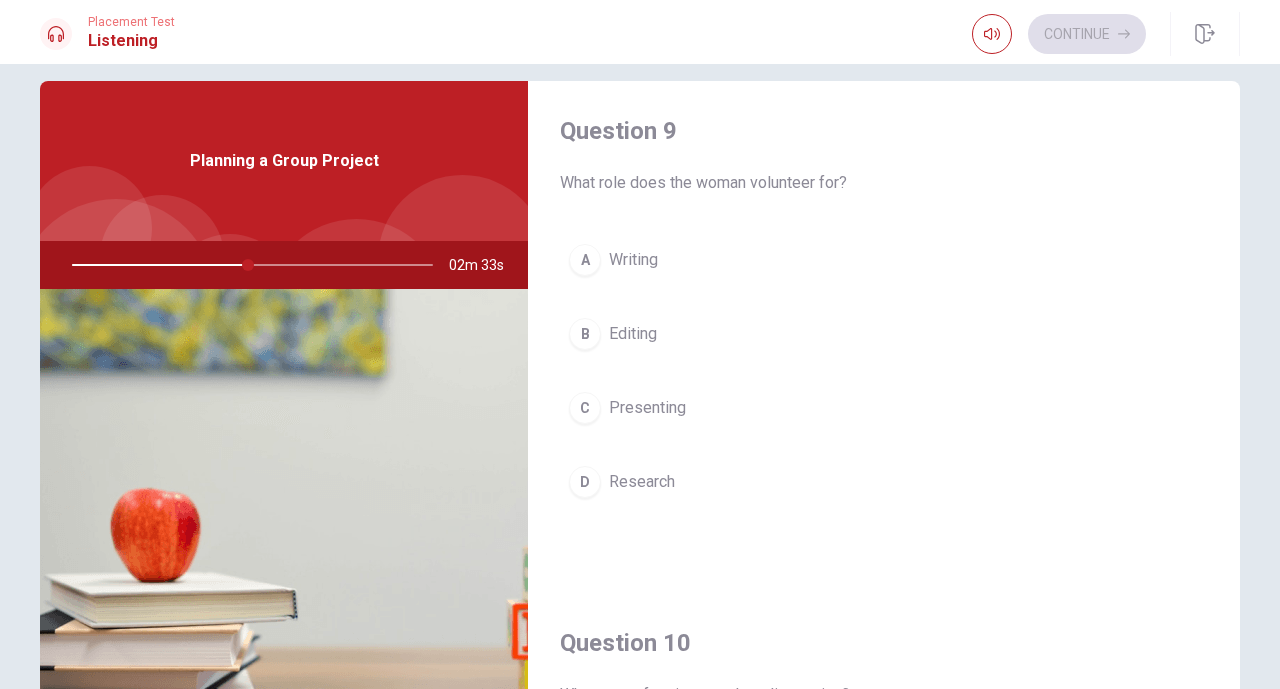 scroll, scrollTop: 1544, scrollLeft: 0, axis: vertical 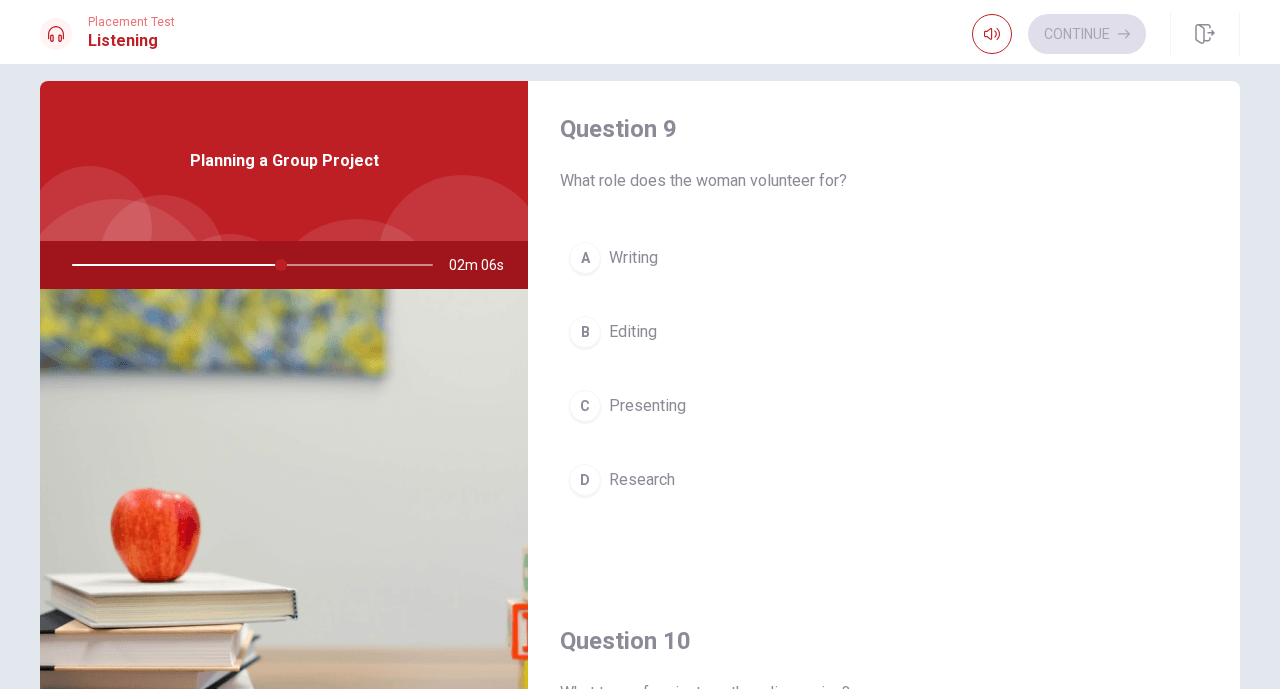 click on "D Research" at bounding box center [884, 480] 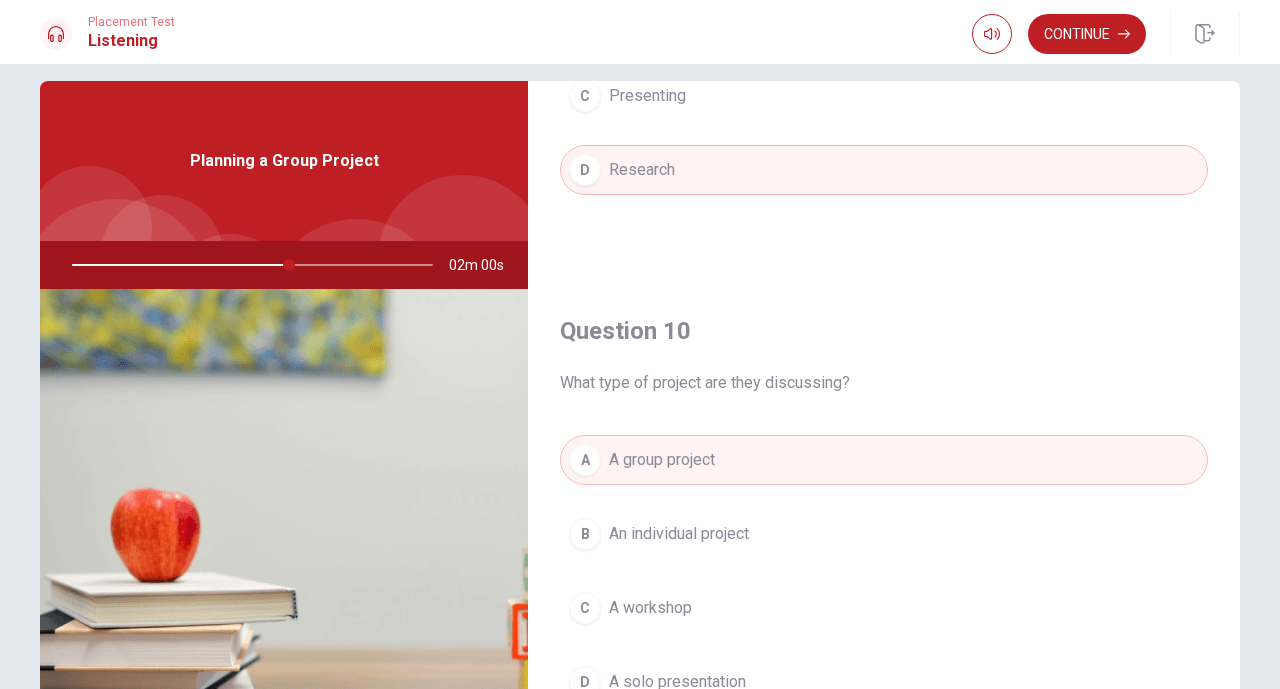 scroll, scrollTop: 1865, scrollLeft: 0, axis: vertical 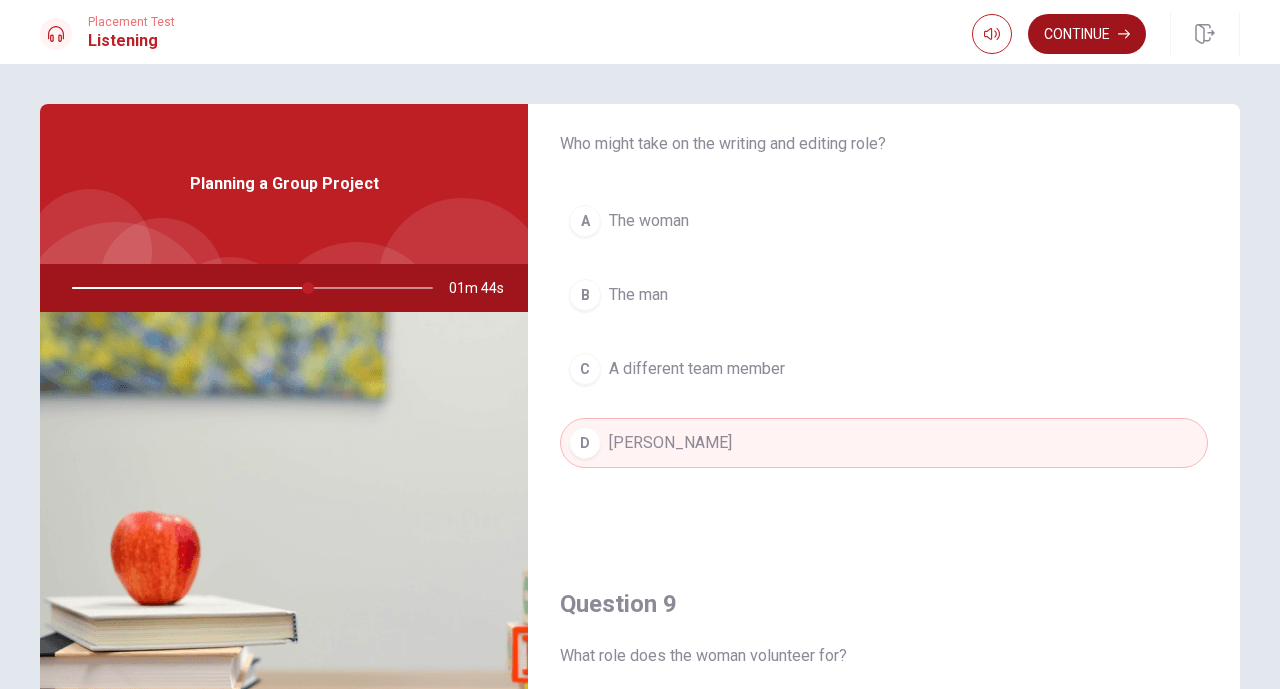 click on "Continue" at bounding box center [1087, 34] 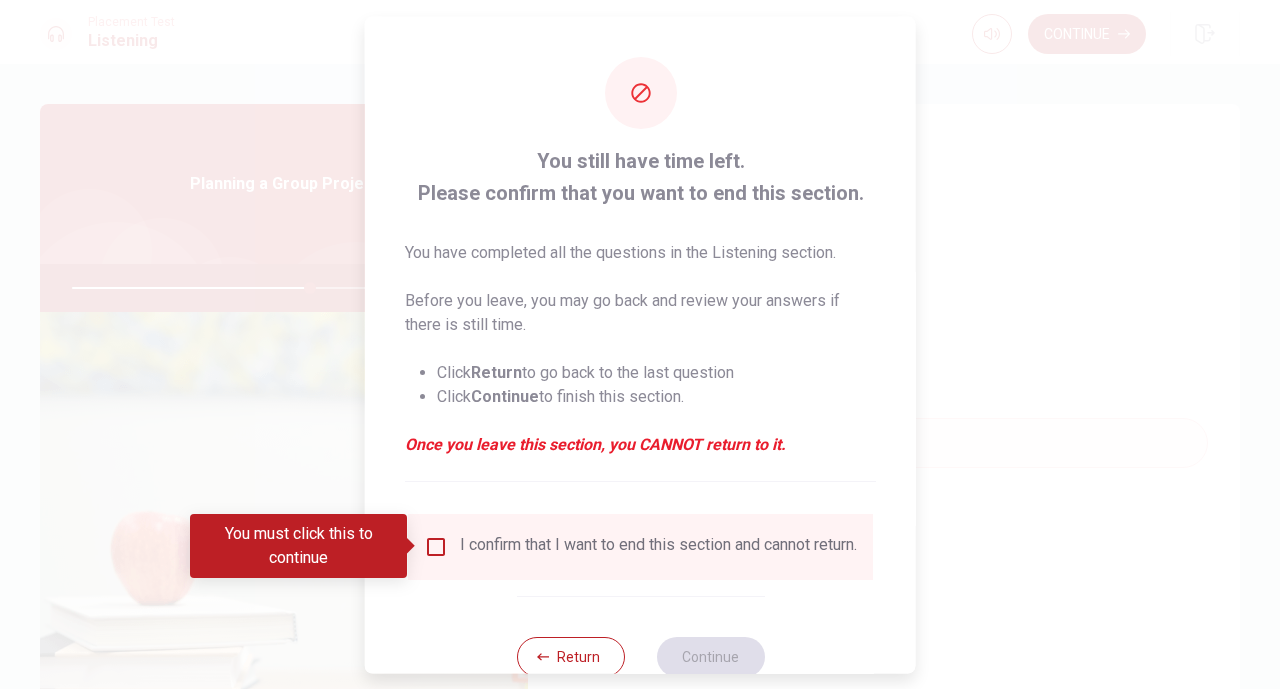 click at bounding box center (436, 546) 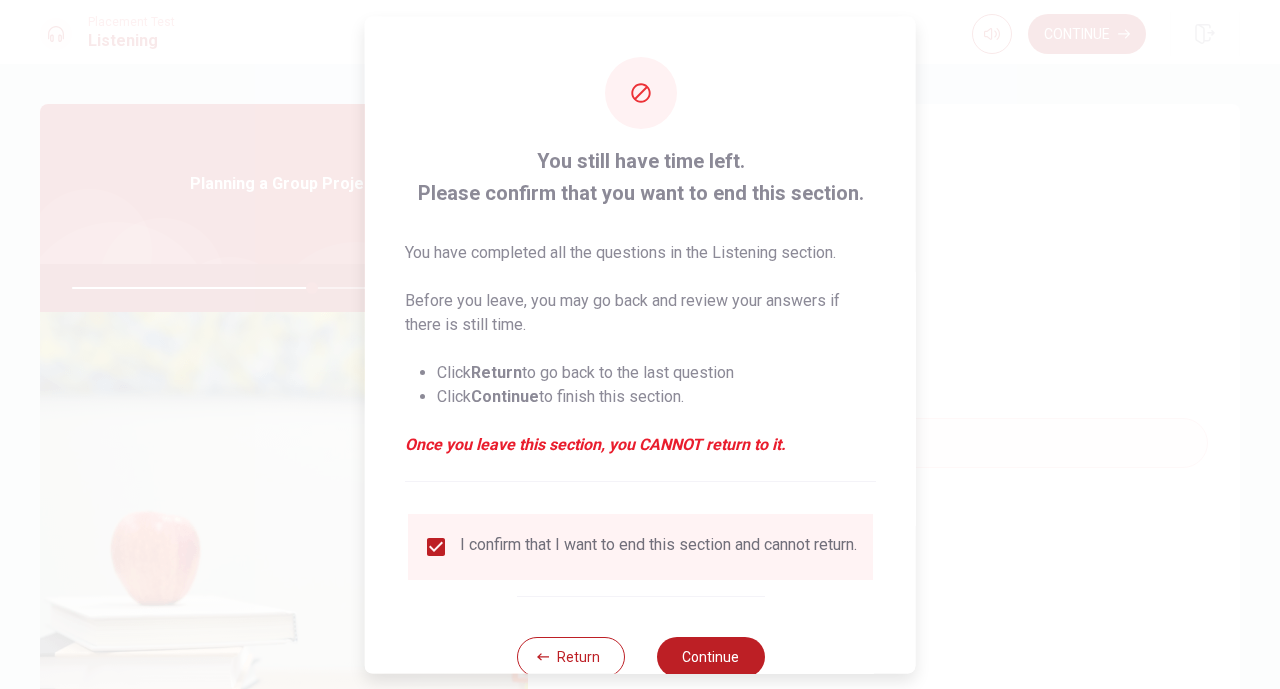 scroll, scrollTop: 57, scrollLeft: 0, axis: vertical 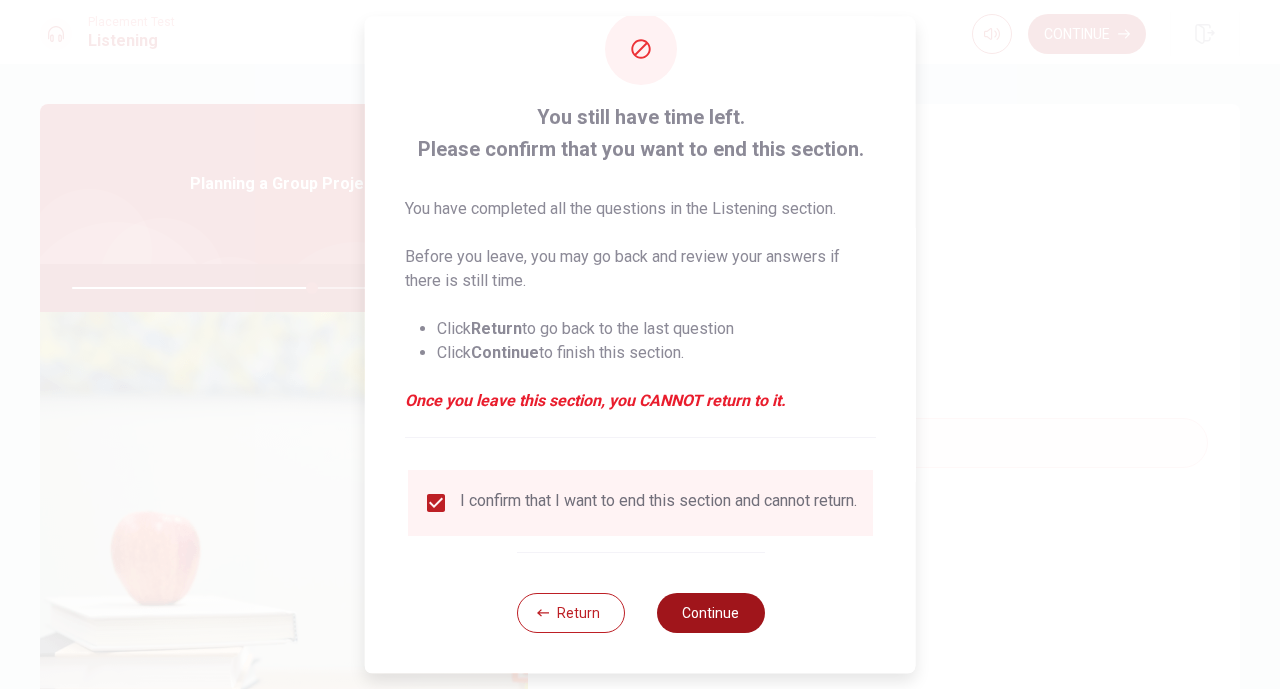 click on "Continue" at bounding box center [710, 613] 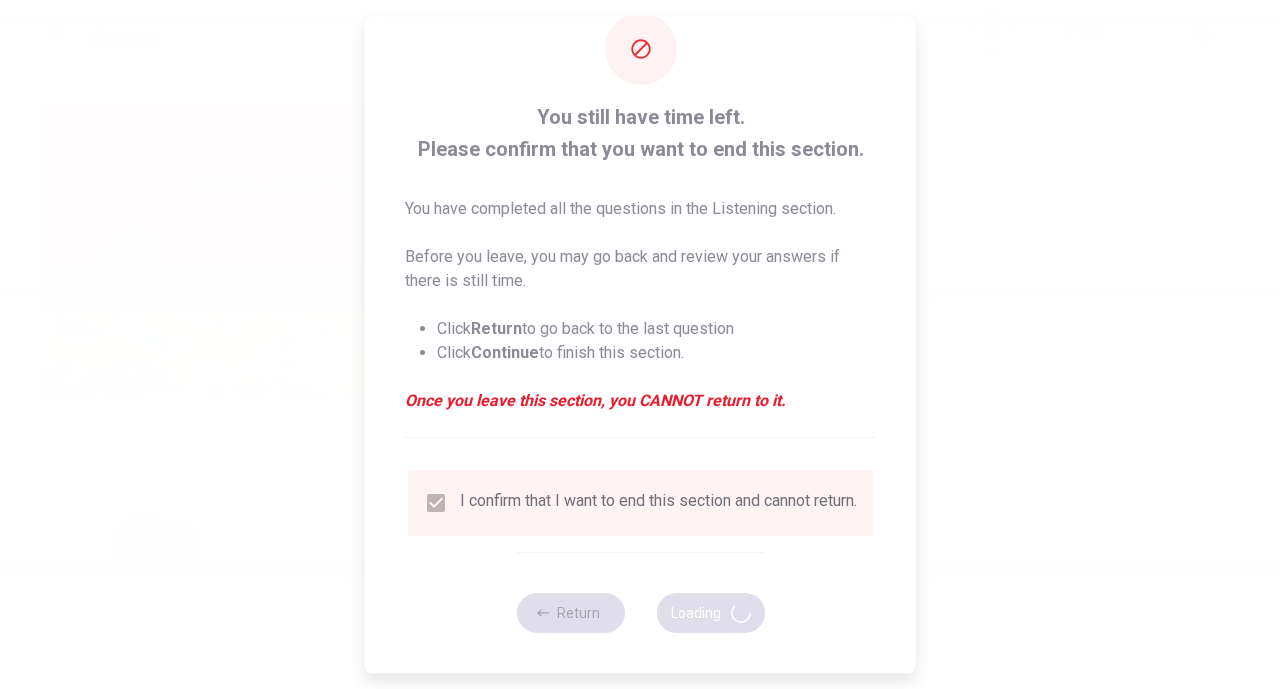 type on "67" 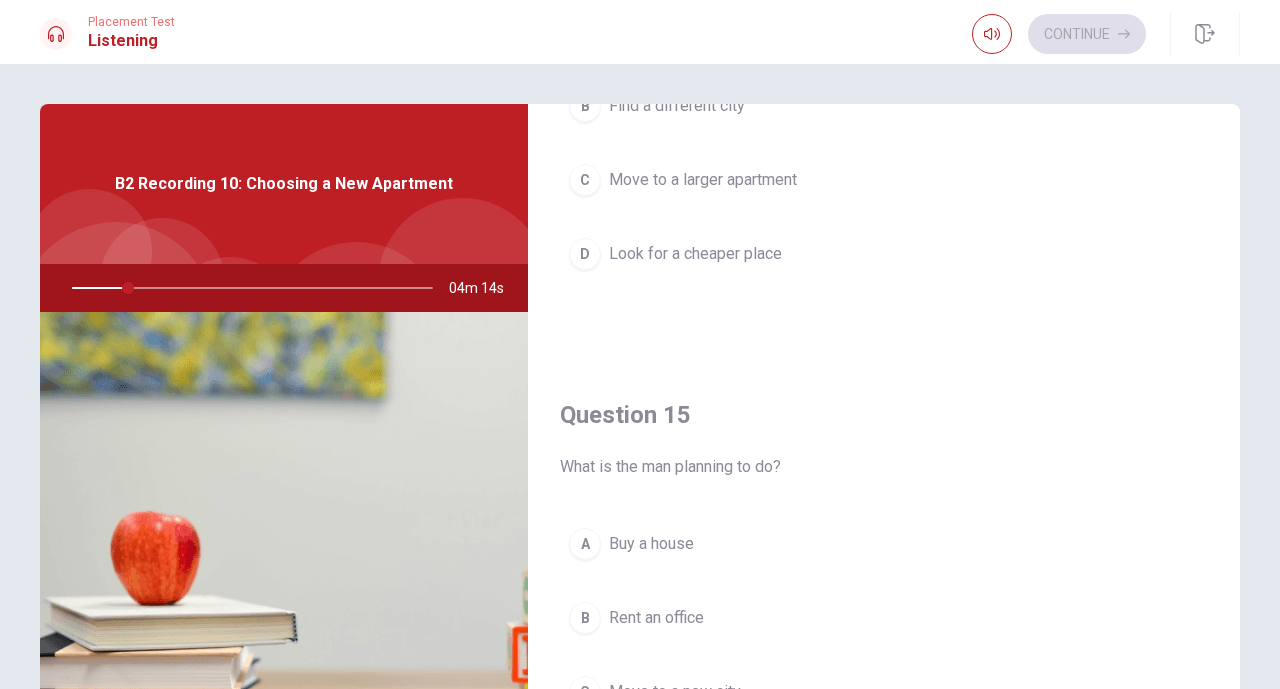 scroll, scrollTop: 1865, scrollLeft: 0, axis: vertical 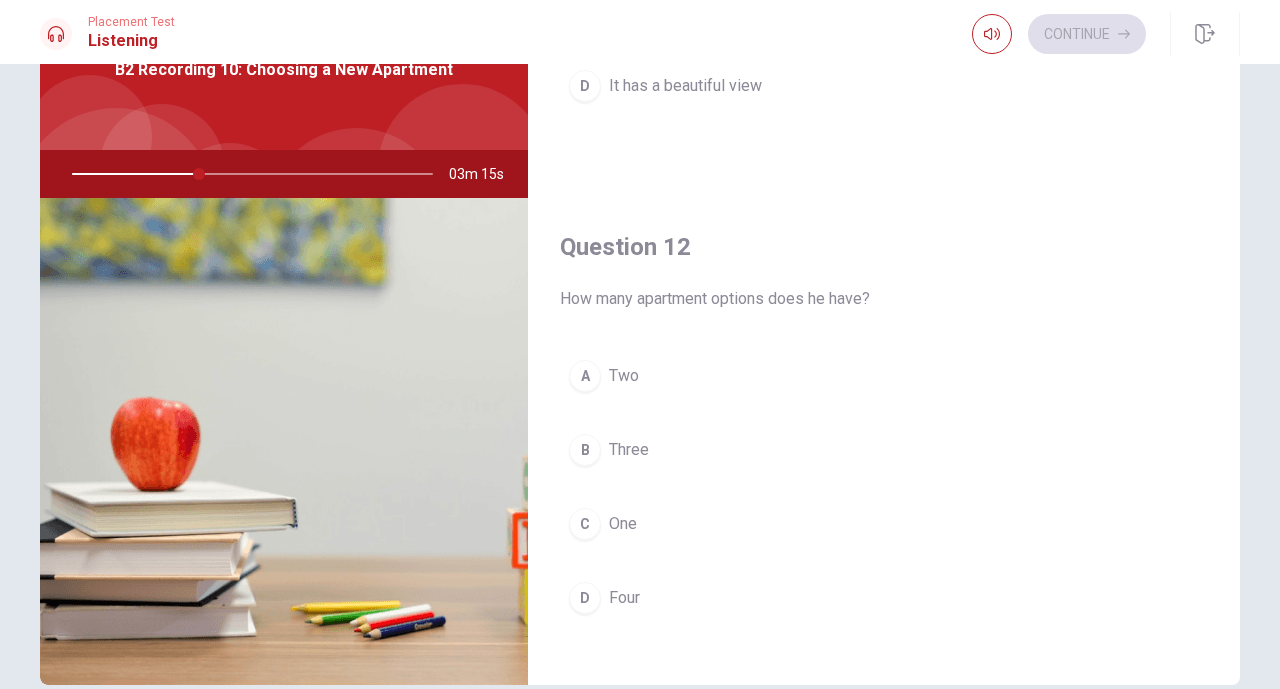 click on "A Two" at bounding box center [884, 376] 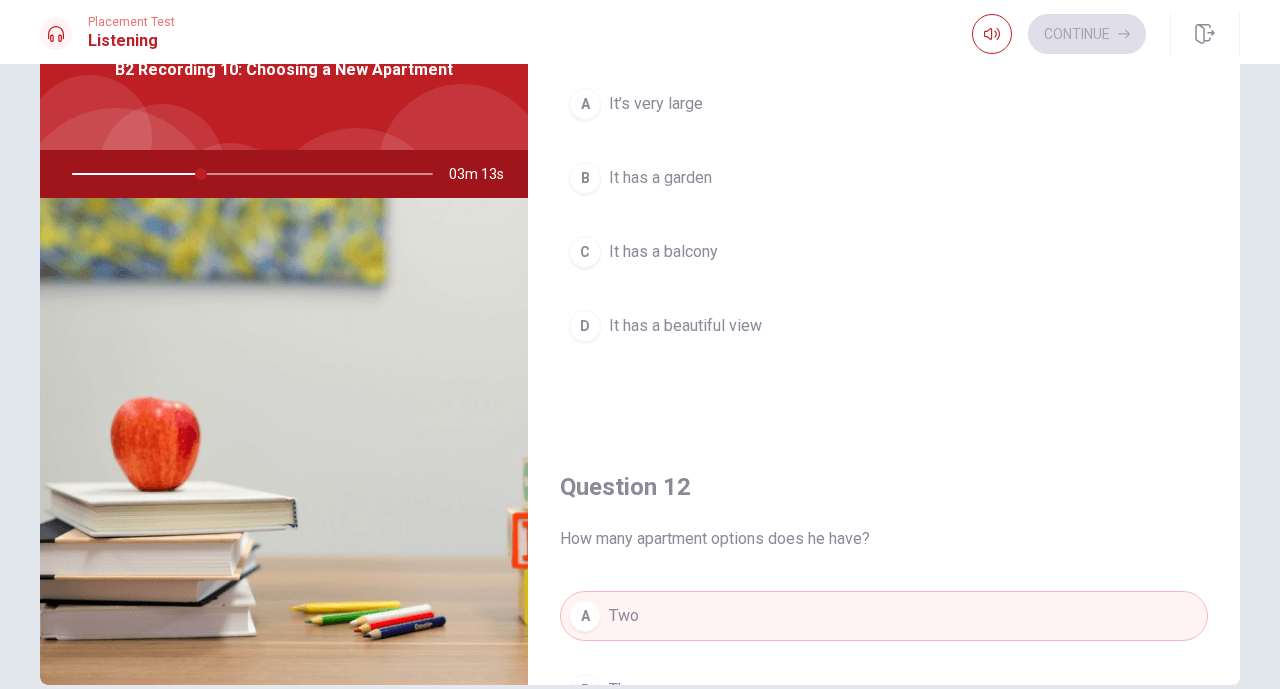 scroll, scrollTop: 0, scrollLeft: 0, axis: both 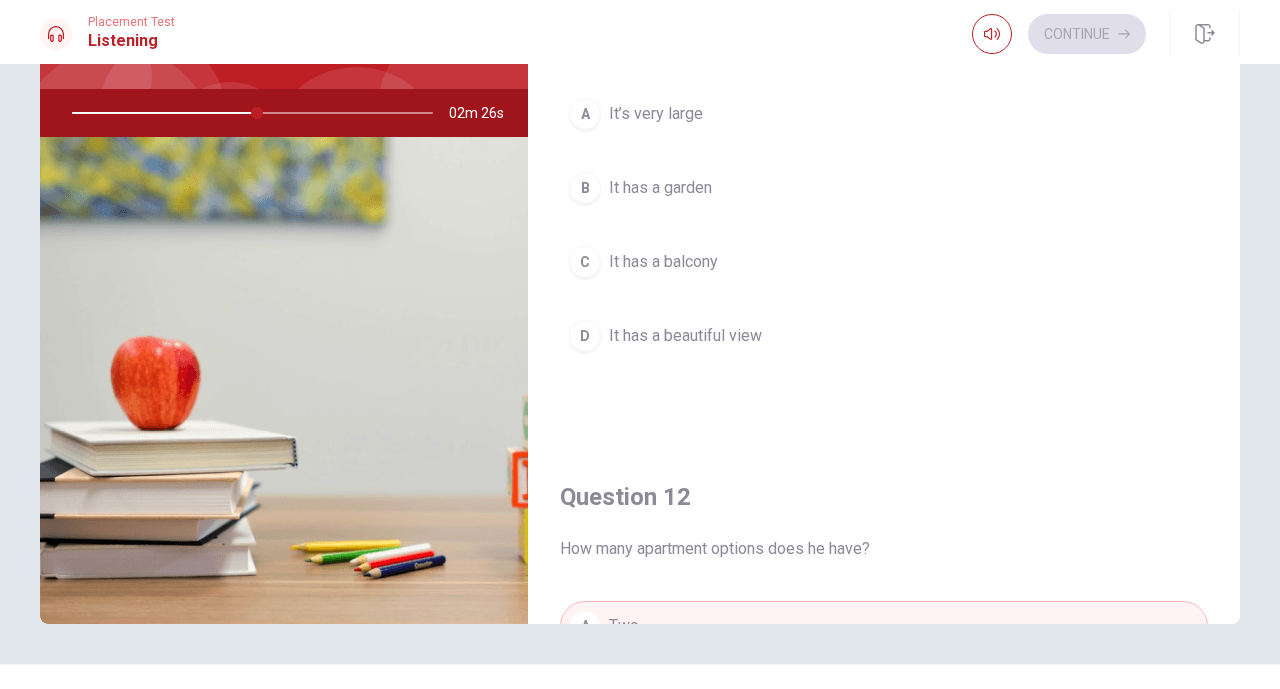 click on "D It has a beautiful view" at bounding box center [884, 336] 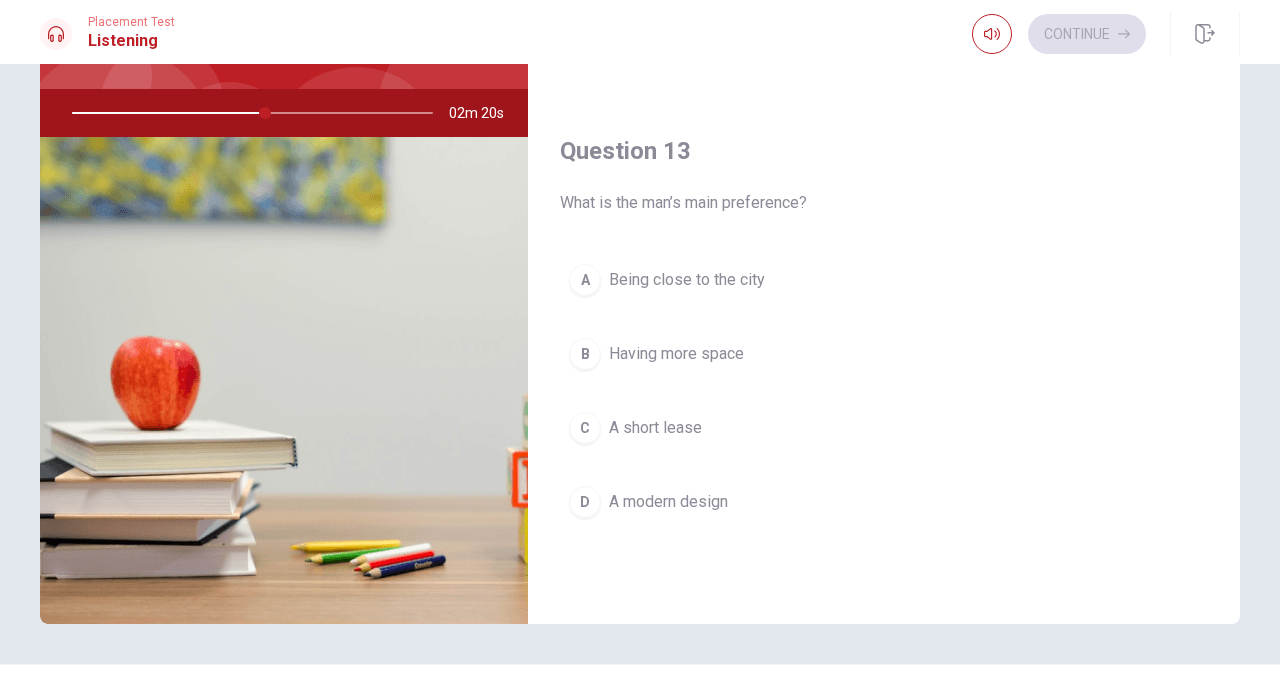 scroll, scrollTop: 877, scrollLeft: 0, axis: vertical 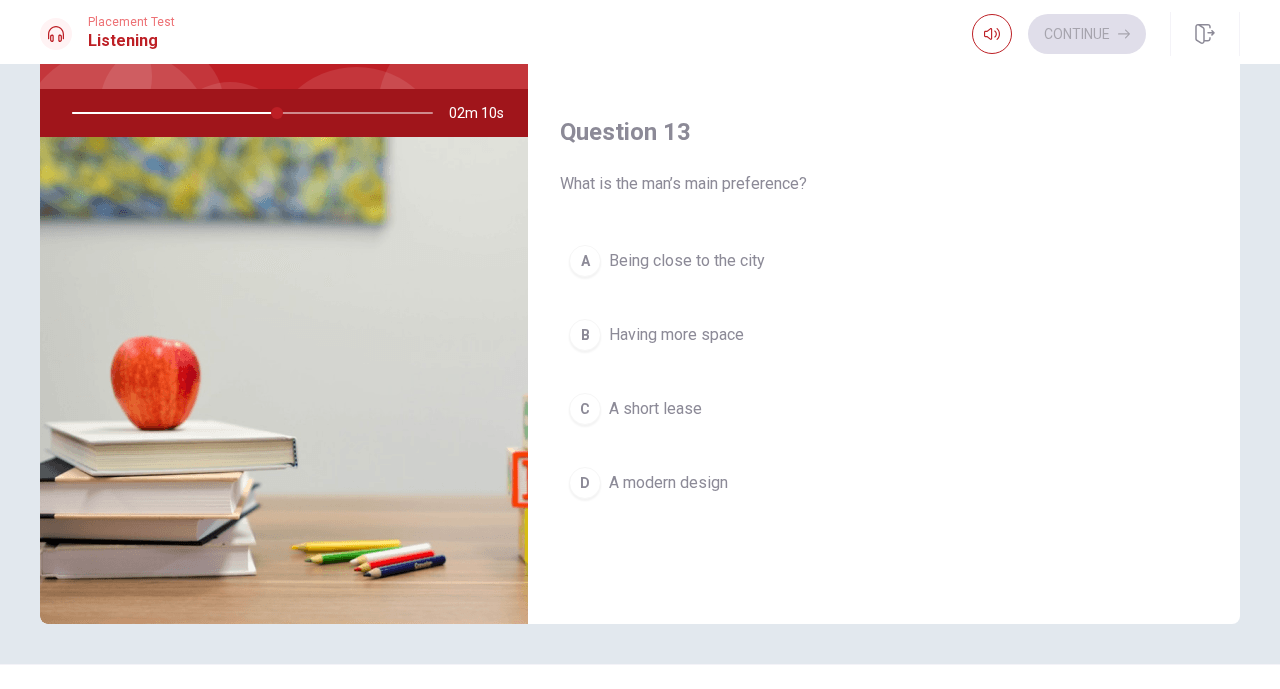 click on "B Having more space" at bounding box center [884, 335] 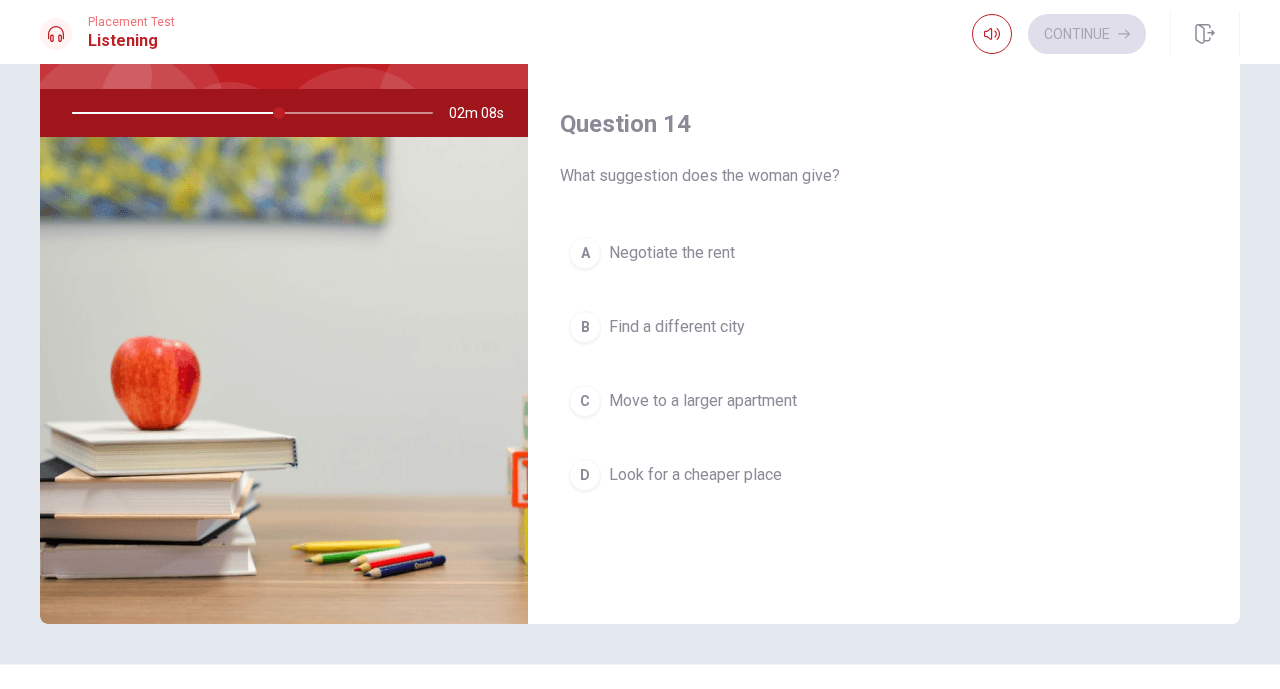 scroll, scrollTop: 1398, scrollLeft: 0, axis: vertical 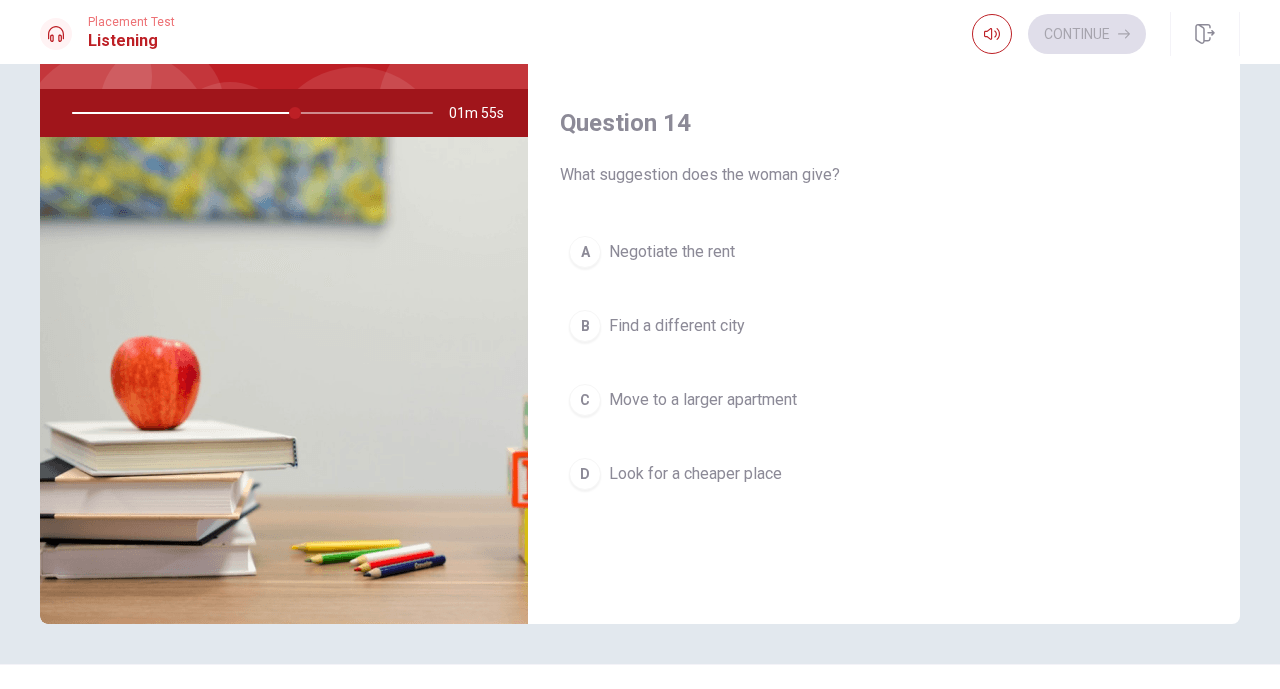 click on "B Find a different city" at bounding box center [884, 326] 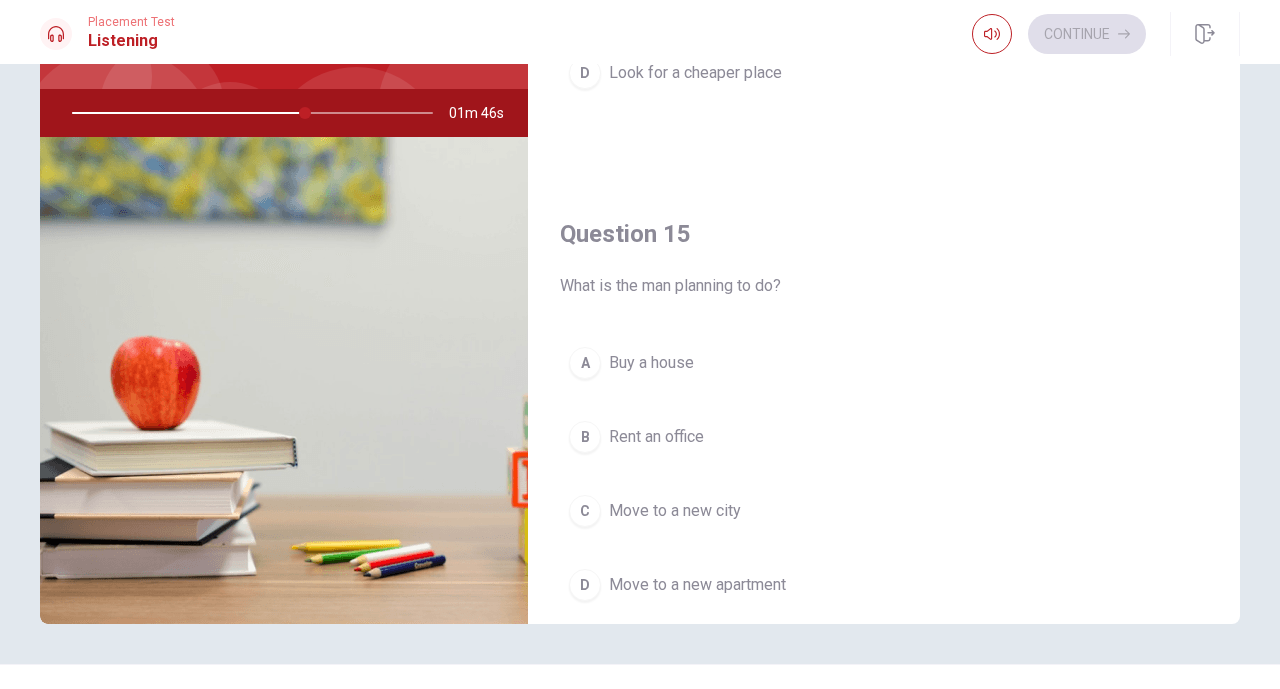 scroll, scrollTop: 1865, scrollLeft: 0, axis: vertical 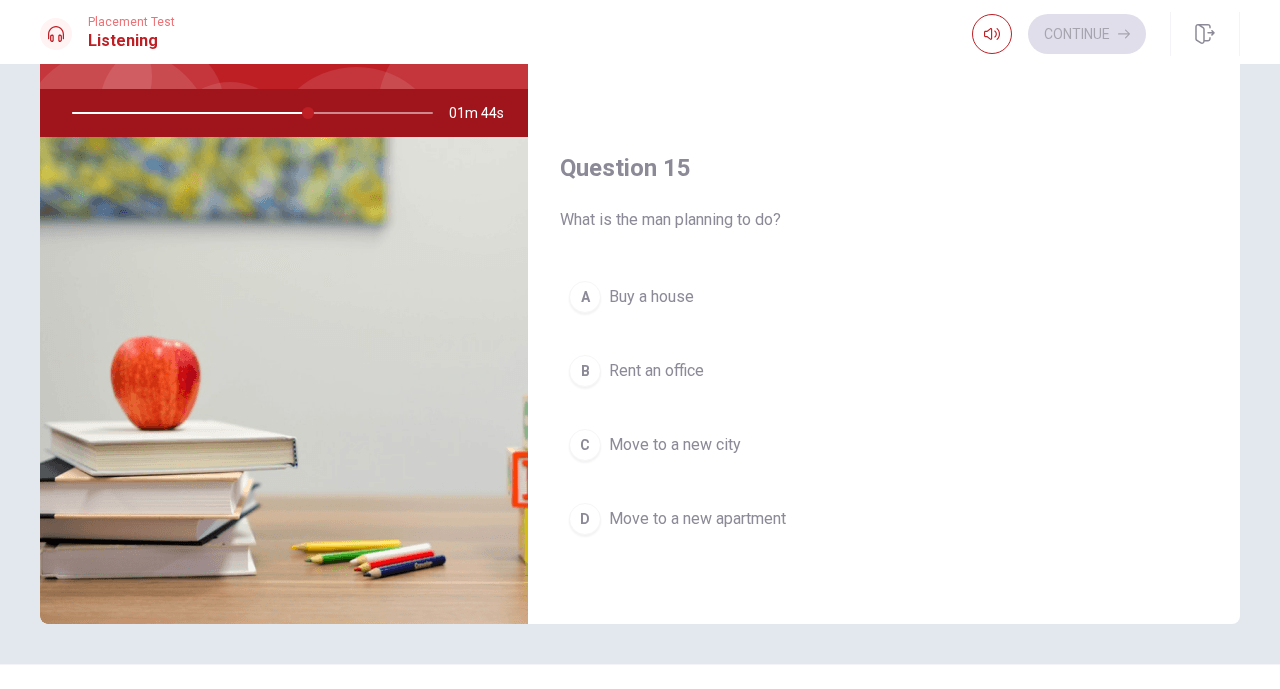 click on "D Move to a new apartment" at bounding box center (884, 519) 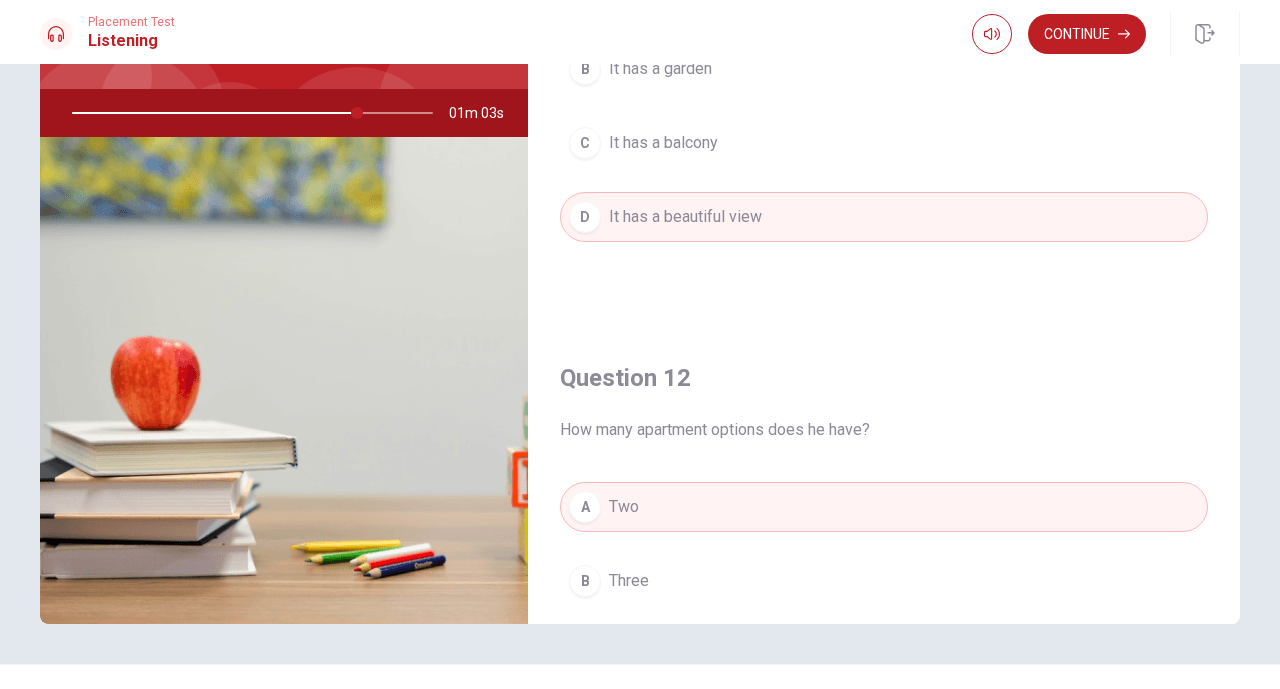 scroll, scrollTop: 17, scrollLeft: 0, axis: vertical 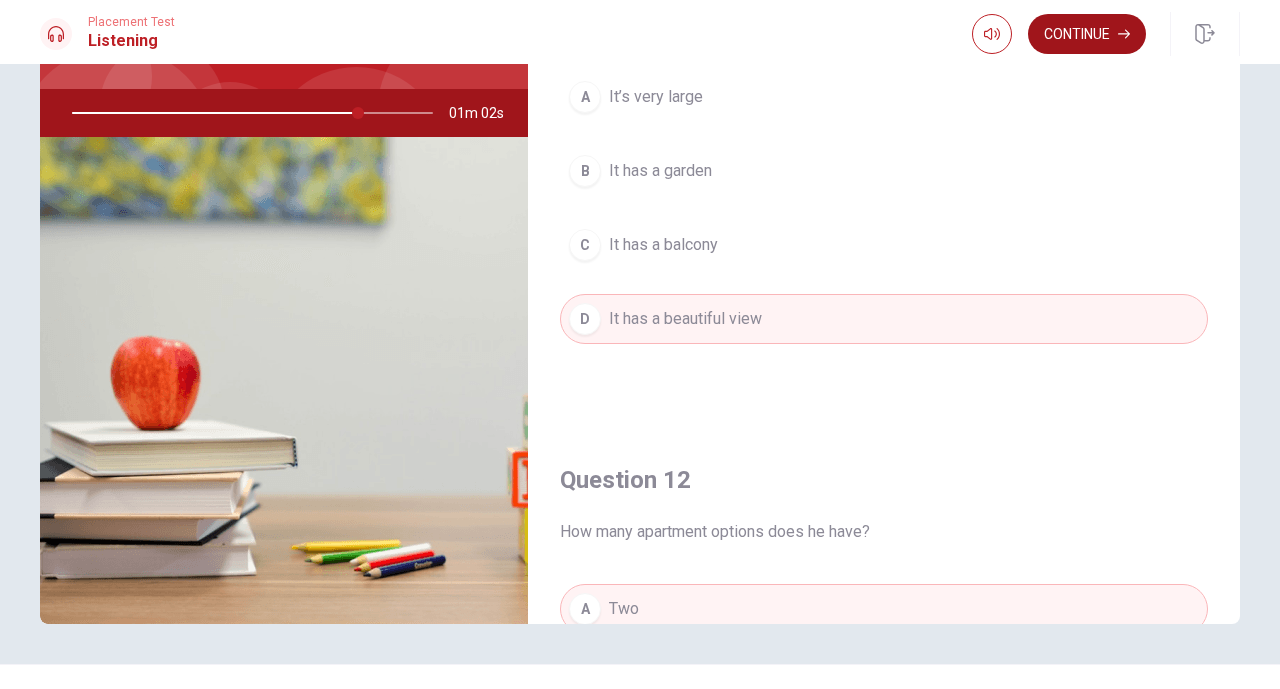 click 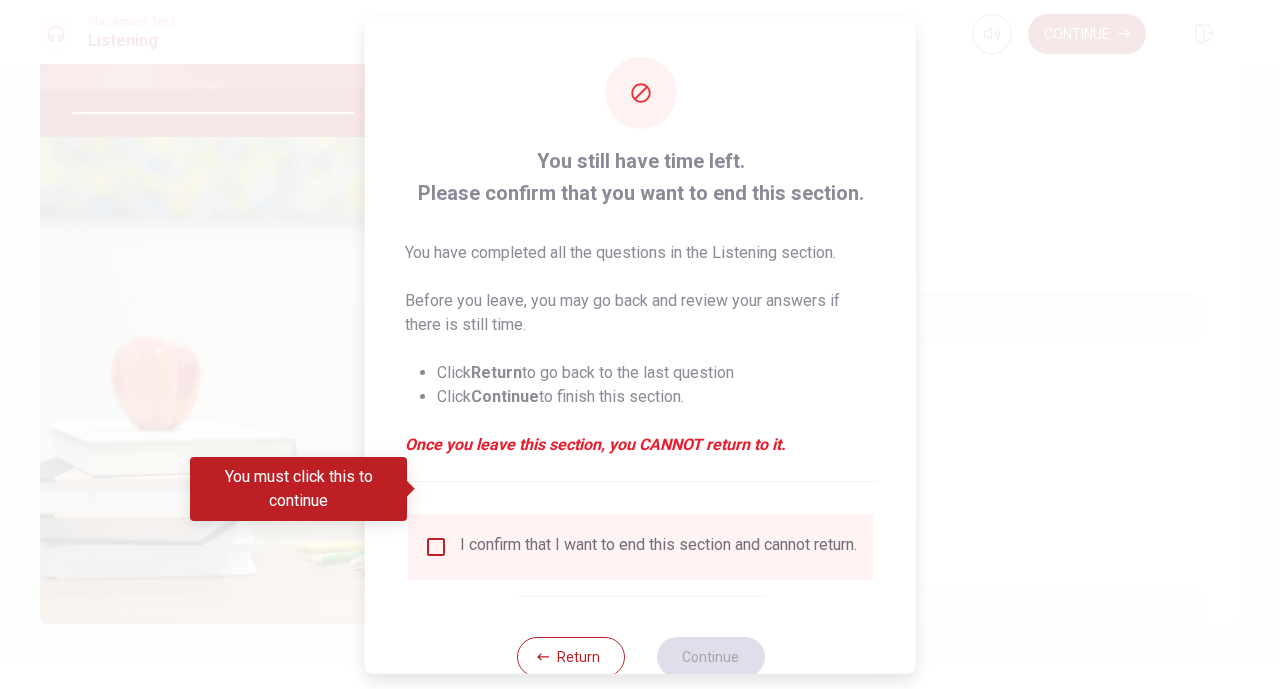 scroll, scrollTop: 57, scrollLeft: 0, axis: vertical 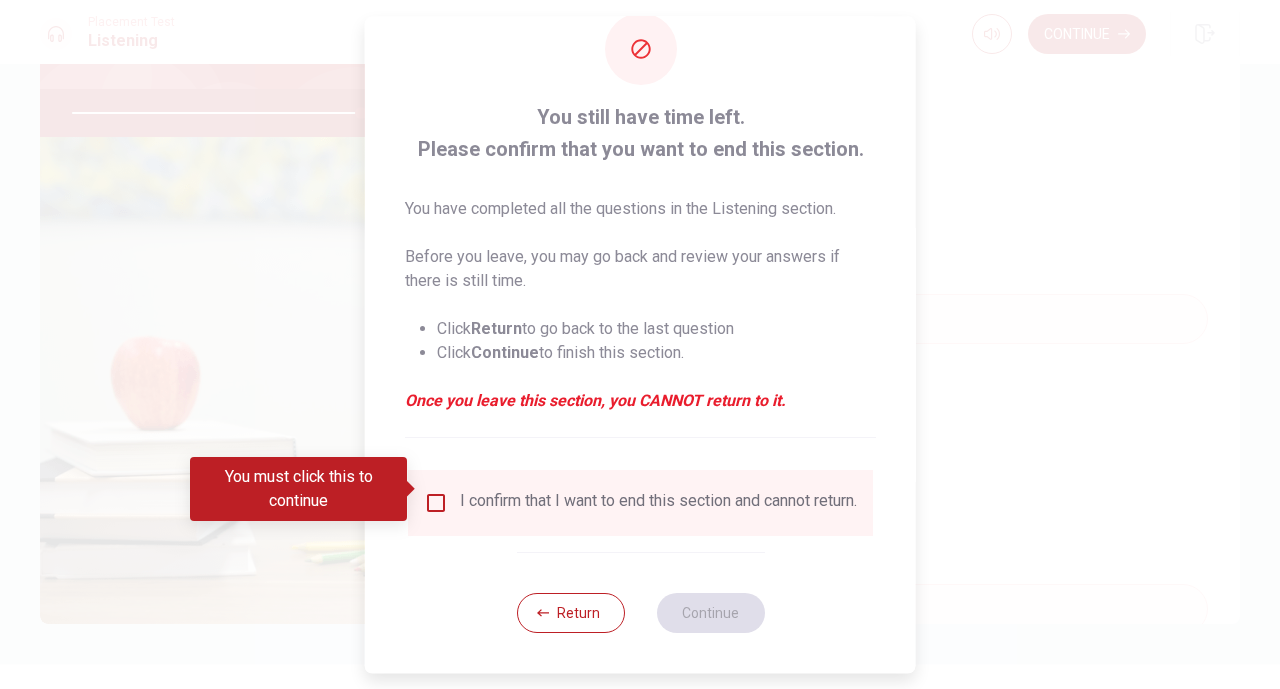click at bounding box center [436, 503] 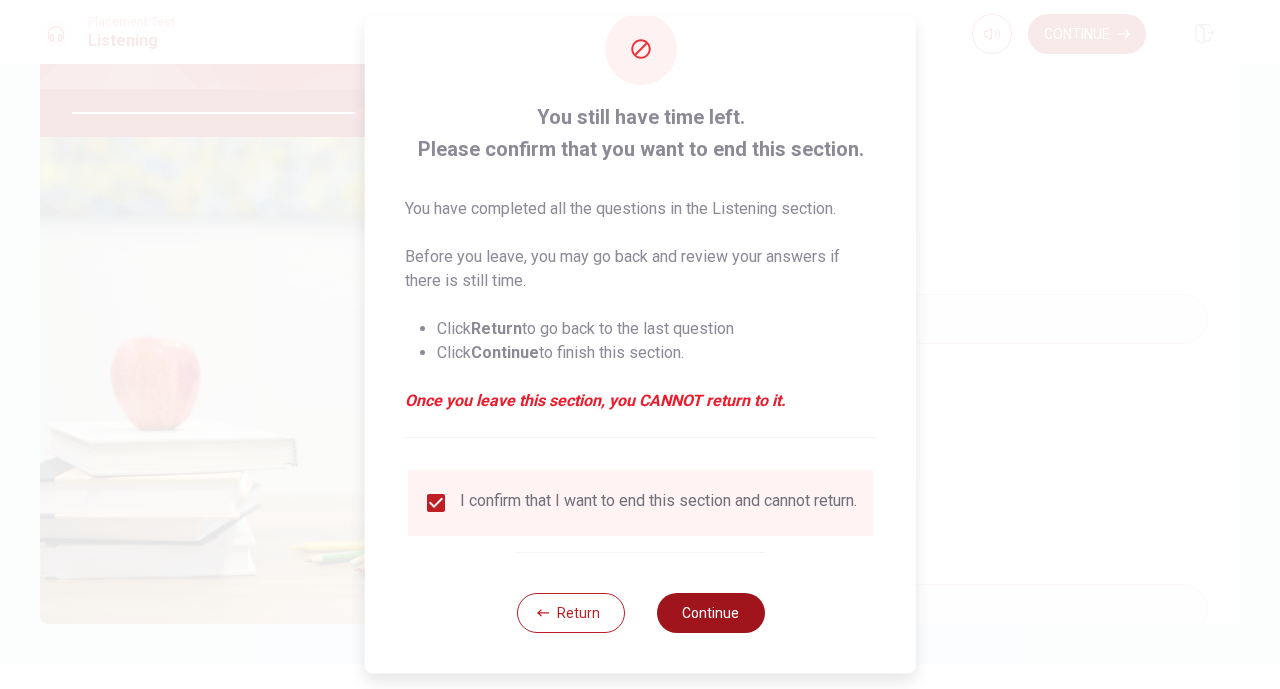 click on "Continue" at bounding box center (710, 613) 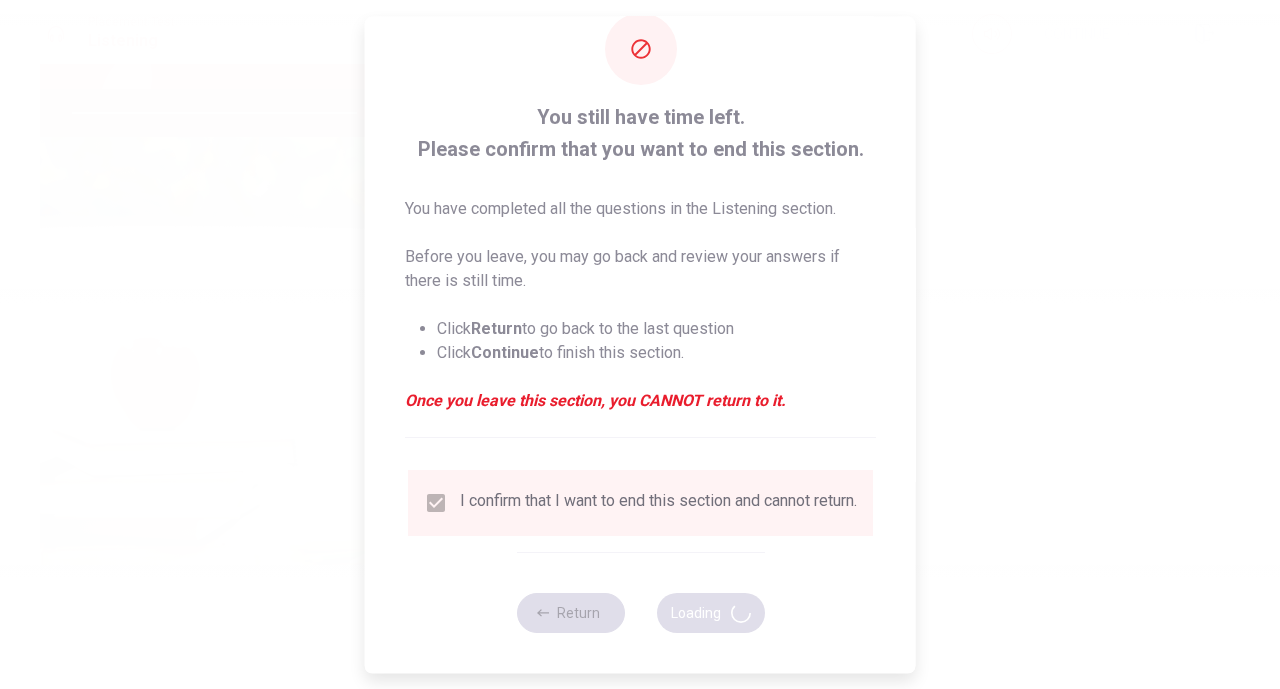 type on "81" 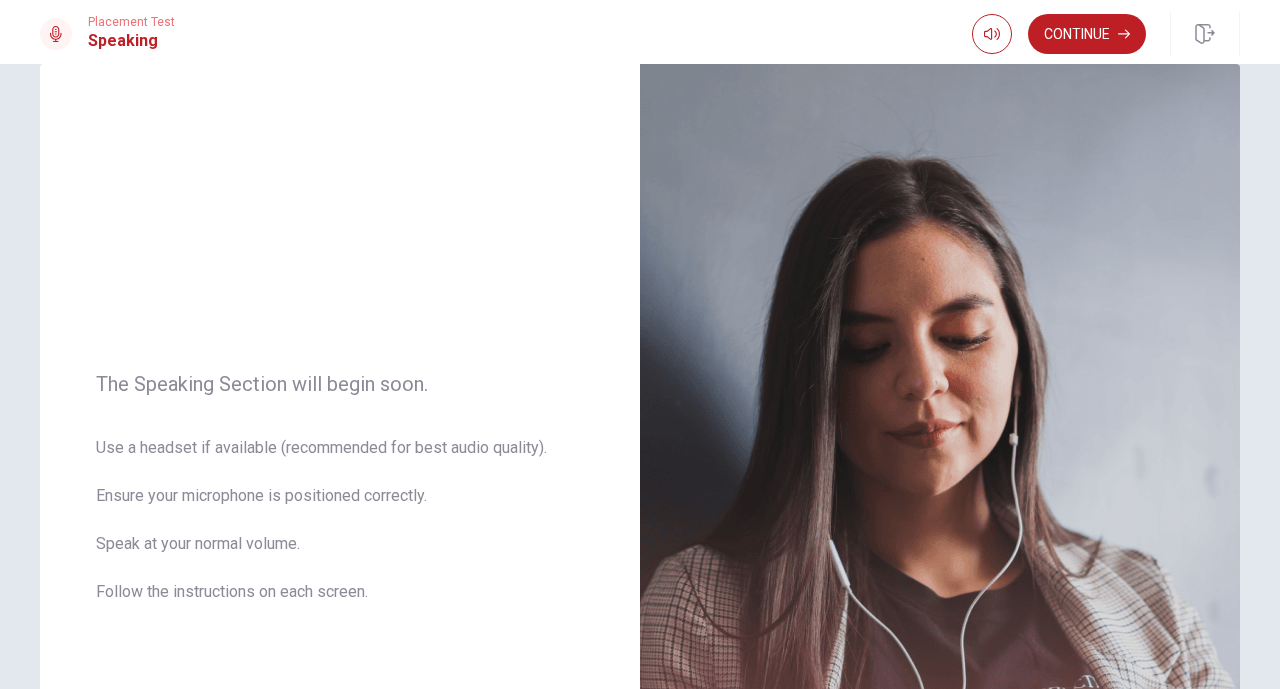 scroll, scrollTop: 0, scrollLeft: 0, axis: both 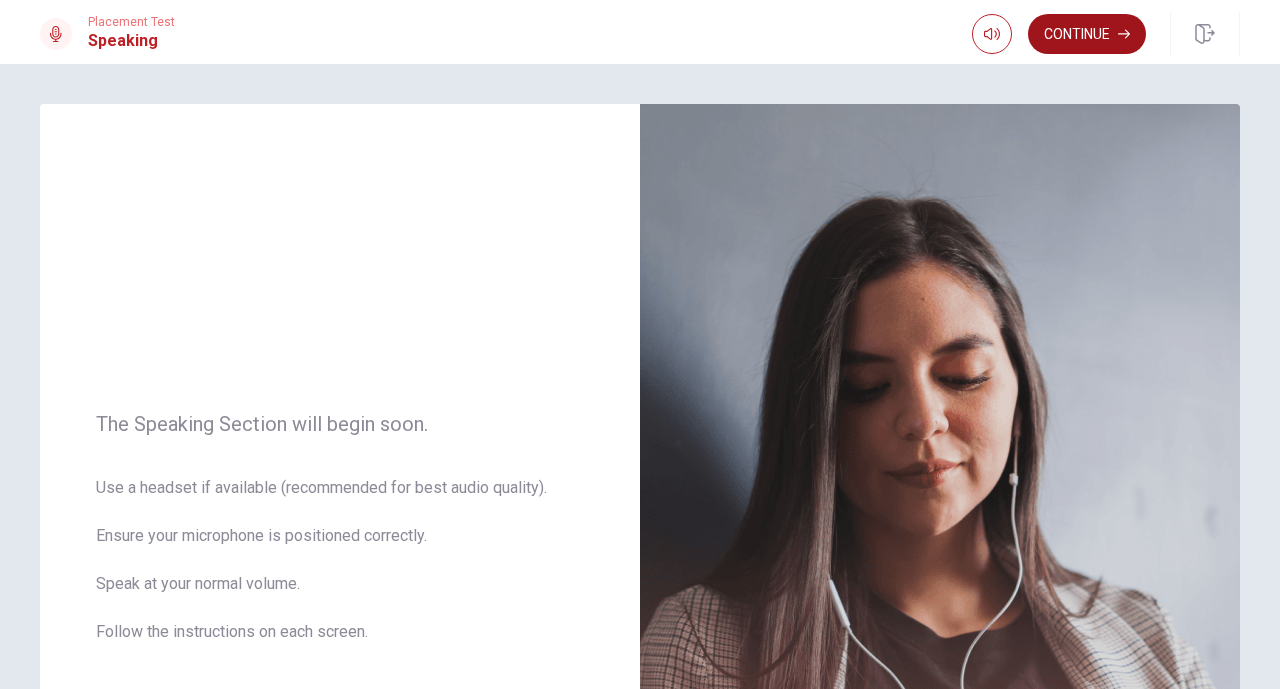 click on "Continue" at bounding box center (1087, 34) 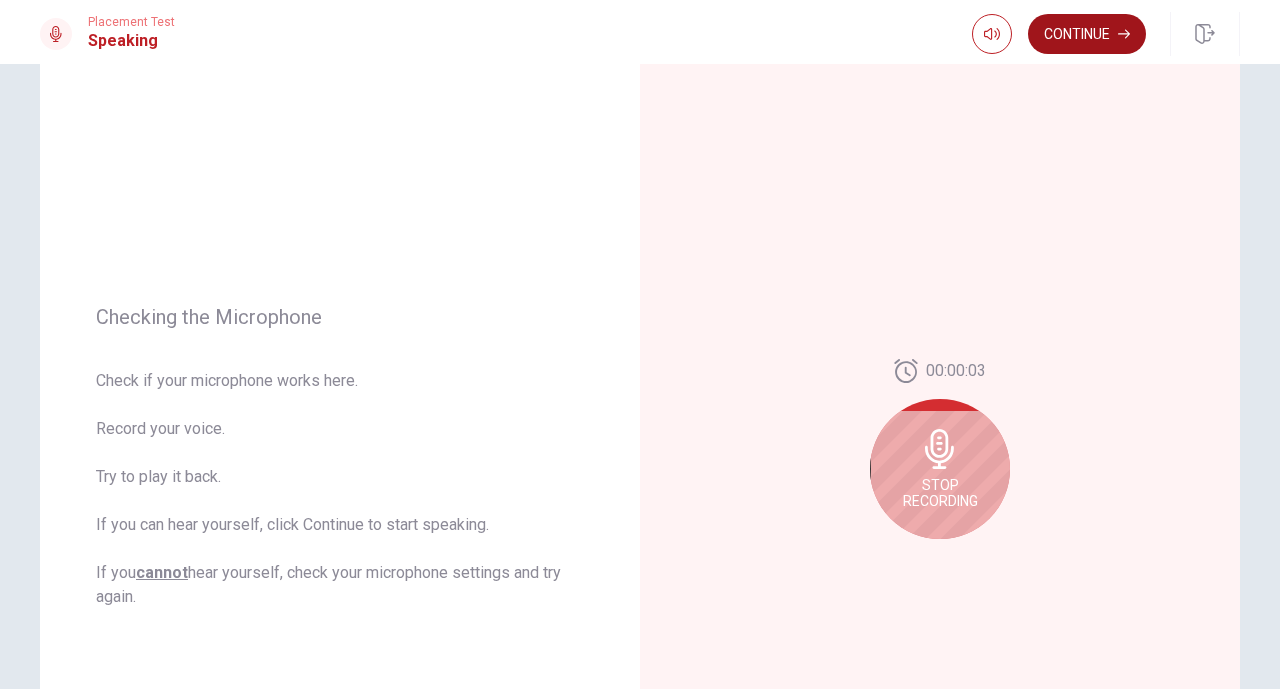 scroll, scrollTop: 106, scrollLeft: 0, axis: vertical 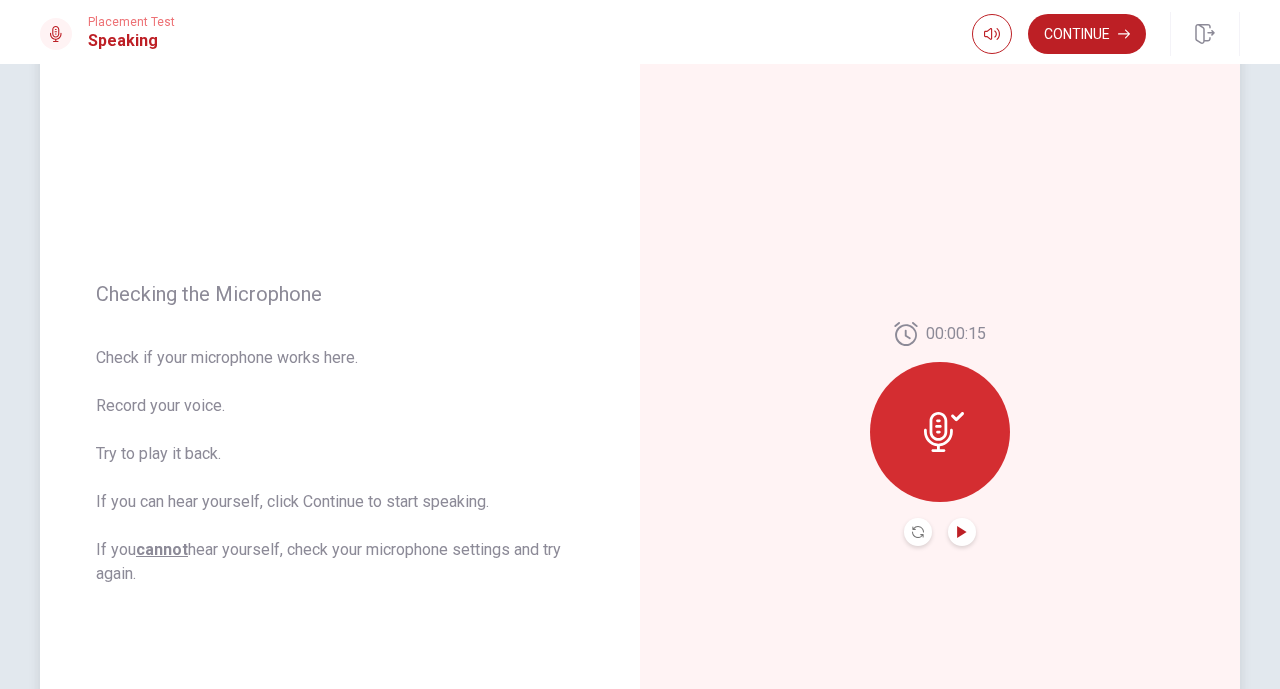 click 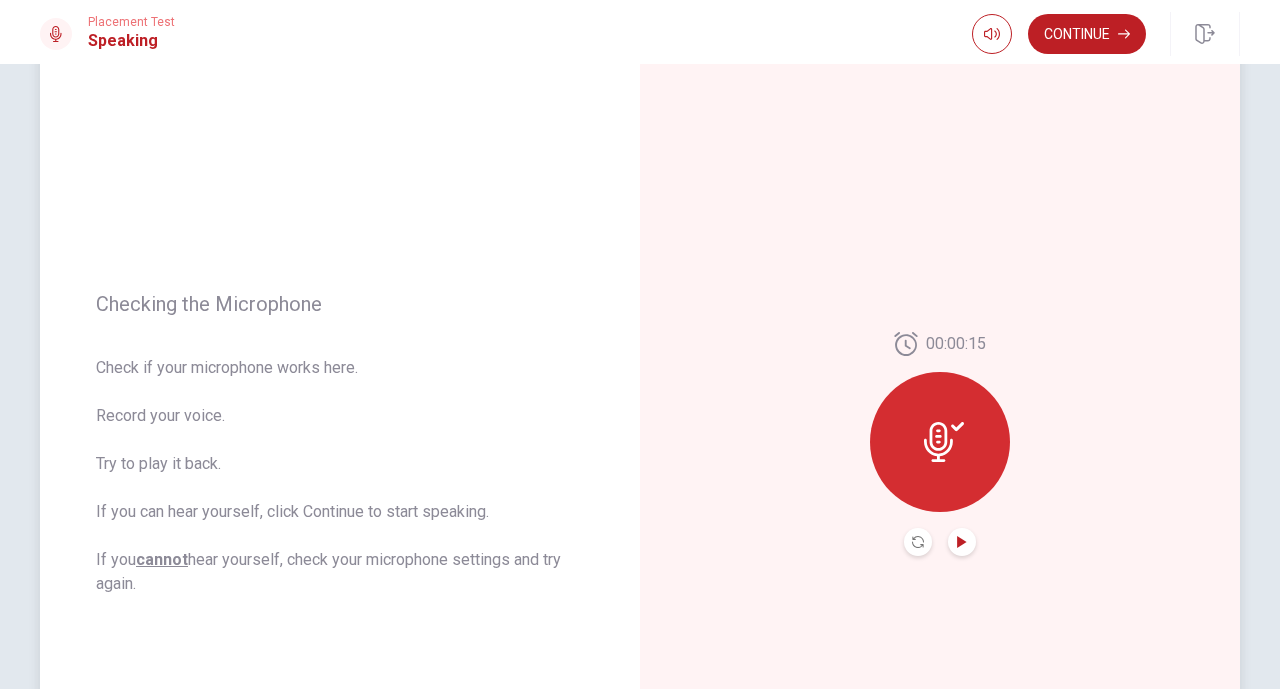 scroll, scrollTop: 58, scrollLeft: 0, axis: vertical 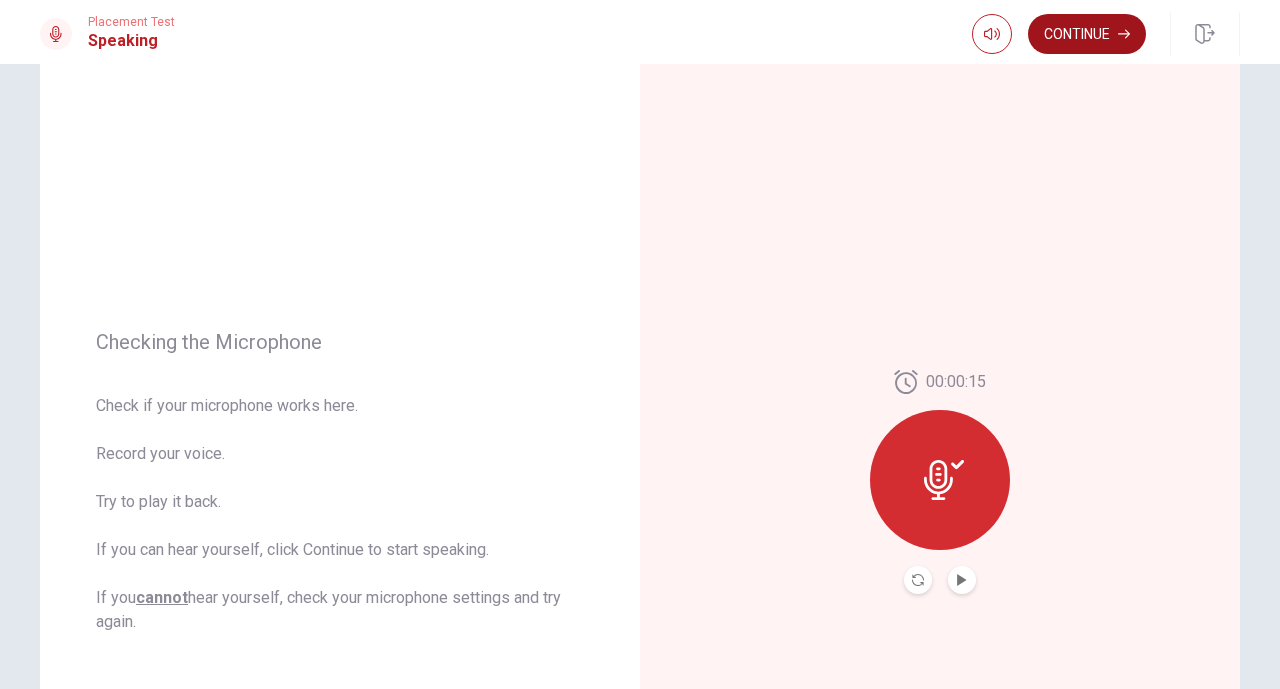 click on "Continue" at bounding box center (1087, 34) 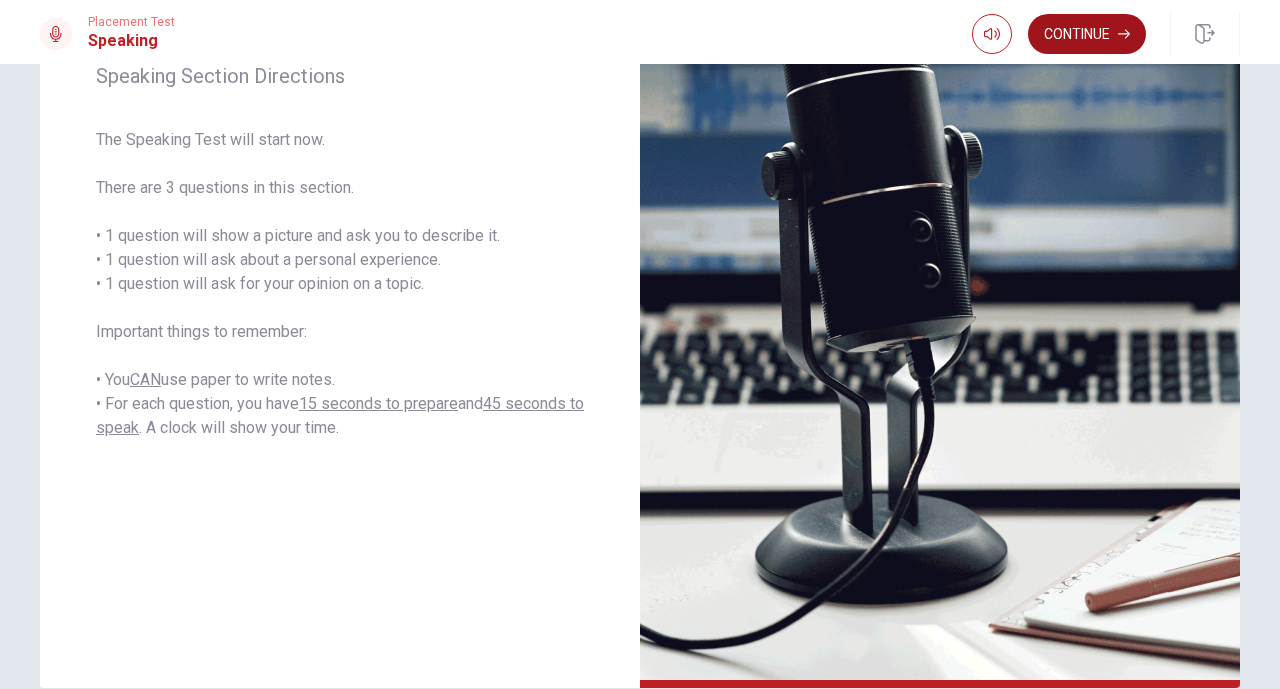 scroll, scrollTop: 391, scrollLeft: 0, axis: vertical 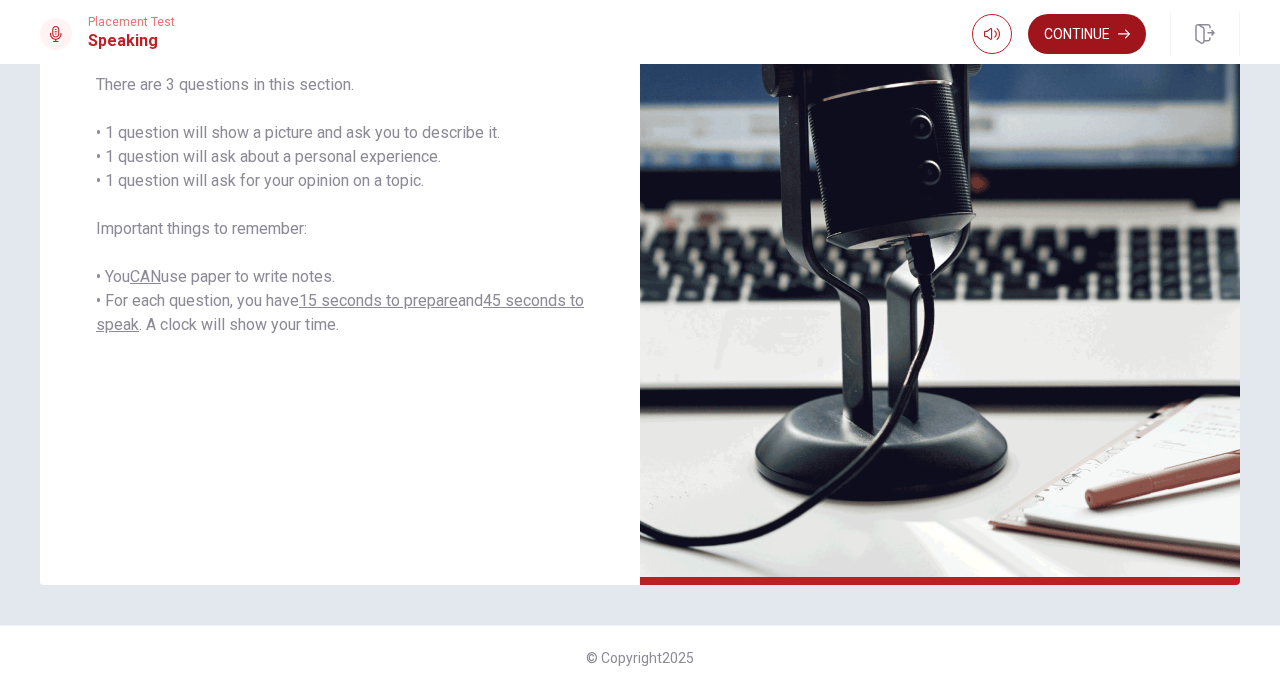 click on "Continue" at bounding box center [1087, 34] 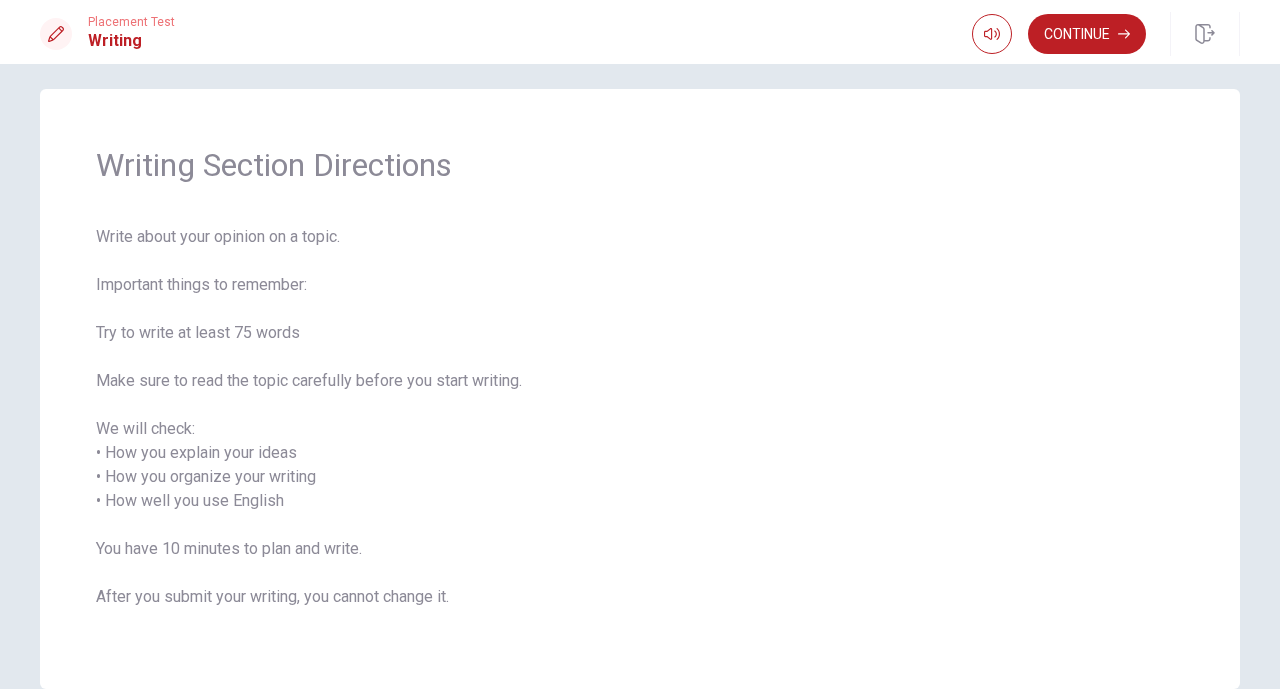 scroll, scrollTop: 119, scrollLeft: 0, axis: vertical 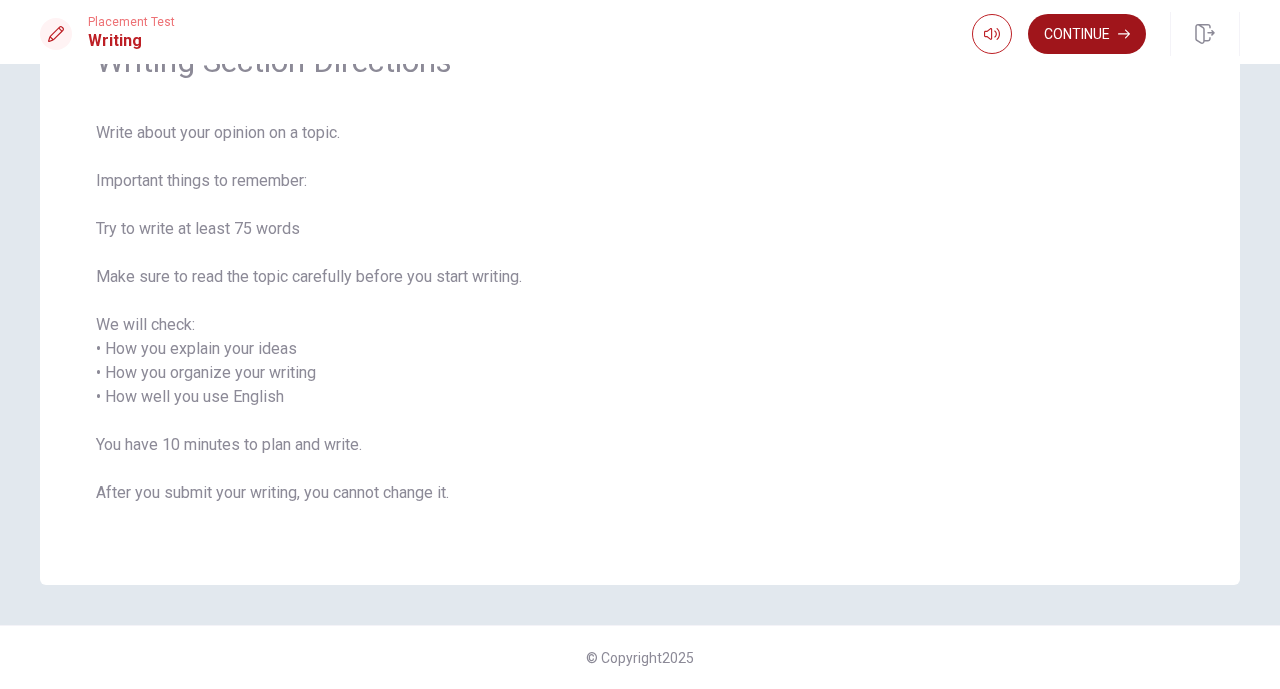 click on "Continue" at bounding box center (1087, 34) 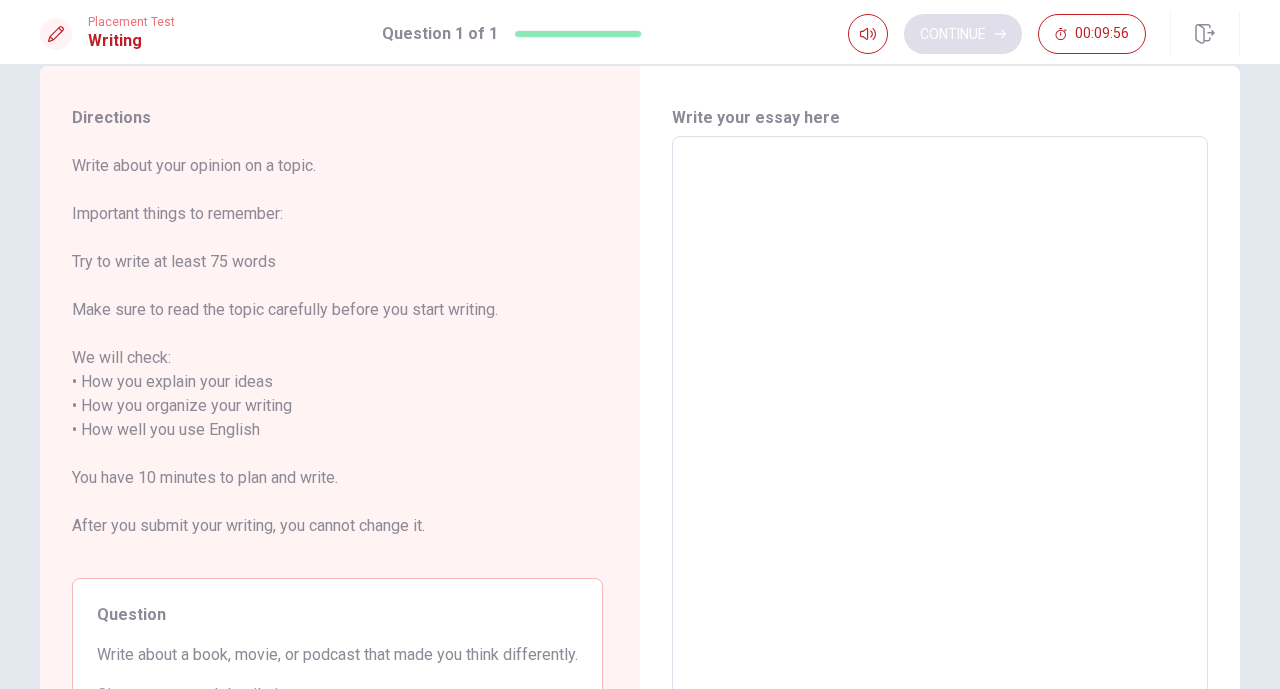 scroll, scrollTop: 0, scrollLeft: 0, axis: both 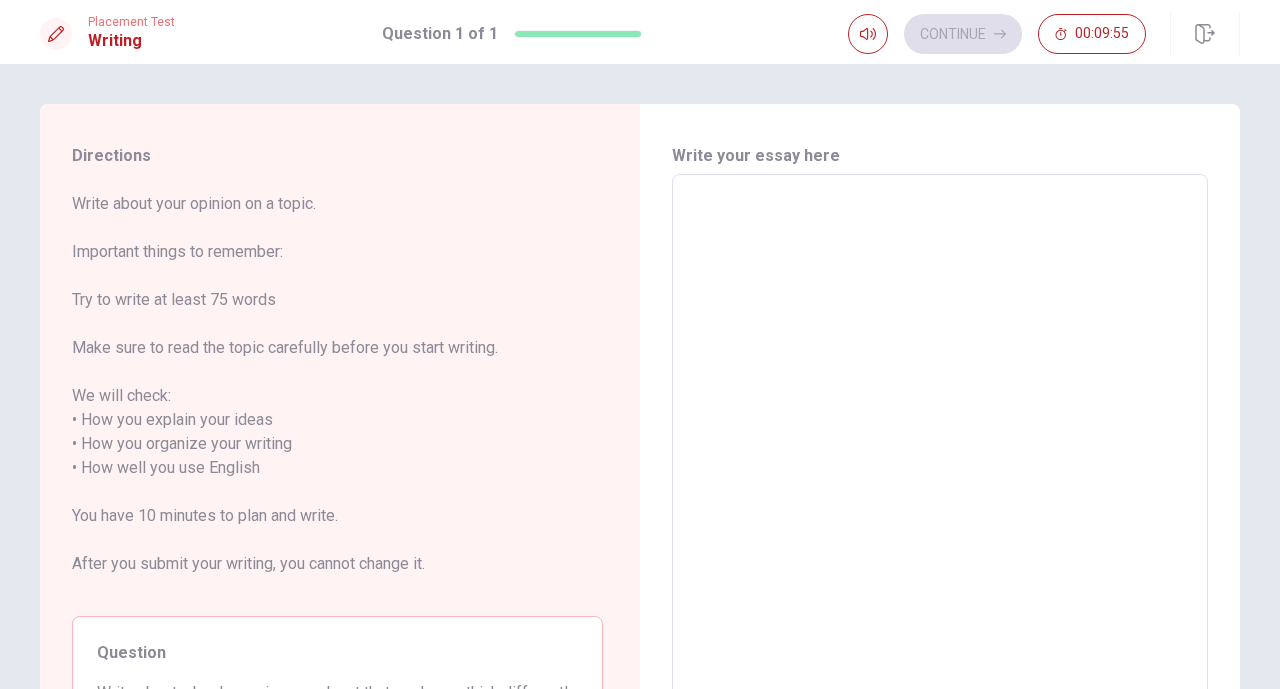 click at bounding box center [940, 456] 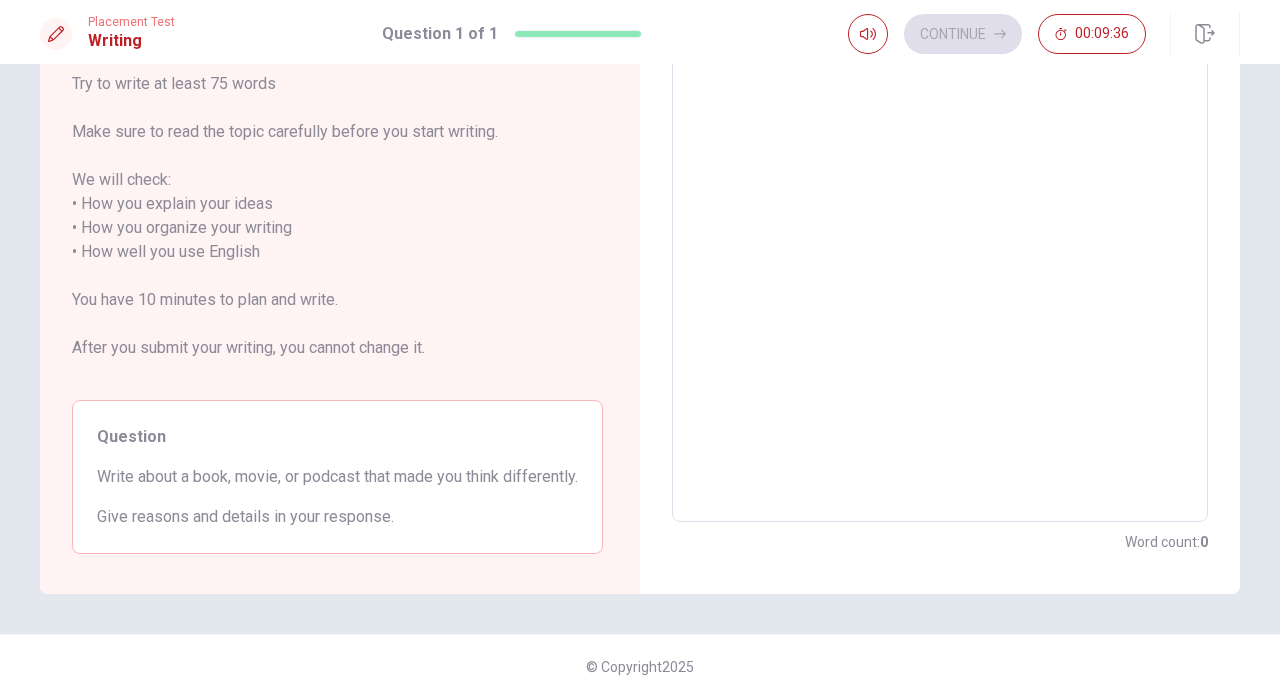 scroll, scrollTop: 249, scrollLeft: 0, axis: vertical 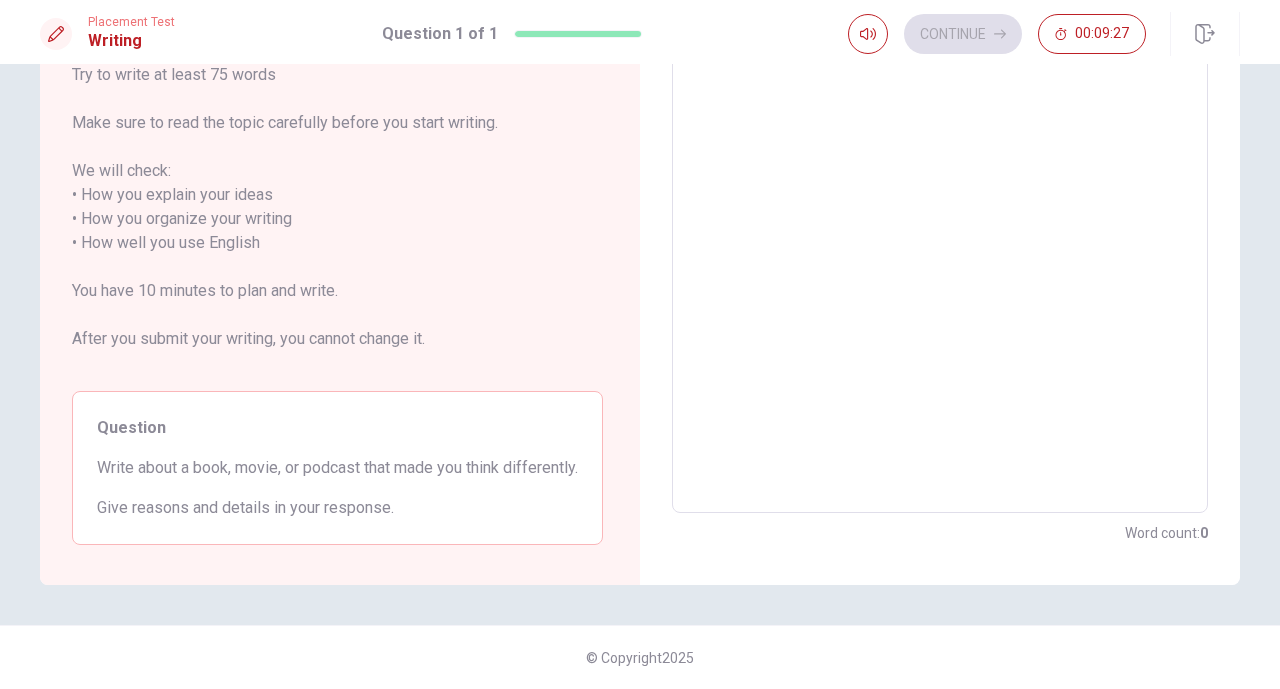 click on "Write about a book, movie, or podcast that made you think differently." at bounding box center [337, 468] 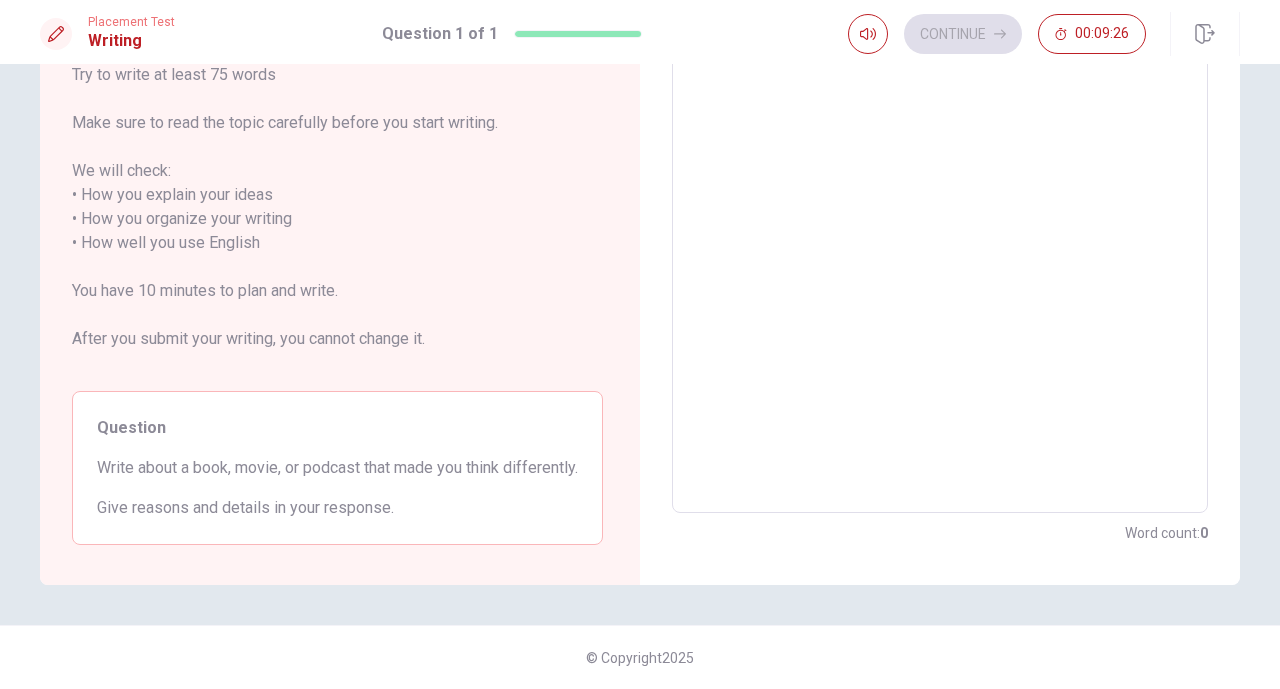 click on "Question" at bounding box center (337, 428) 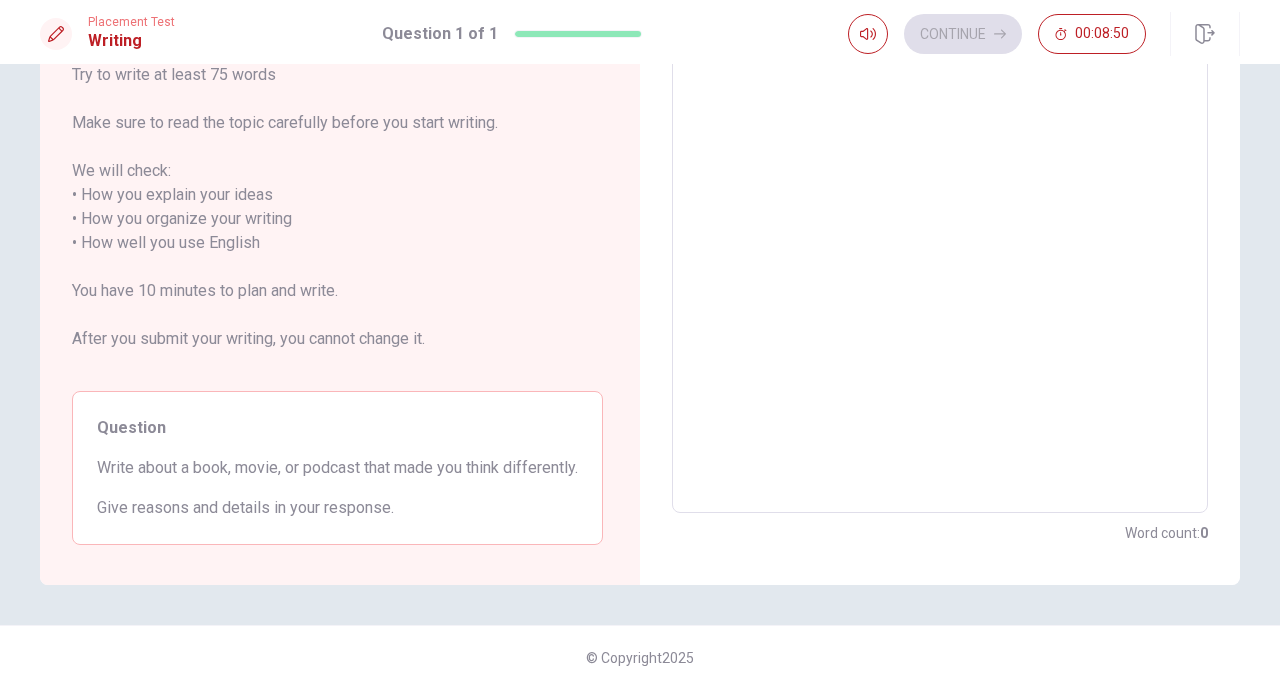 scroll, scrollTop: 249, scrollLeft: 0, axis: vertical 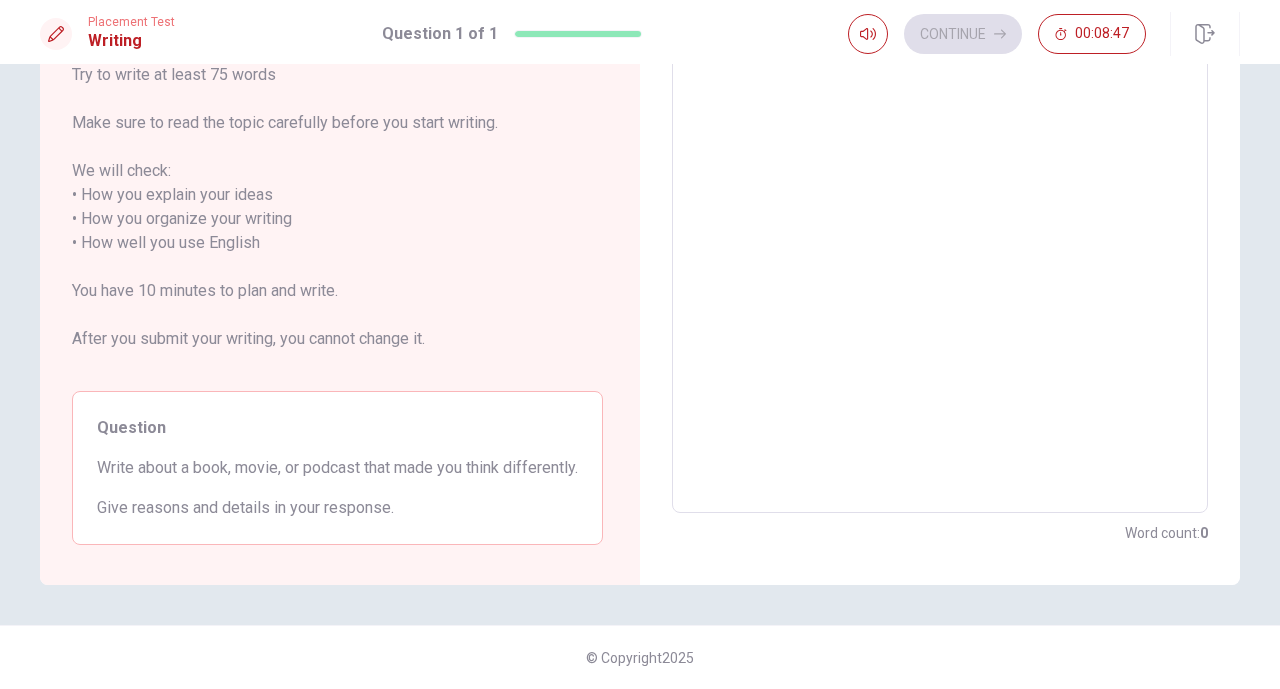 click on "Question" at bounding box center (337, 428) 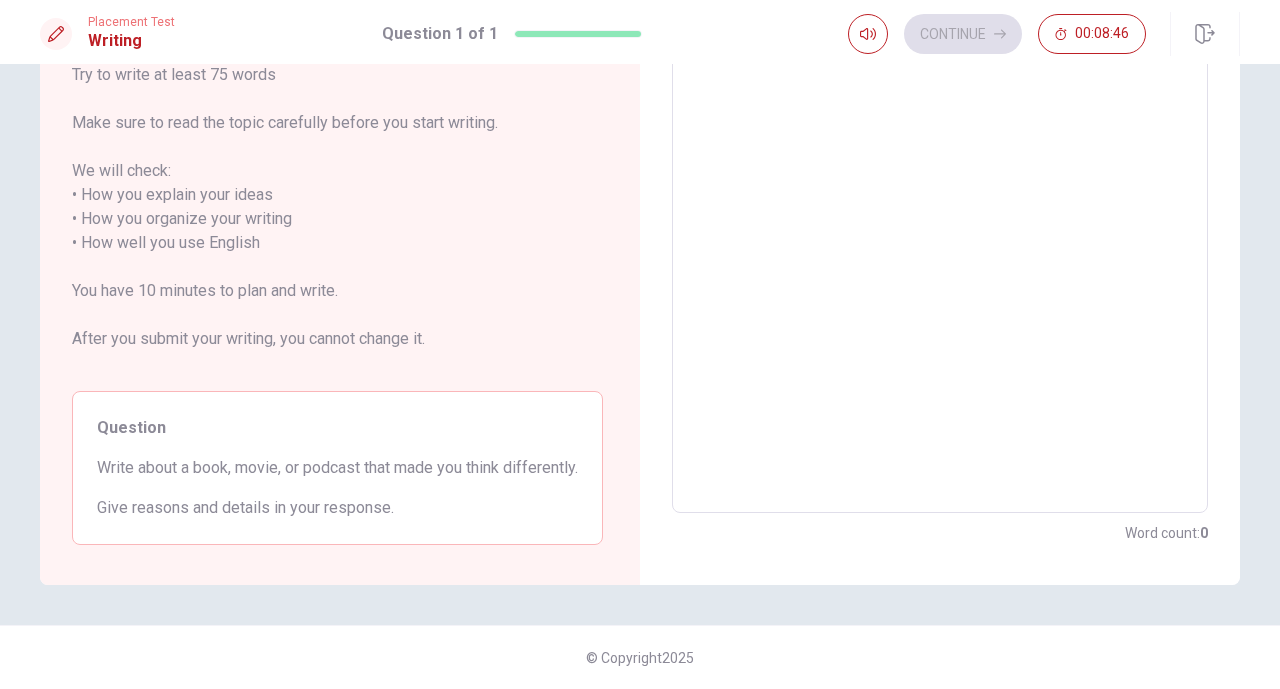 click on "Question" at bounding box center [337, 428] 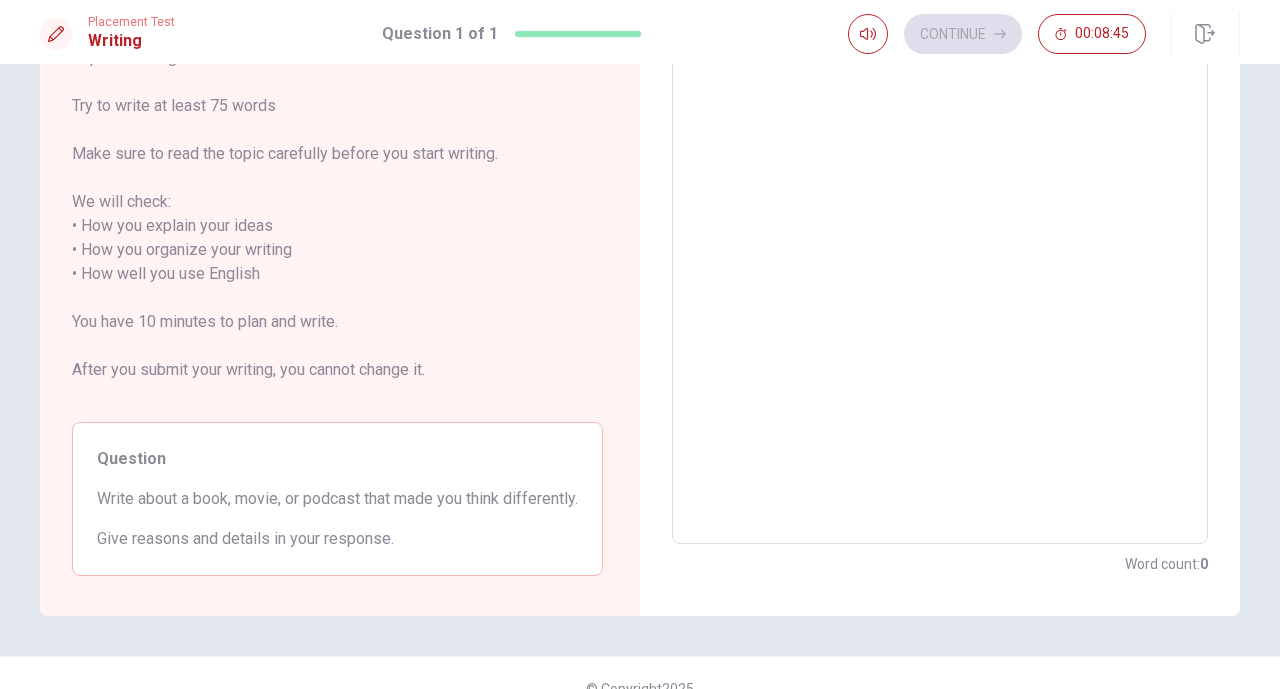scroll, scrollTop: 174, scrollLeft: 0, axis: vertical 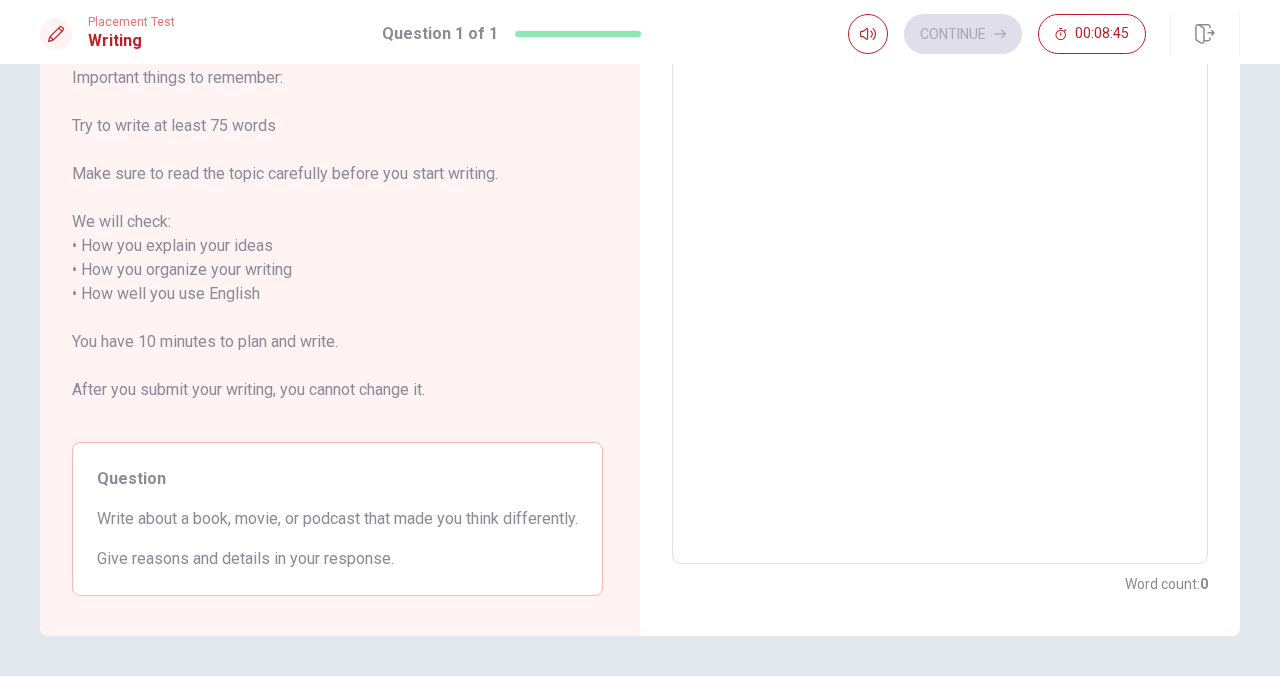 click on "Question" at bounding box center (337, 479) 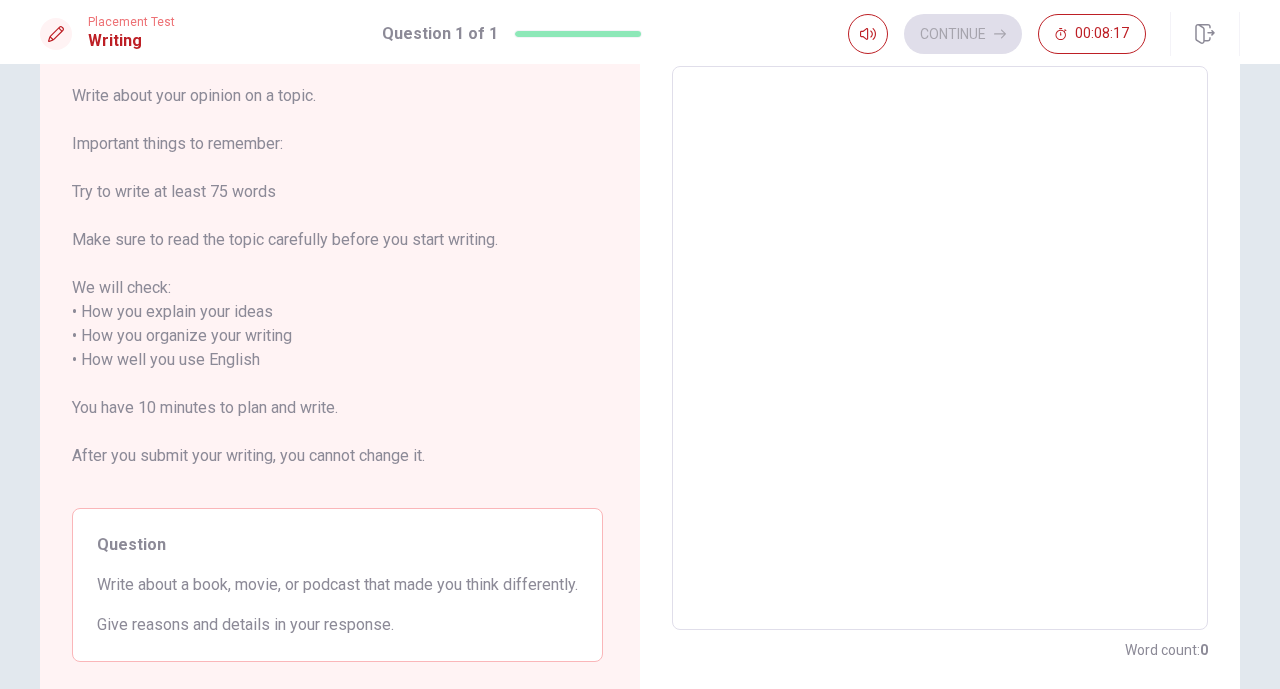 scroll, scrollTop: 74, scrollLeft: 0, axis: vertical 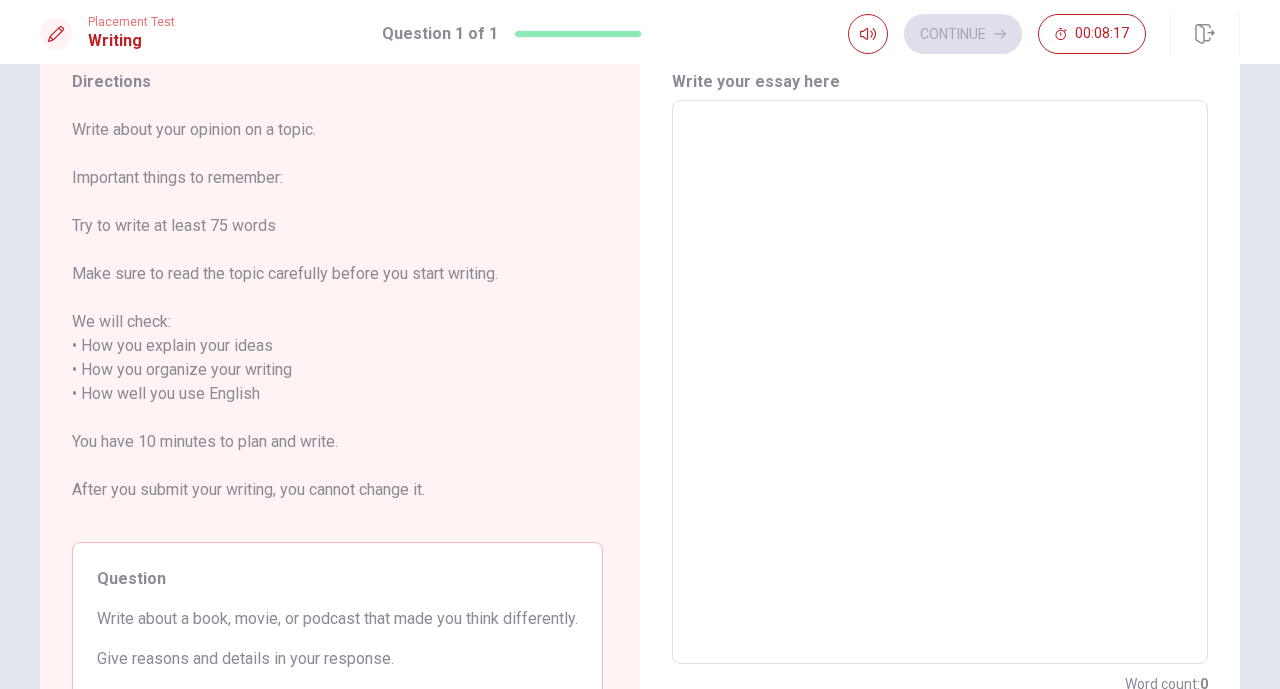 click at bounding box center [940, 382] 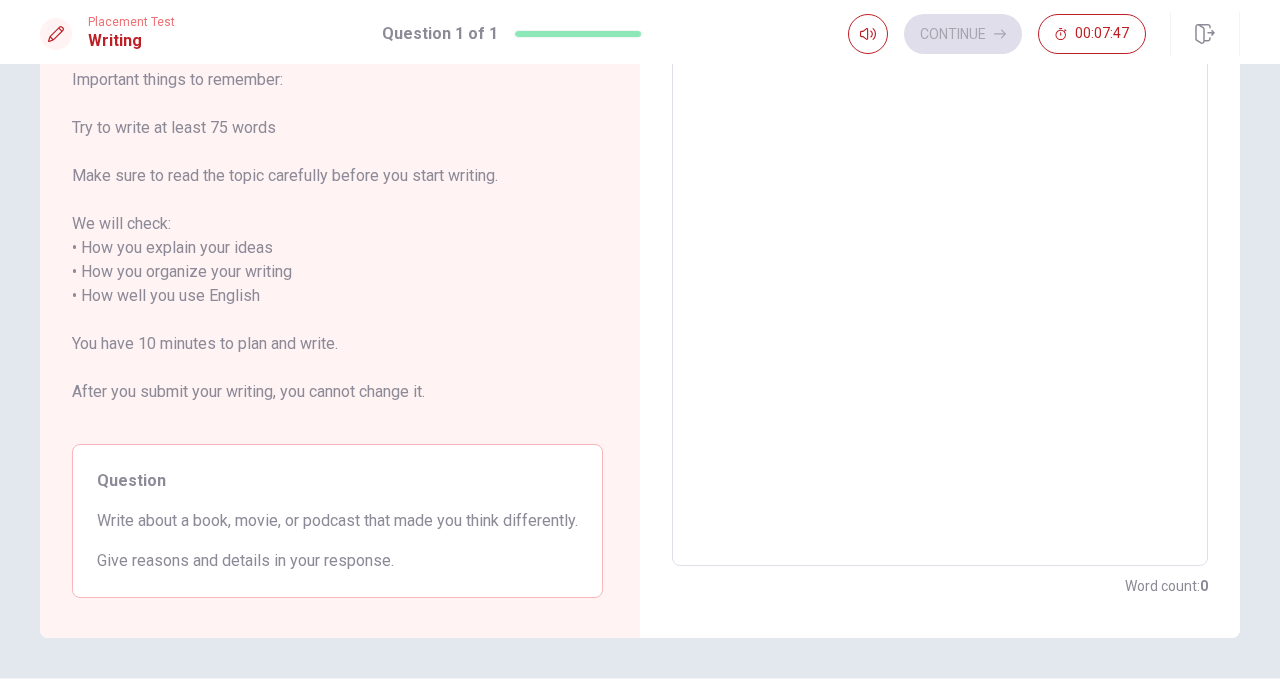 scroll, scrollTop: 0, scrollLeft: 0, axis: both 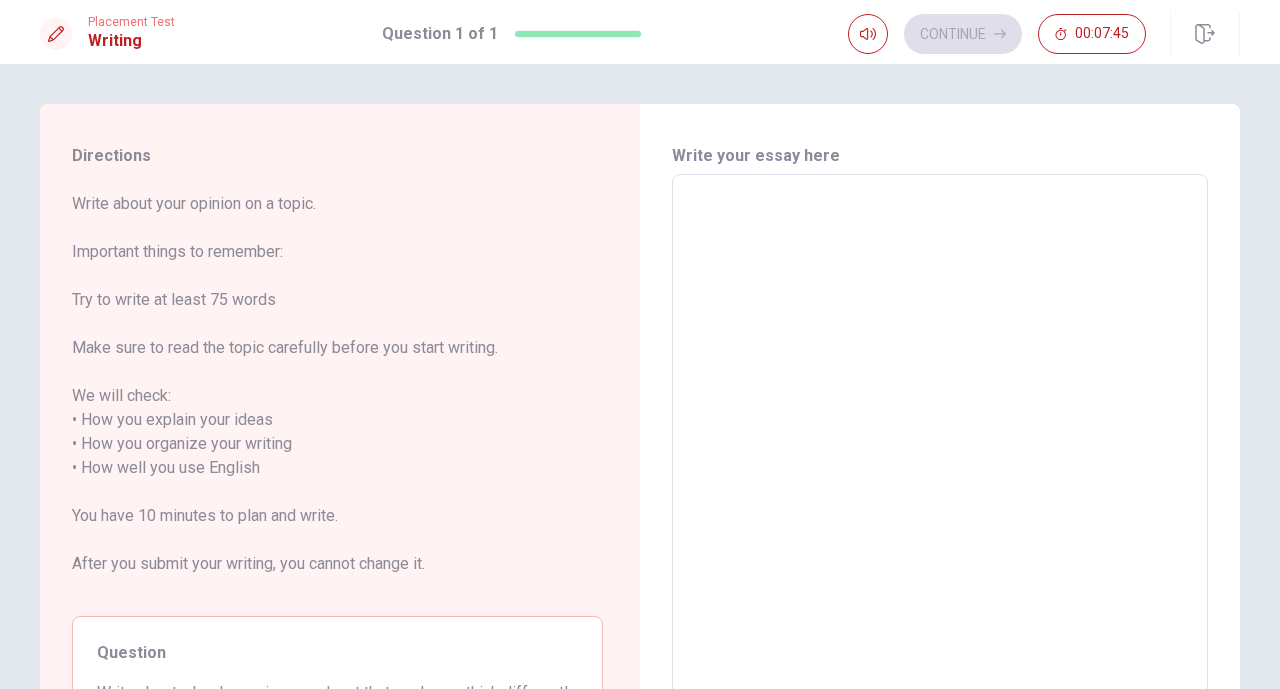 type on "T" 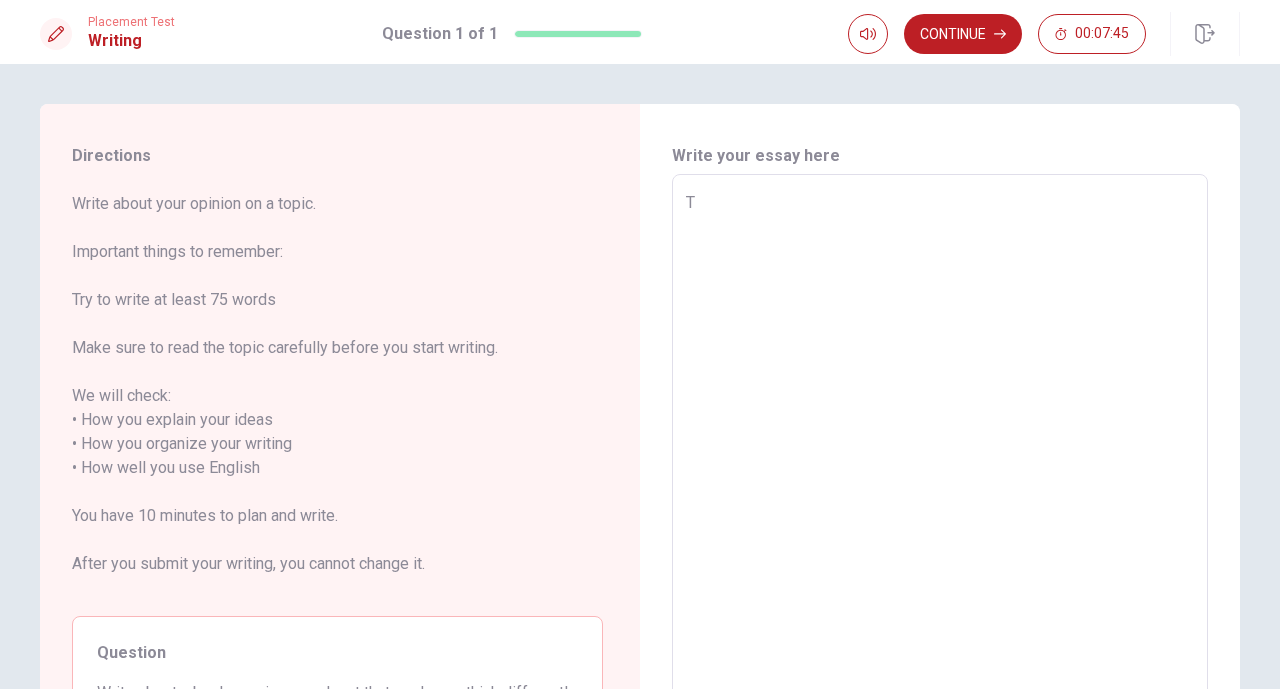 type on "Th" 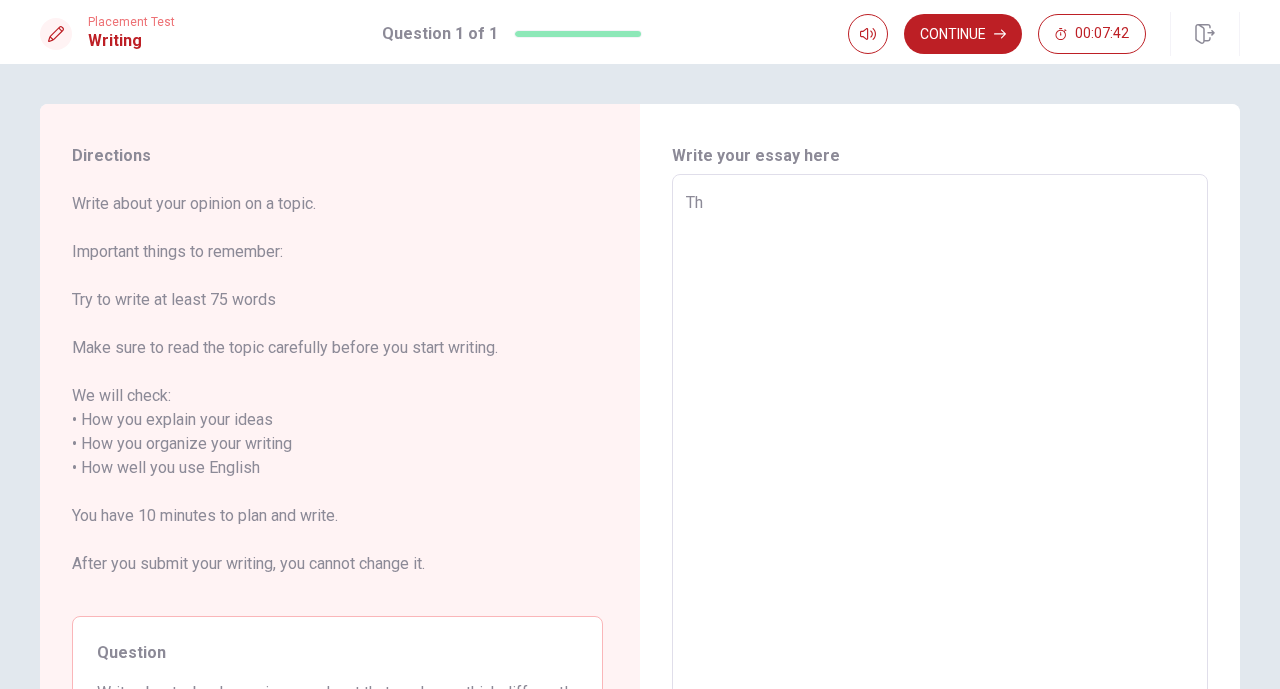 type on "x" 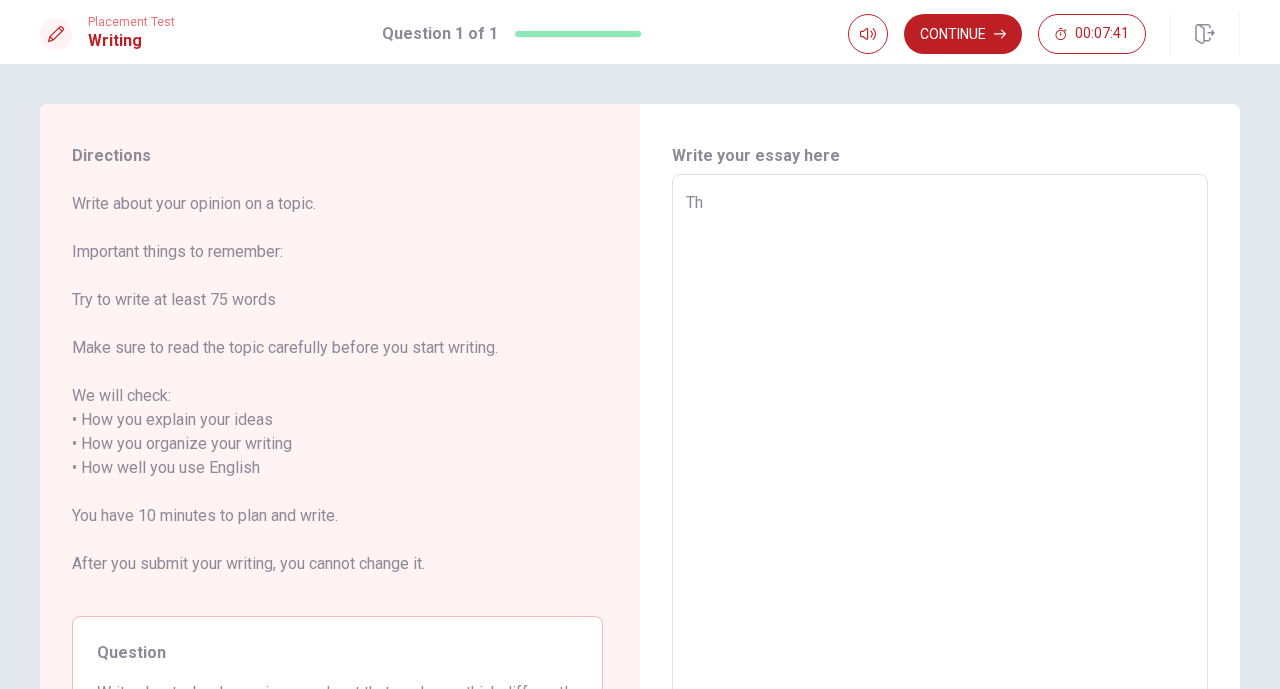 type on "T" 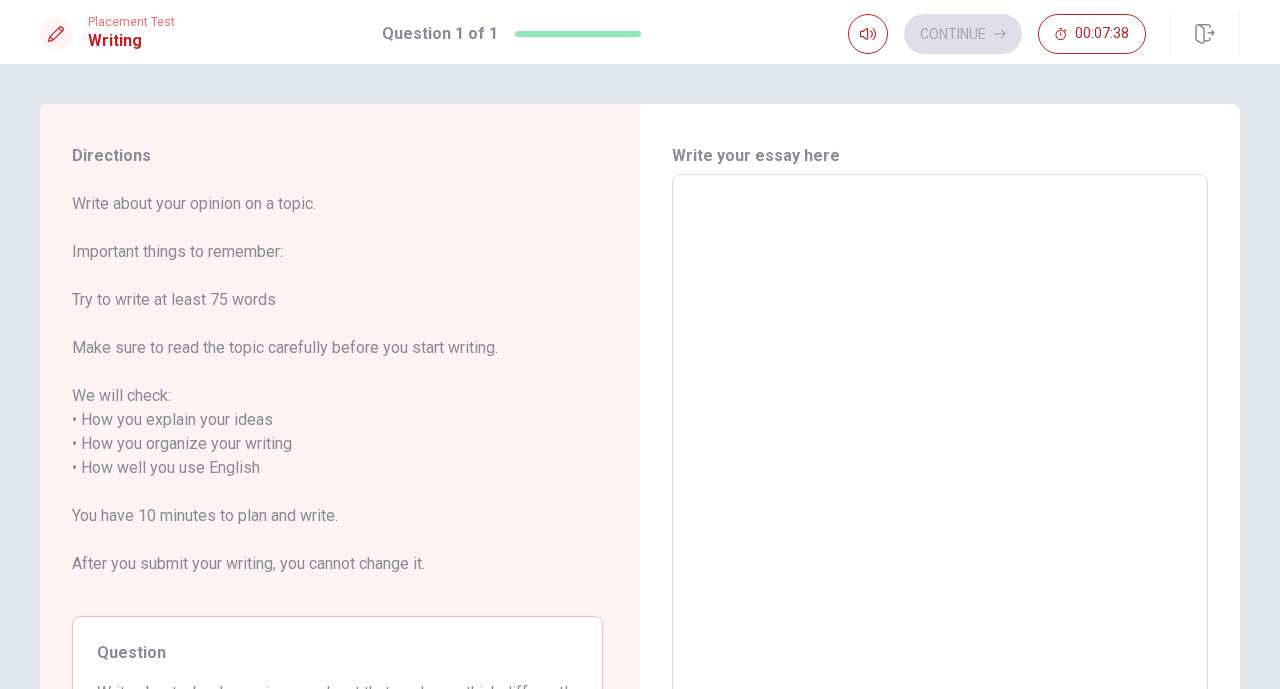 type on "I" 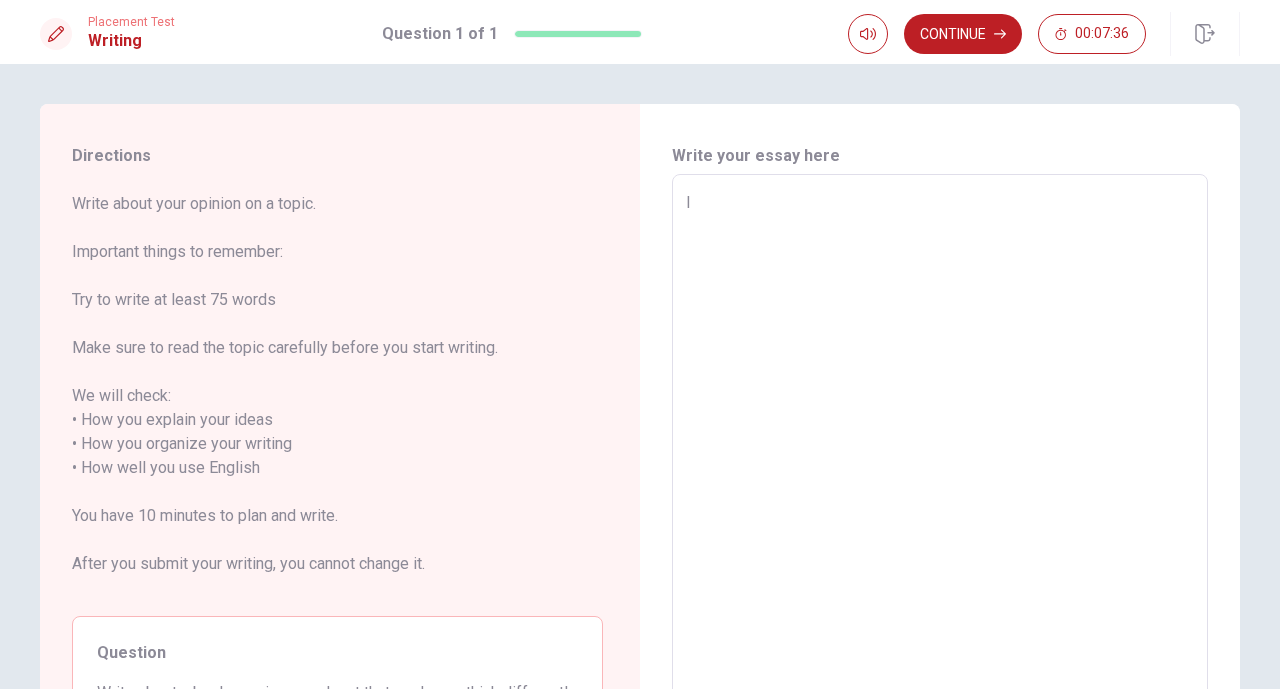 type on "x" 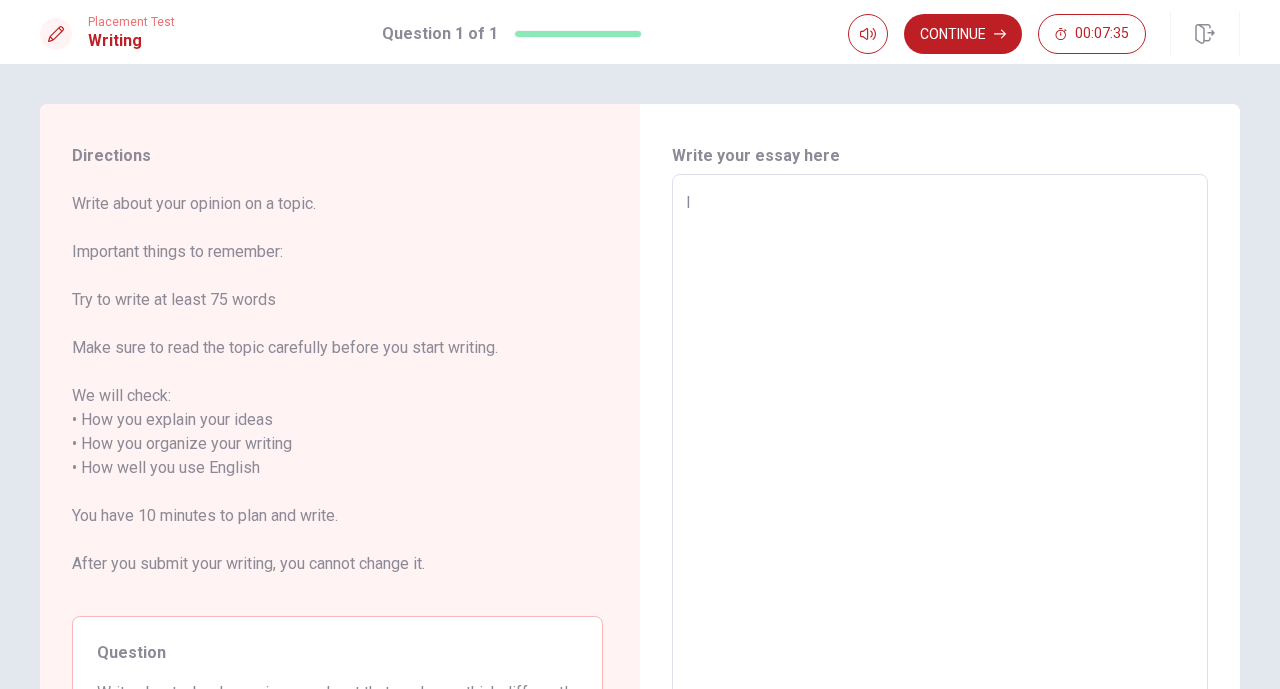 type on "If" 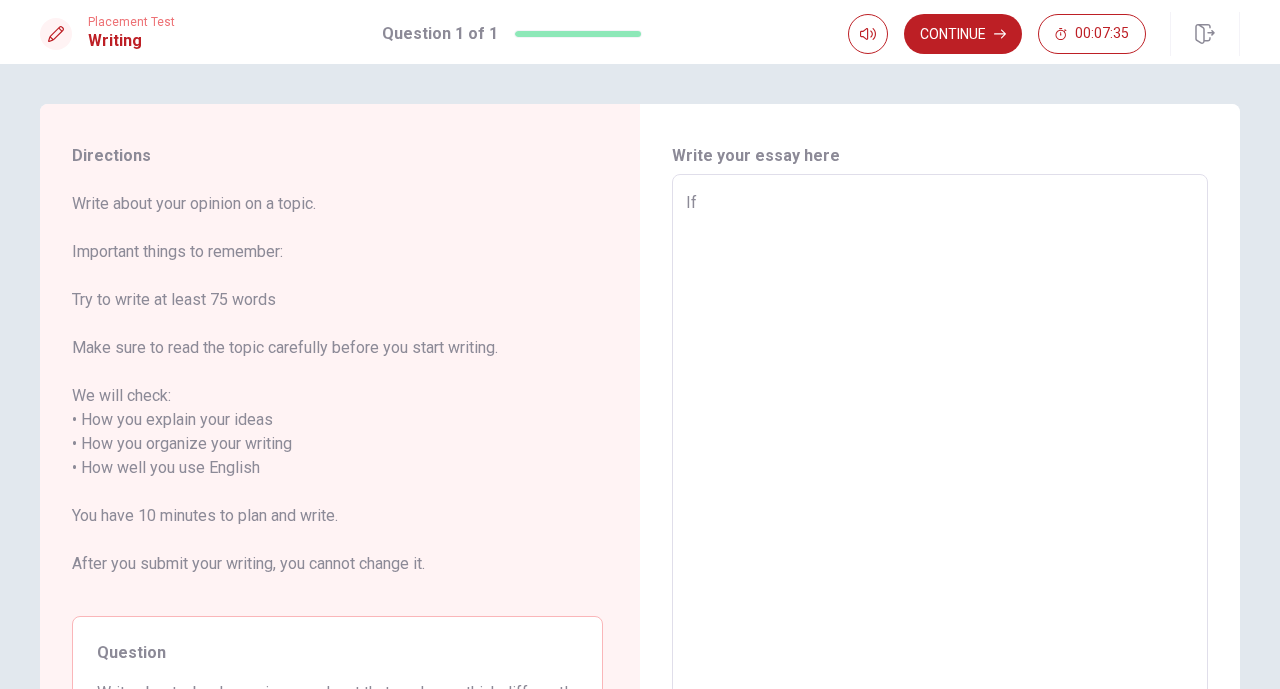 type on "If" 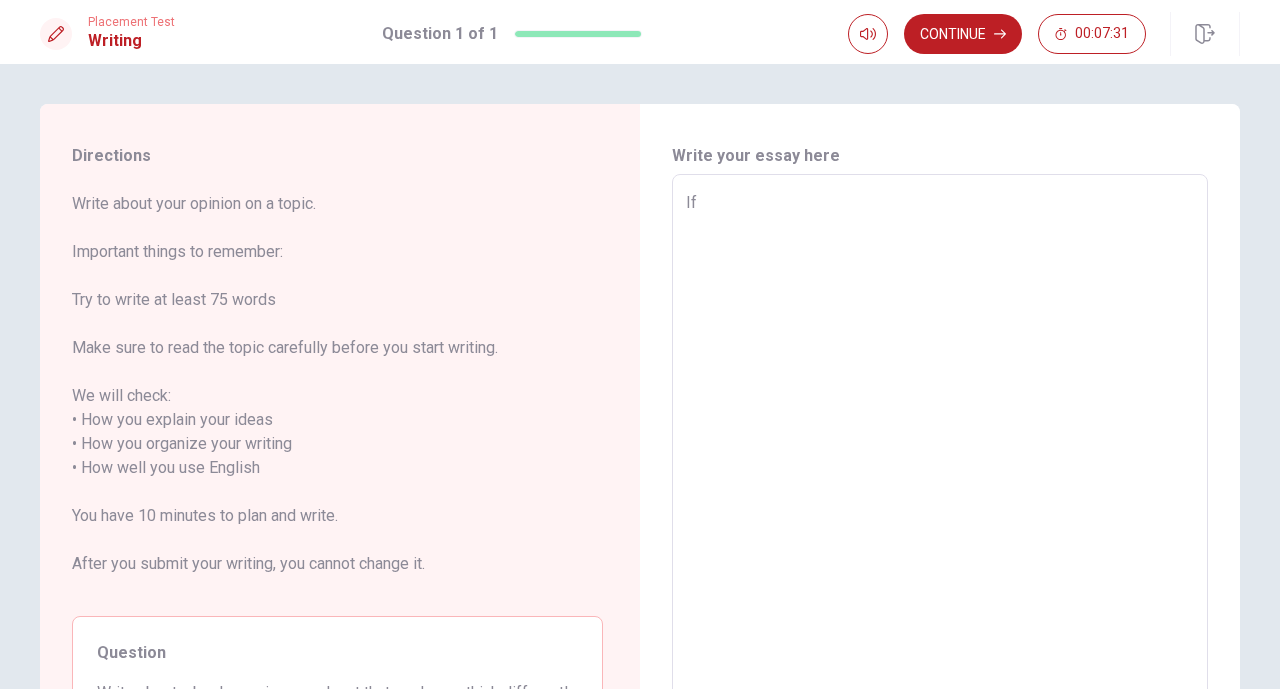 type on "x" 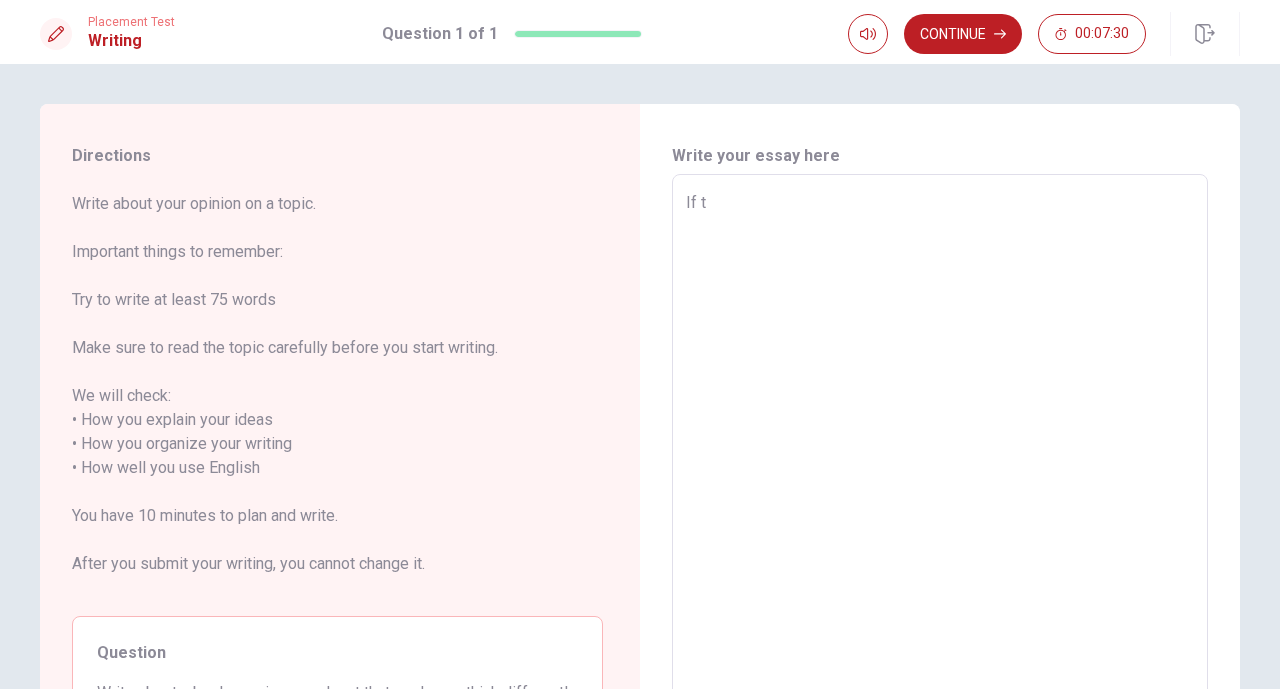 type on "If th" 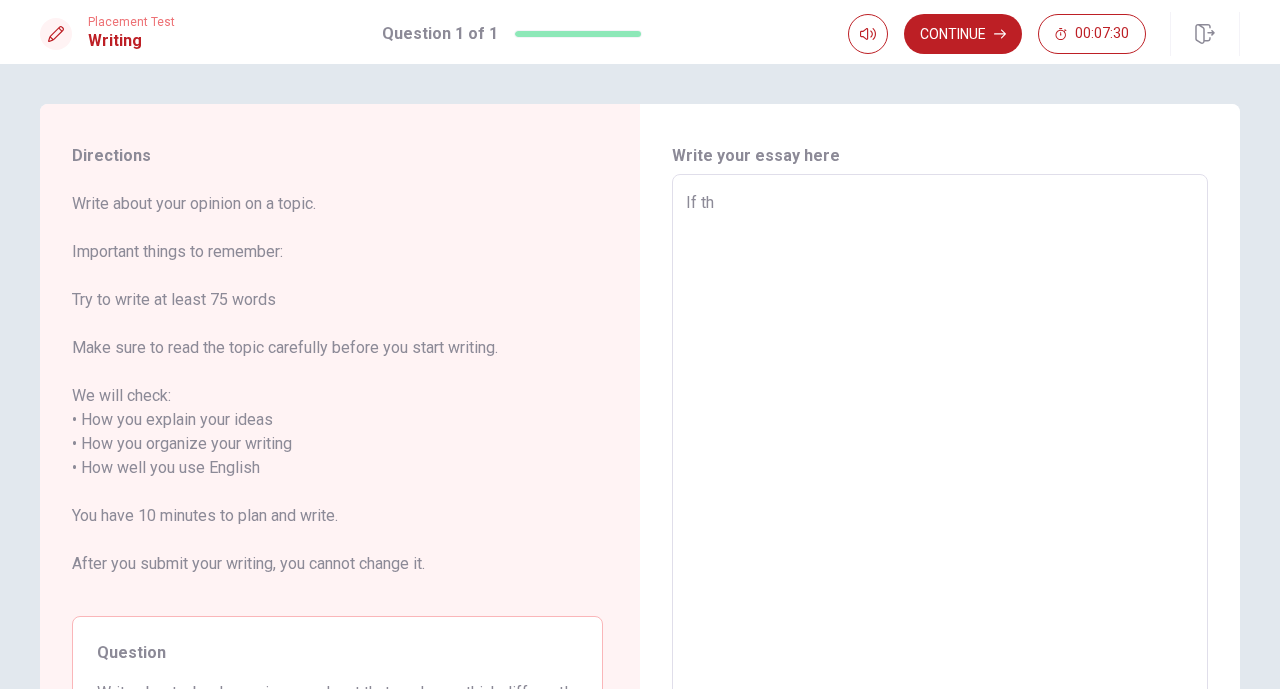 type on "If the" 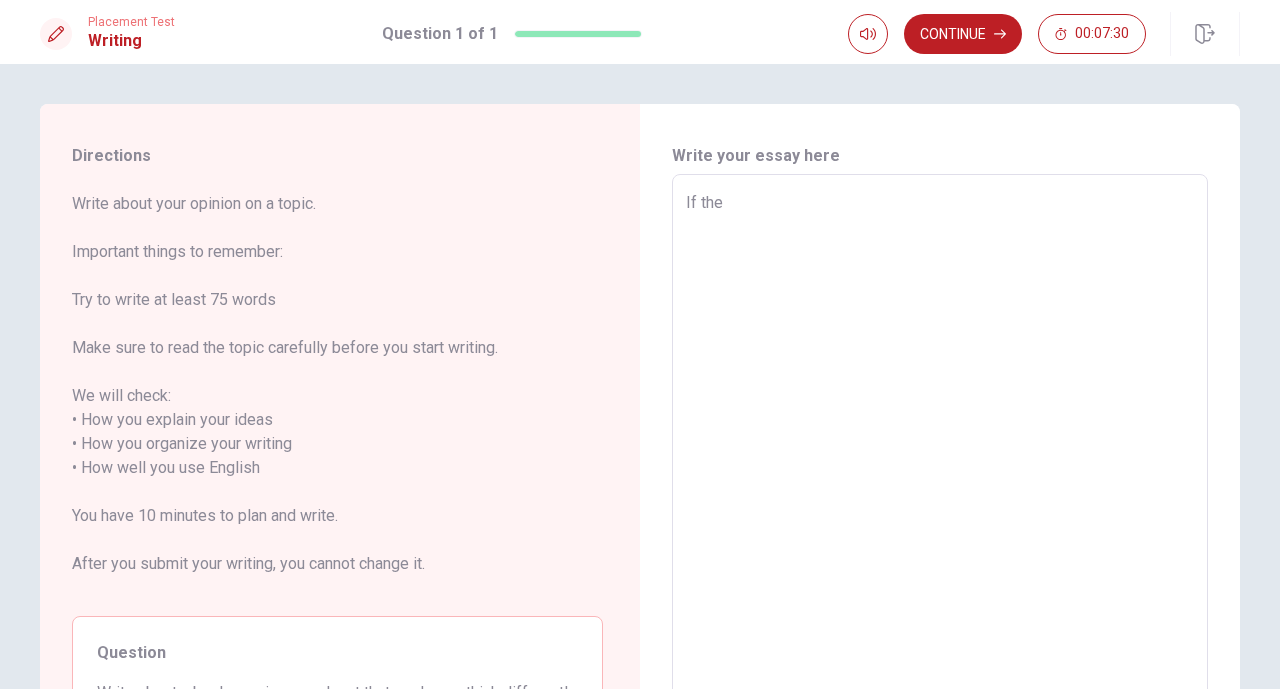type on "If the" 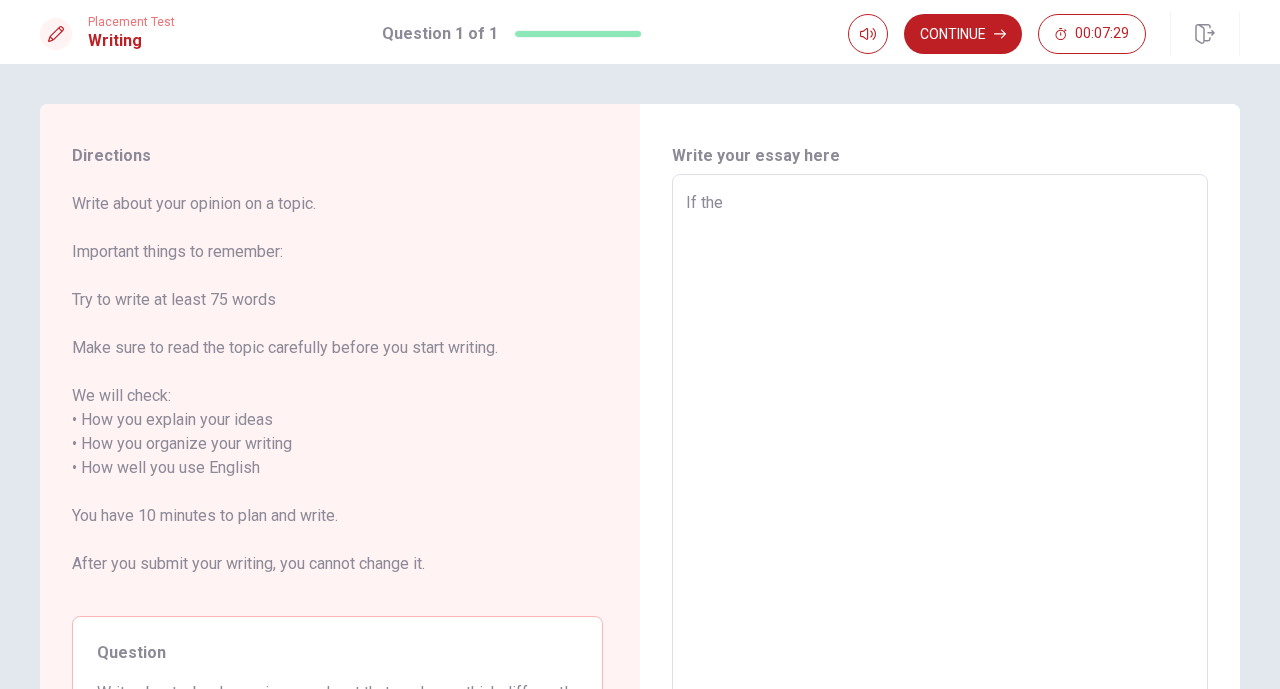 type on "x" 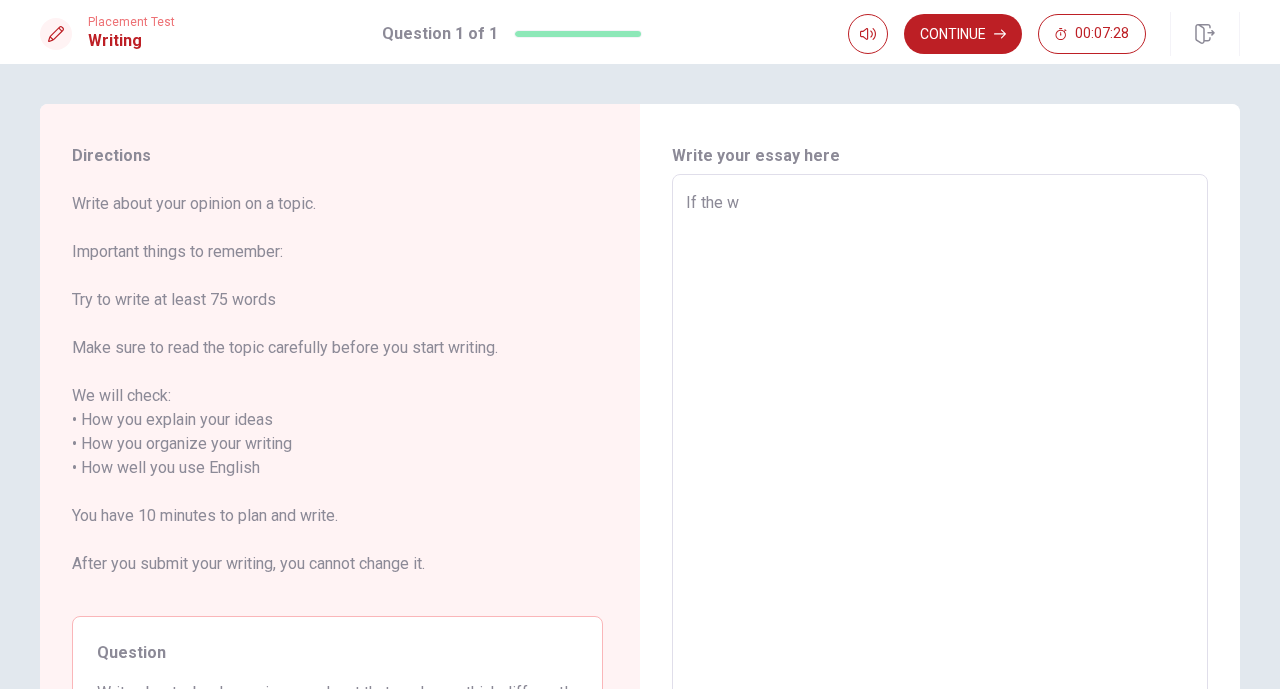 type on "x" 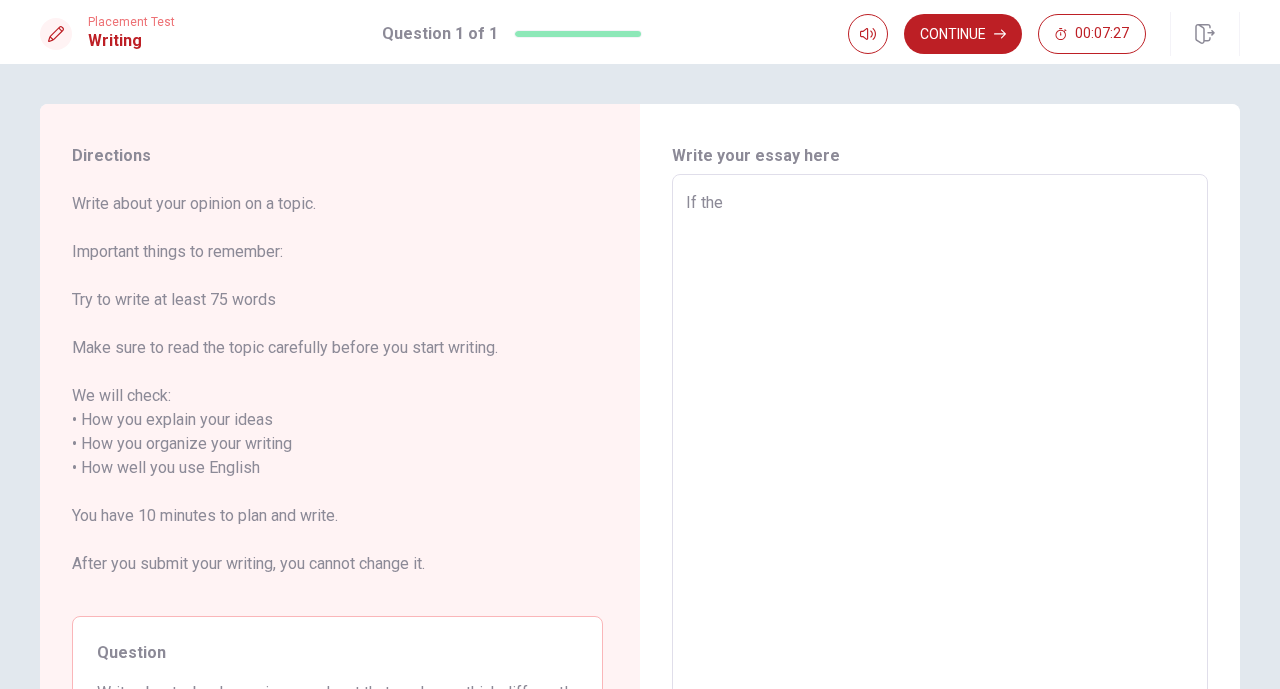 type on "x" 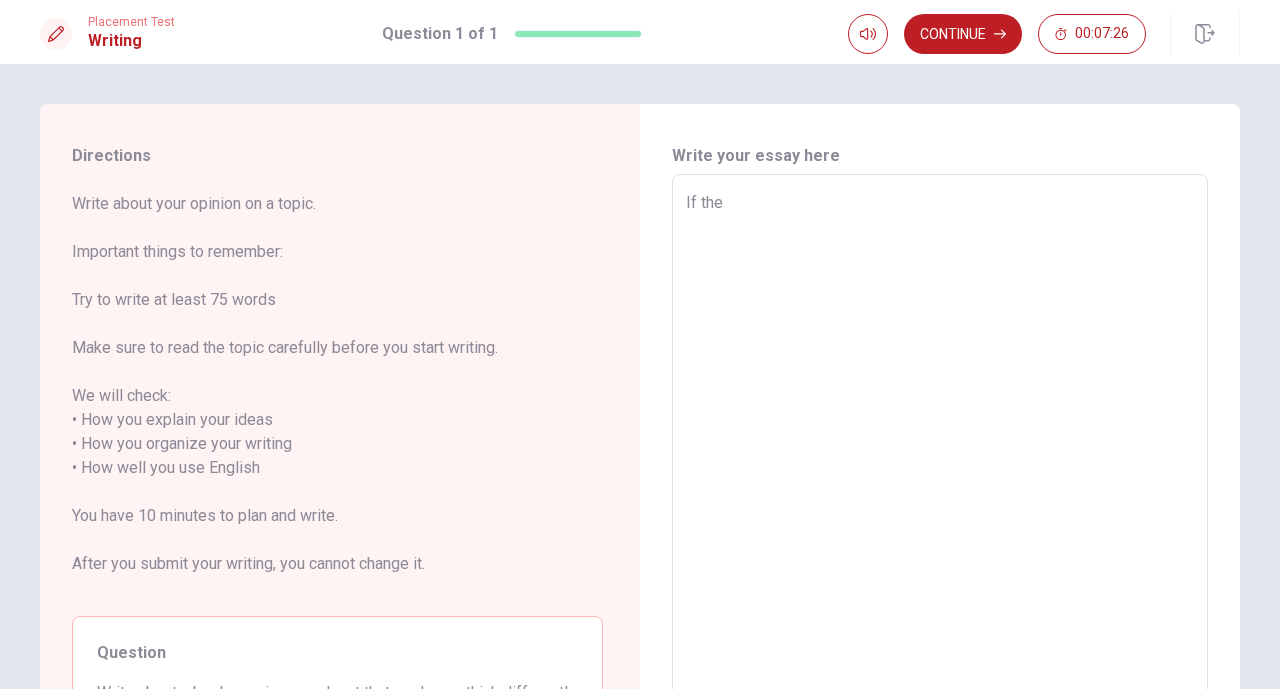 type on "If the w" 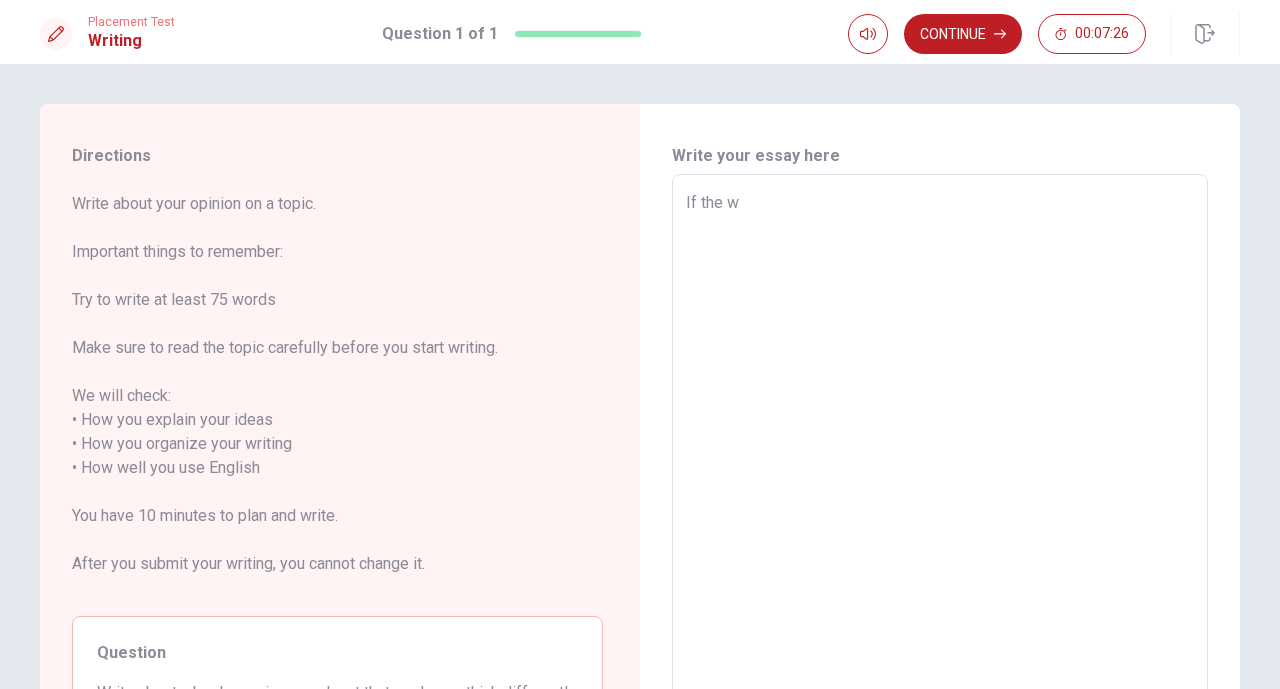 type on "If the wo" 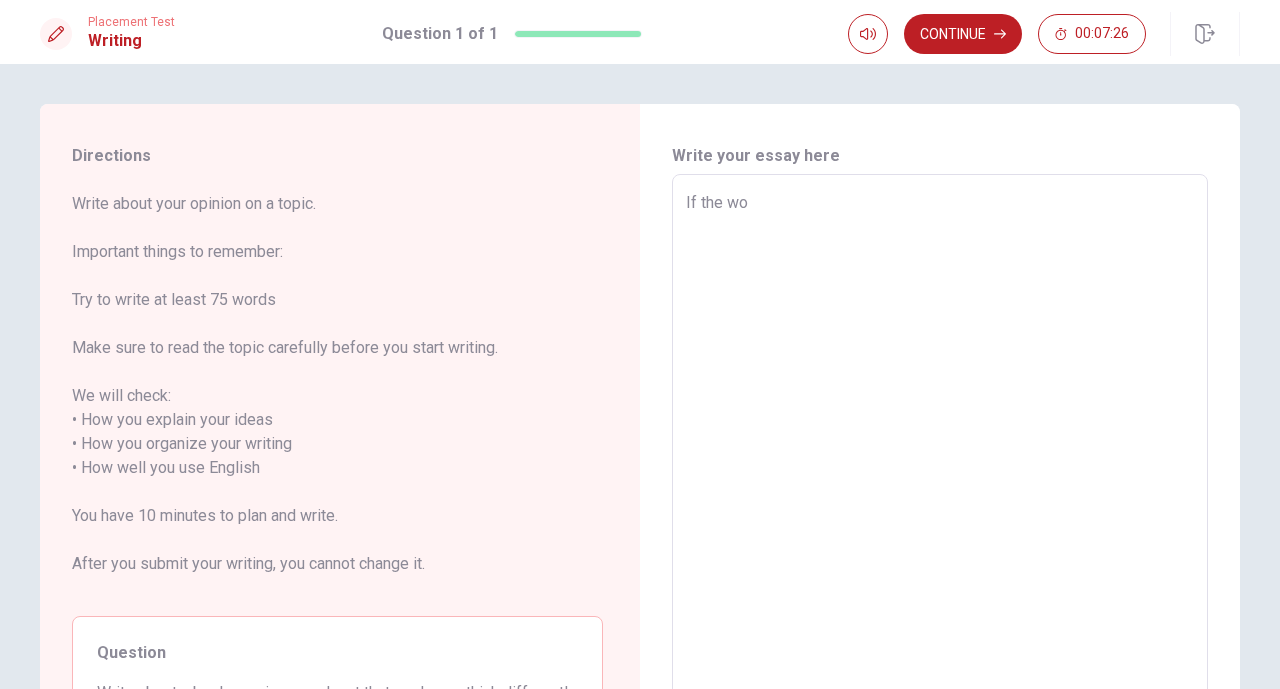 type on "If the wor" 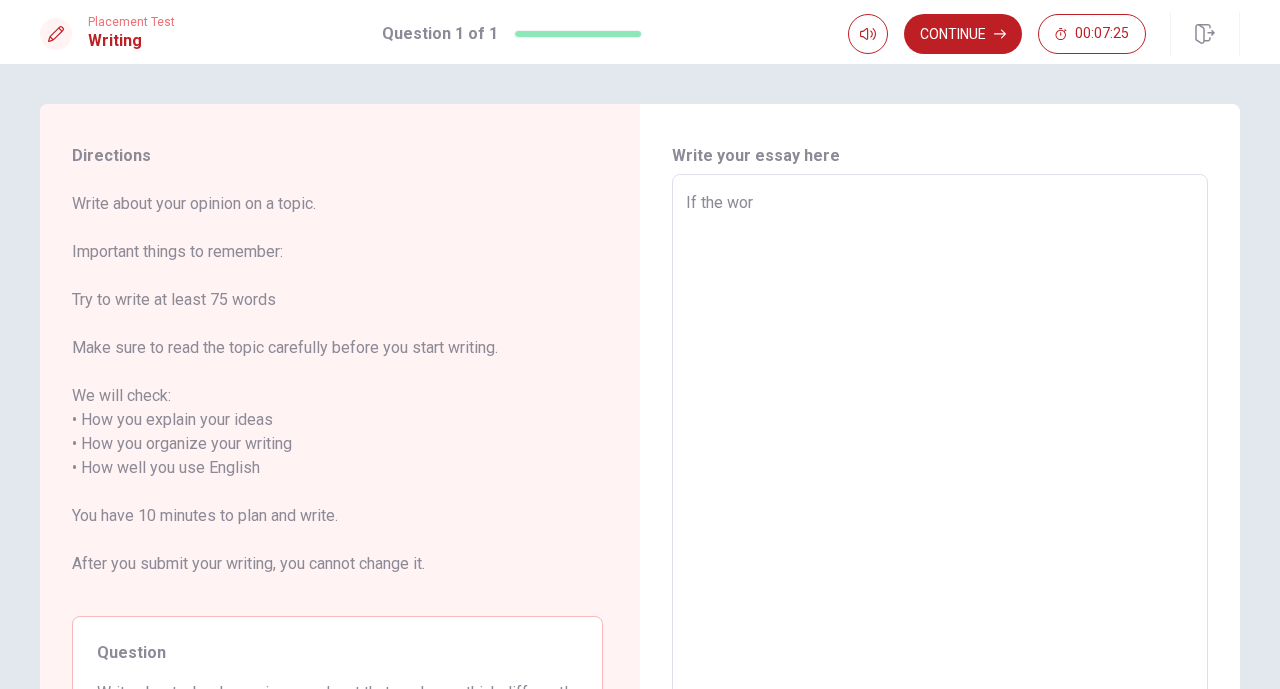 type on "If the worl" 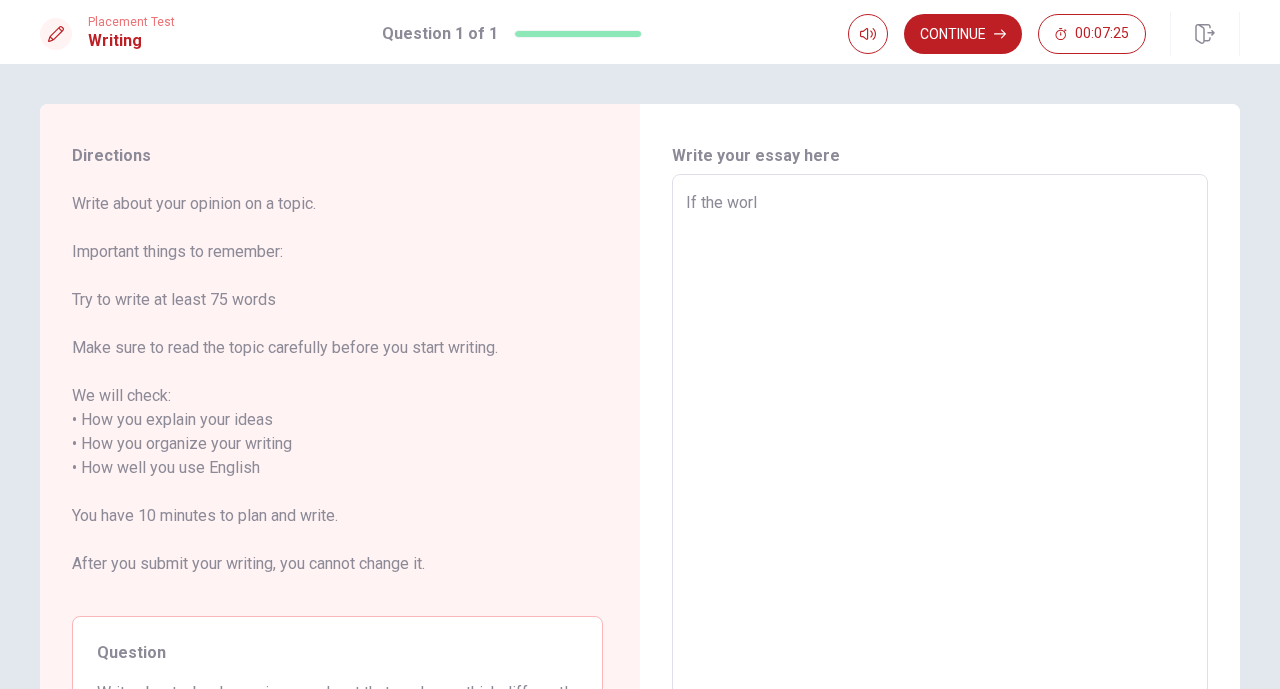 type on "x" 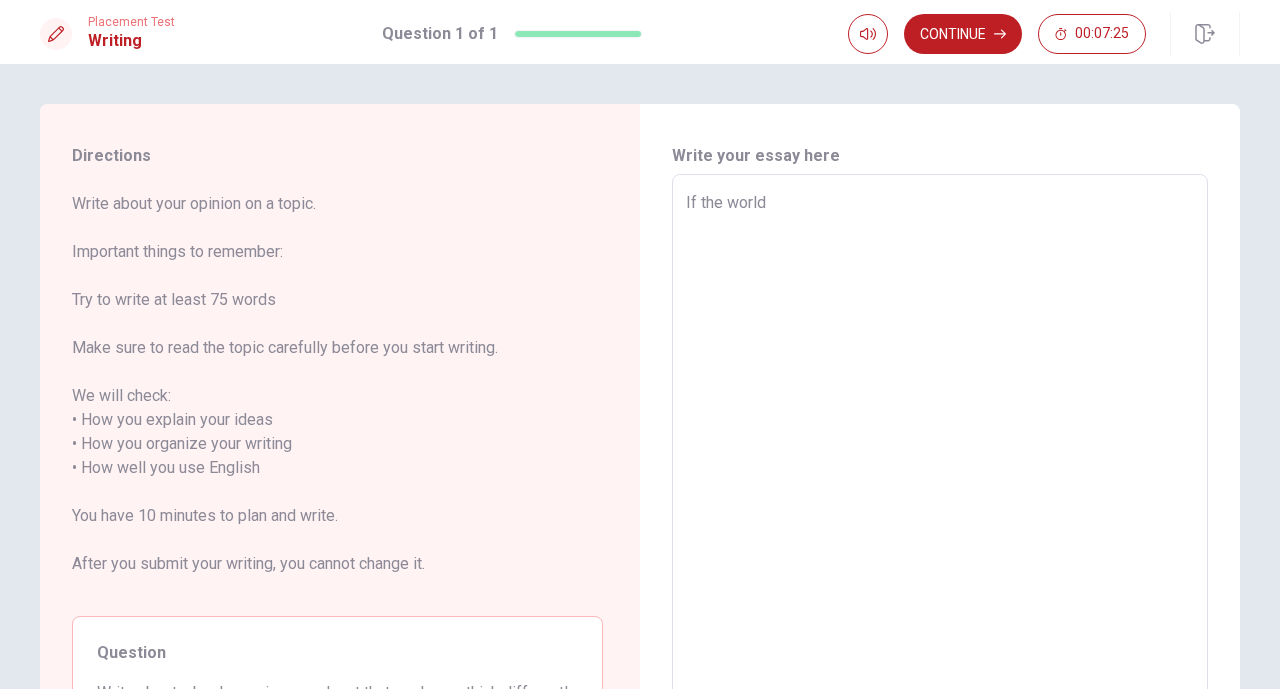 type on "x" 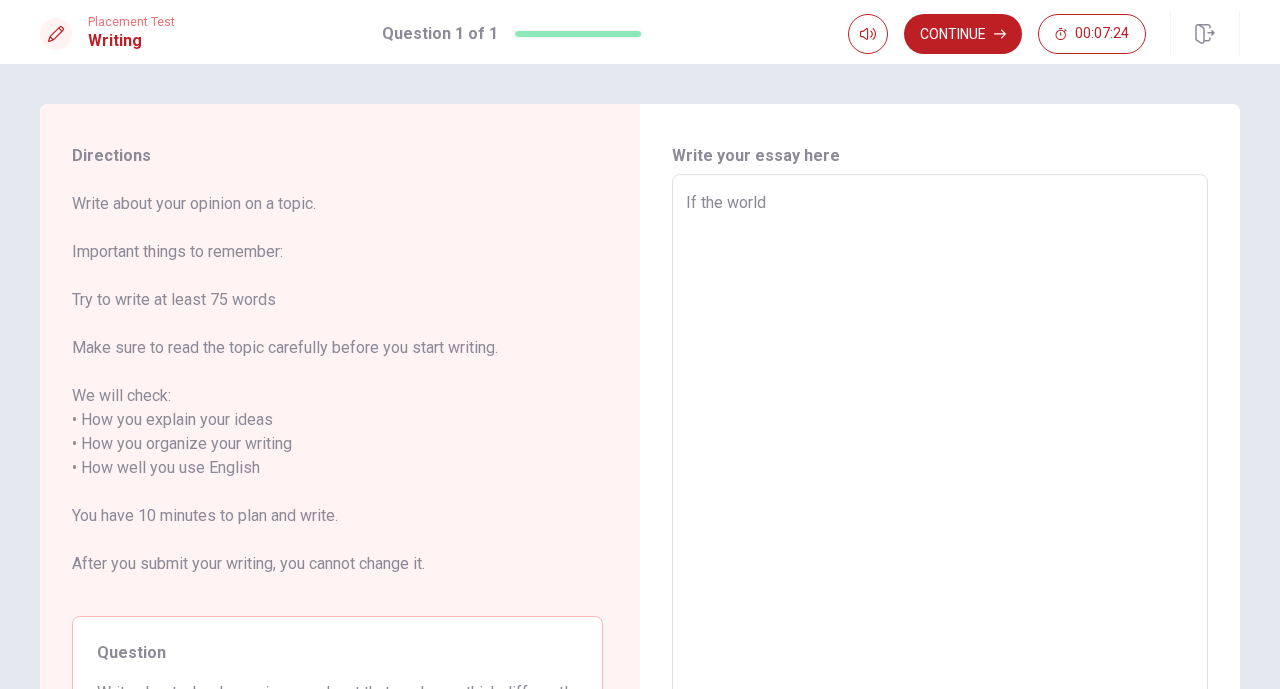 type on "If the world" 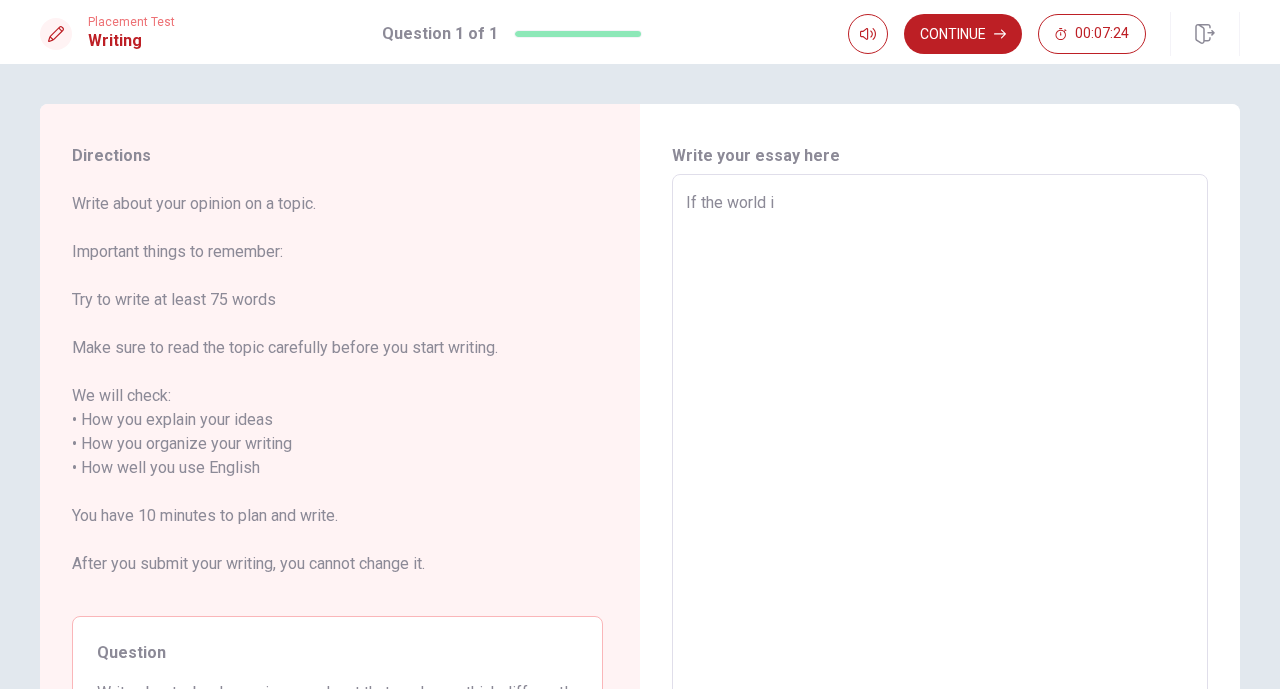 type on "x" 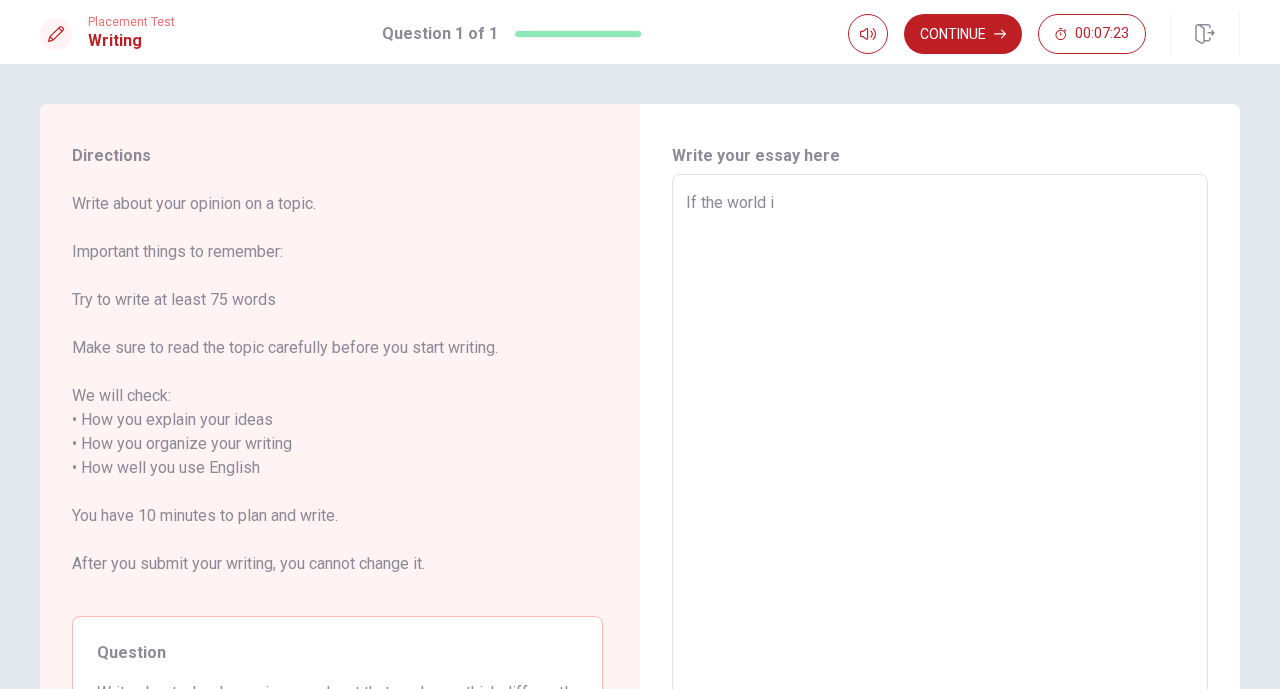 type on "If the world is" 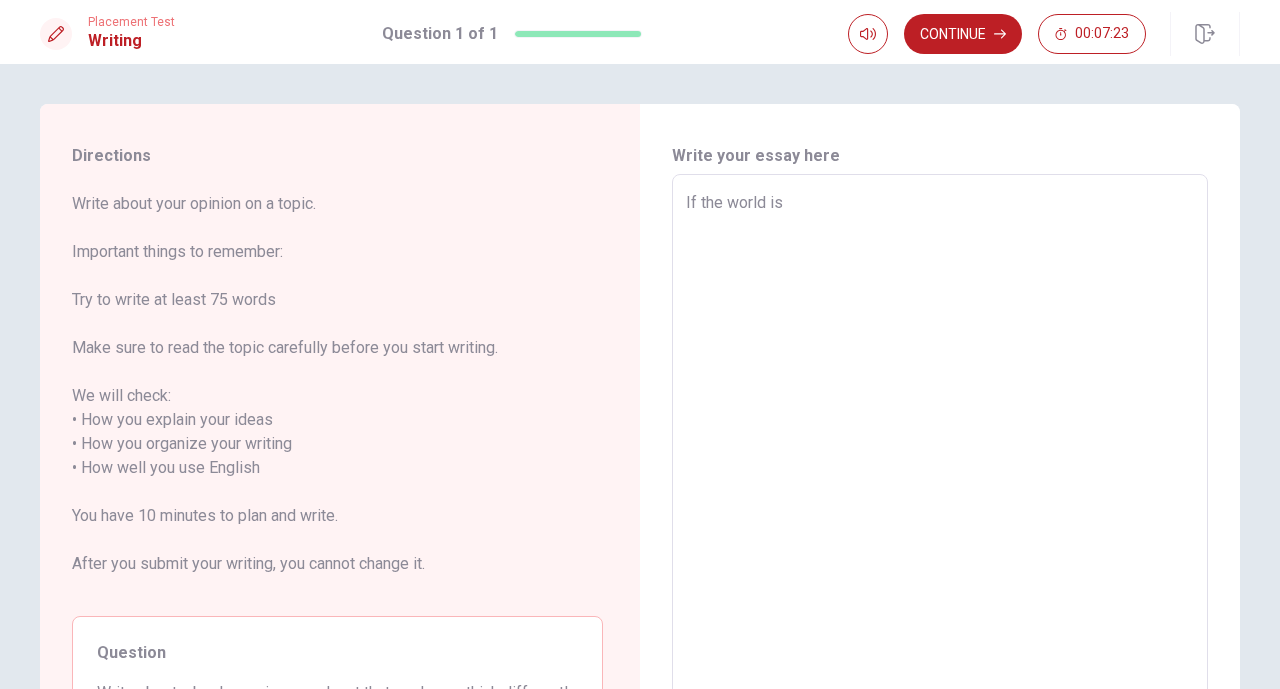 type on "x" 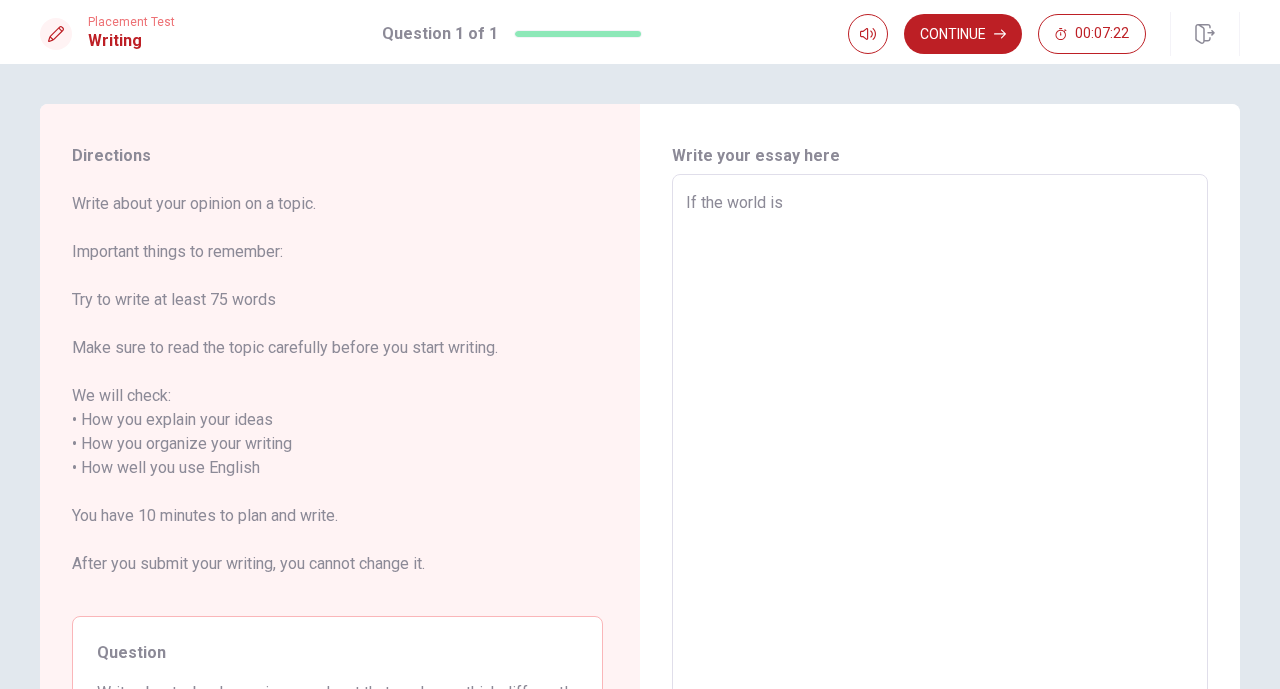 type on "If the world is t" 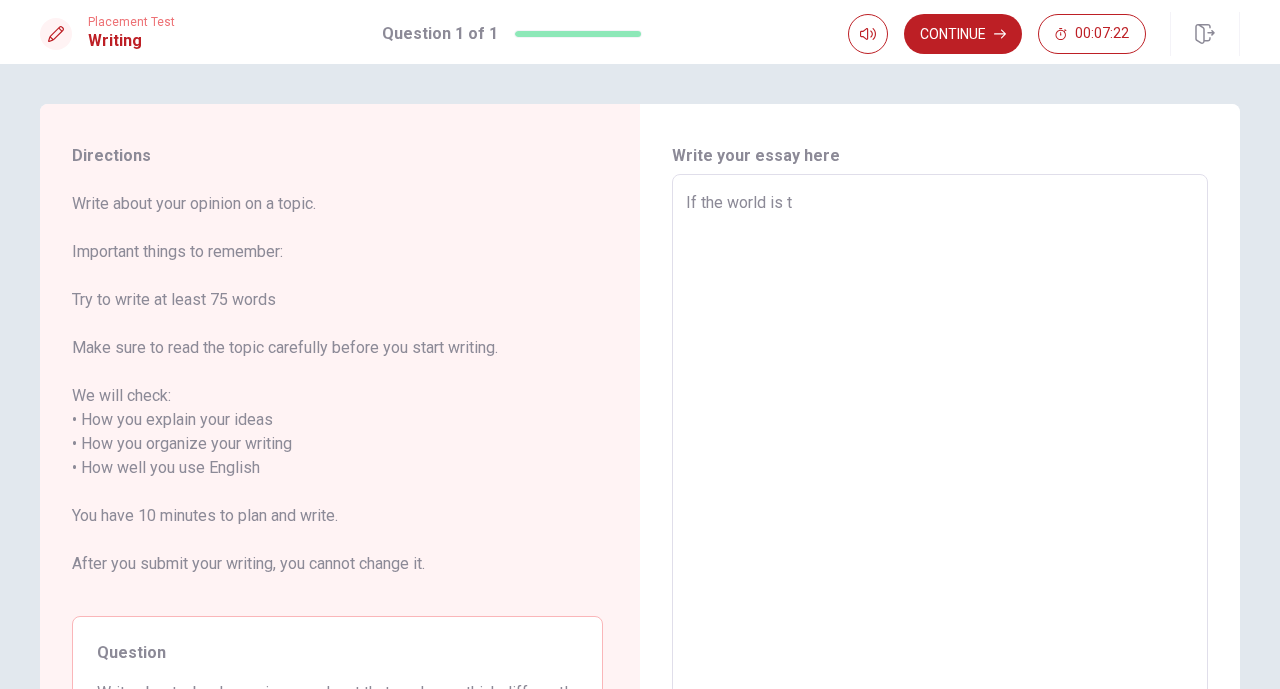 type on "If the world is th" 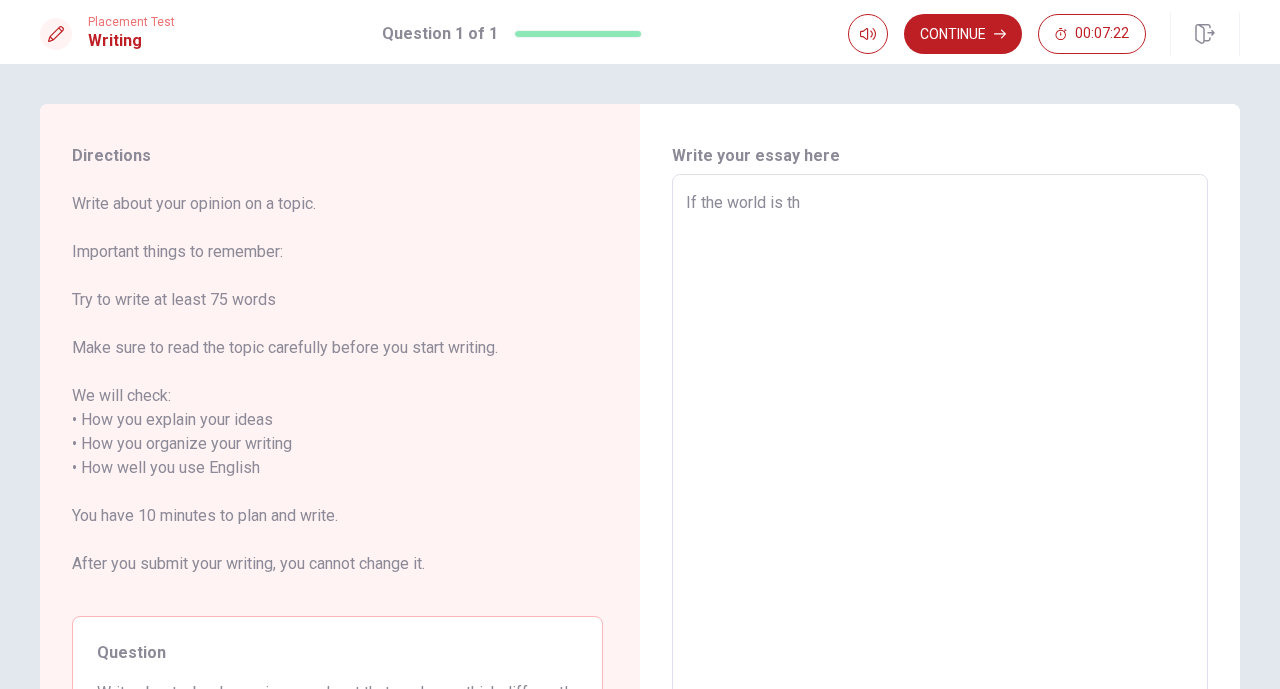 type on "x" 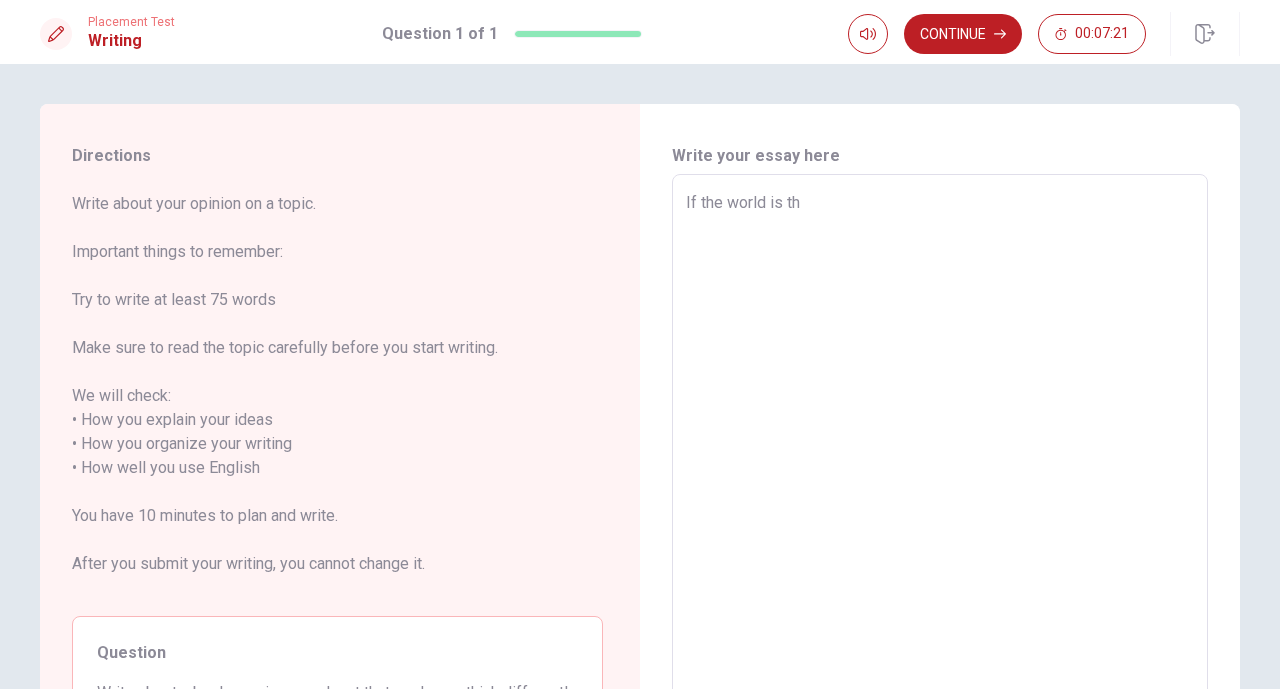 type on "If the world is the" 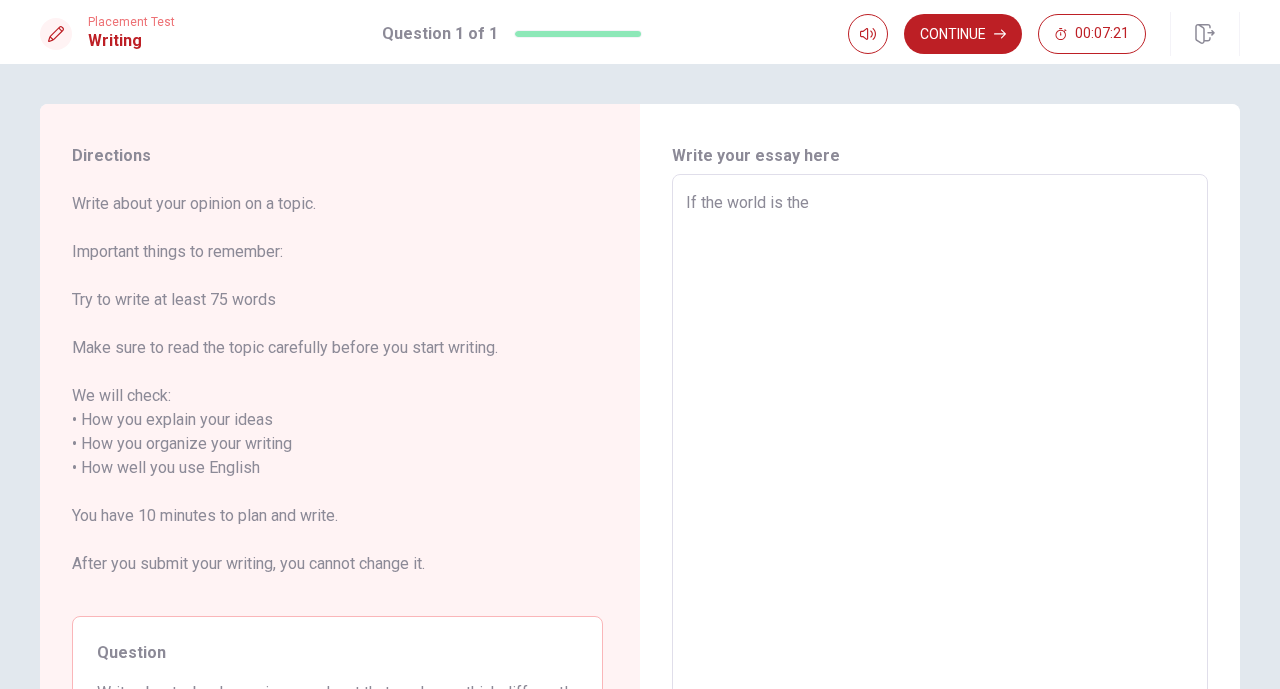 type on "If the world is the" 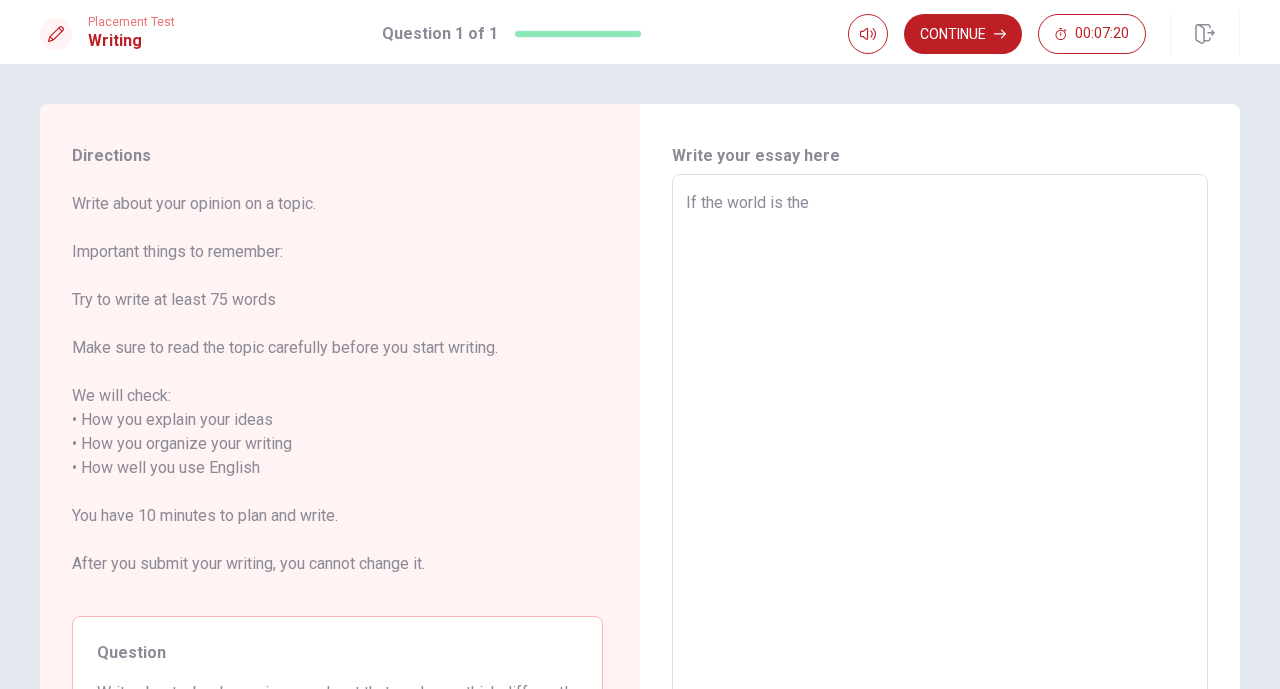 type on "If the world is the v" 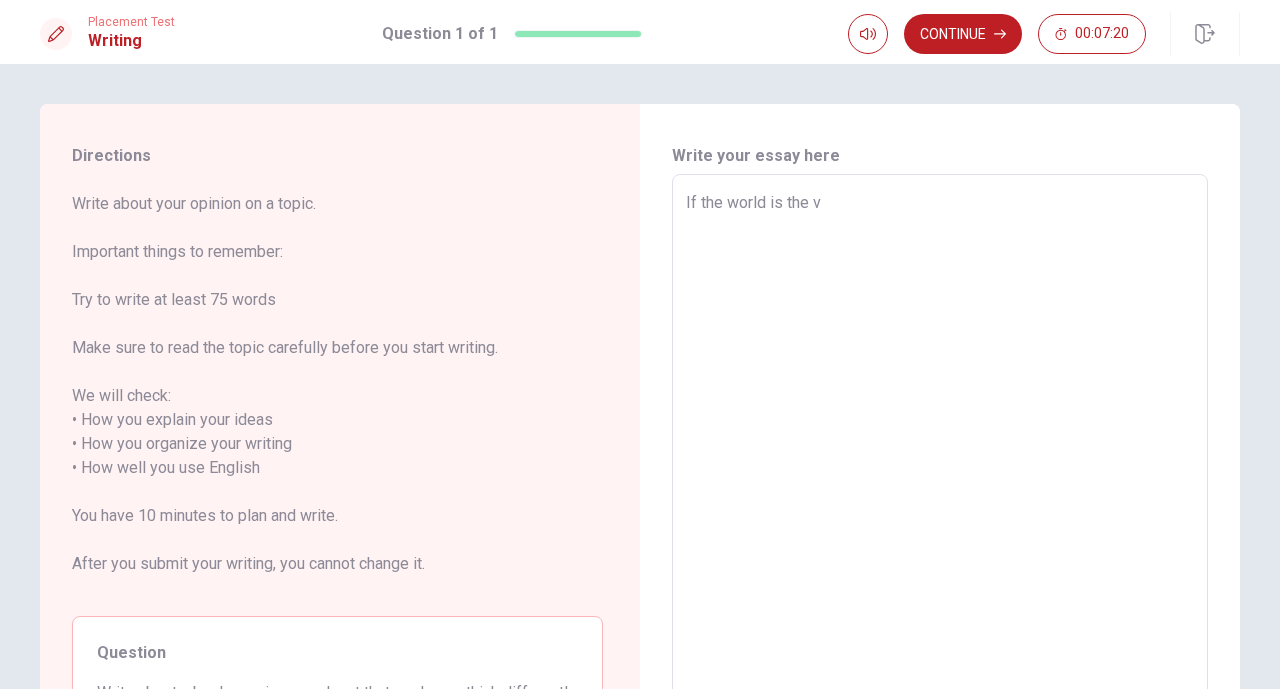 type on "x" 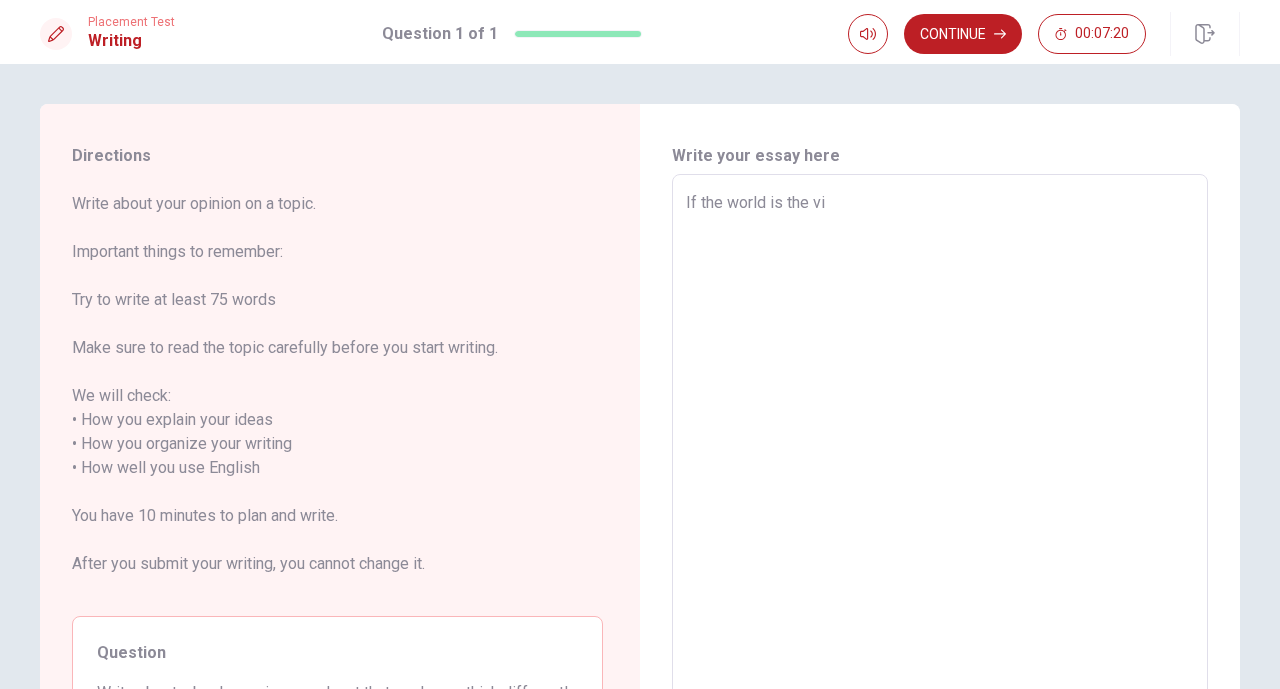 type on "x" 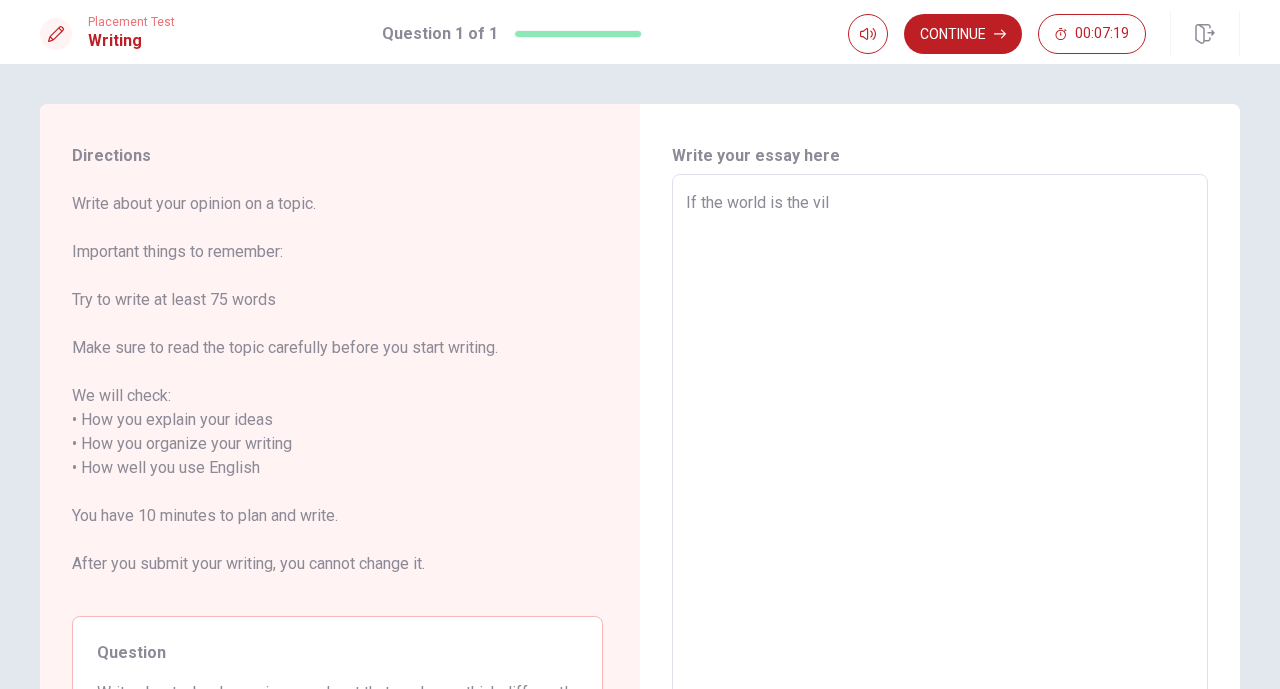 type on "If the world is the vill" 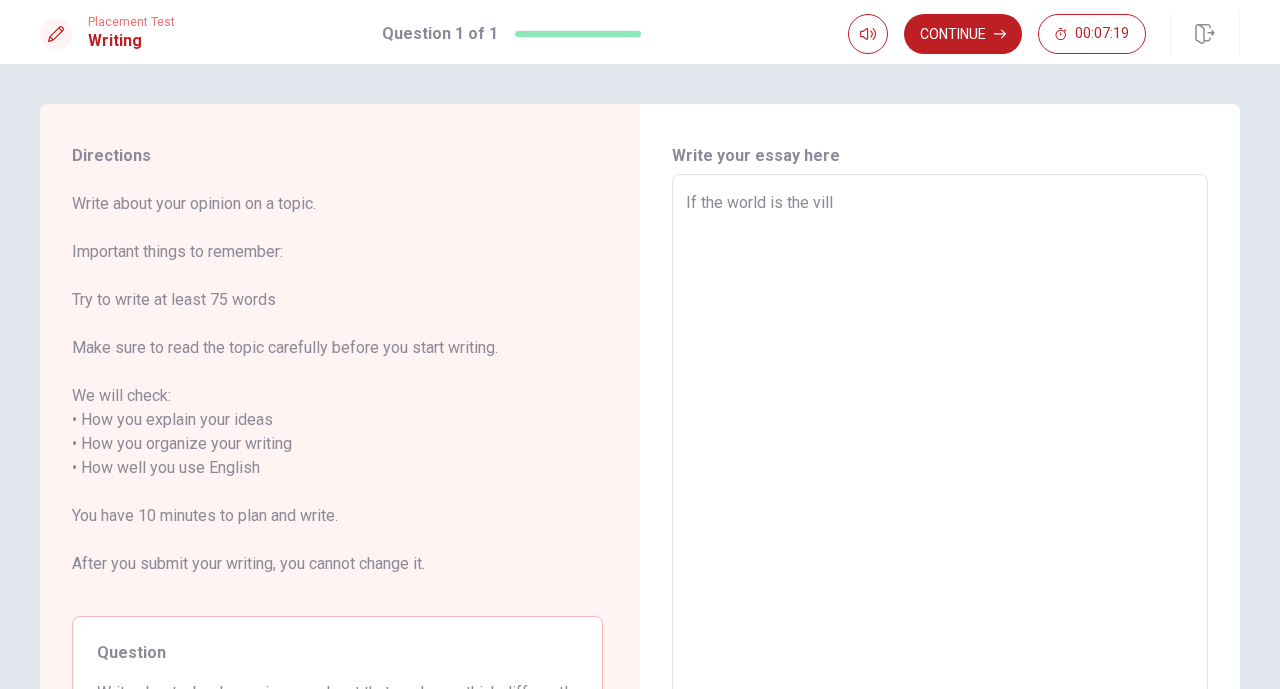 type on "If the world is the villa" 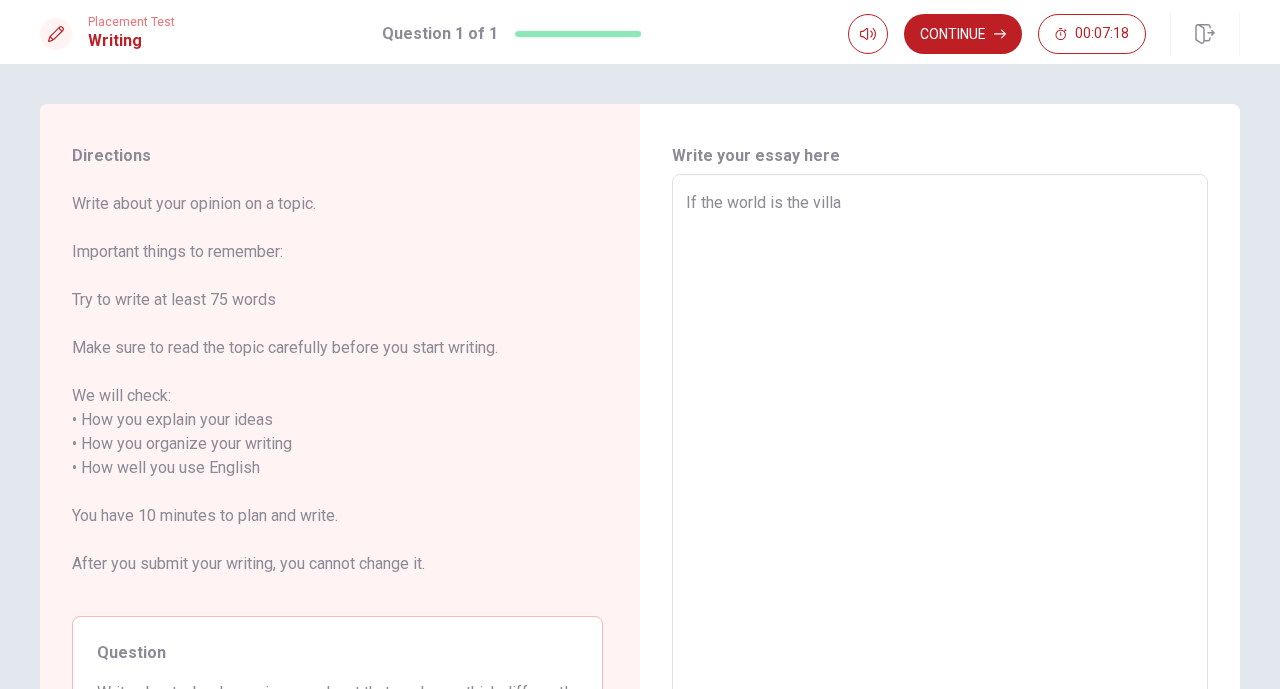 type on "x" 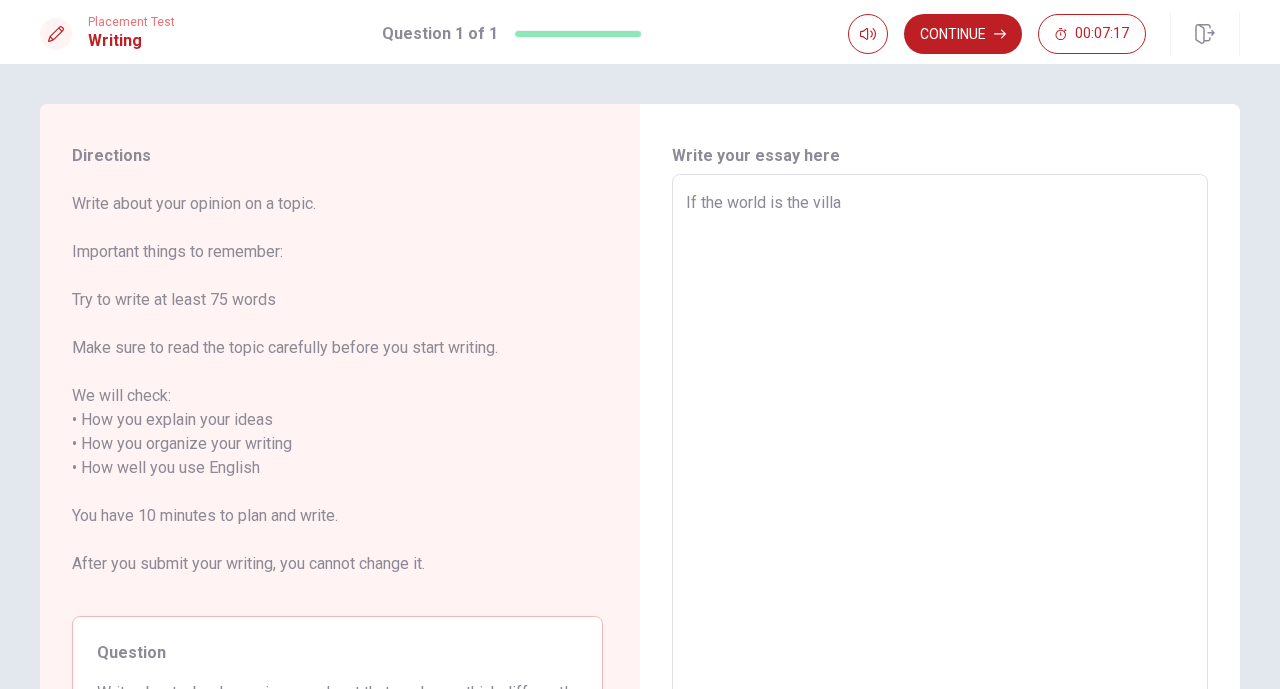 type on "If the world is the villag" 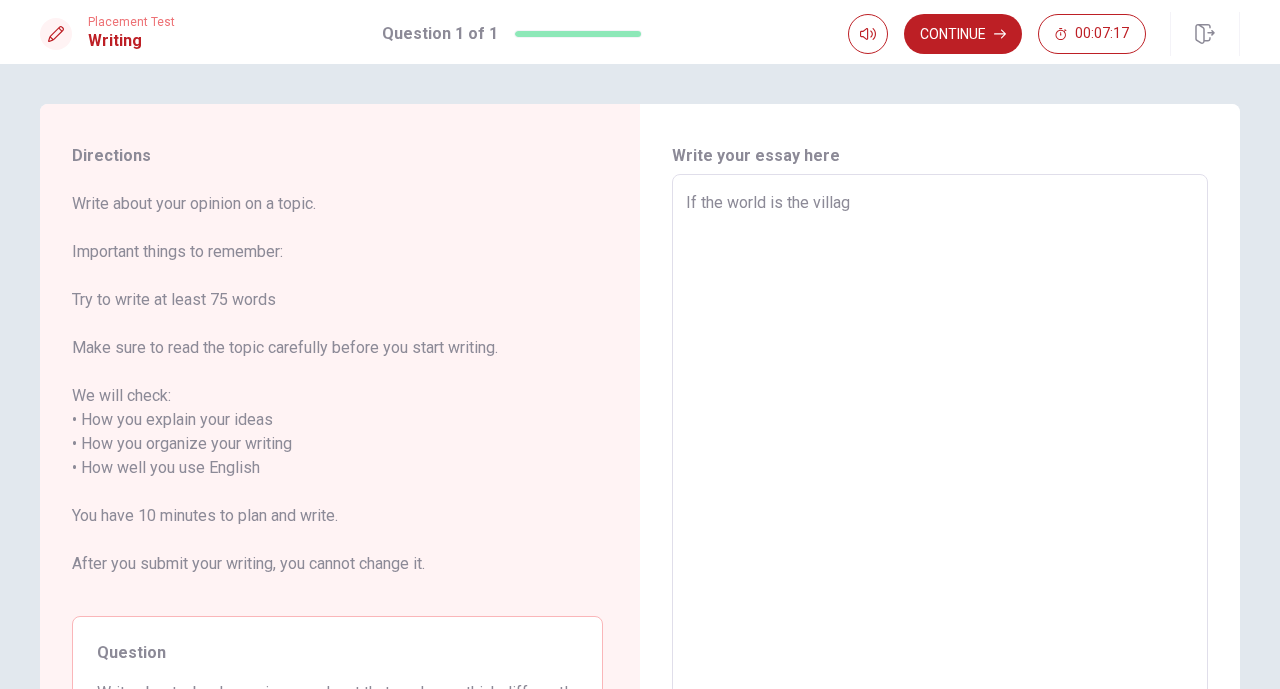 type on "x" 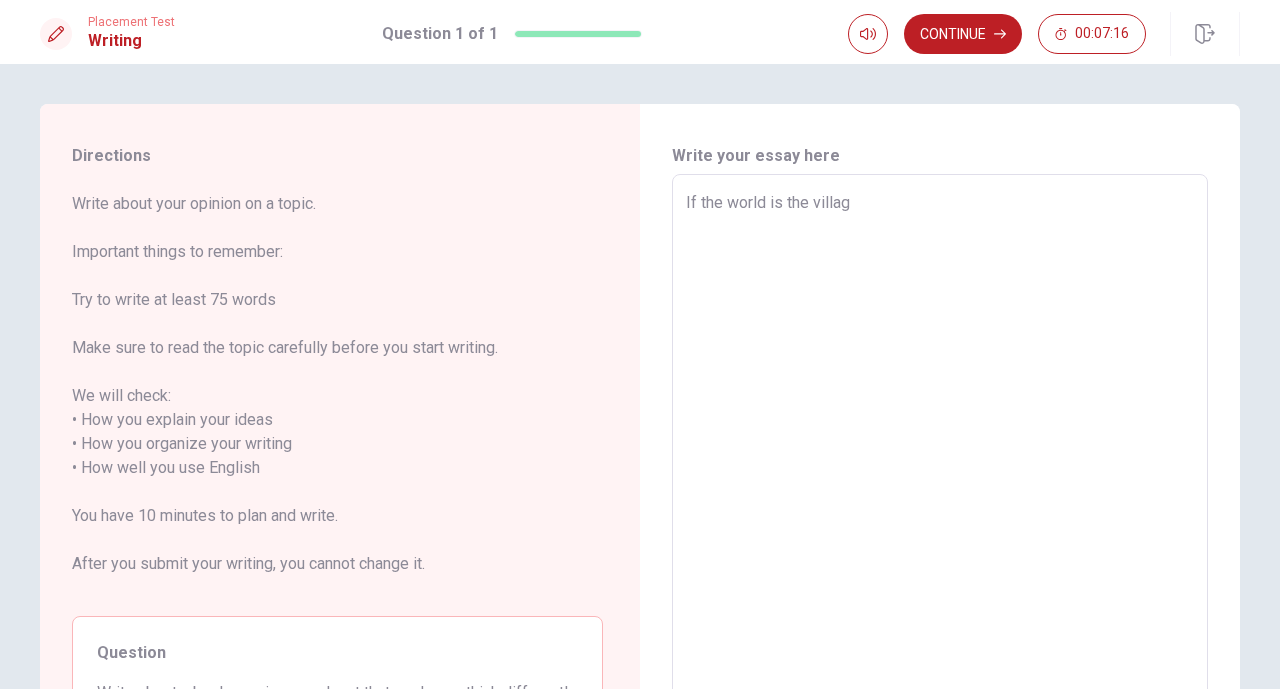 type on "If the world is the village" 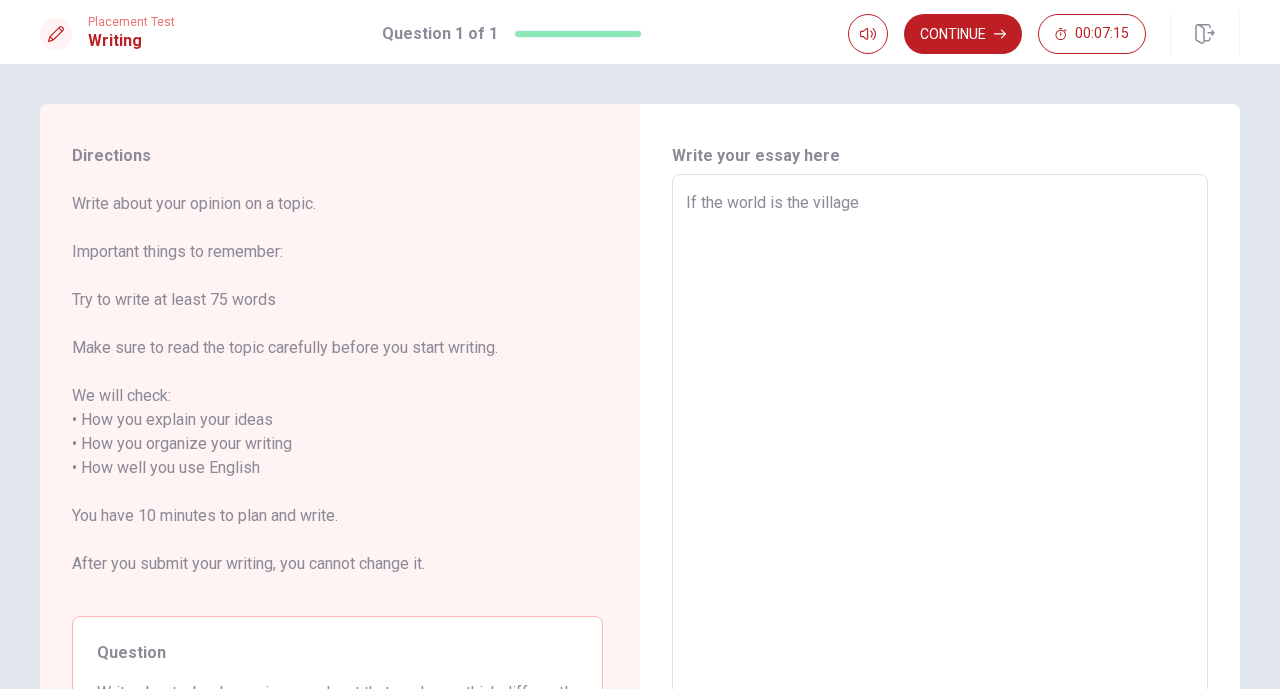 click on "If the world is the village" at bounding box center [940, 456] 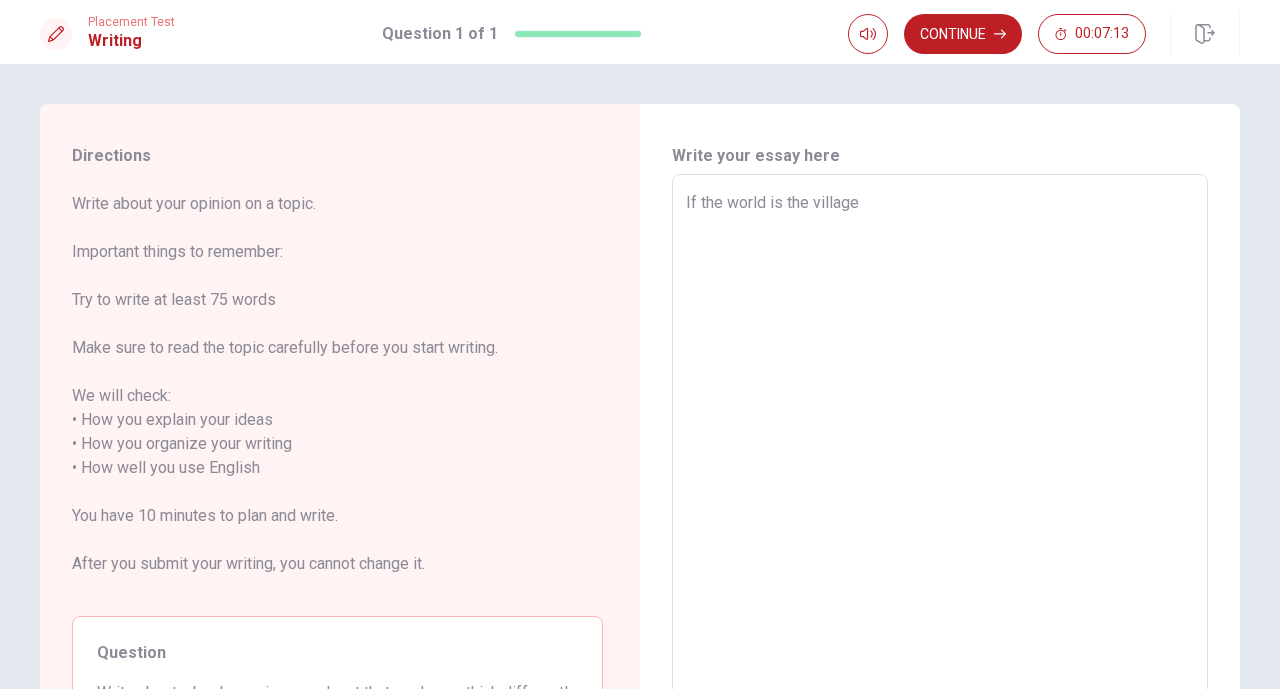 type on "x" 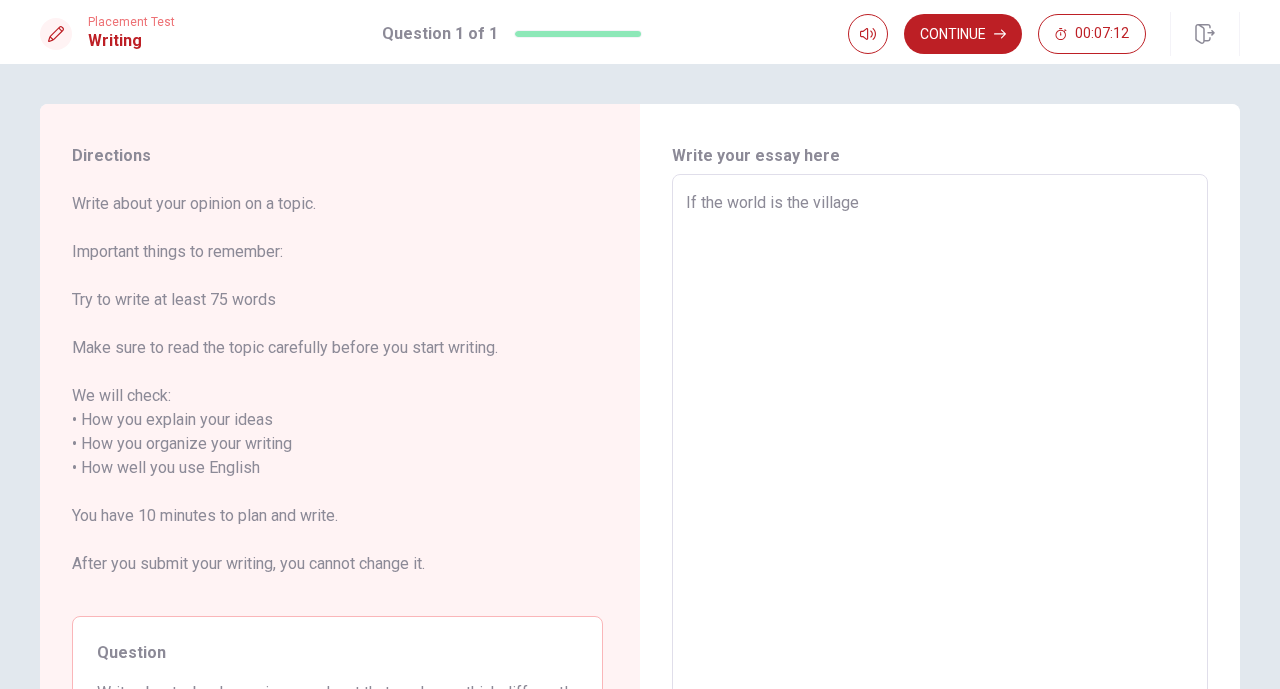 type on "If the world is th village" 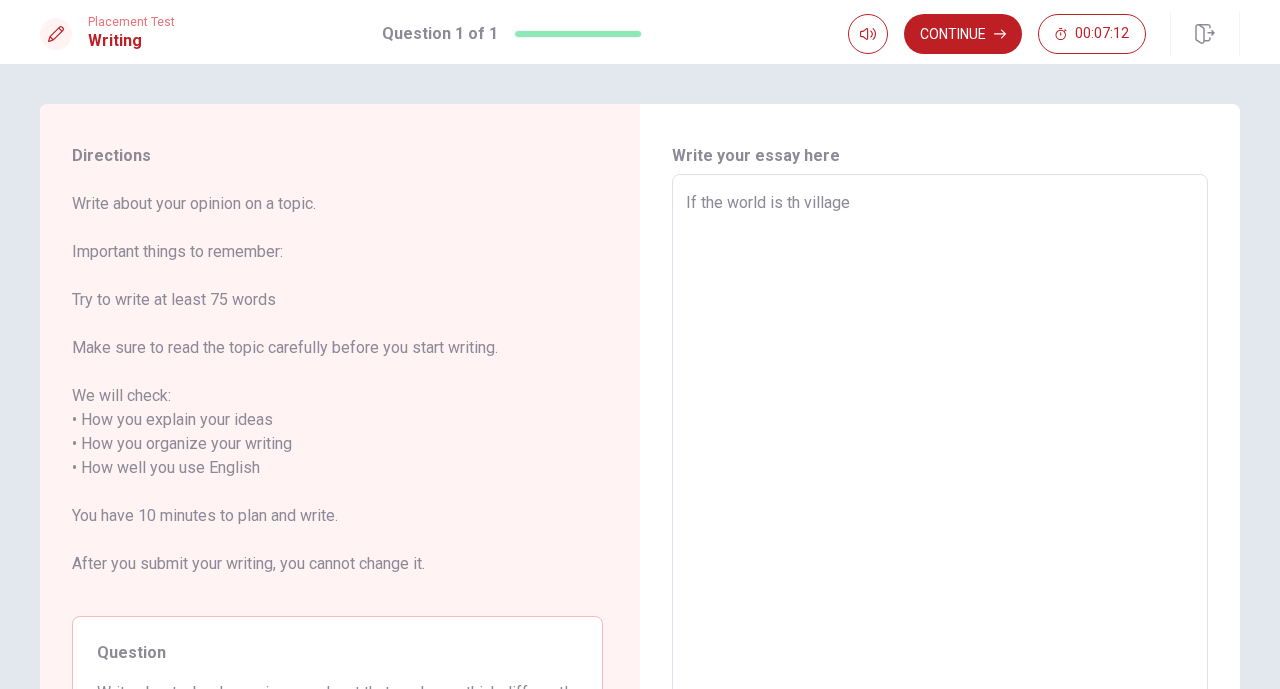 type on "x" 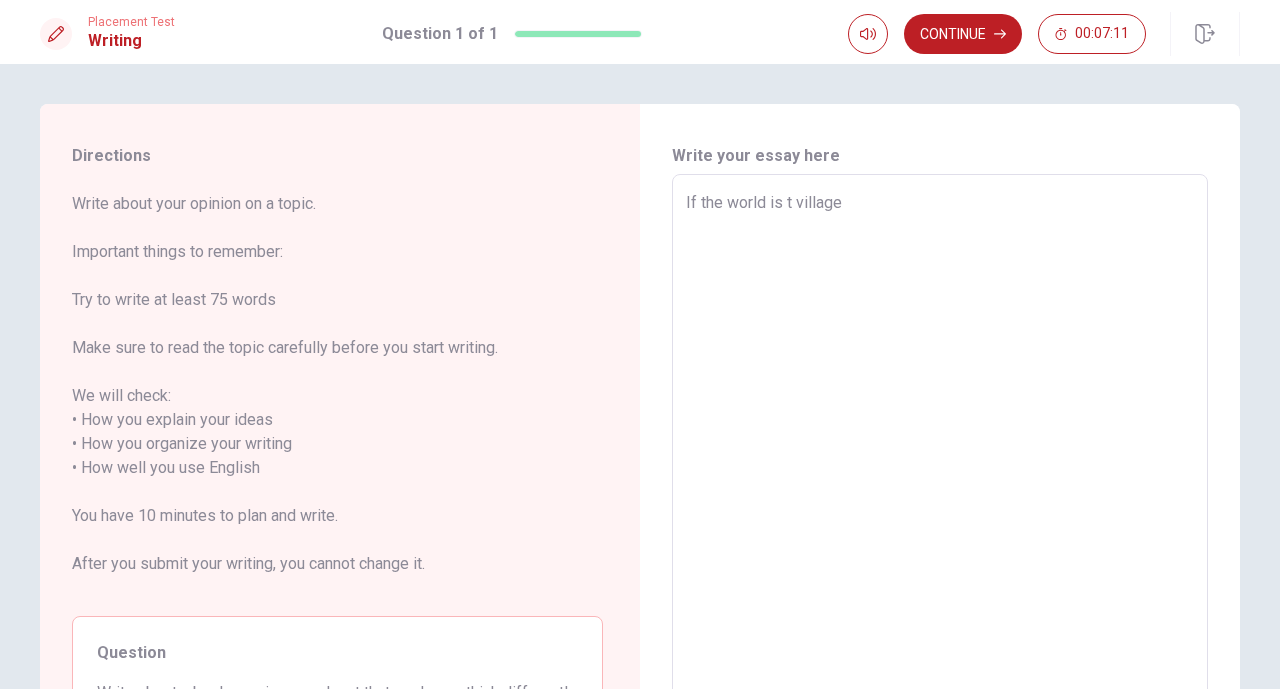 type on "If the world is  village" 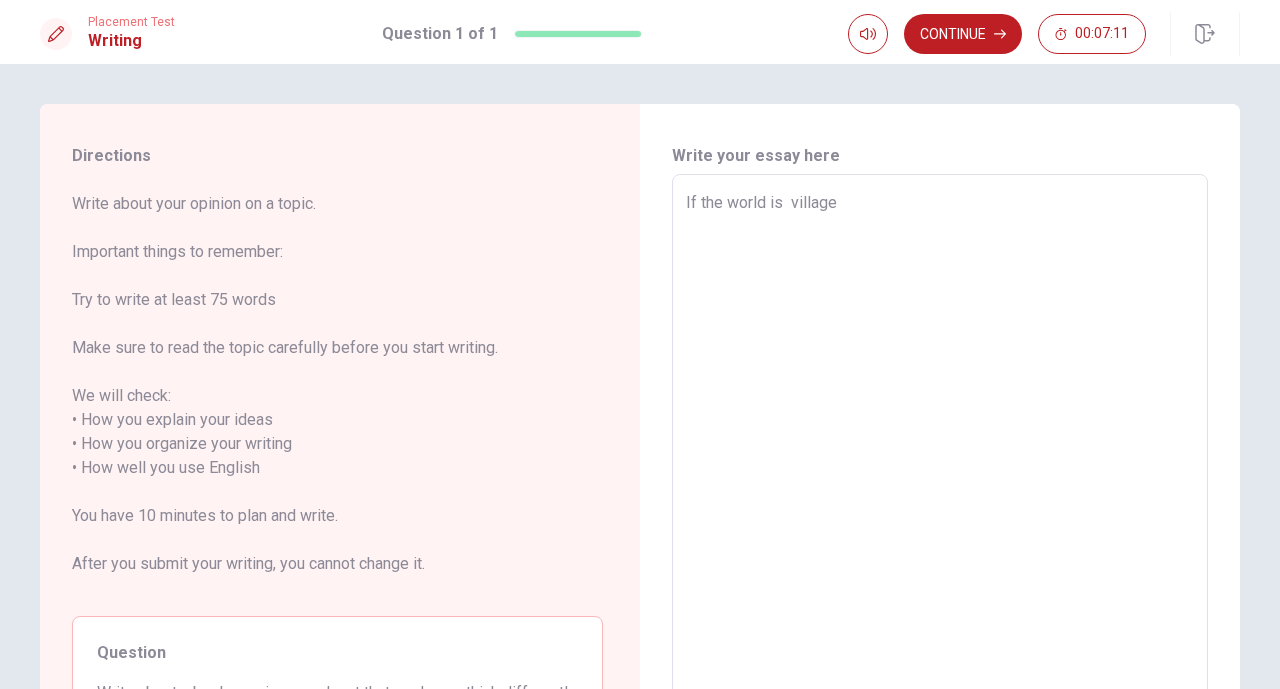 type on "x" 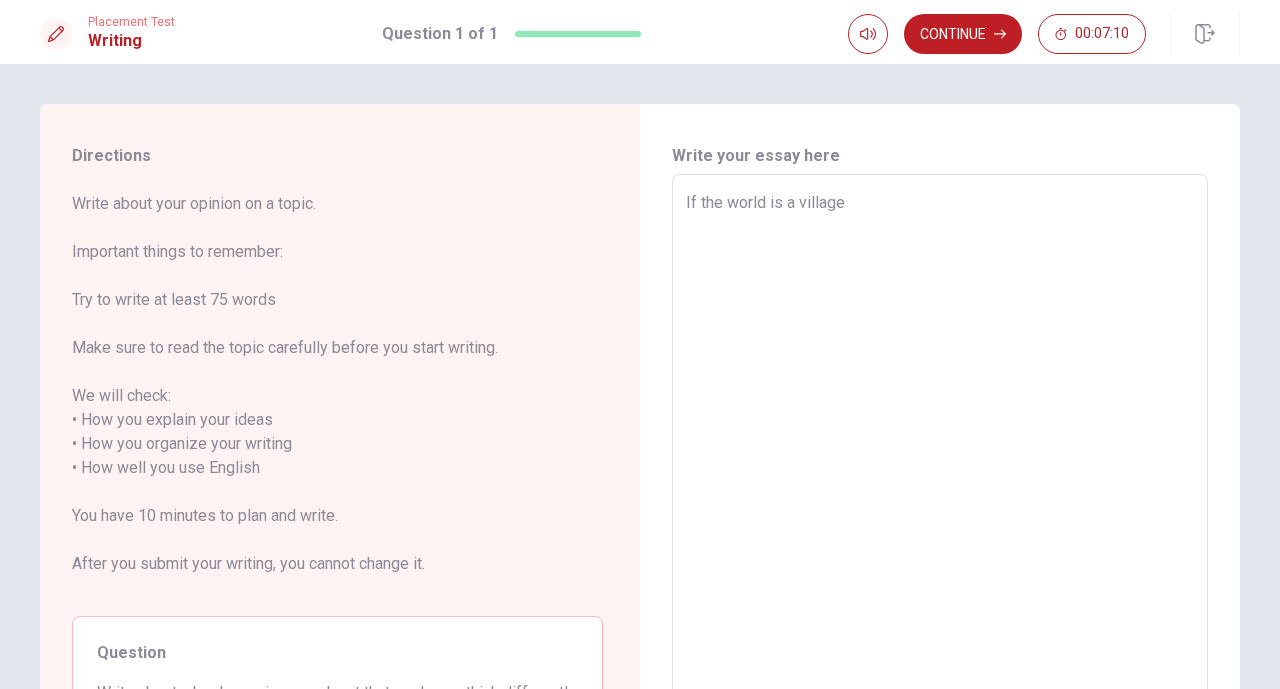 click on "If the world is a village" at bounding box center (940, 456) 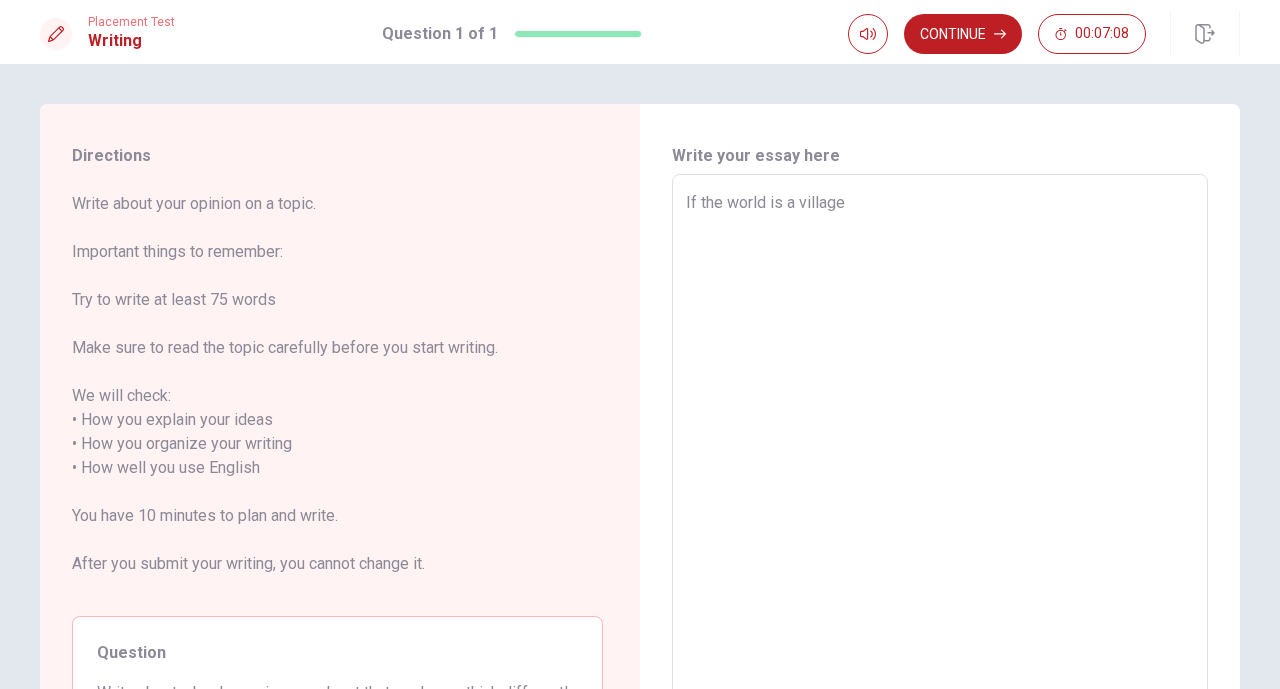click on "If the world is a village" at bounding box center (940, 456) 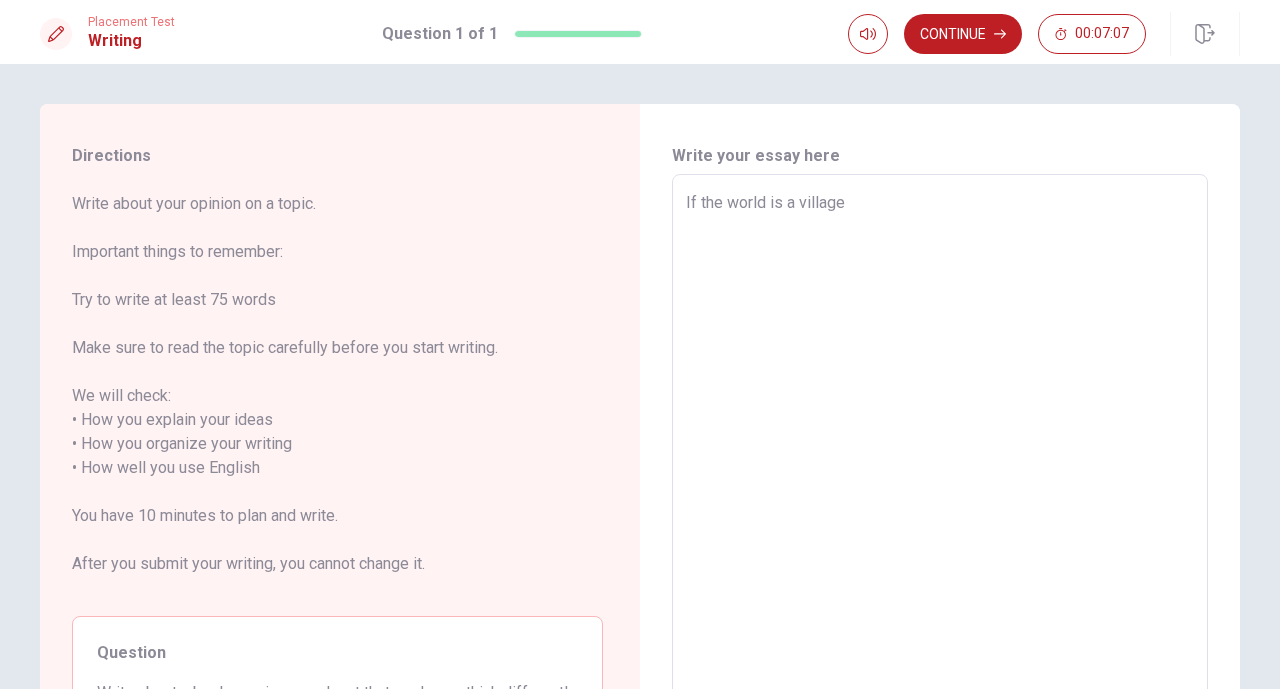 type on "x" 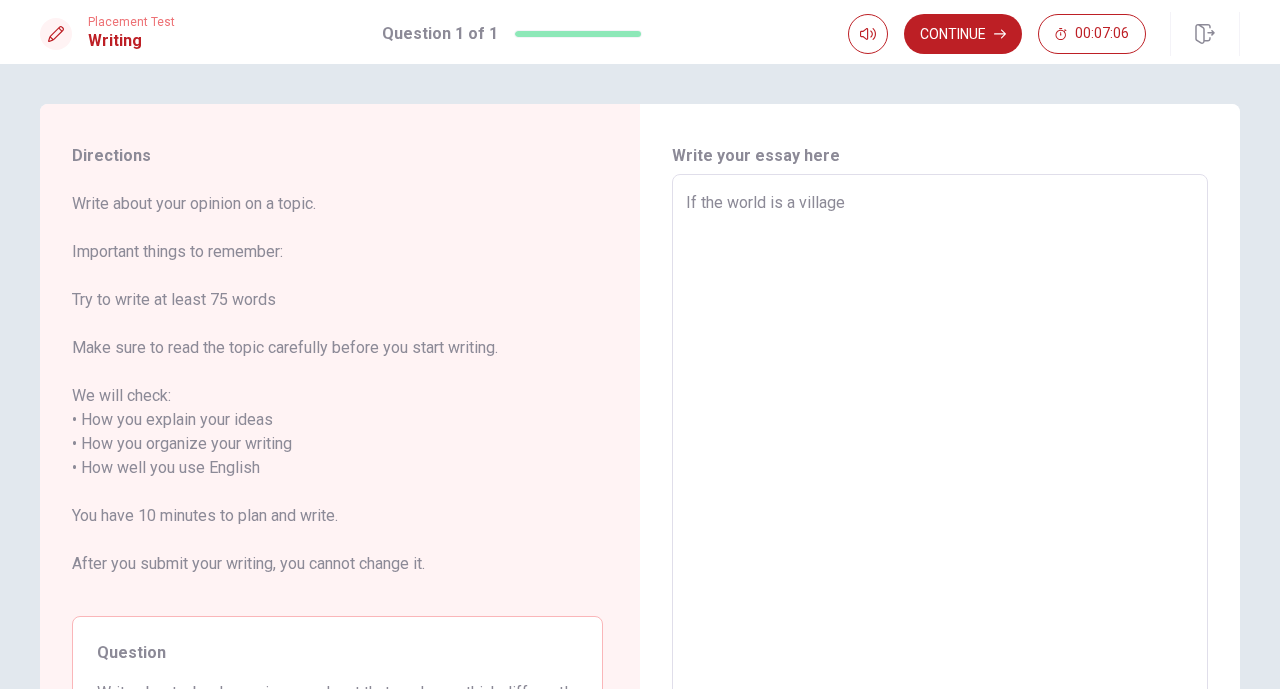 type on ""If the world is a village" 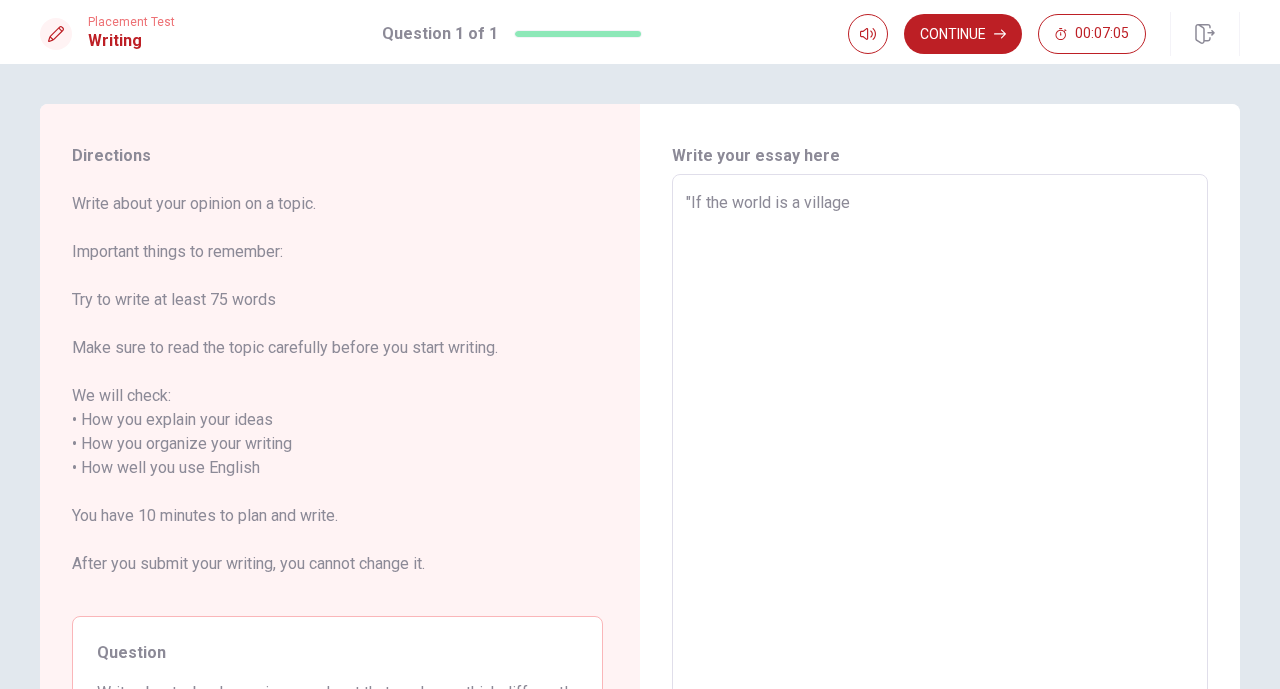 click on ""If the world is a village" at bounding box center [940, 456] 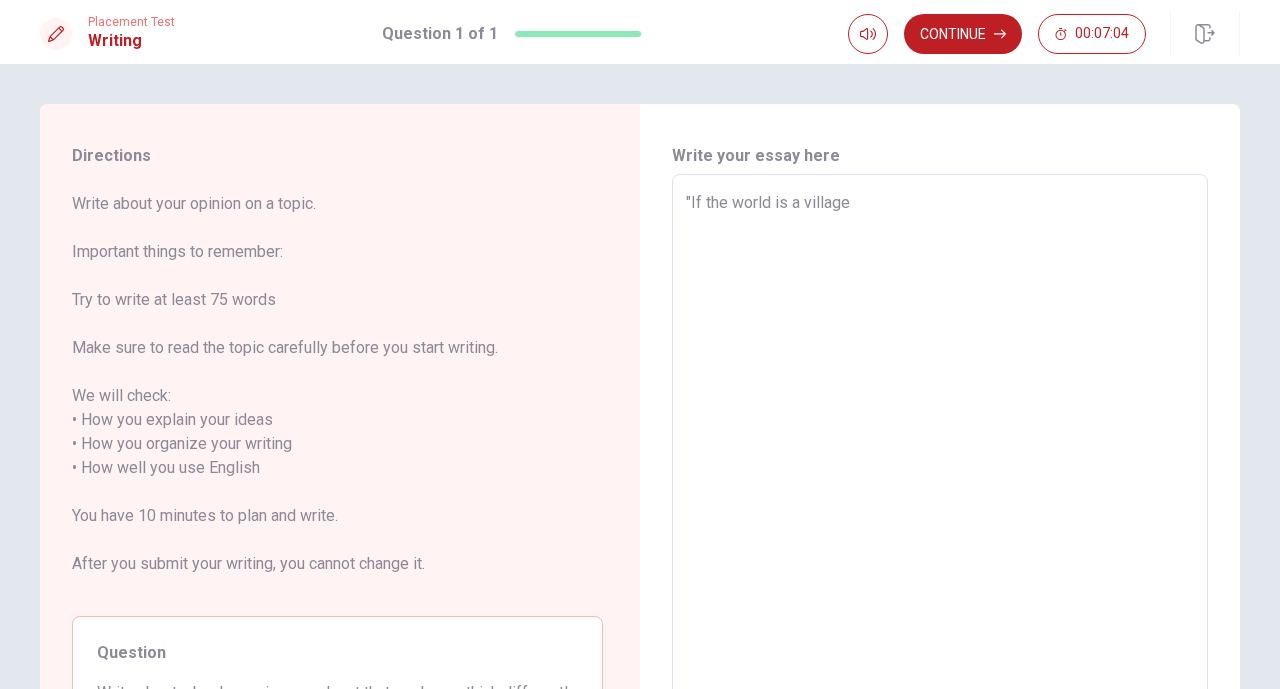 type on "x" 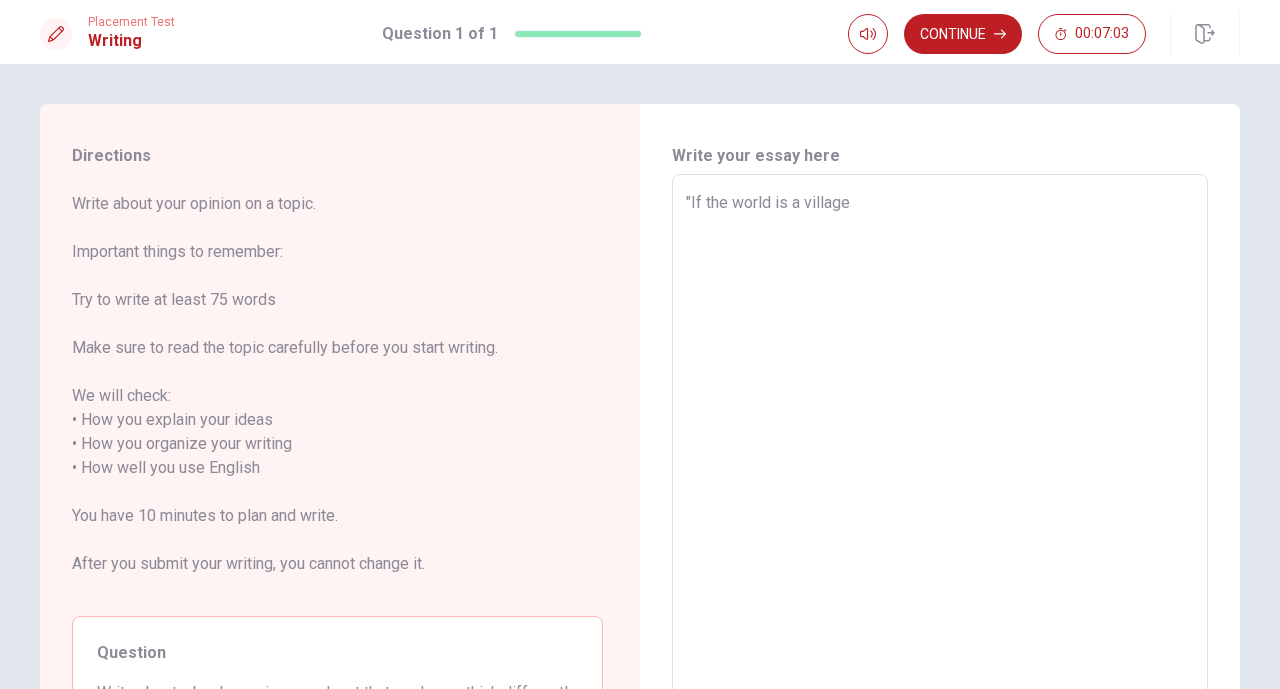 type on ""If the world is a village" 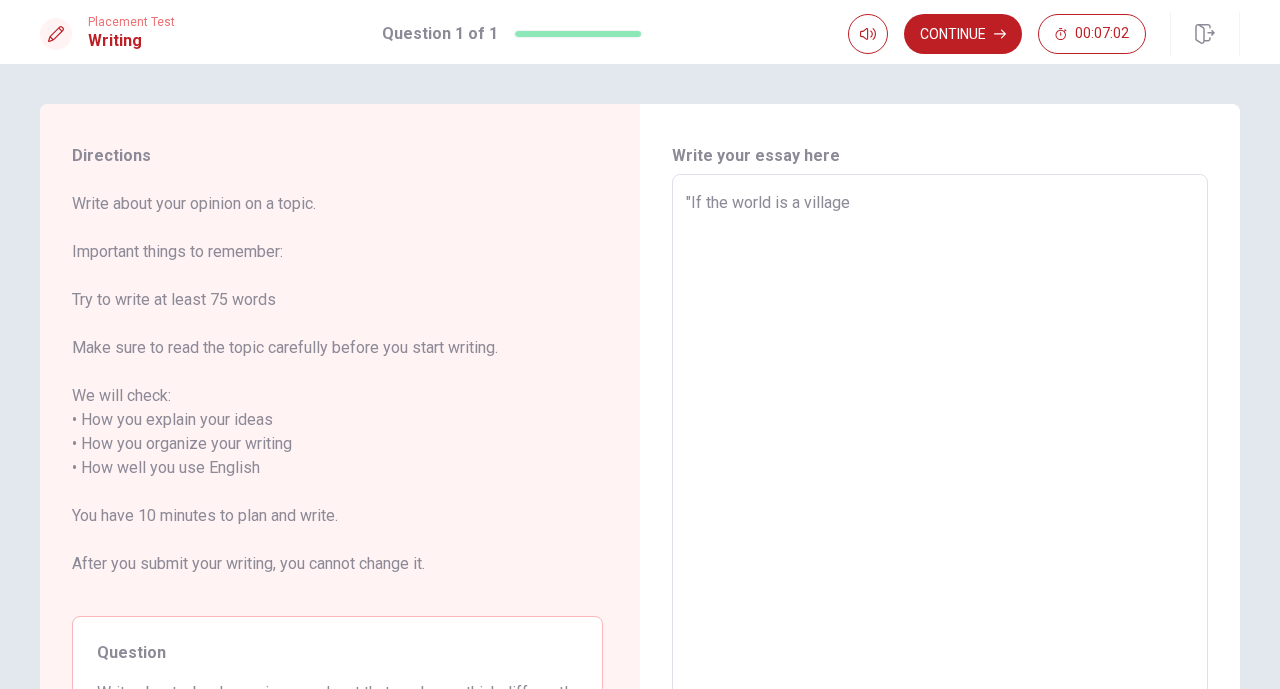 type on "x" 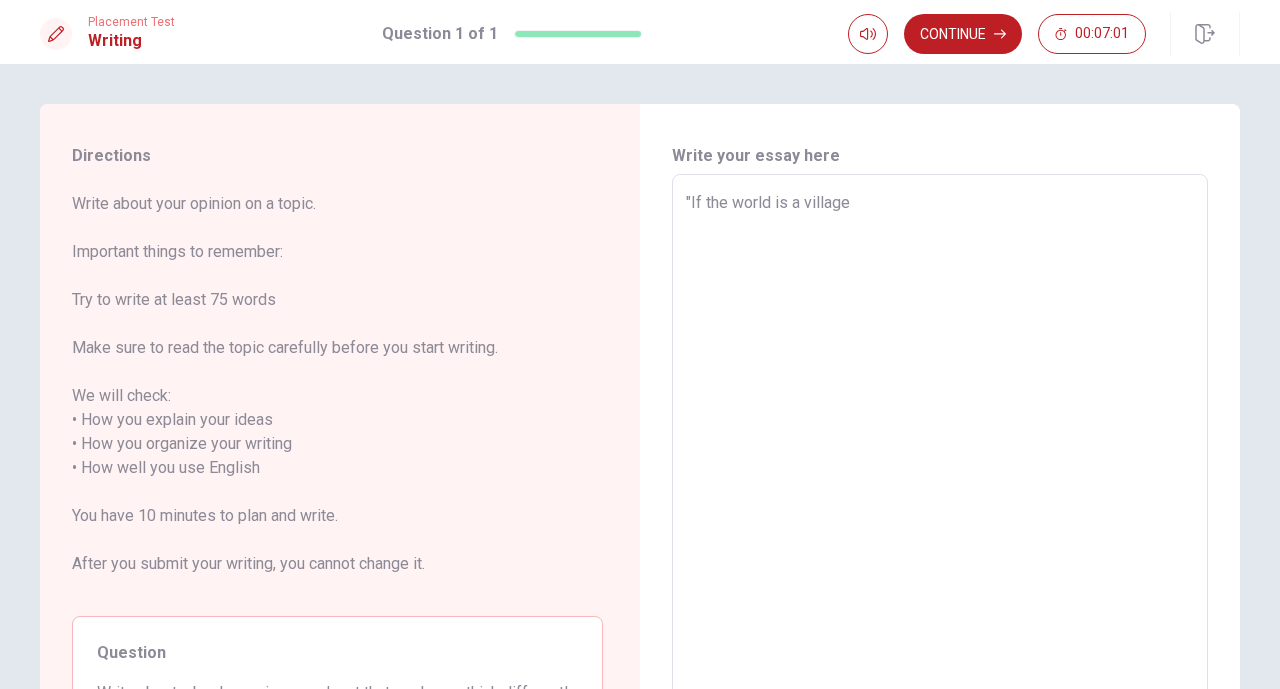 type on ""If the world is a village t" 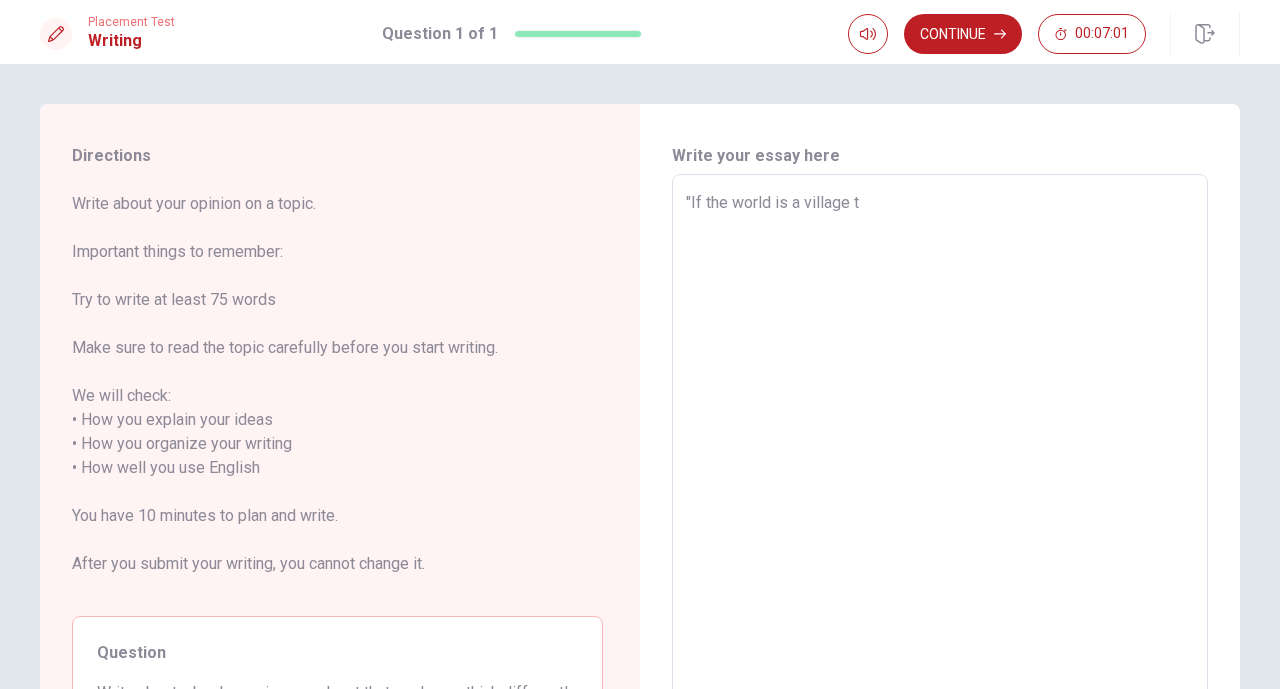 type on "x" 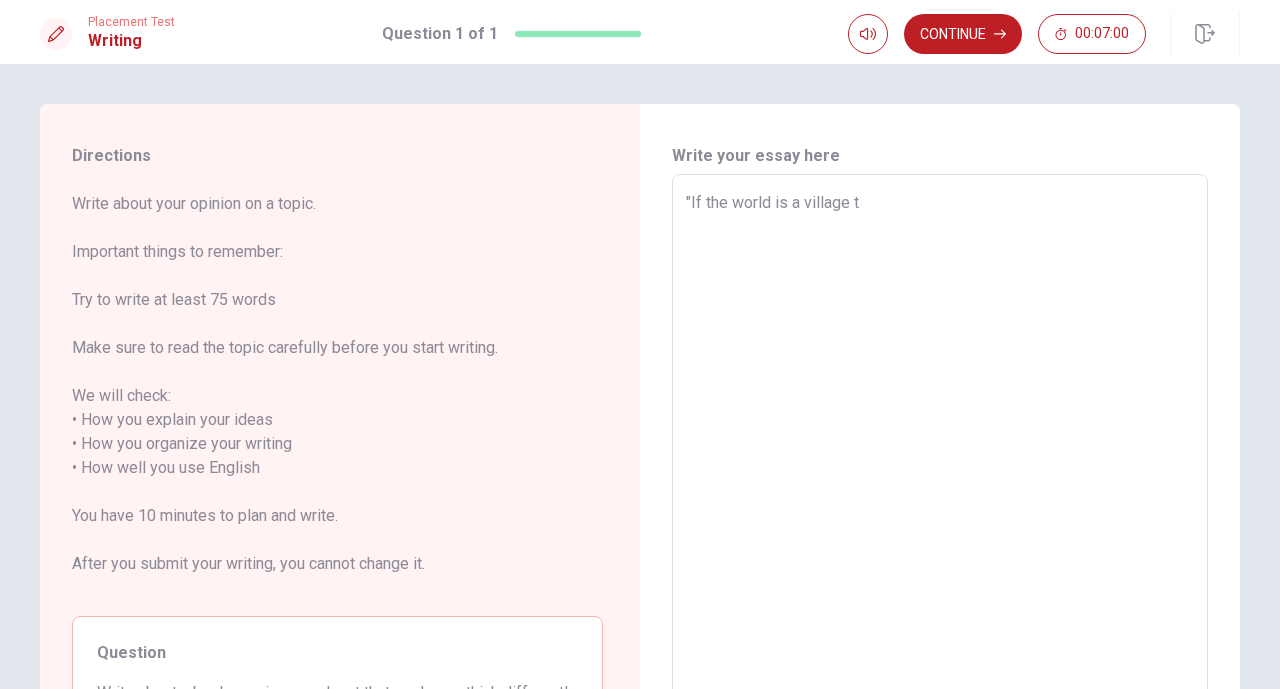 type on ""If the world is a village th" 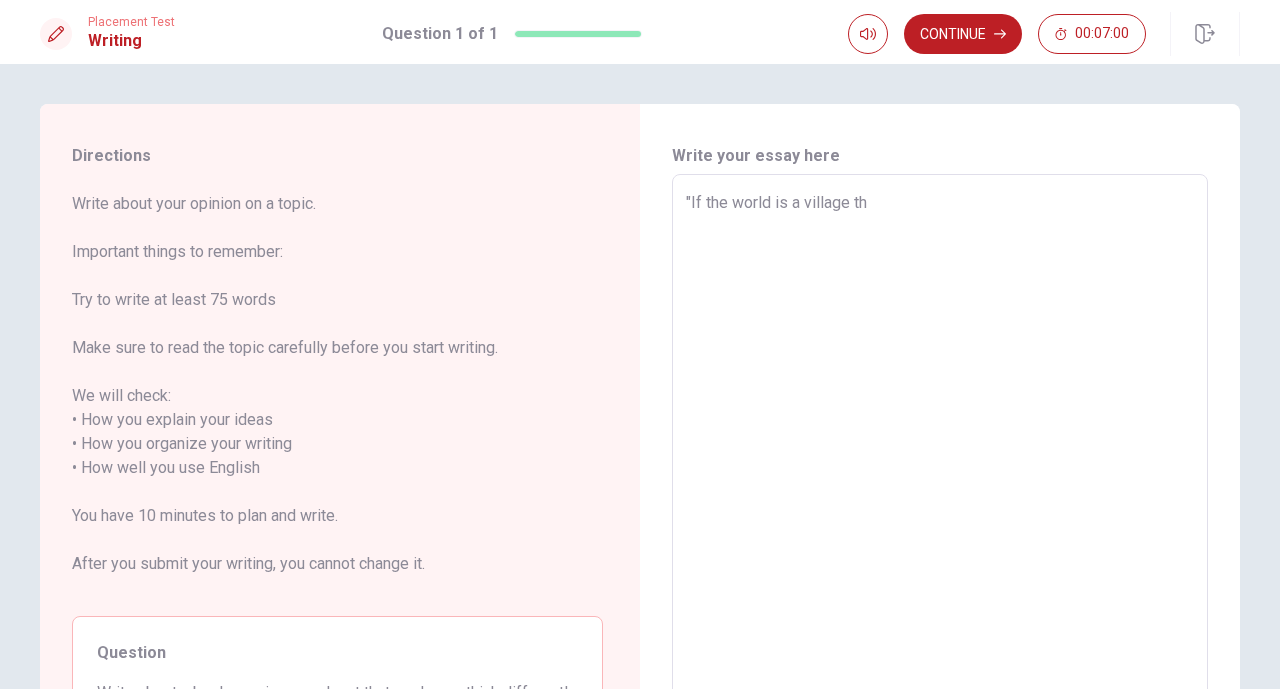 type on "x" 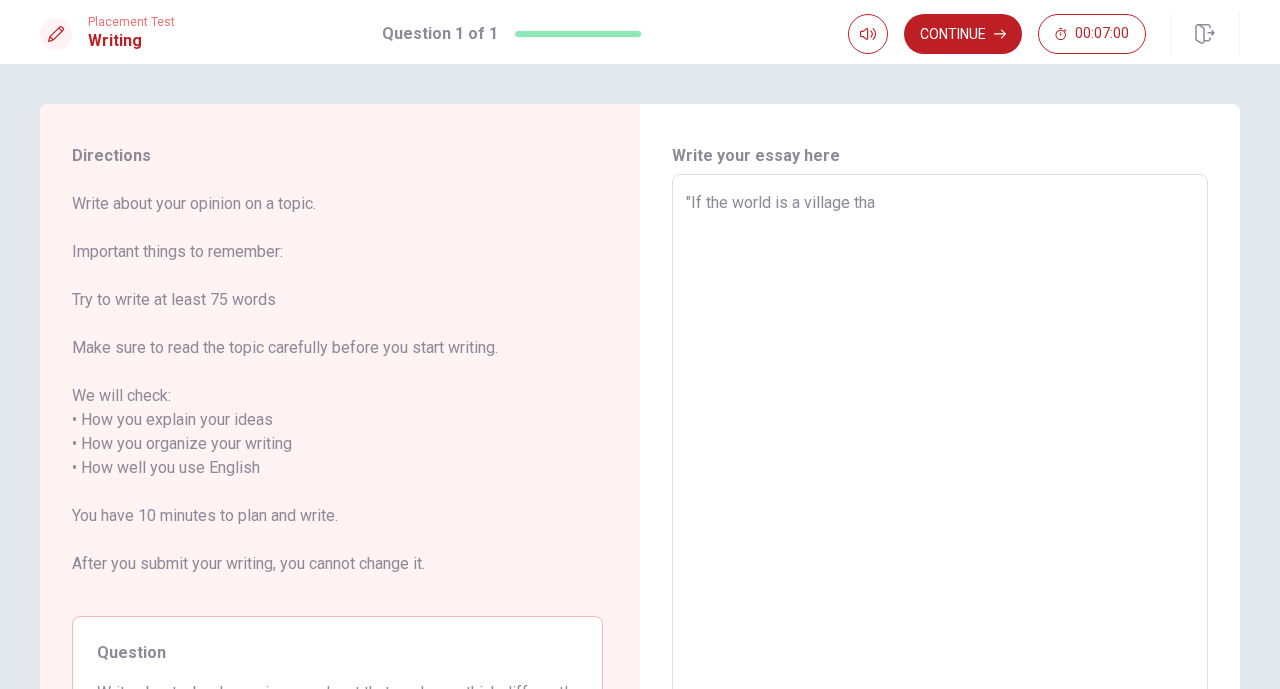 type on "x" 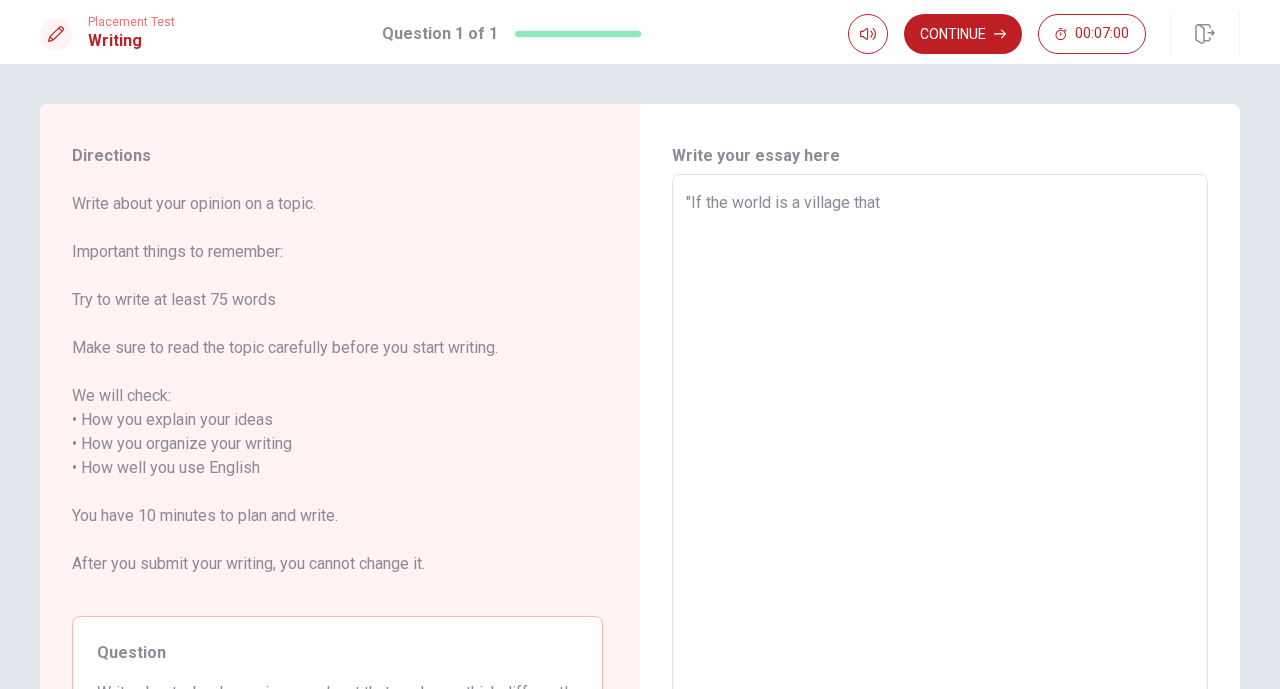 type on "x" 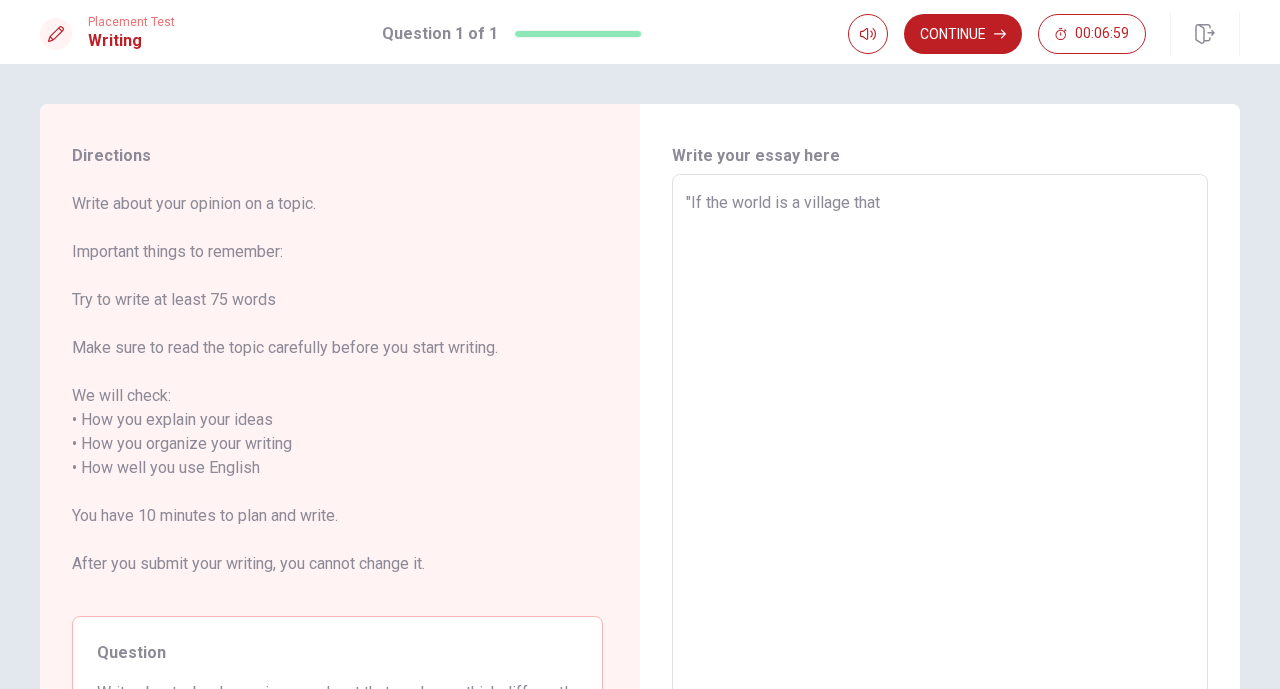 type on ""If the world is a village that h" 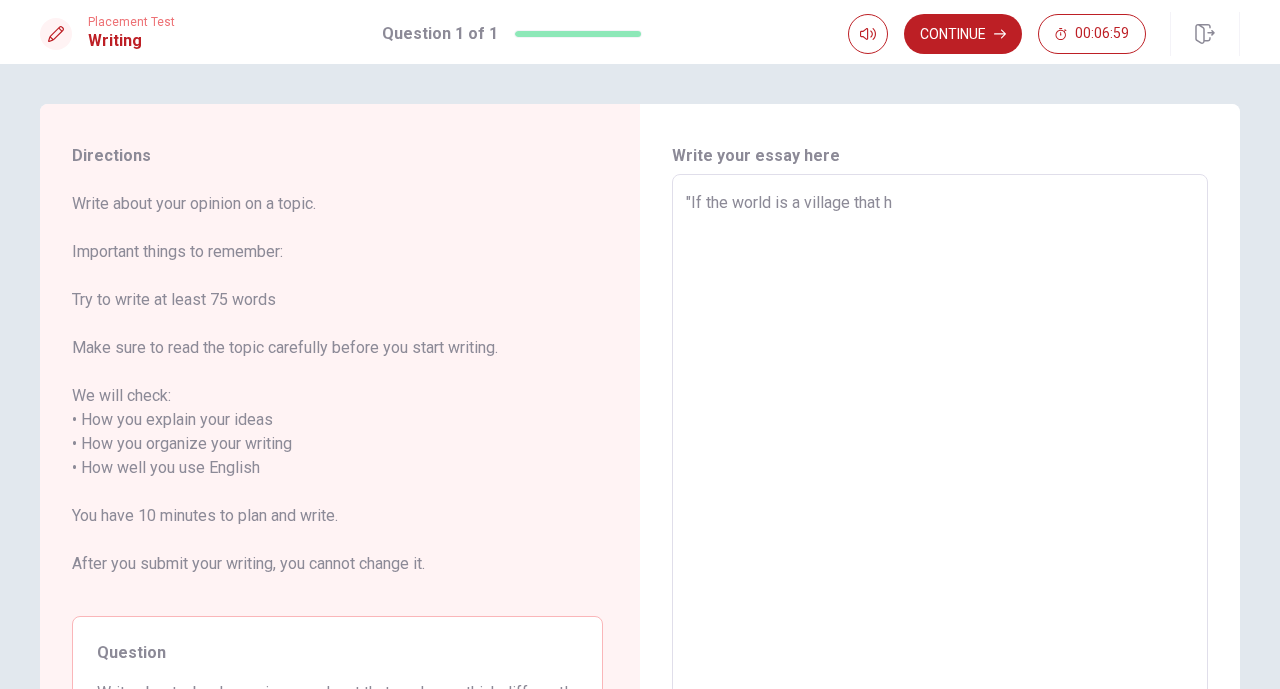 type on "x" 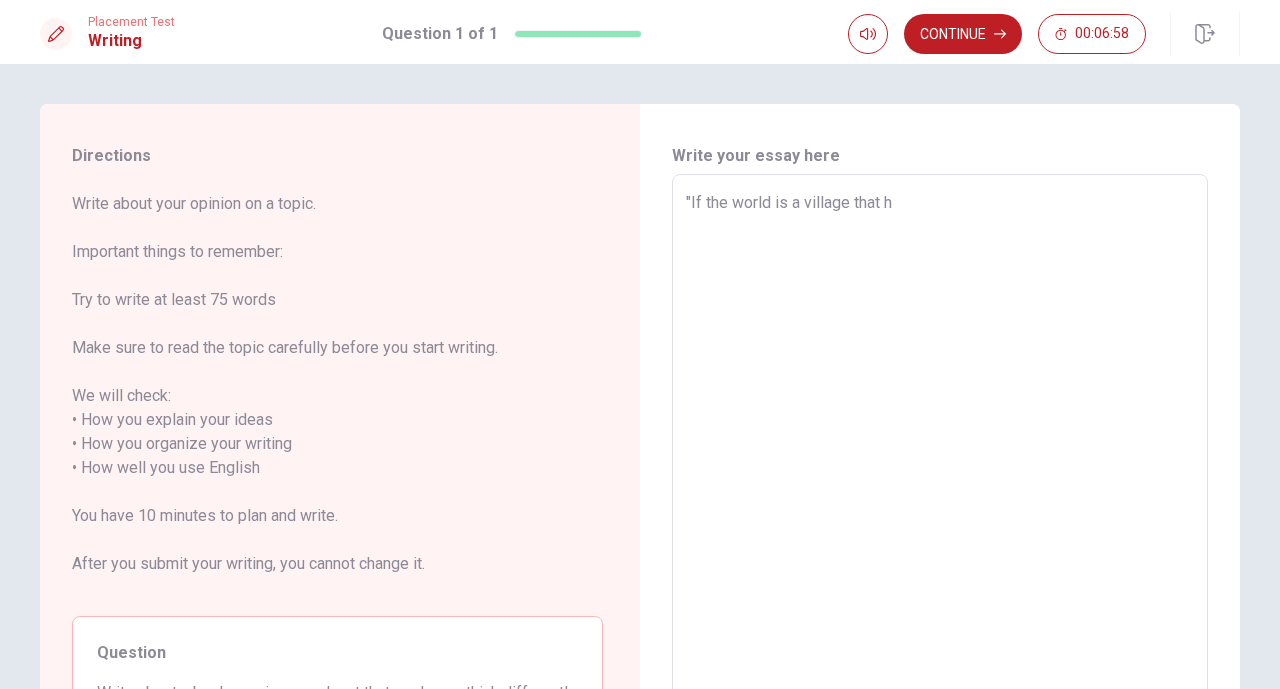 type on ""If the world is a village that ha" 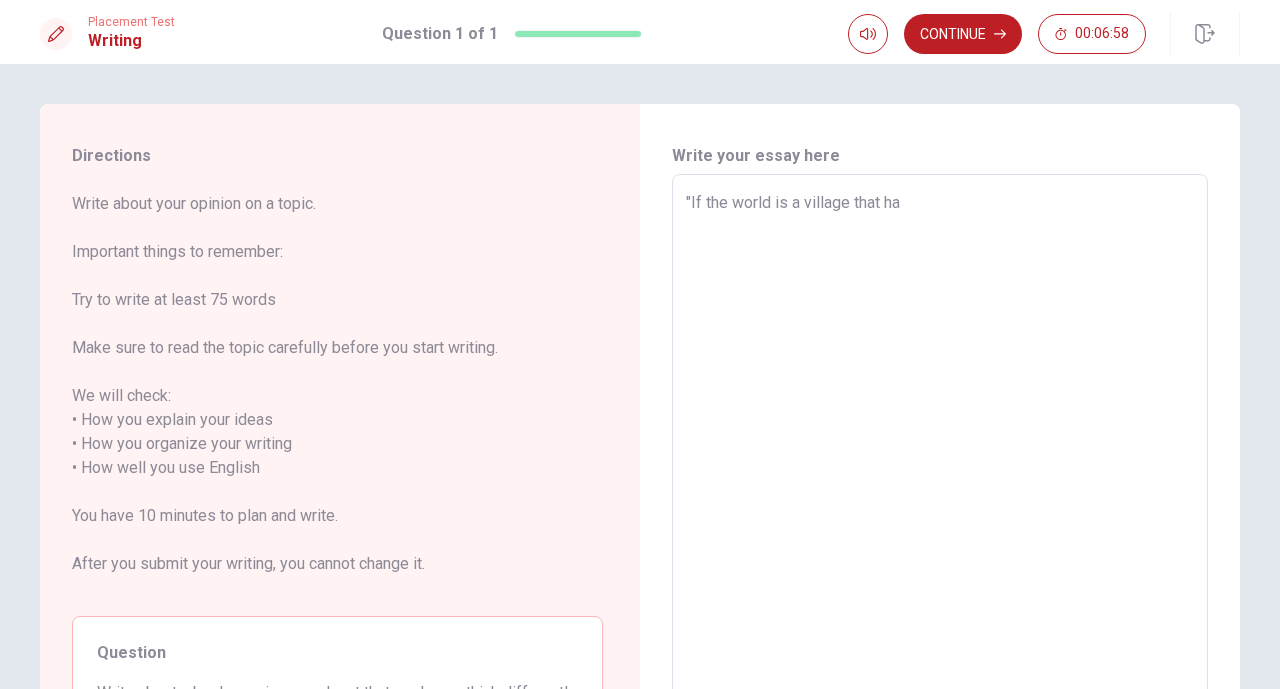 type on "x" 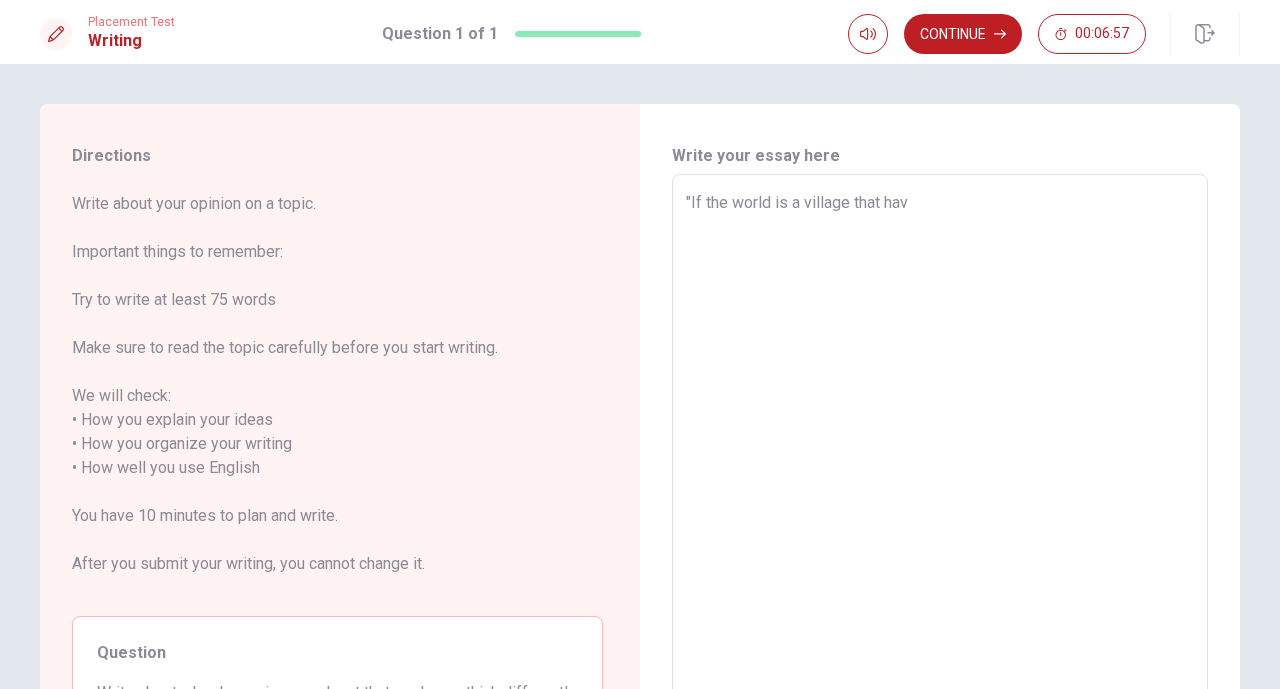 type on ""If the world is a village that have" 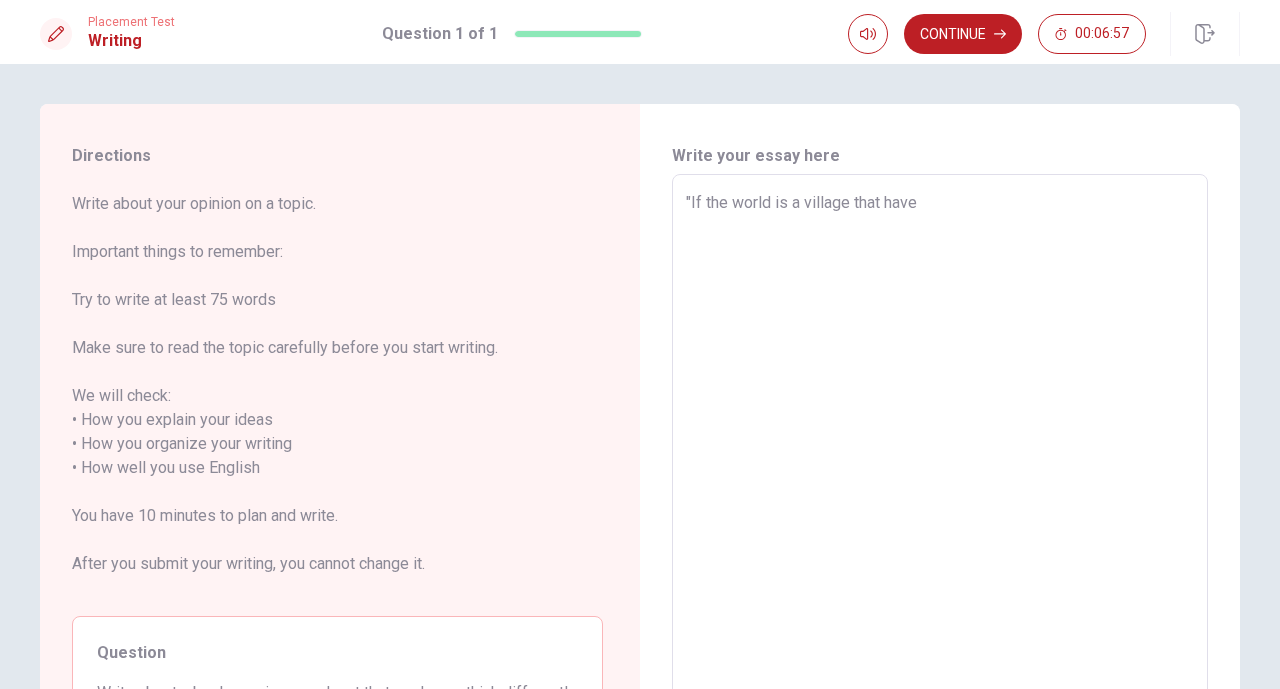type on "x" 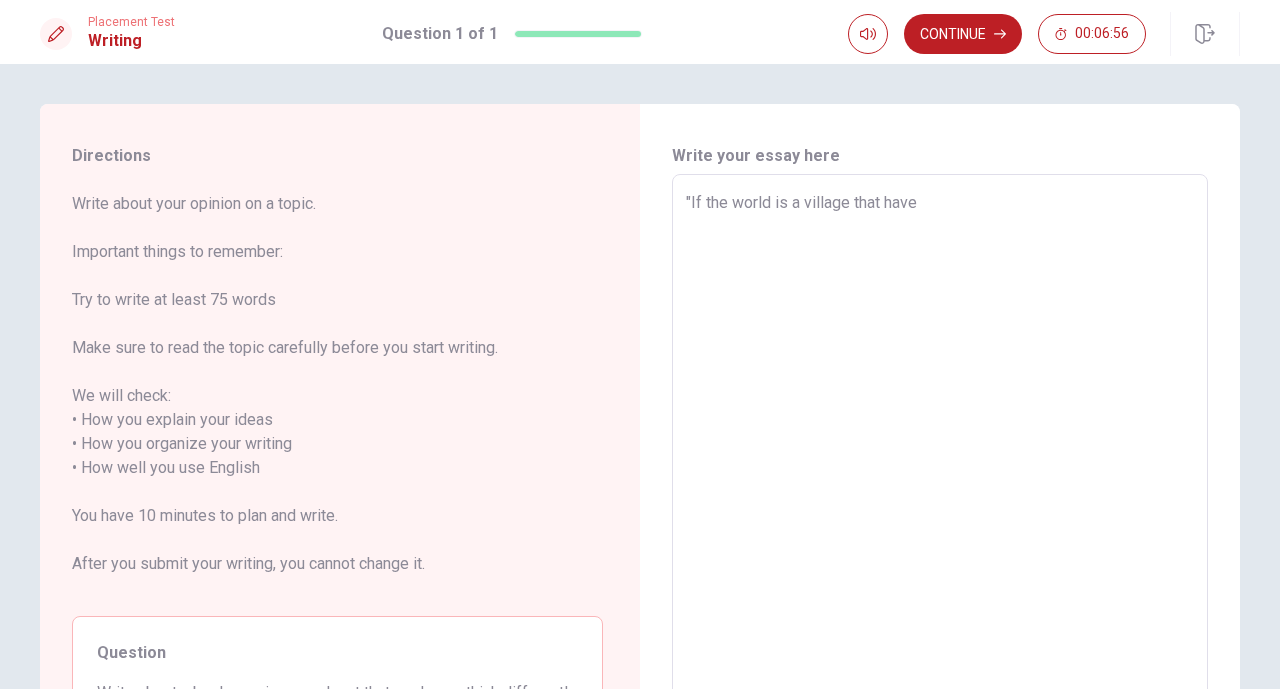 type on ""If the world is a village that have" 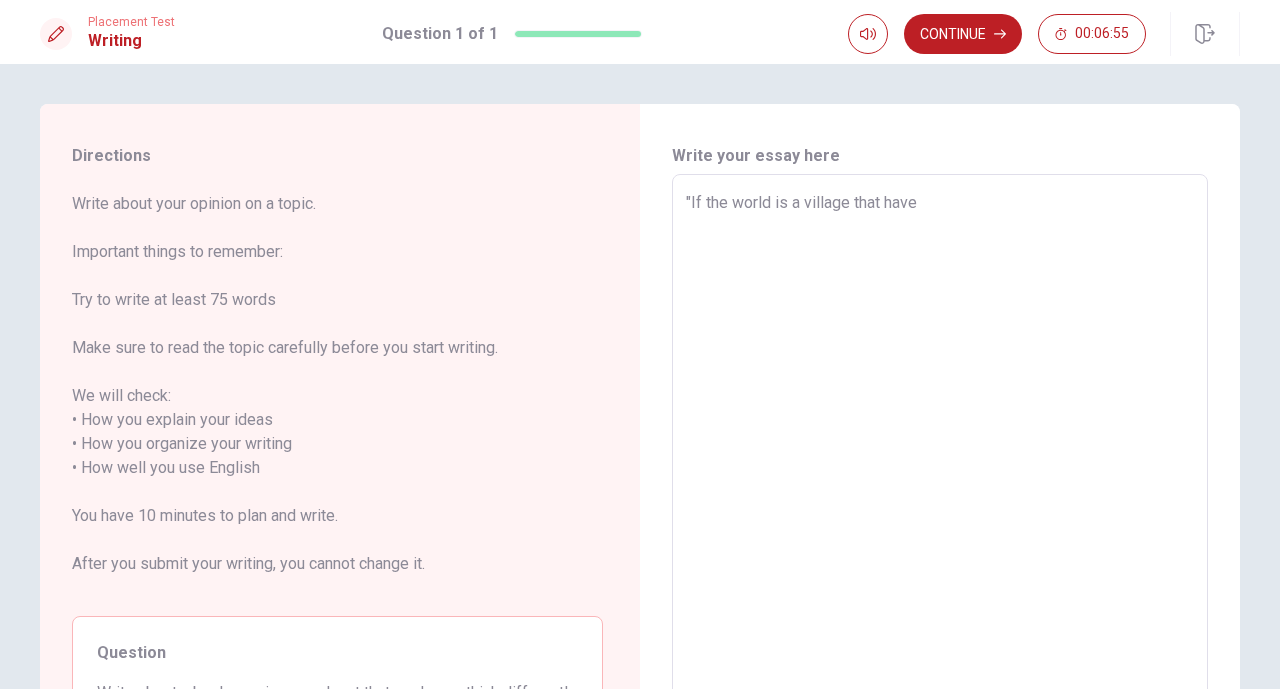 type on ""If the world is a village that have a" 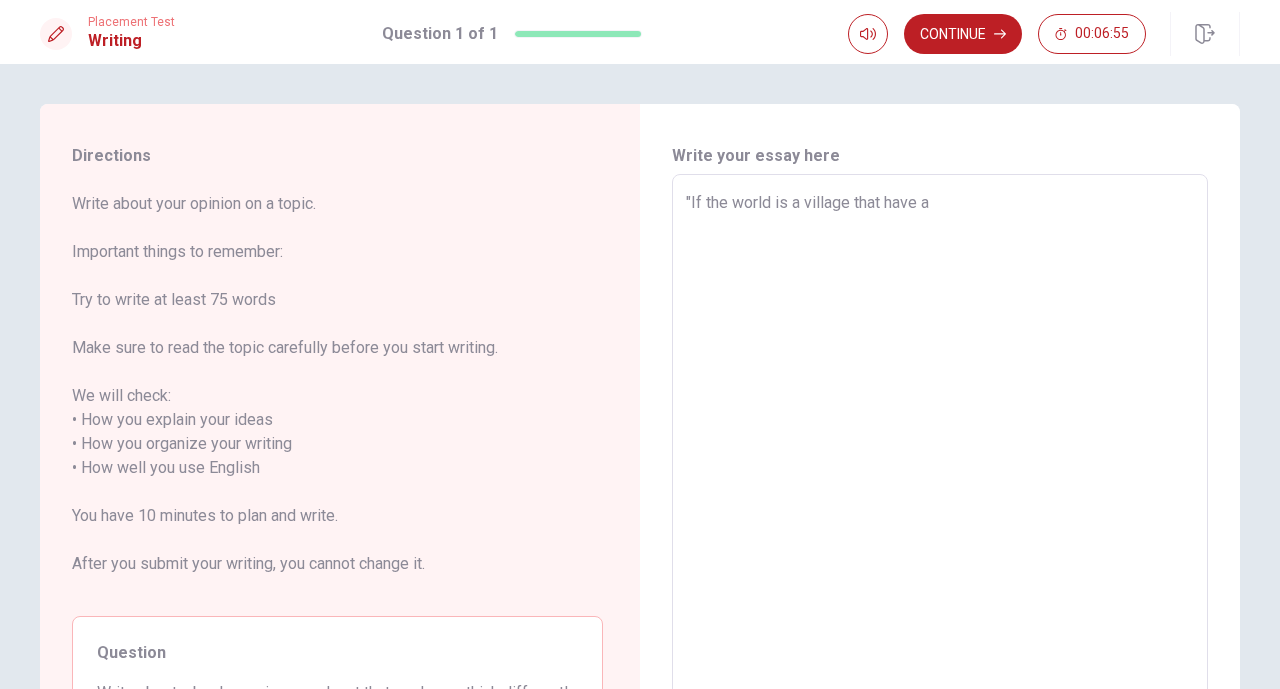 type on ""If the world is a village that have a" 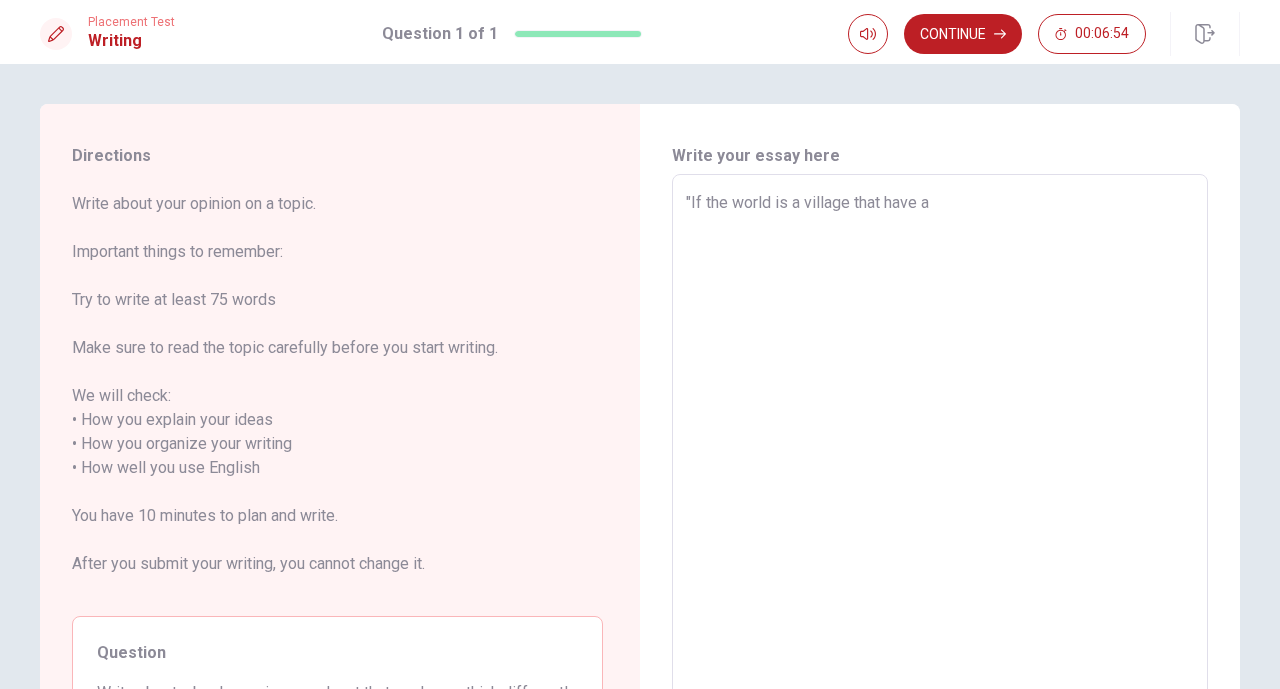 type on ""If the world is a village that have a" 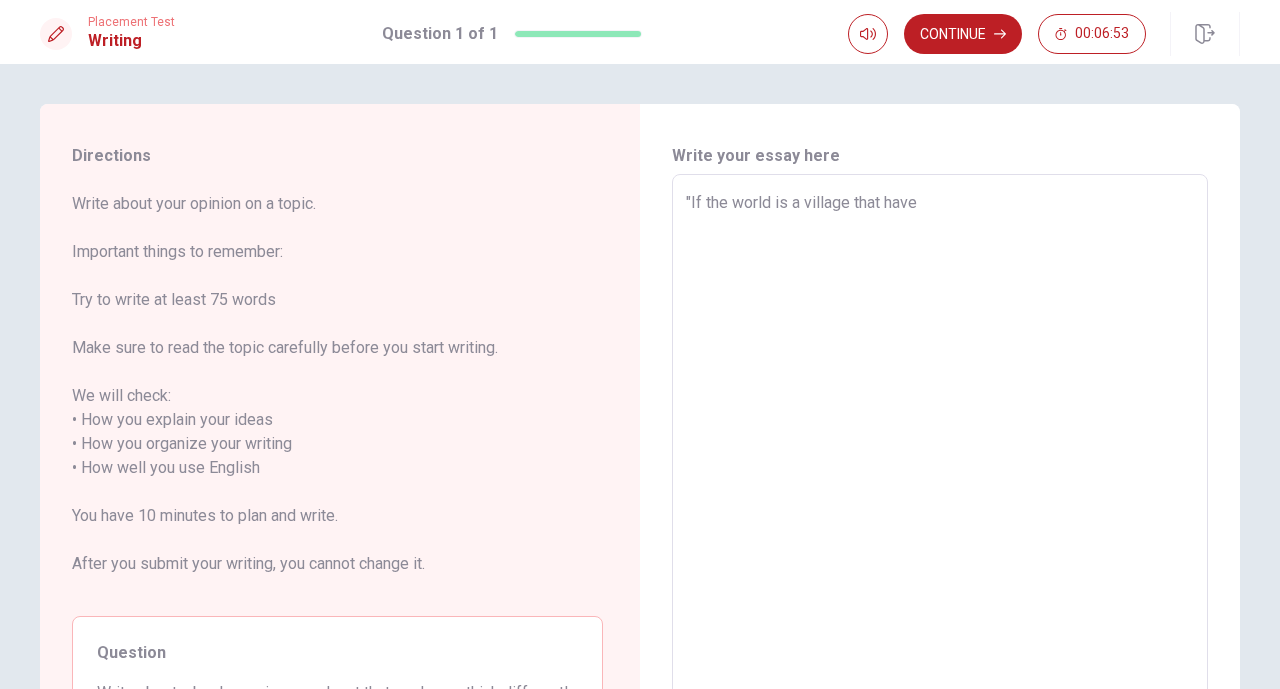 type on "x" 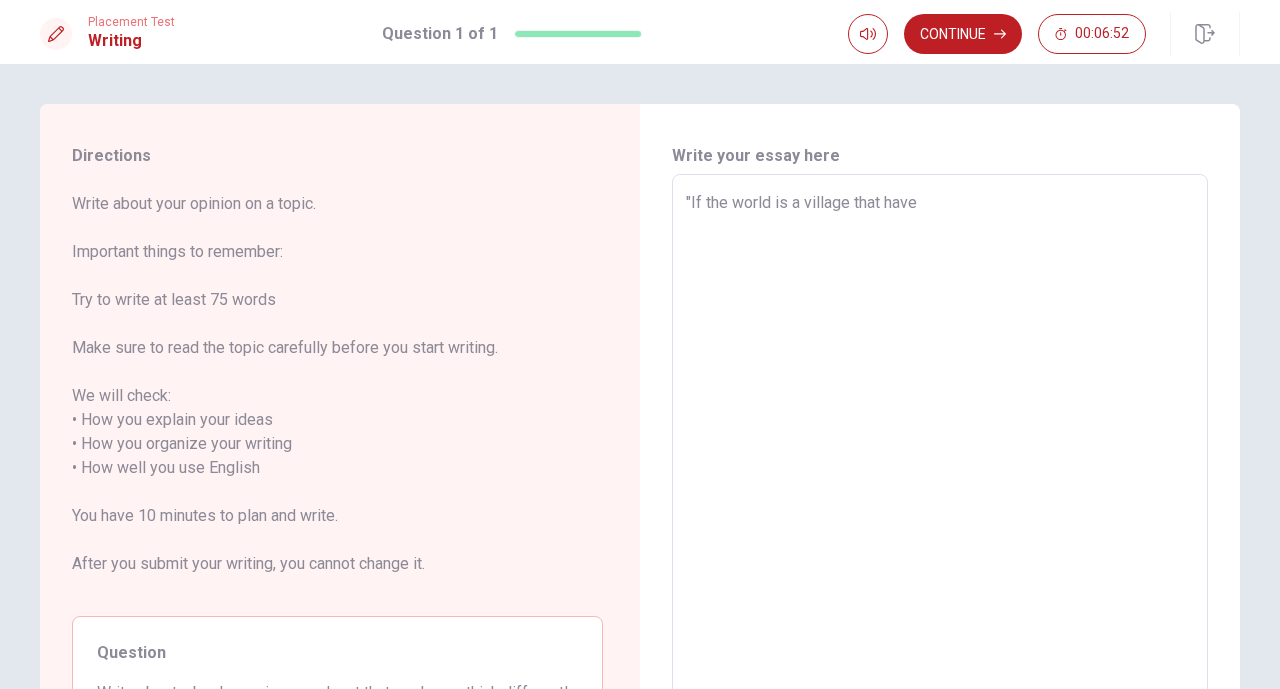 type on ""If the world is a village that have 1" 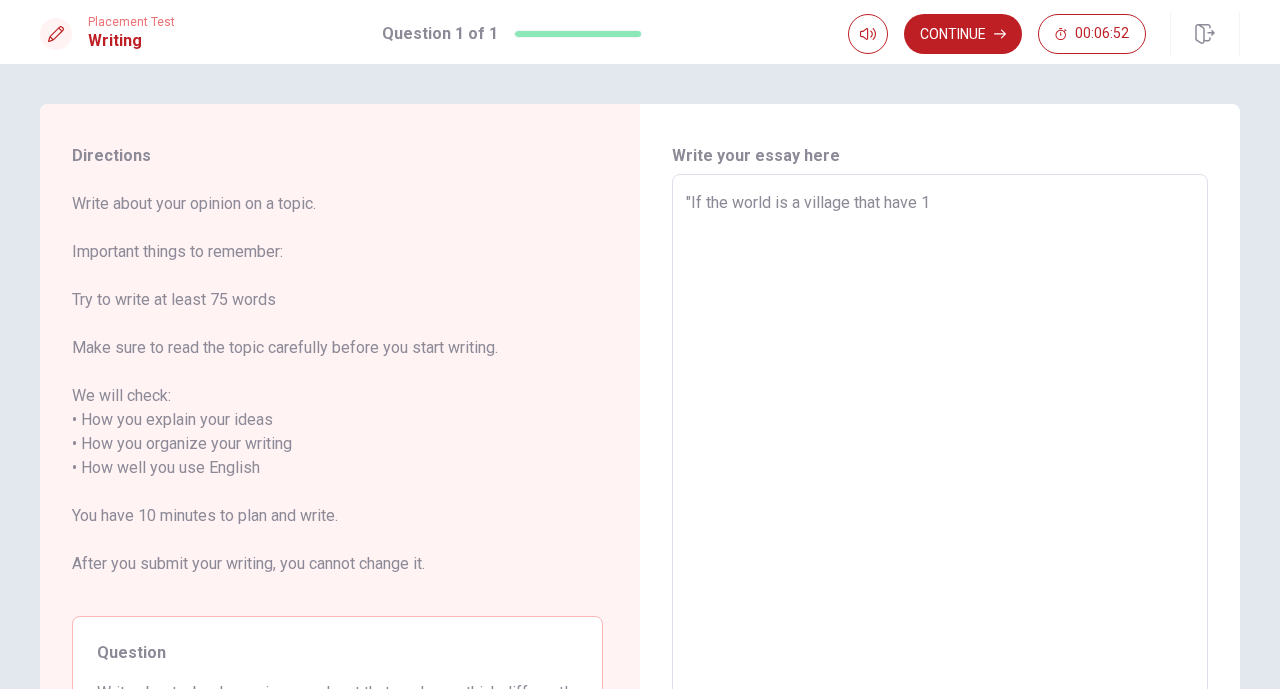 type on ""If the world is a village that have 10" 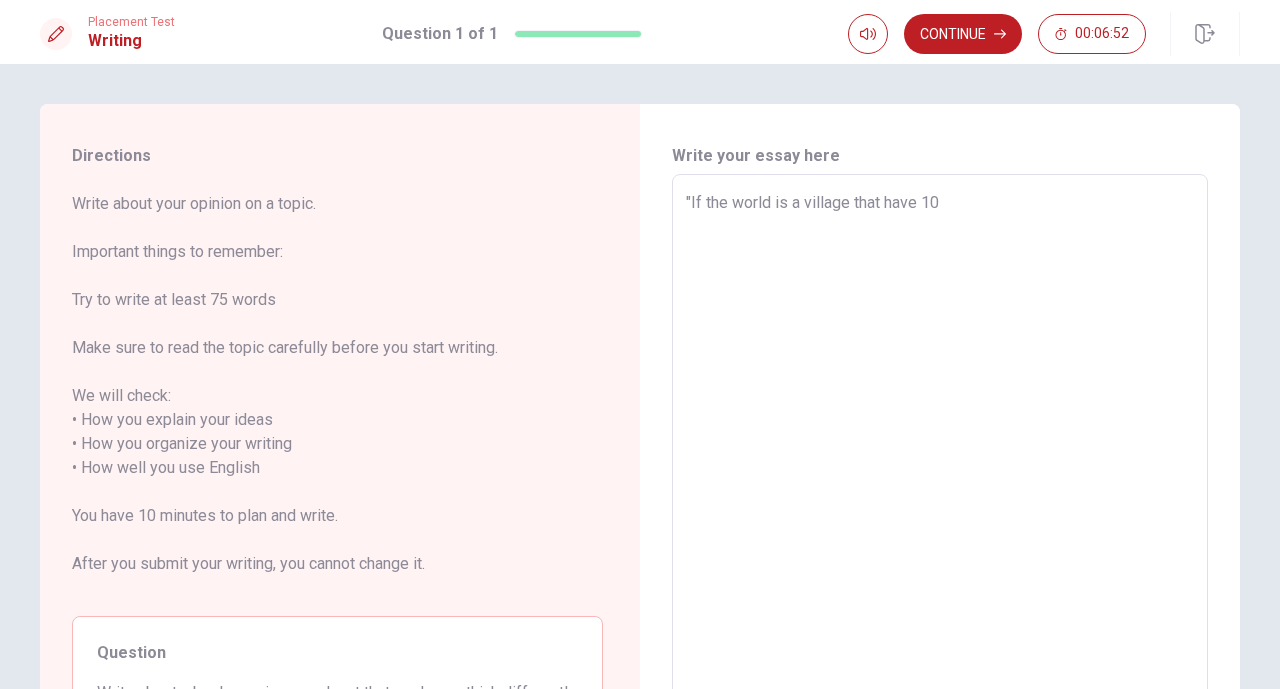 type on ""If the world is a village that have 100" 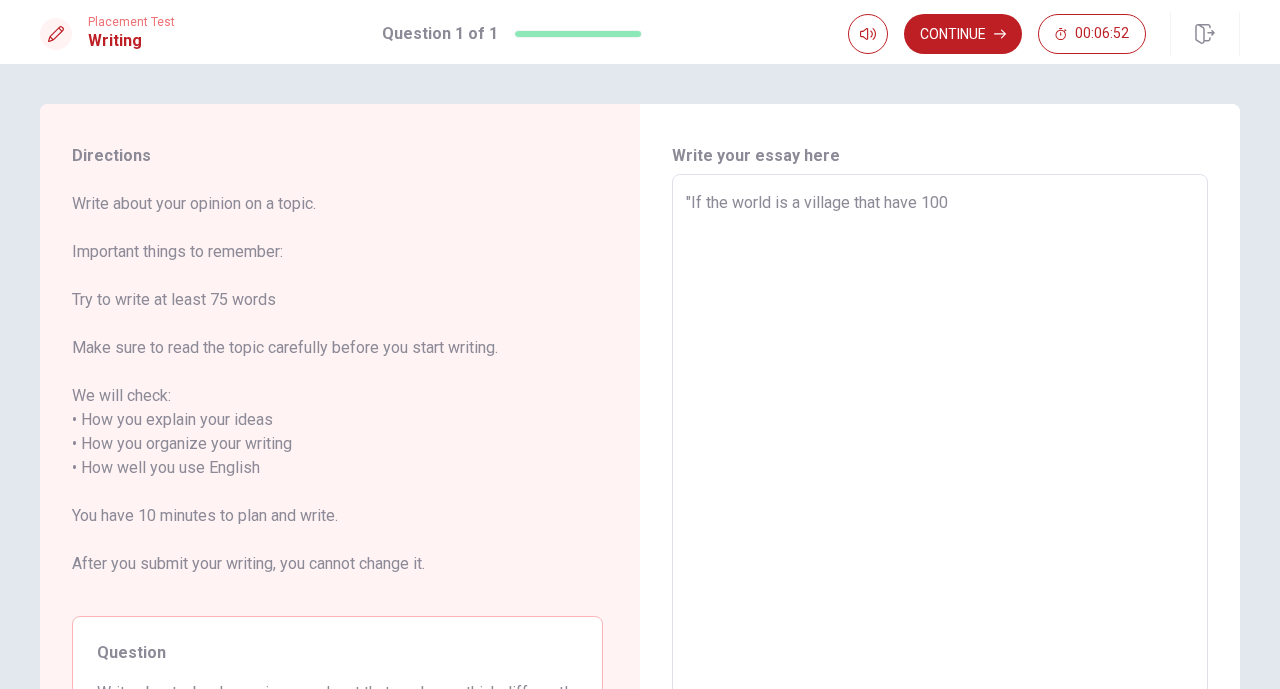 type on "x" 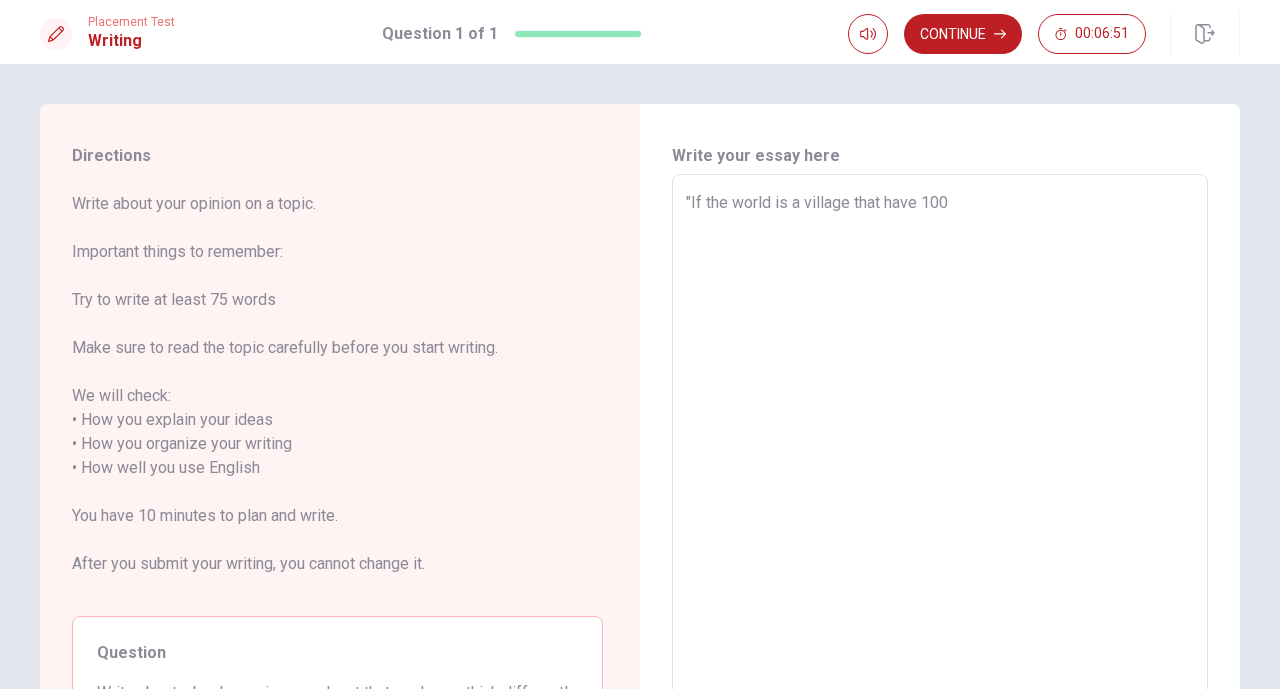 type on ""If the world is a village that have 100" 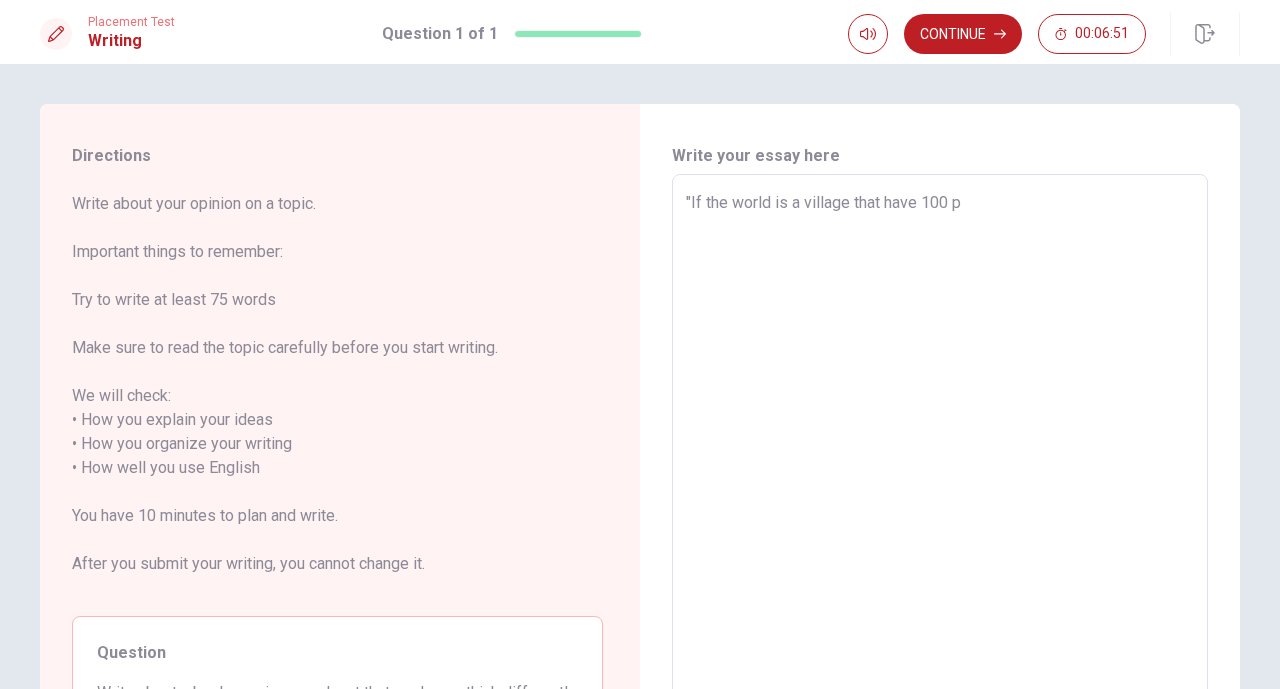 type on "x" 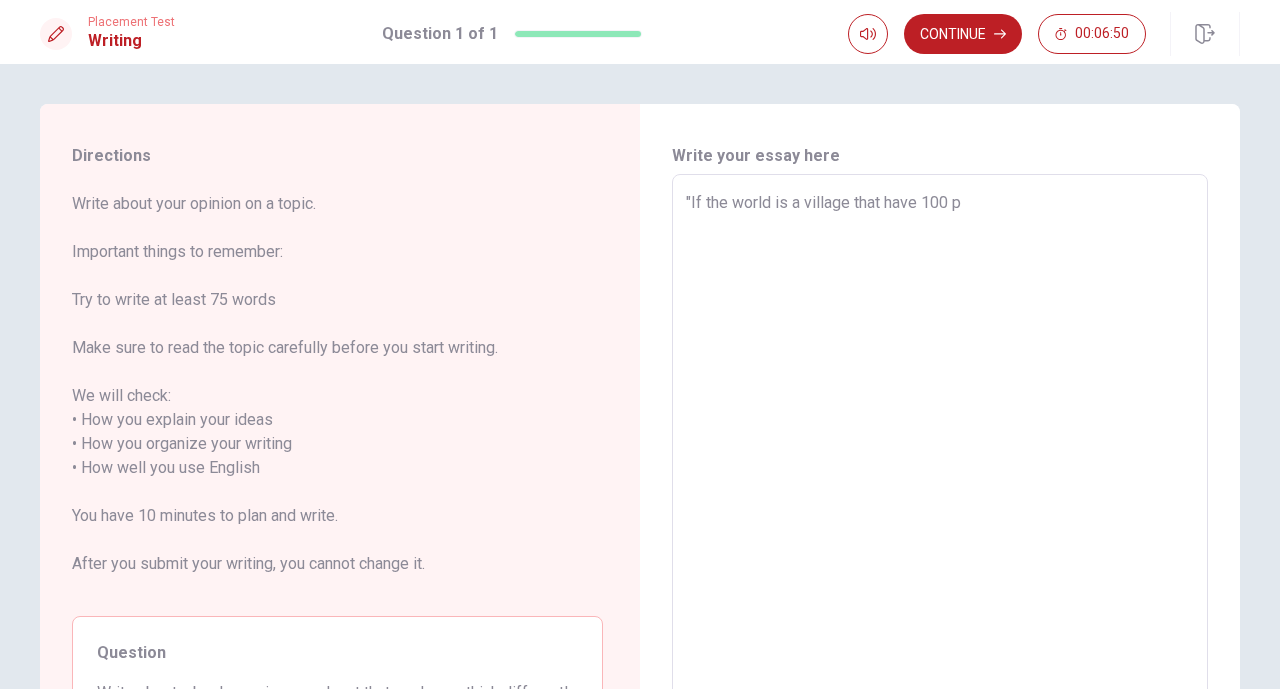 type on ""If the world is a village that have 100 pe" 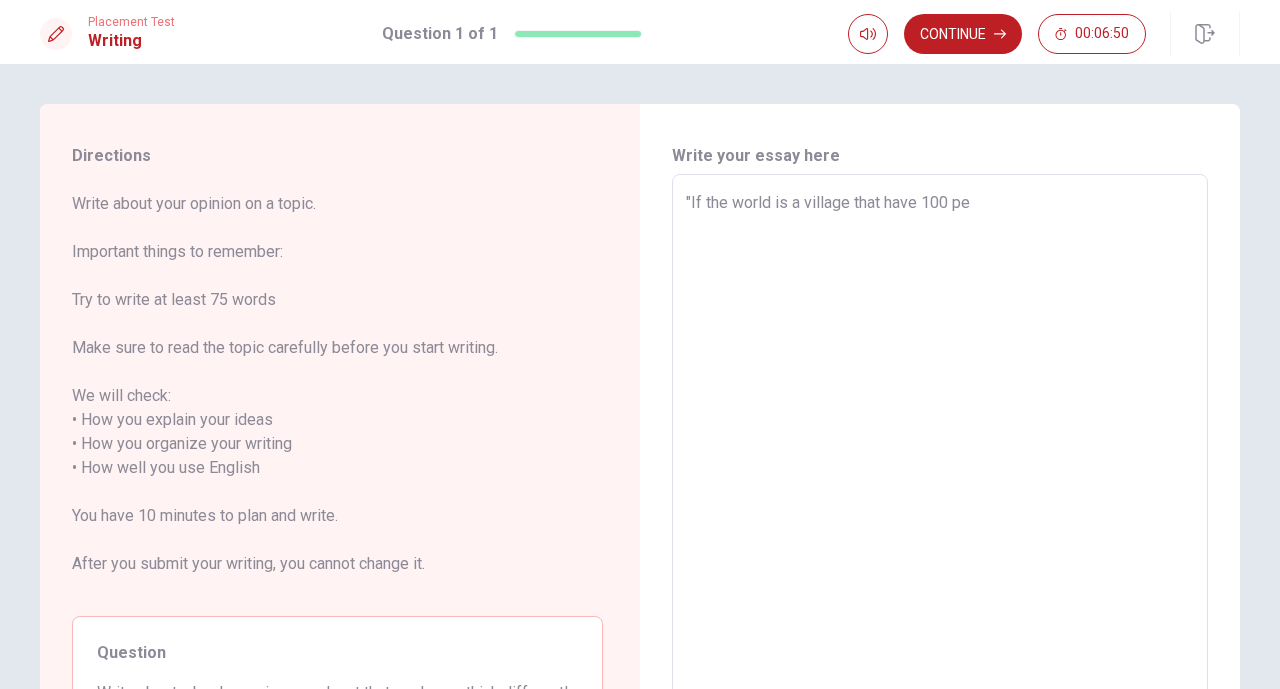 type on ""If the world is a village that have 100 peo" 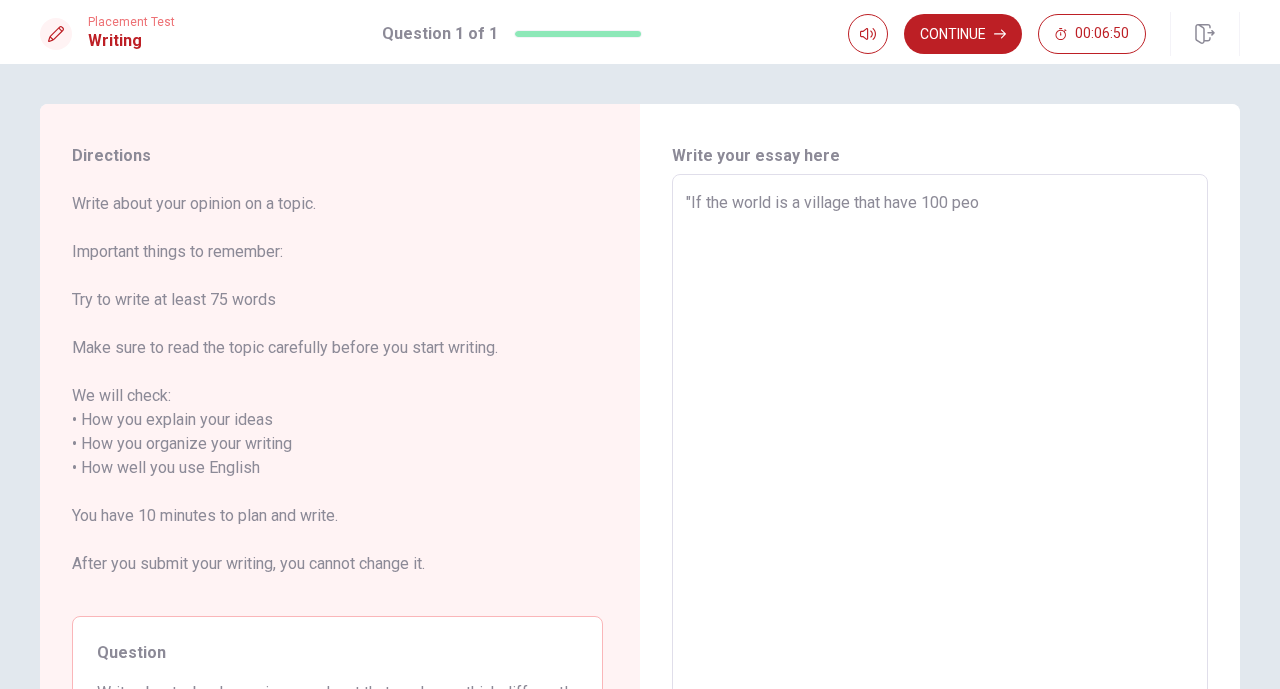 type on "x" 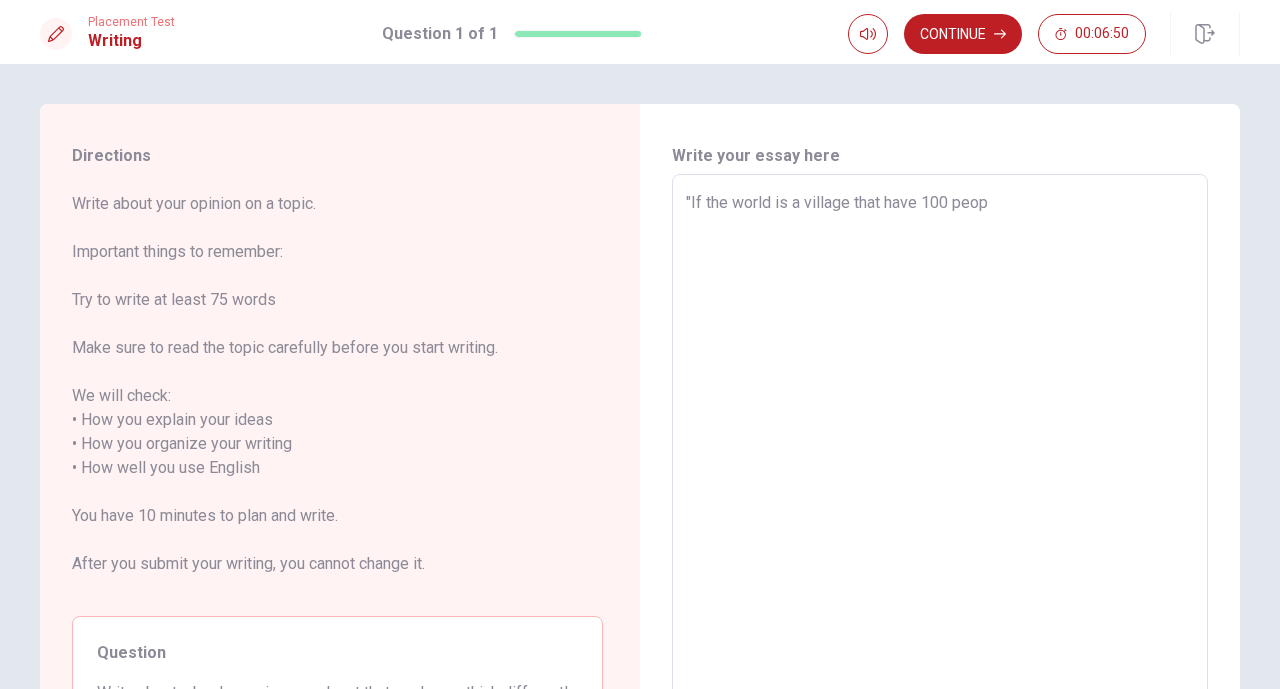 type on "x" 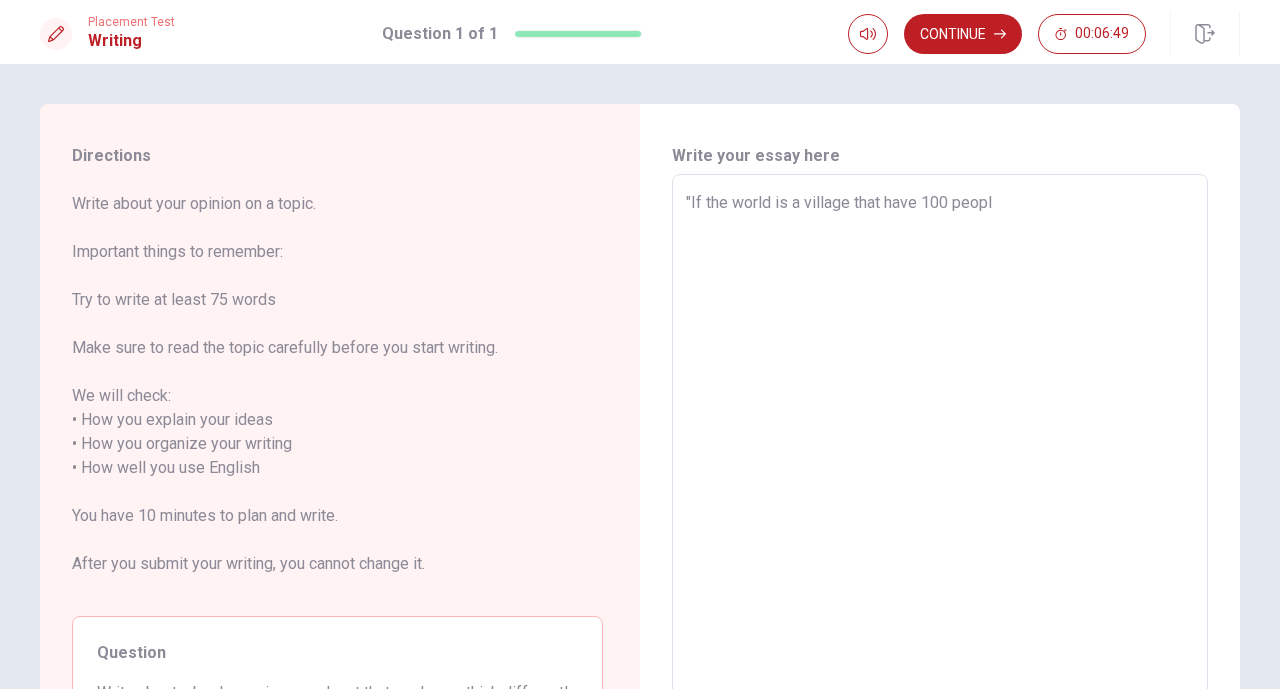 type on "x" 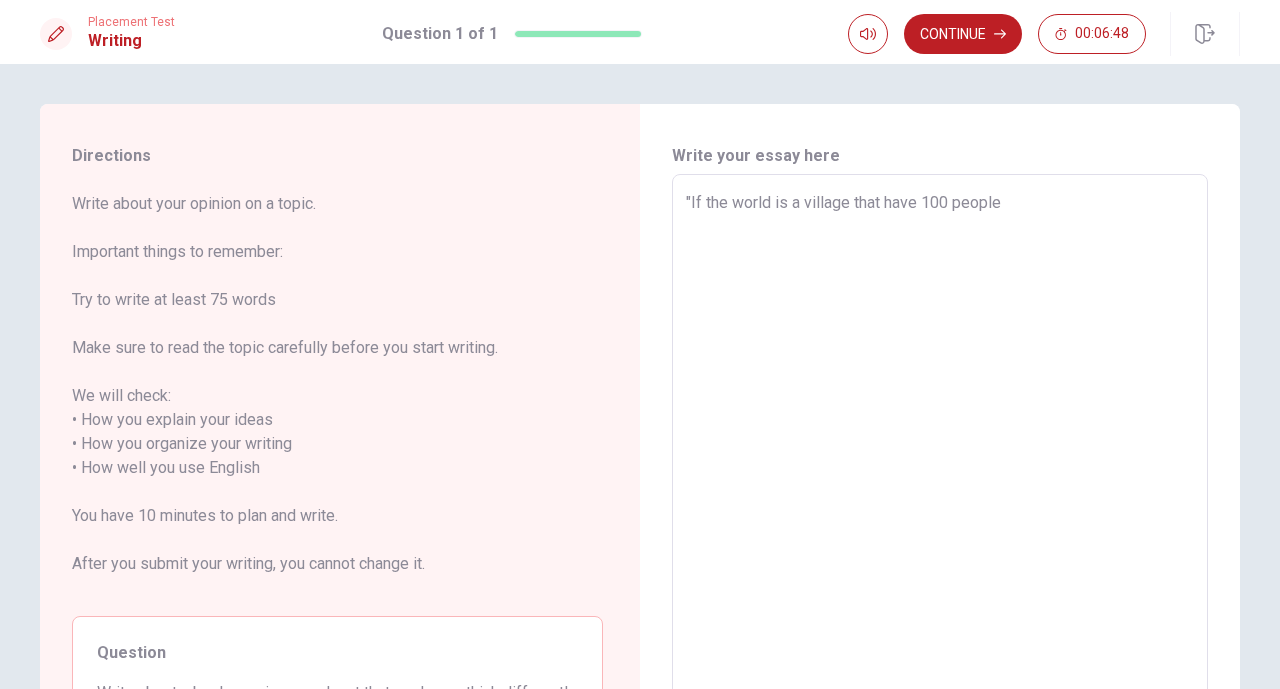 type on "x" 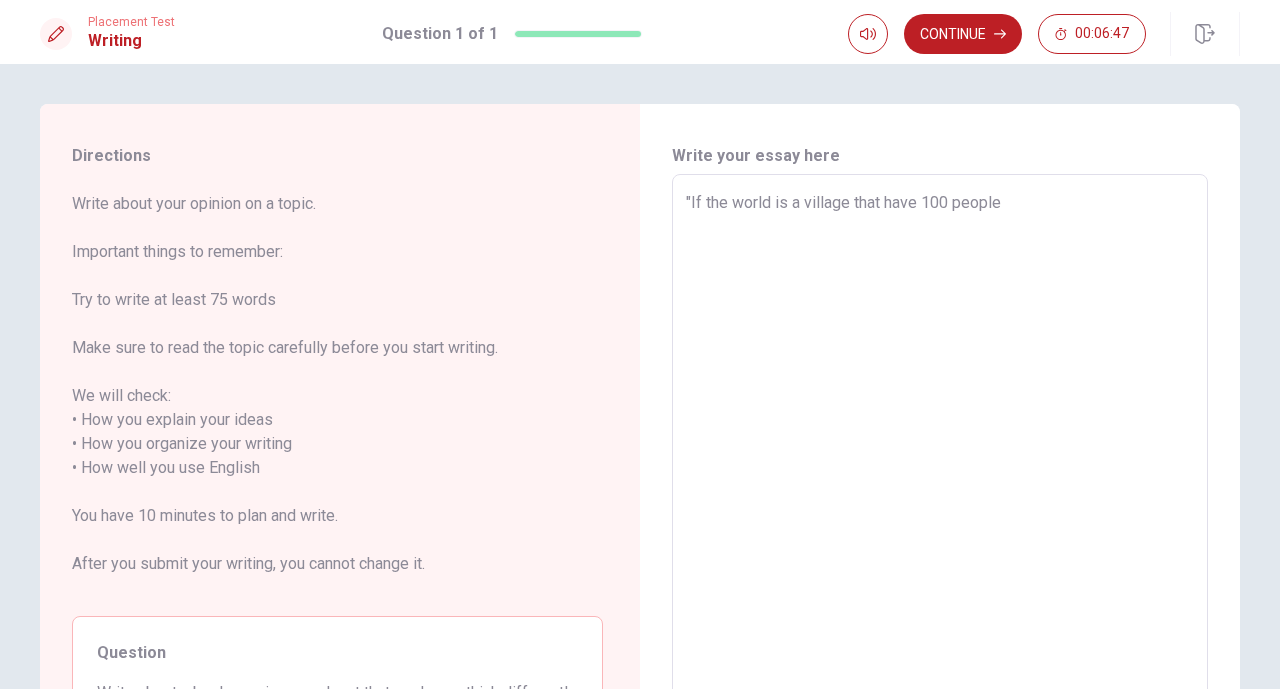 type on ""If the world is a village that have 100 people." 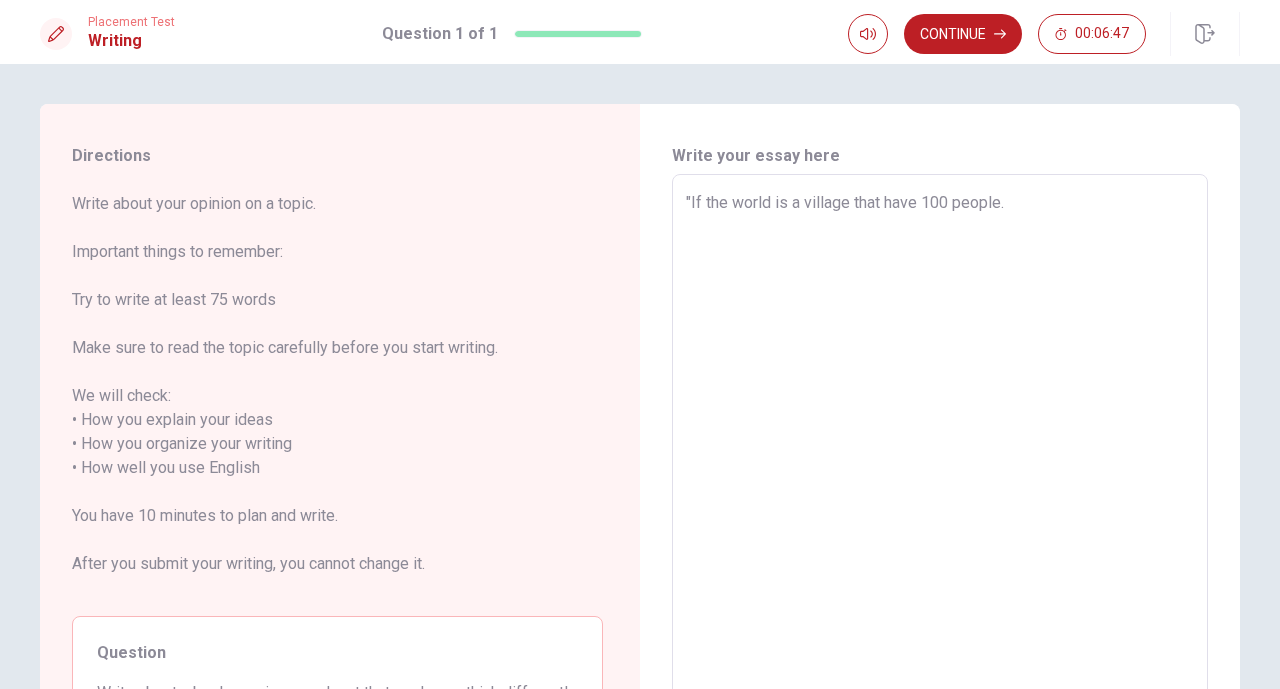 type on "x" 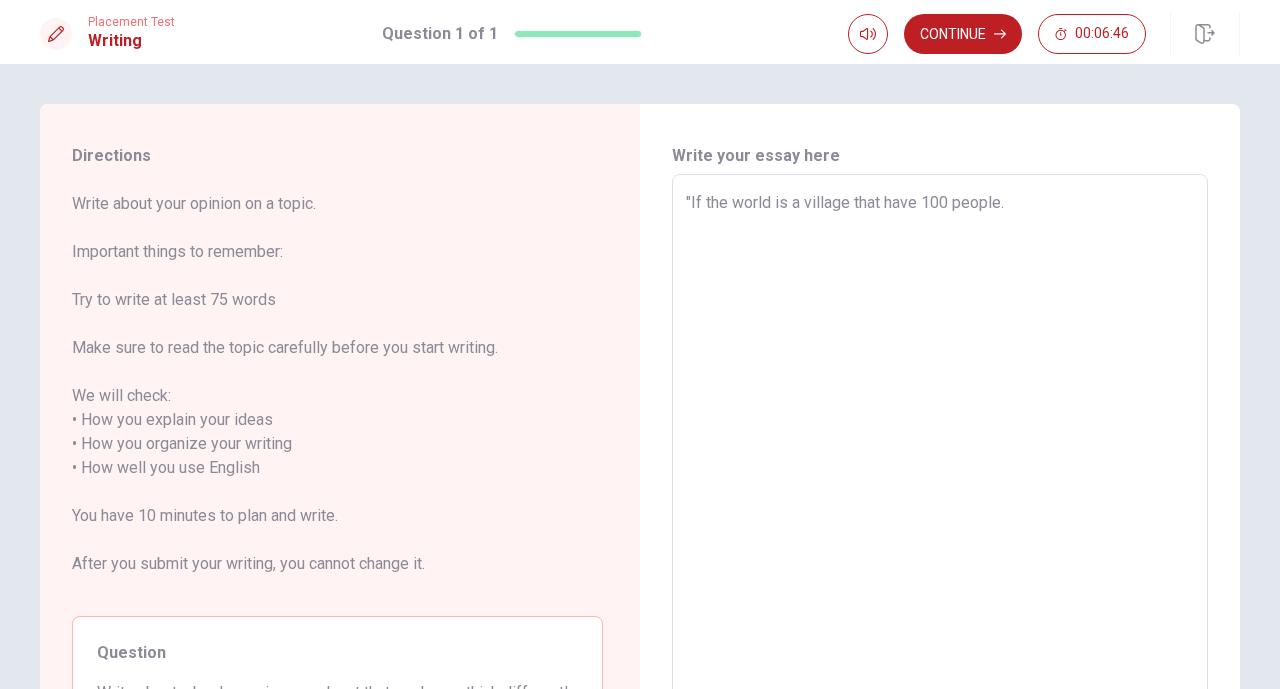 type on ""If the world is a village that have 100 people."" 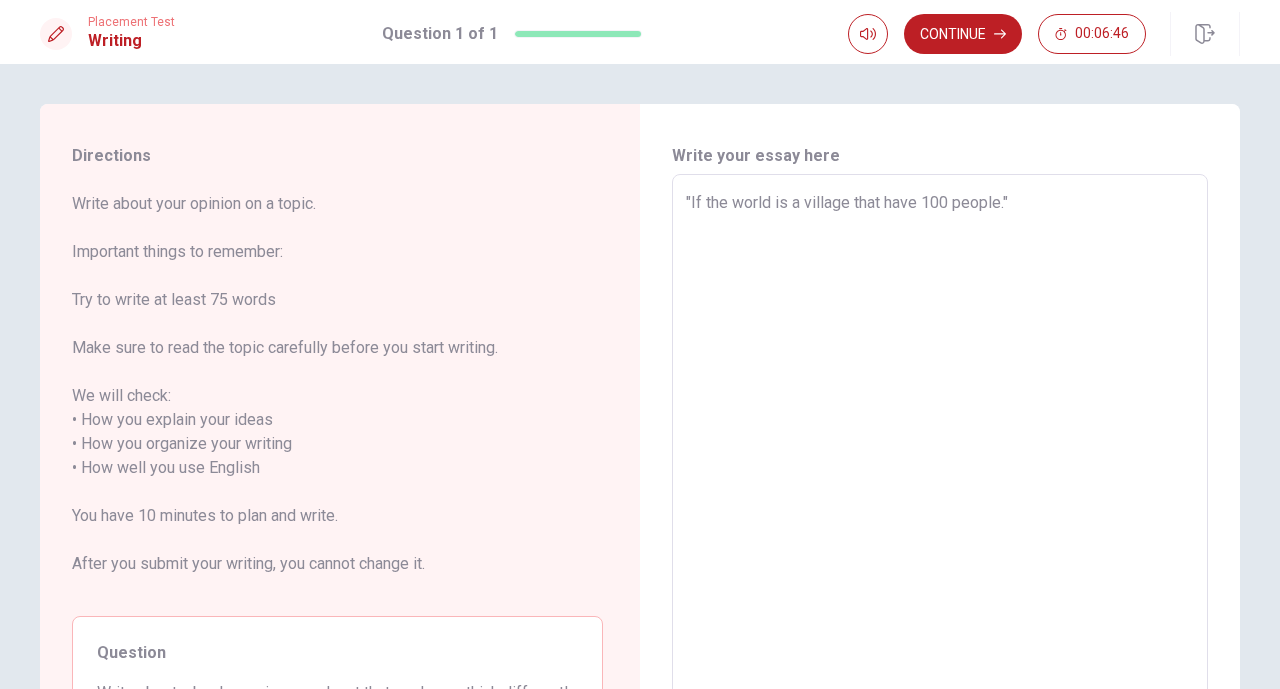 type on "x" 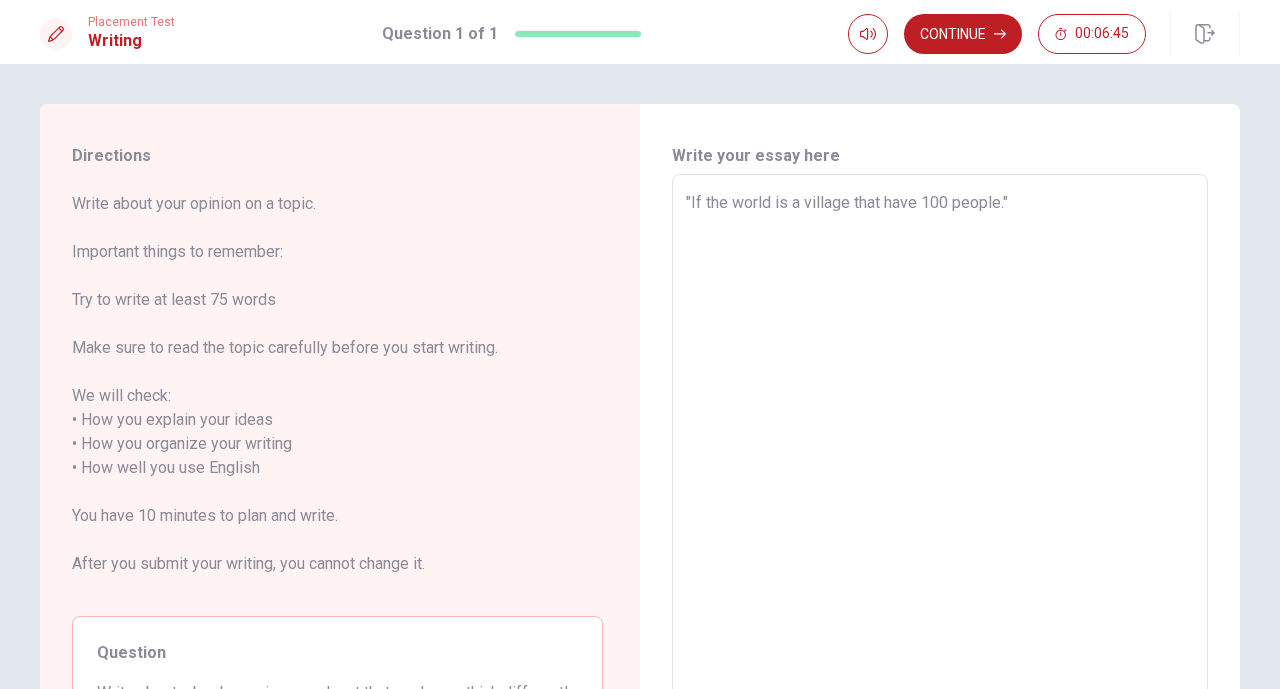 type on ""If the world is a village that have 100 people."" 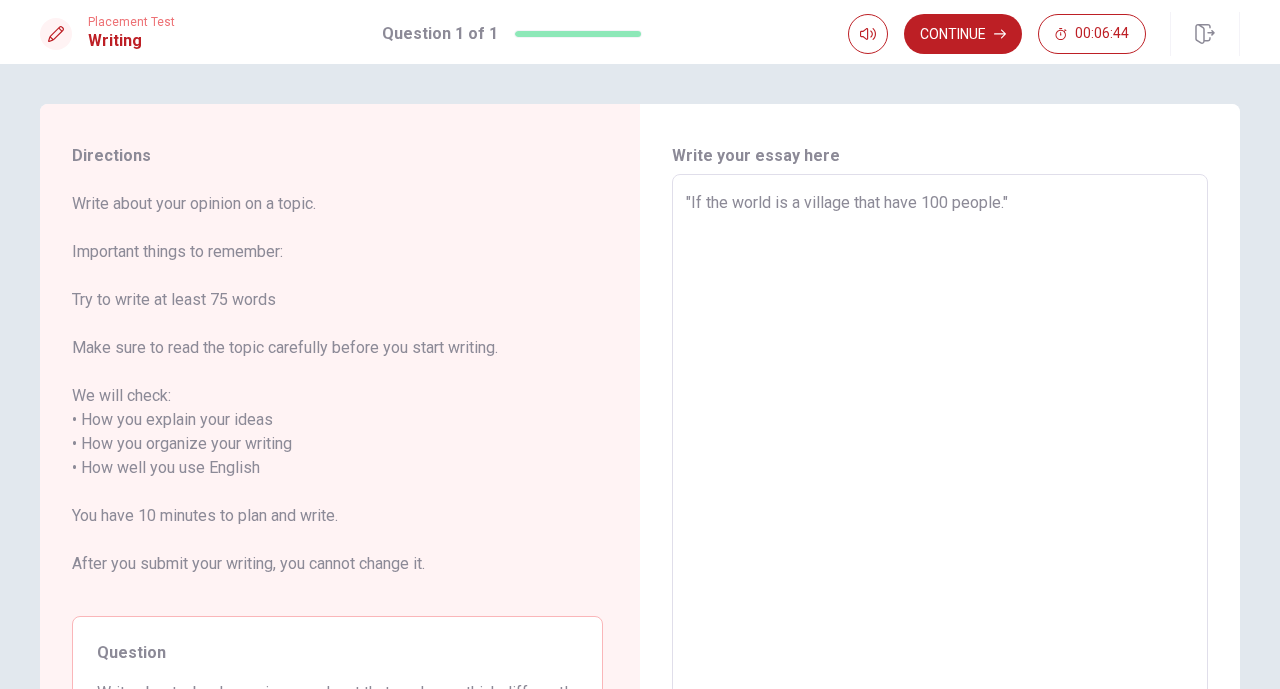 type on ""If the world is a village that have 100 people." i" 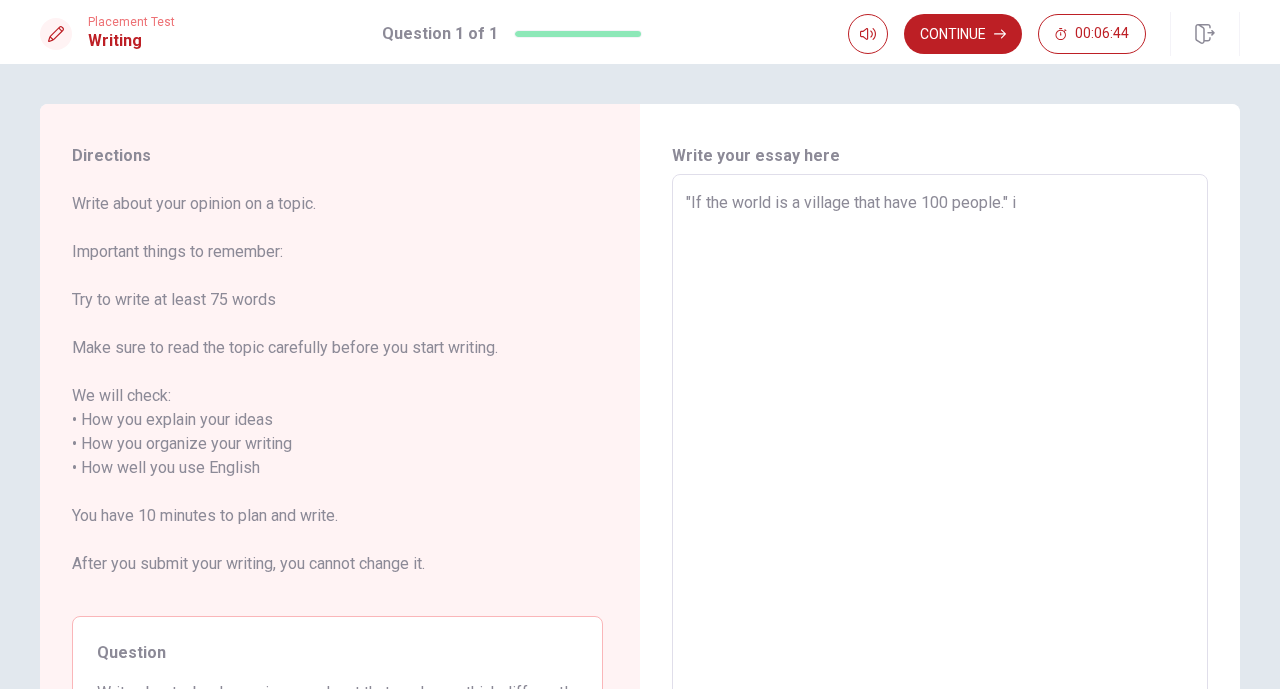 type on "x" 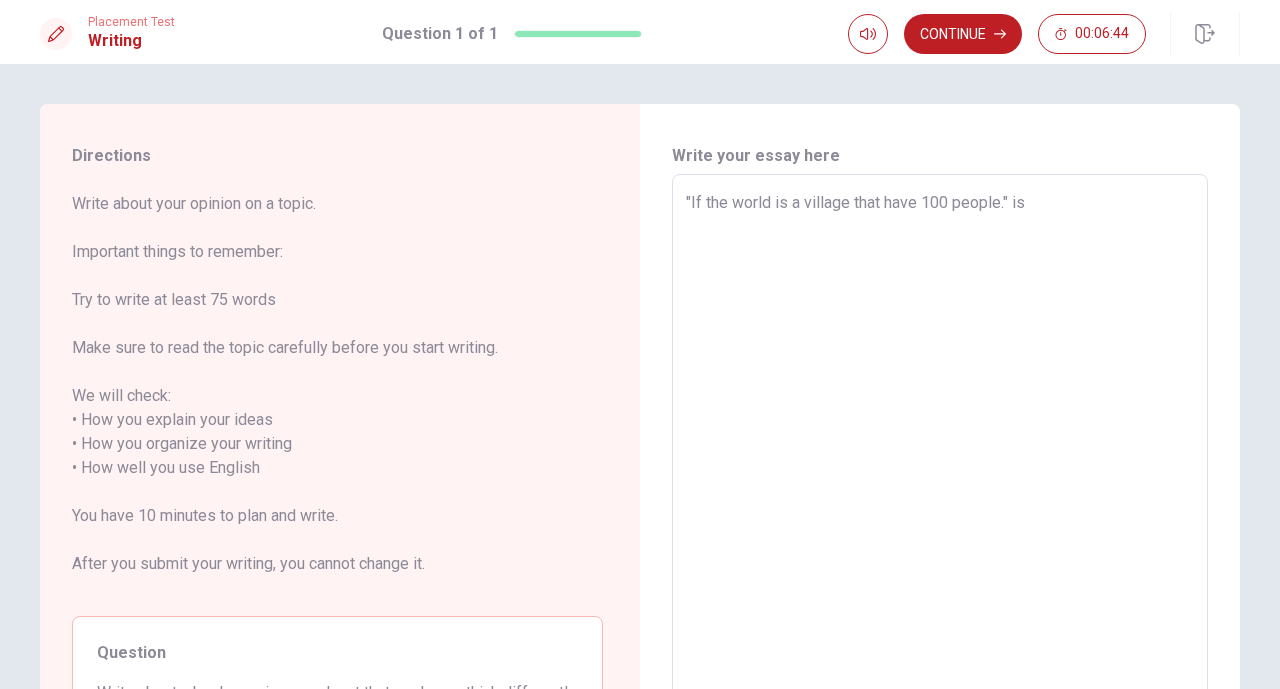 type on ""If the world is a village that have 100 people." is" 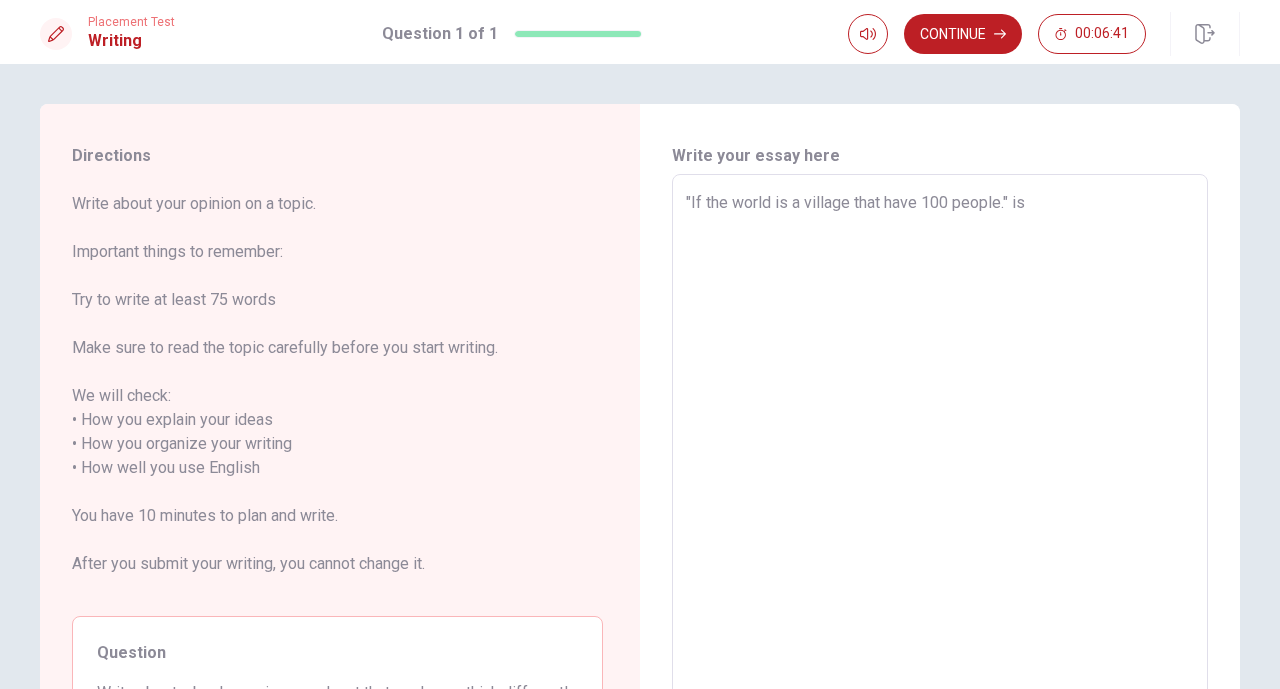 type on "x" 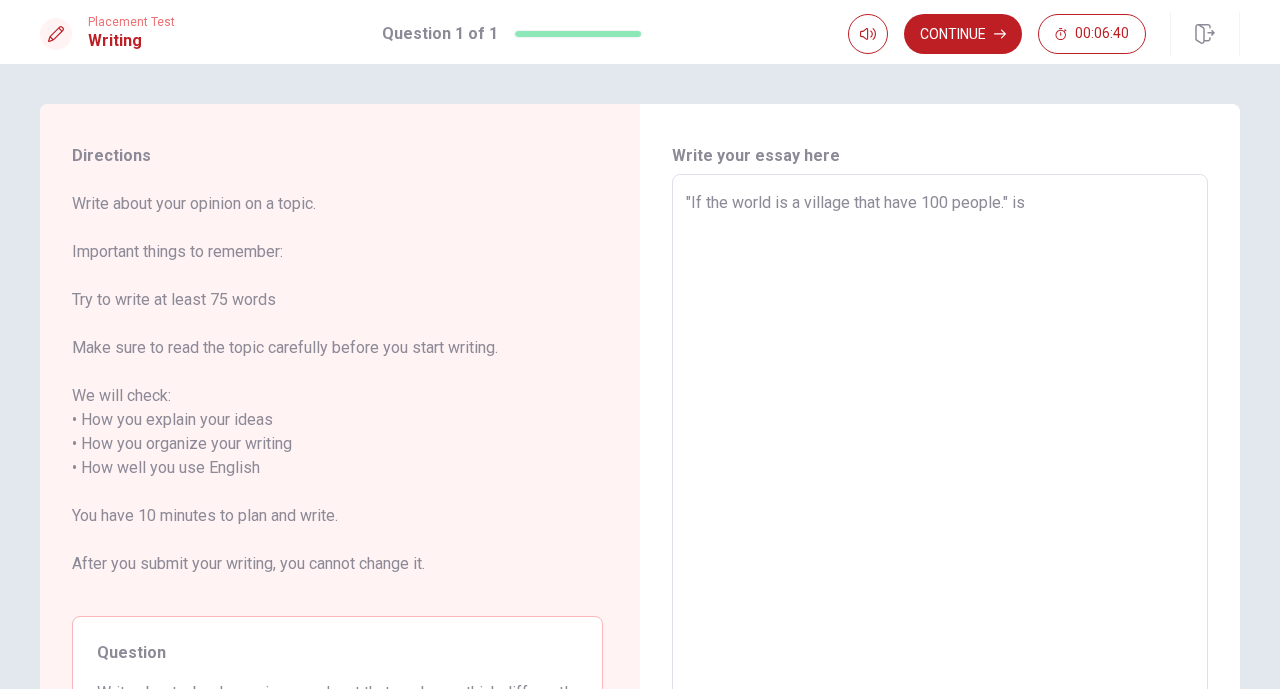 type on ""If the world is a village that have 100 people." is m" 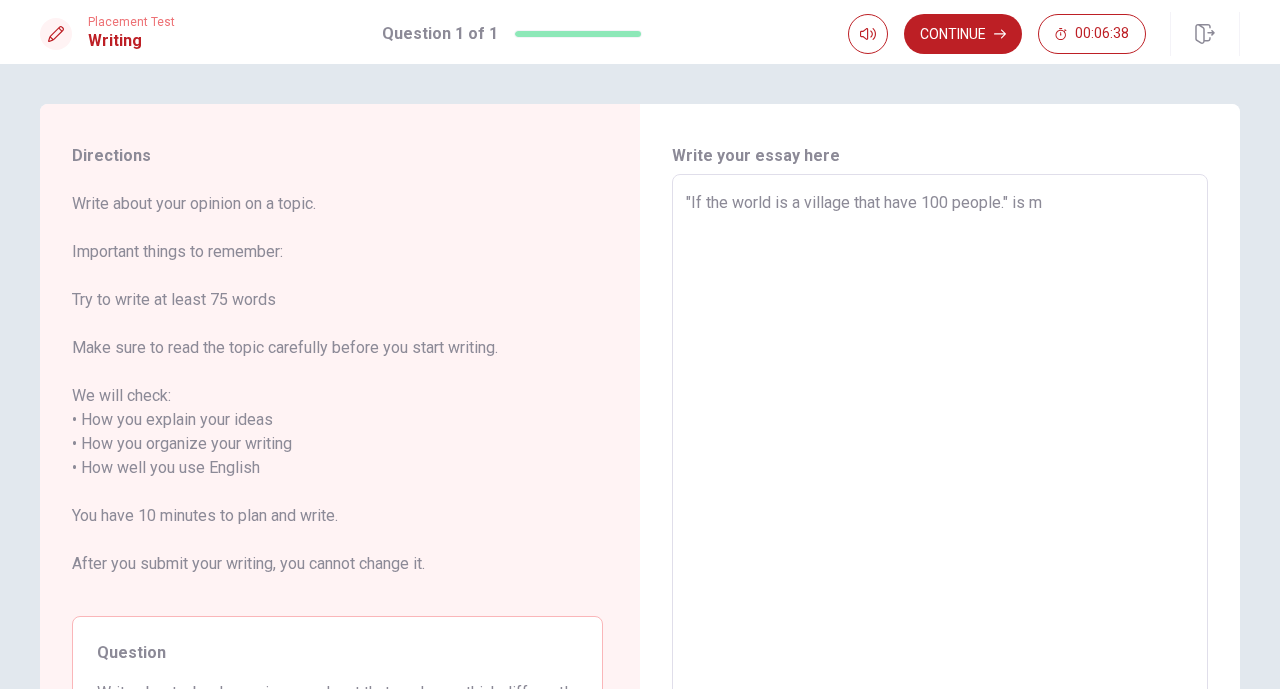 type on "x" 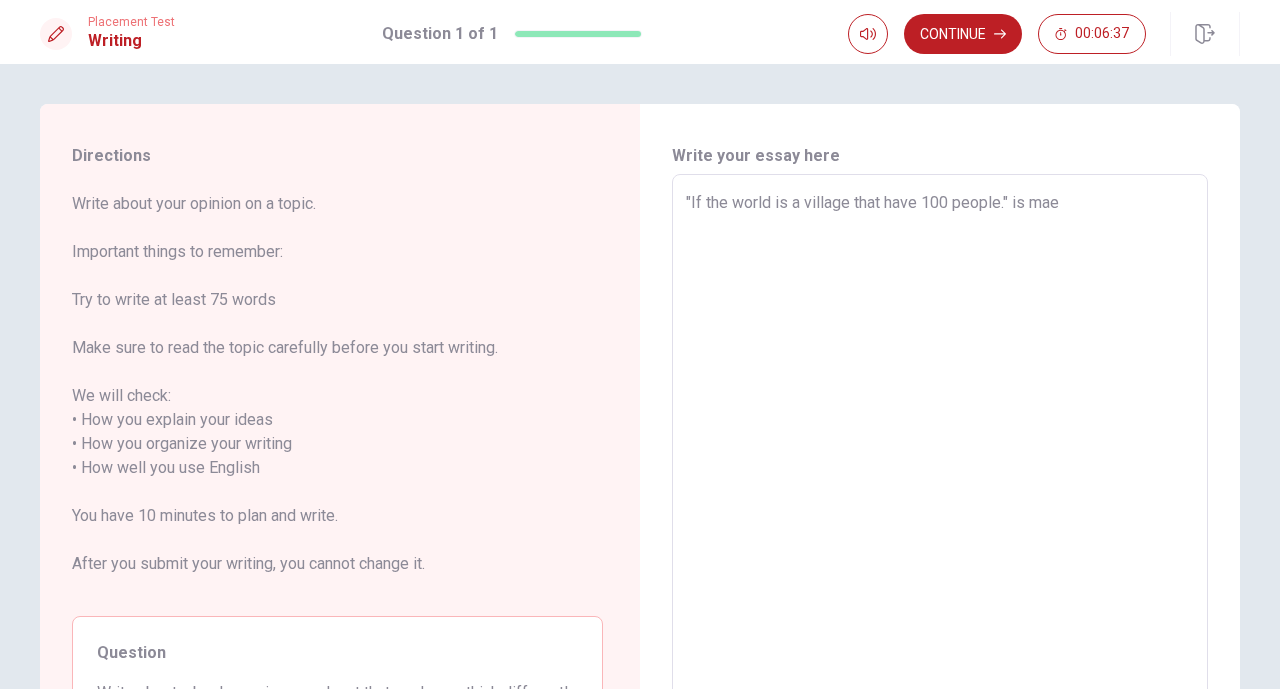 type on ""If the world is a village that have 100 people." is maed" 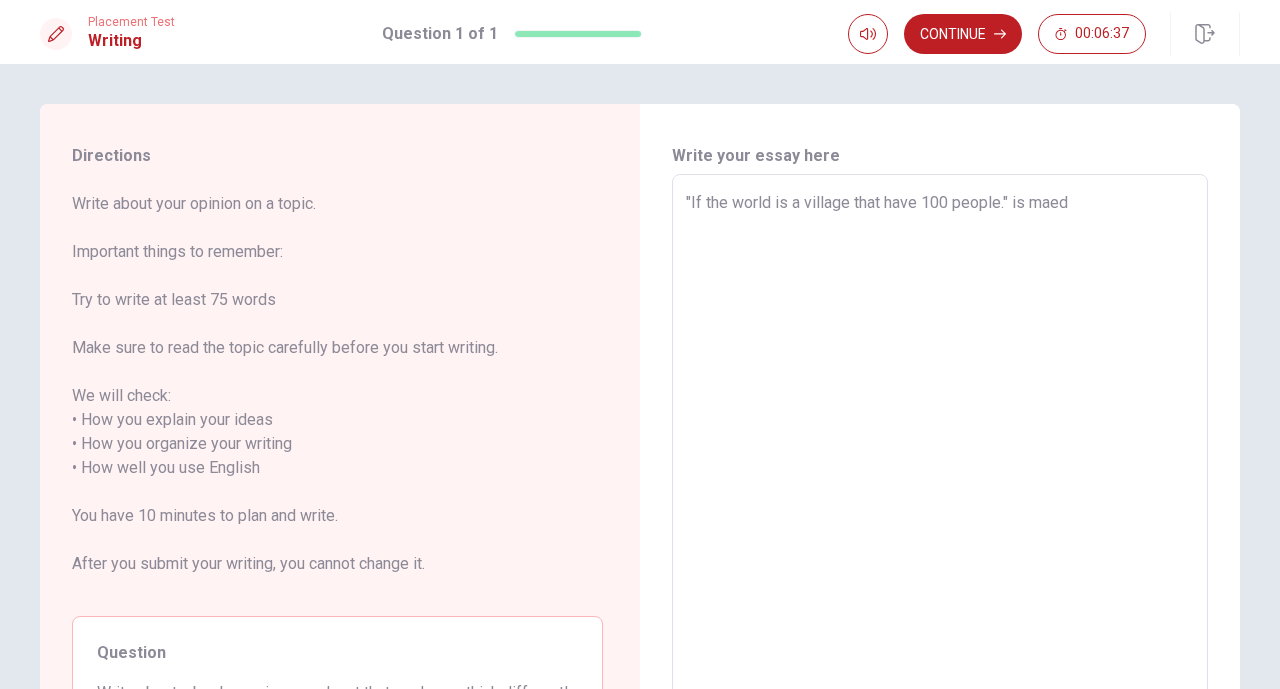 type on "x" 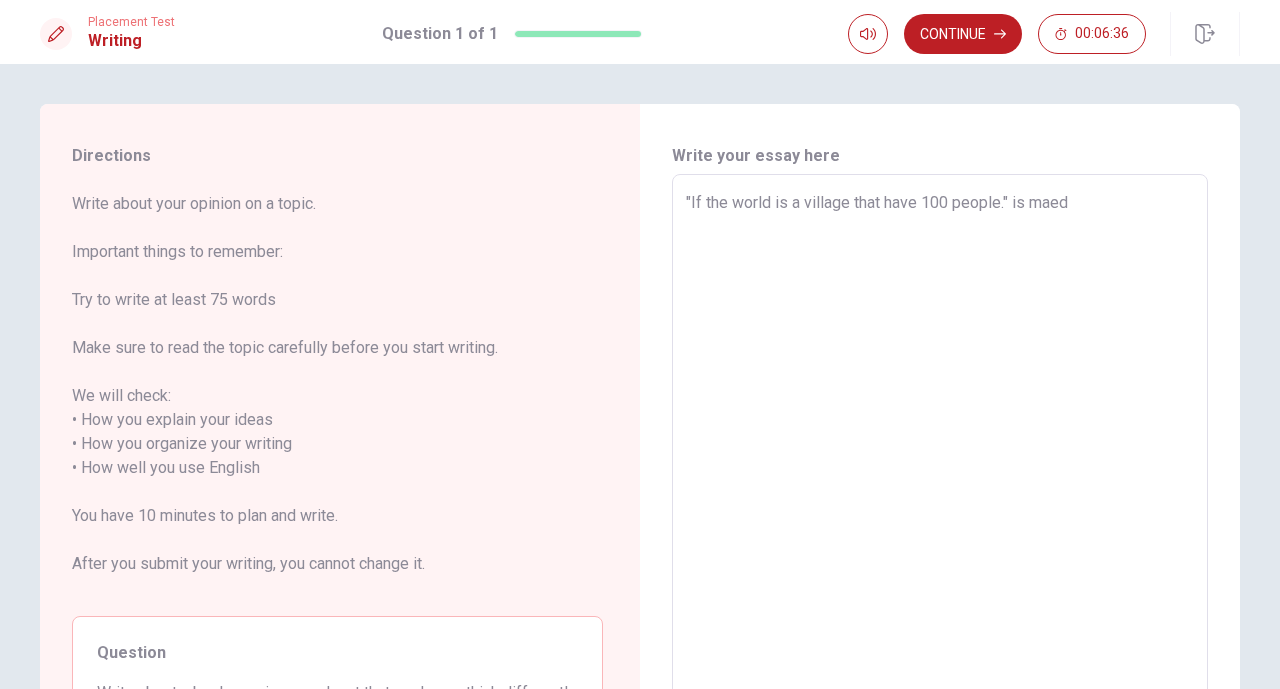 type on ""If the world is a village that have 100 people." is mae" 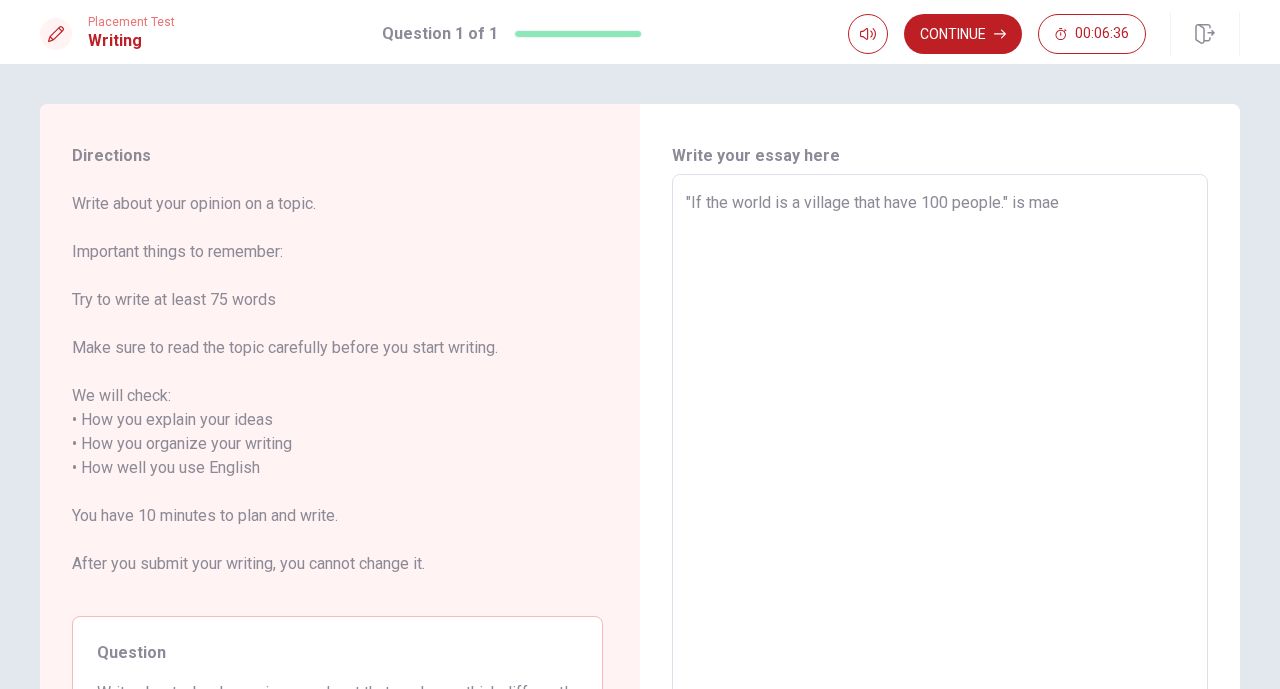 type on ""If the world is a village that have 100 people." is ma" 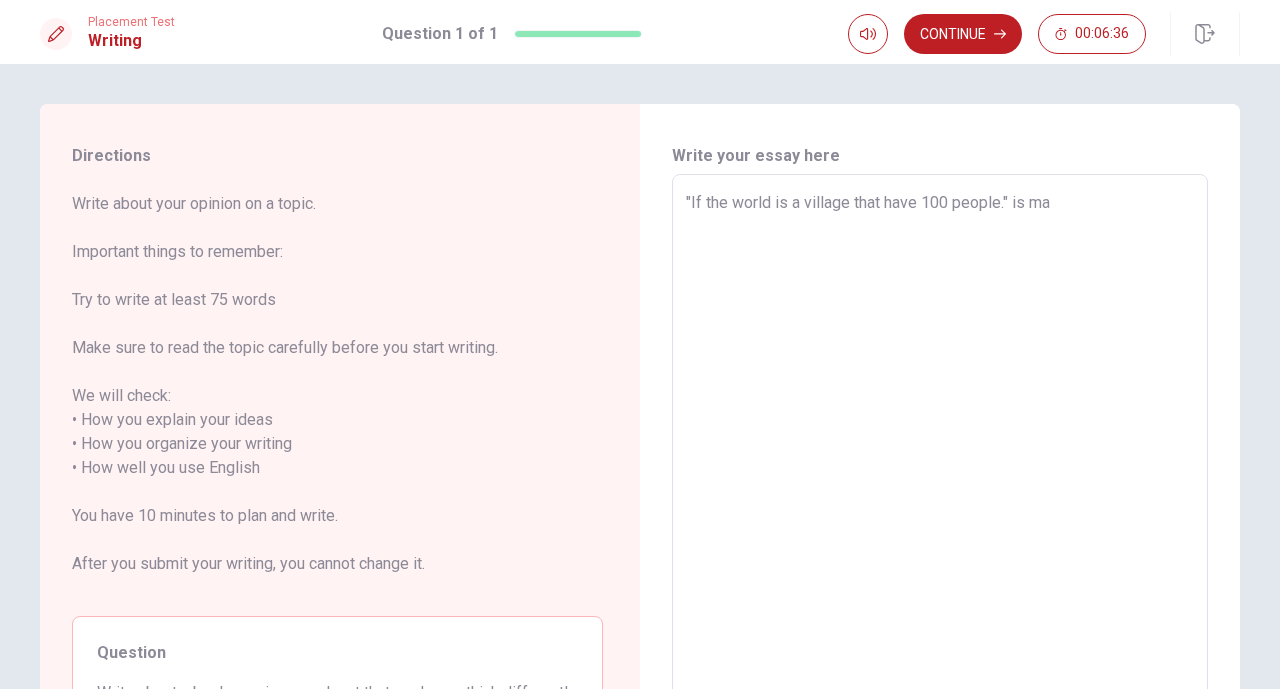 type on "x" 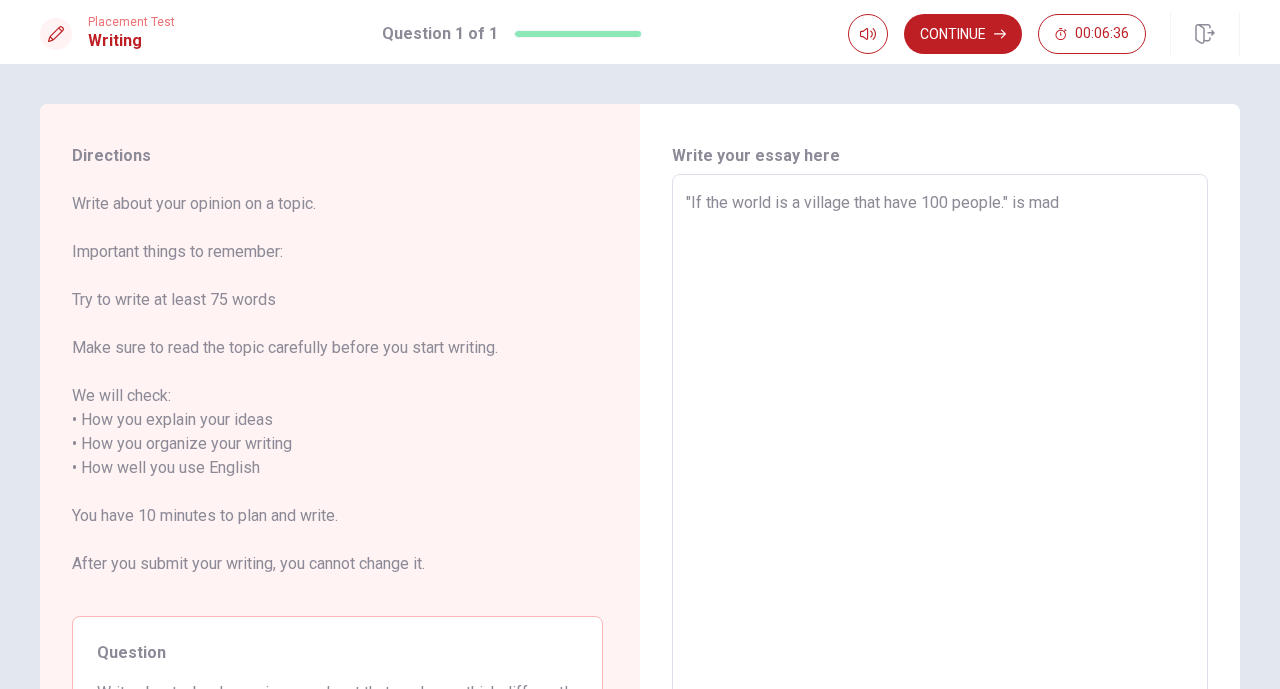 type on ""If the world is a village that have 100 people." is made" 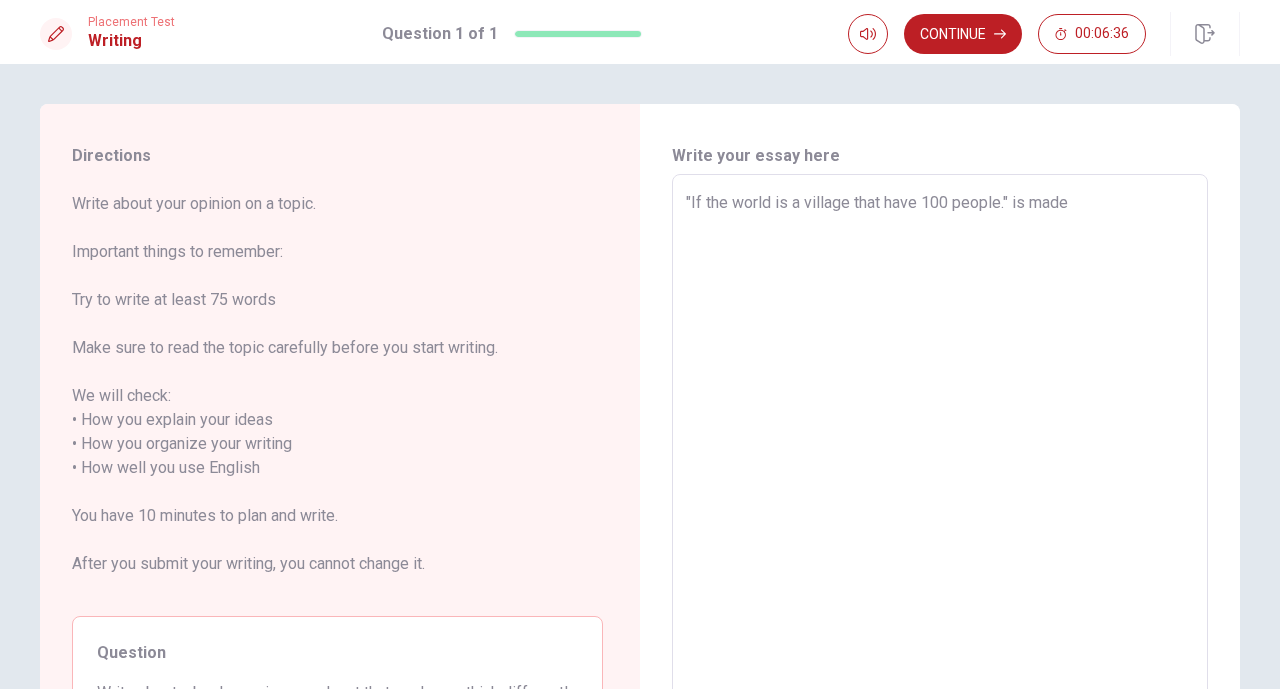 type on "x" 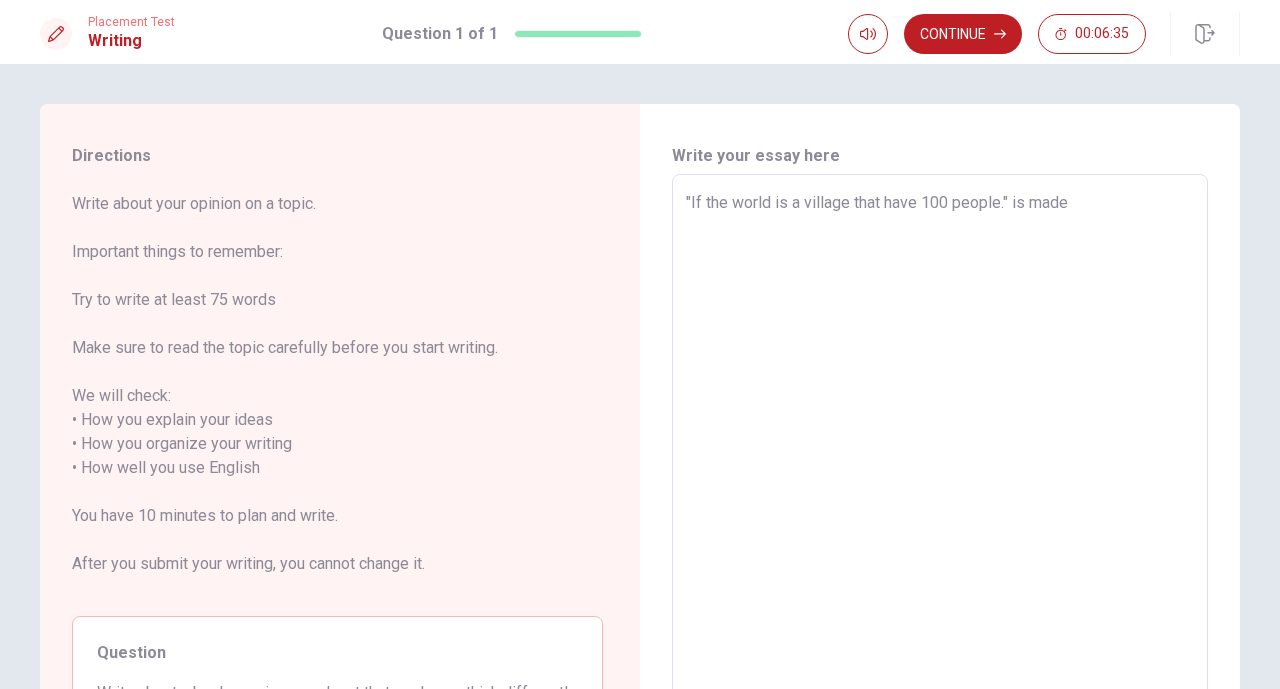 type on ""If the world is a village that have 100 people." is made" 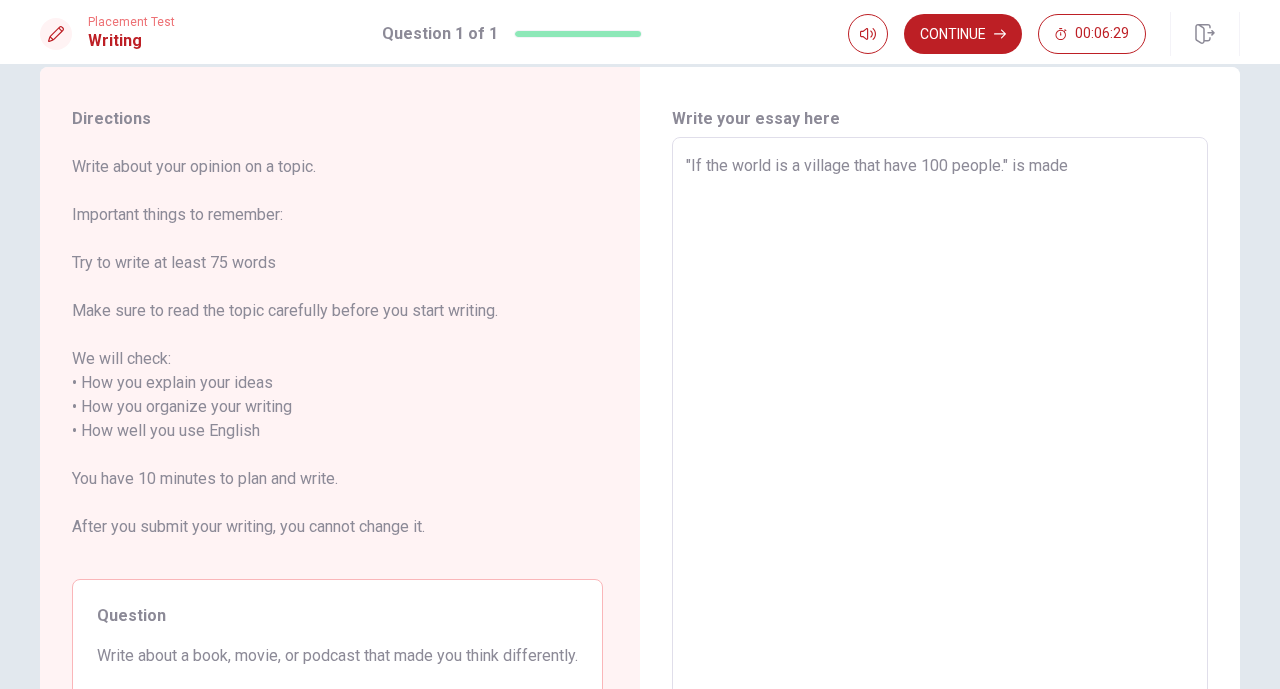 scroll, scrollTop: 36, scrollLeft: 0, axis: vertical 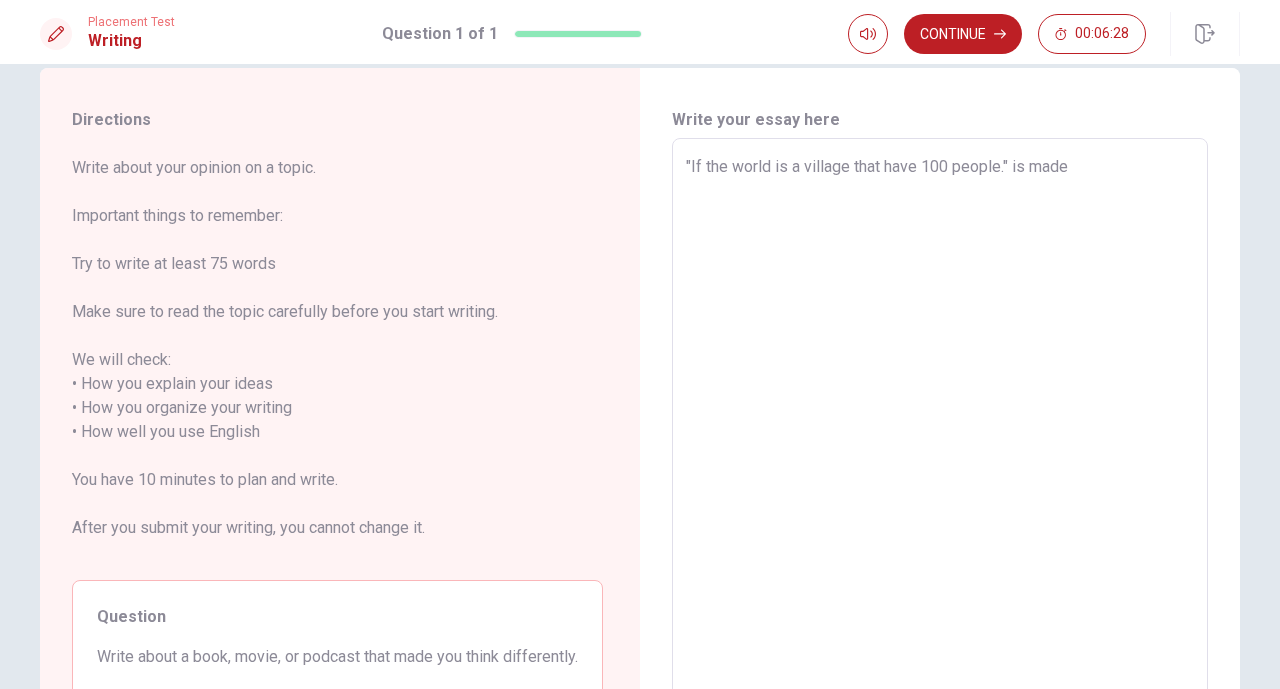 type on "x" 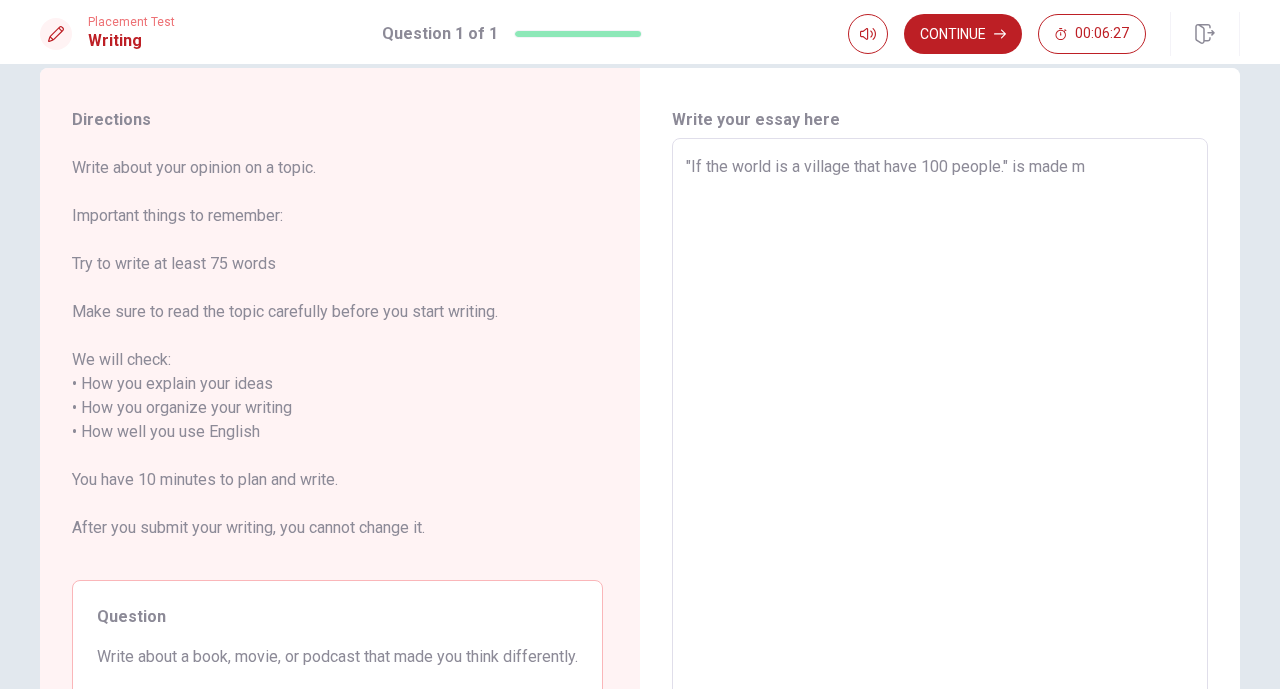 type on ""If the world is a village that have 100 people." is made my" 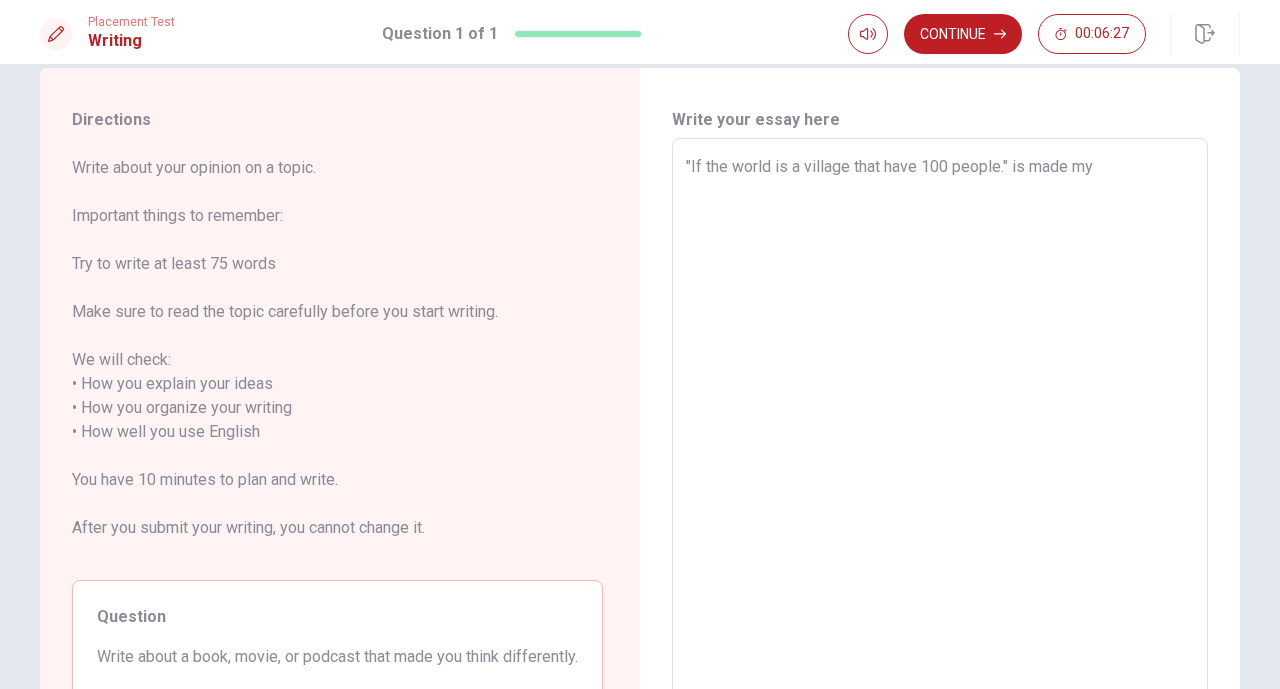 type on ""If the world is a village that have 100 people." is made my" 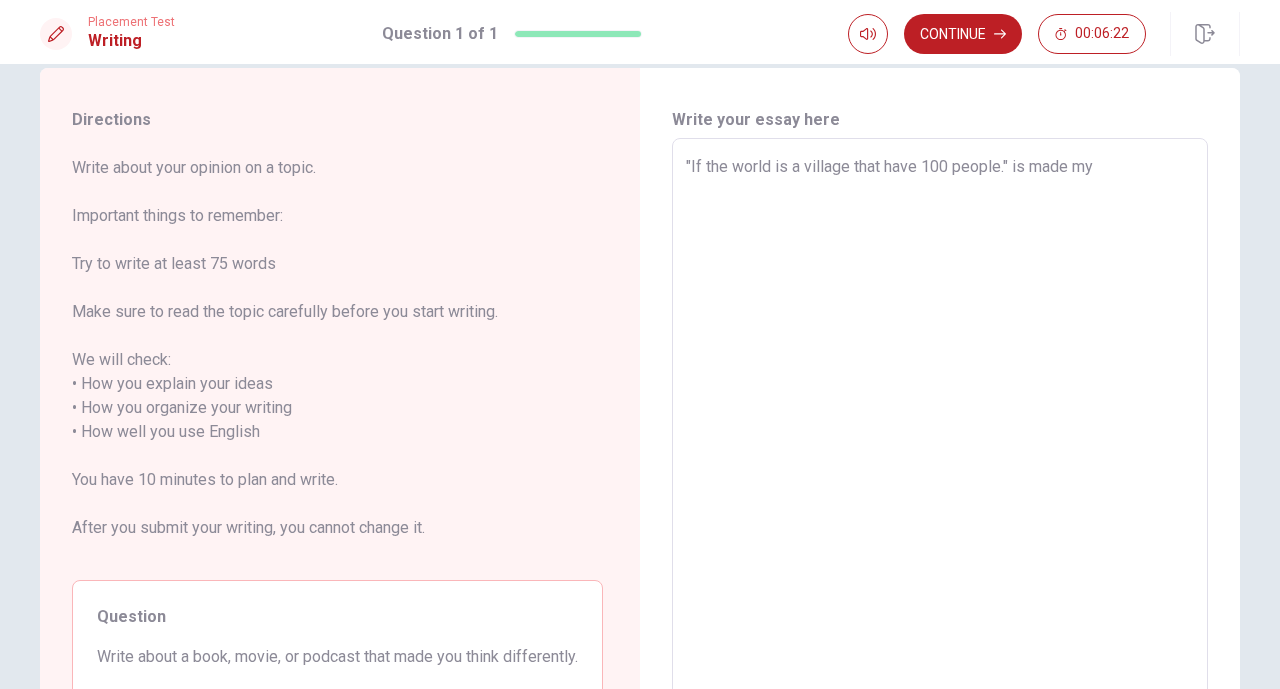 type on "x" 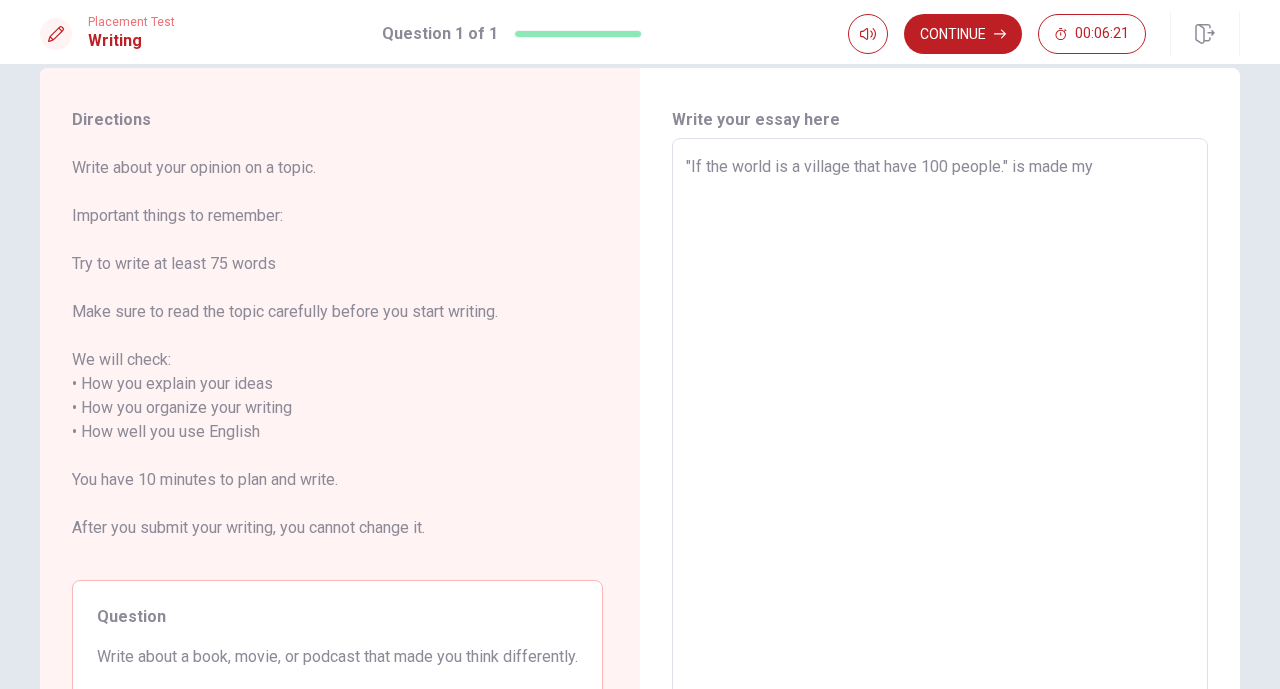 type on ""If the world is a village that have 100 people." is made m" 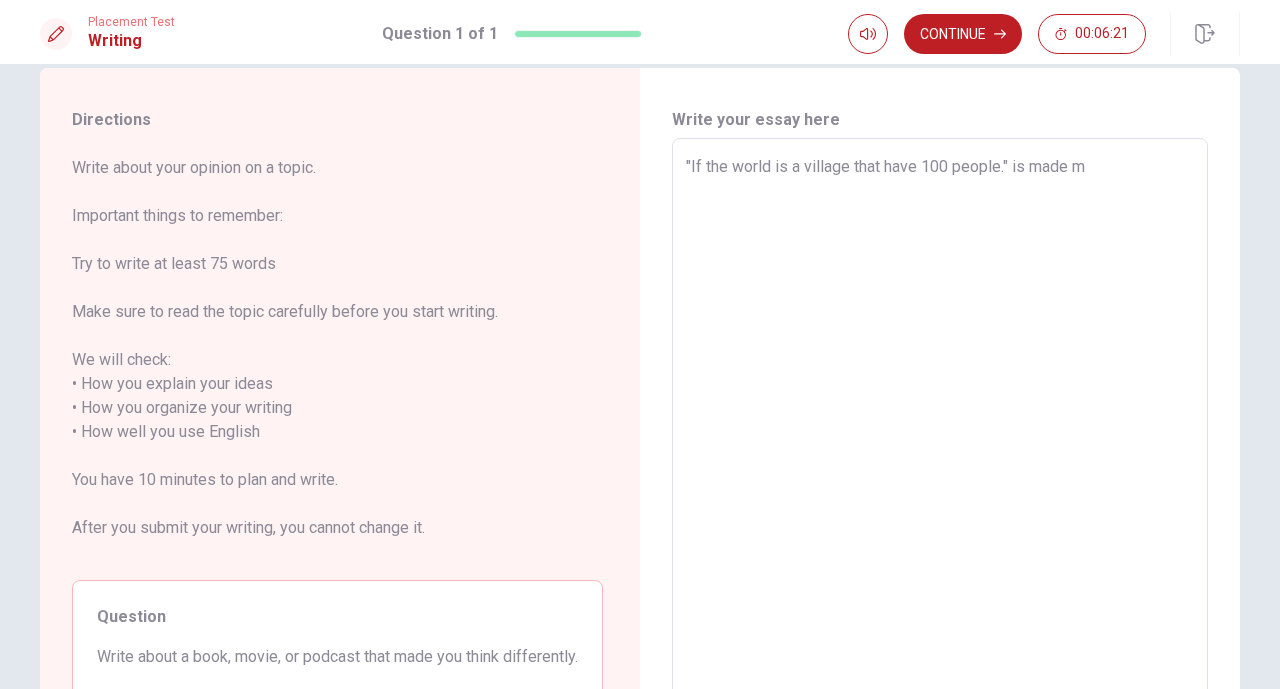 type on "x" 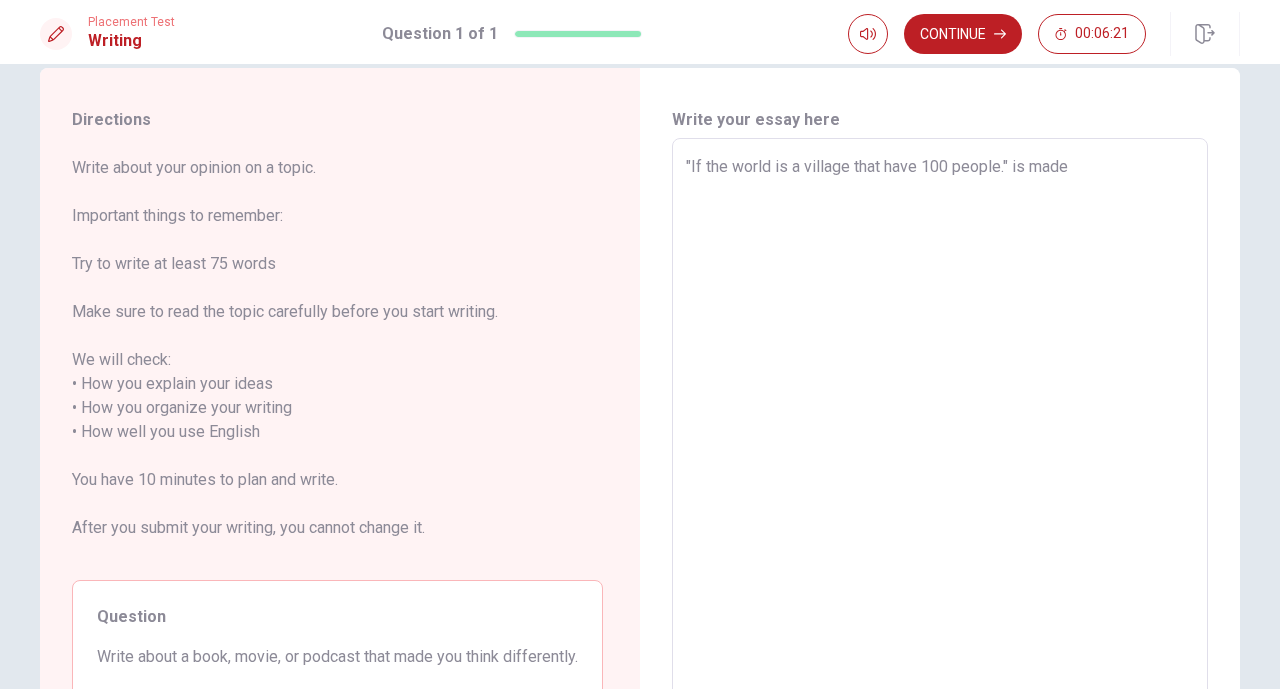 type on "x" 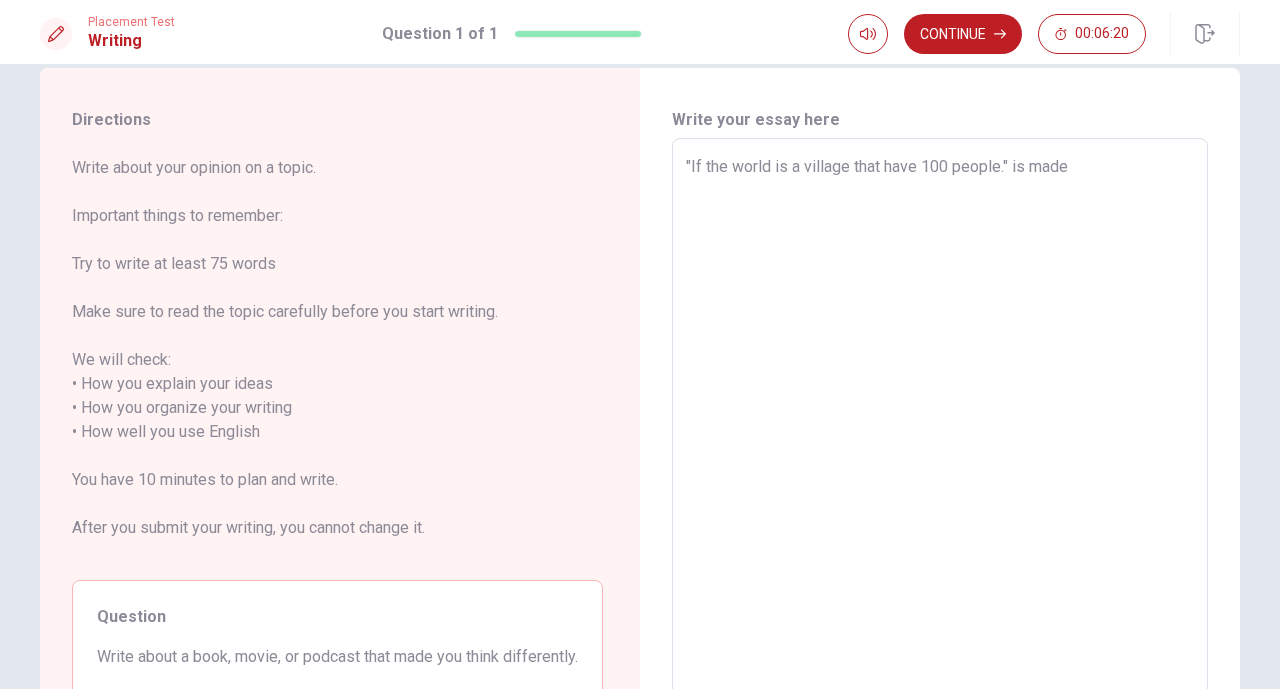 type on ""If the world is a village that have 100 people." is made" 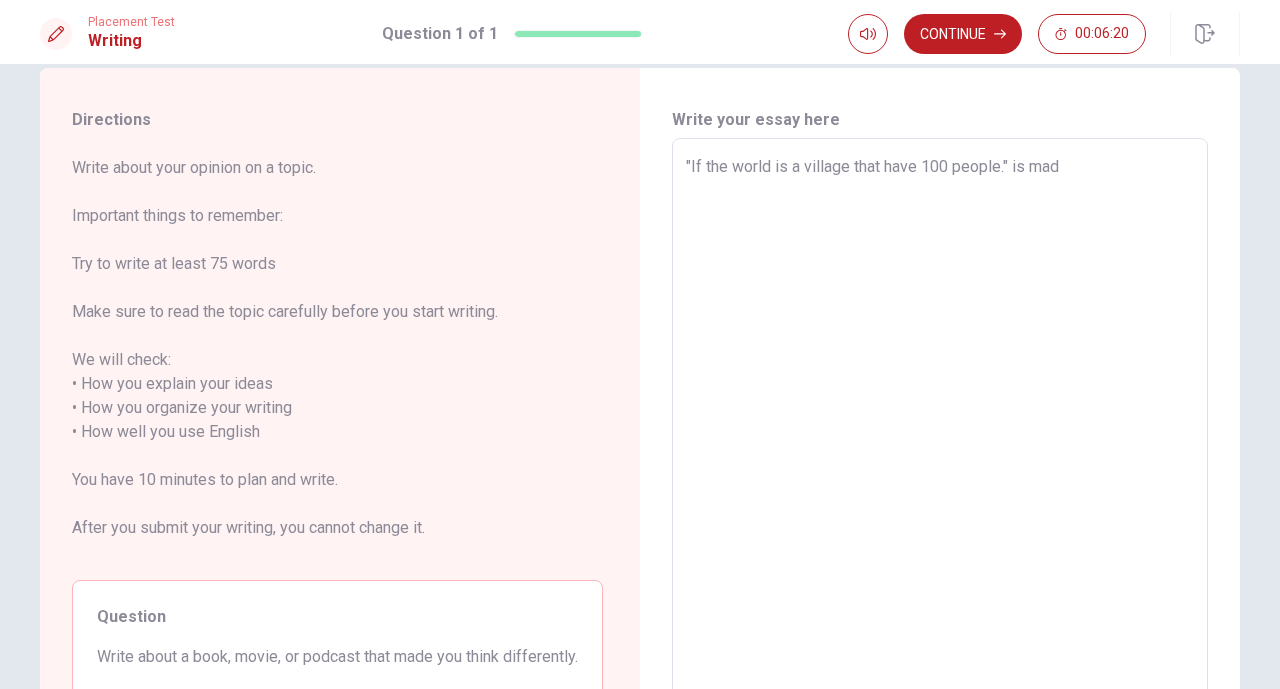 type on ""If the world is a village that have 100 people." is ma" 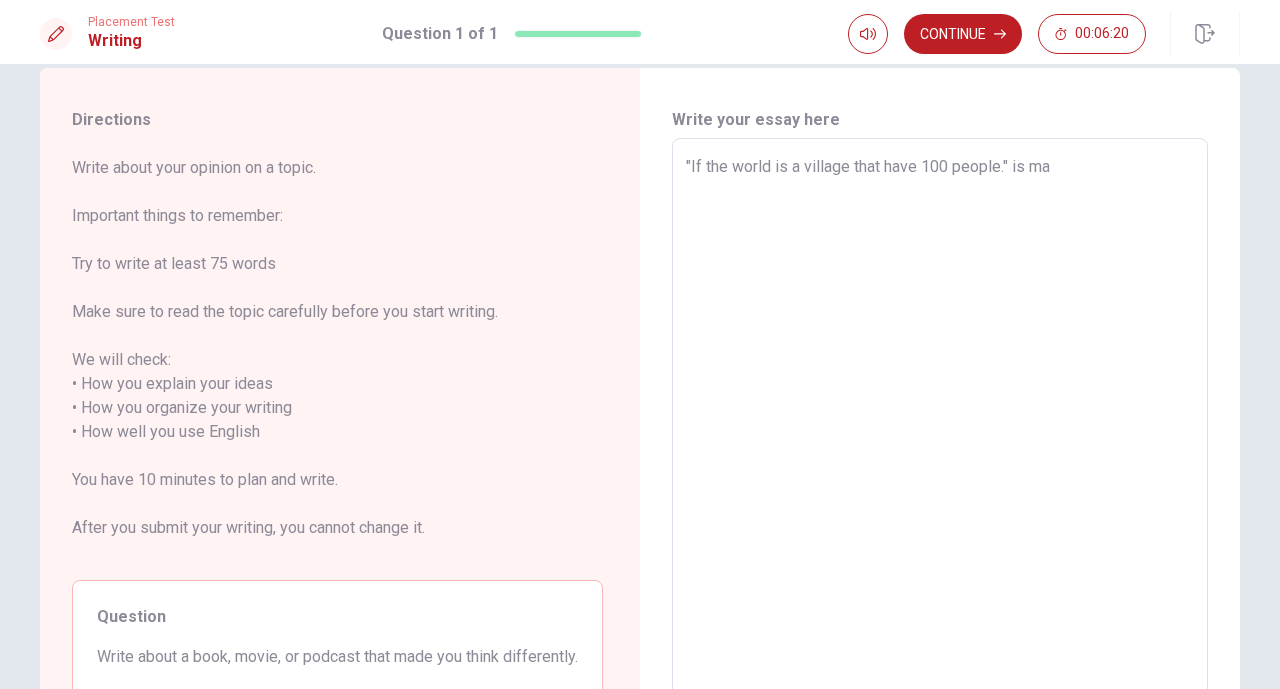 type on ""If the world is a village that have 100 people." is m" 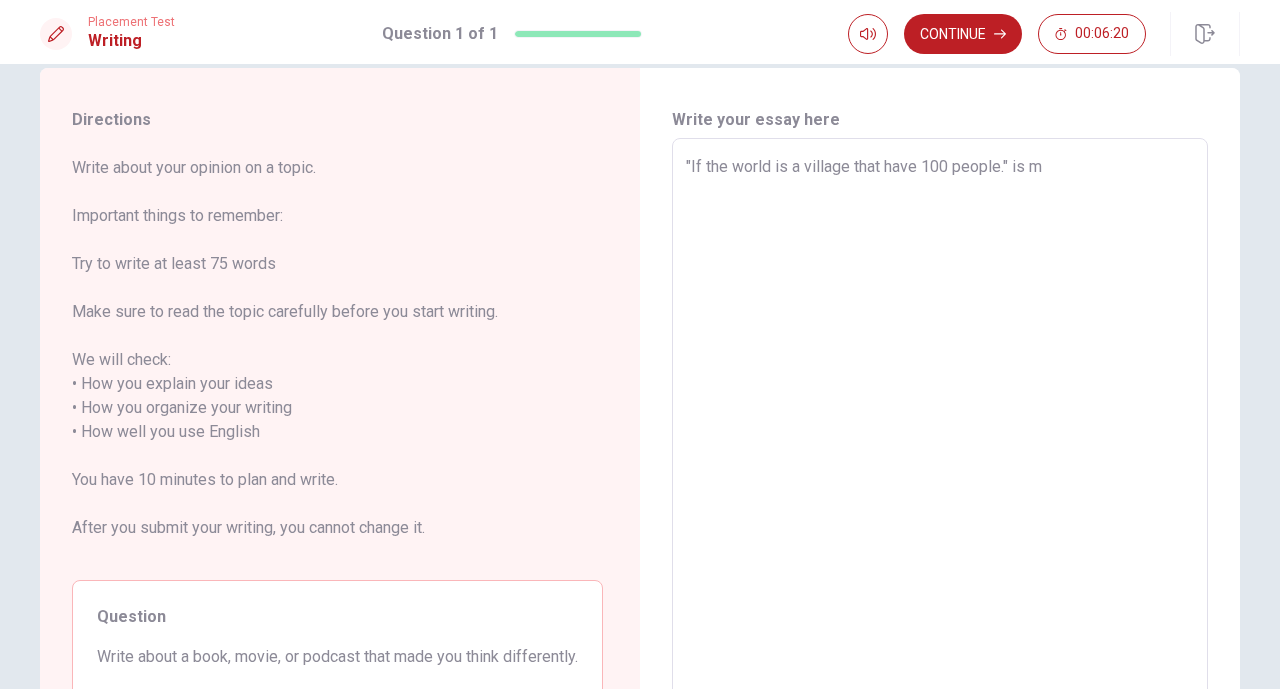 type on "x" 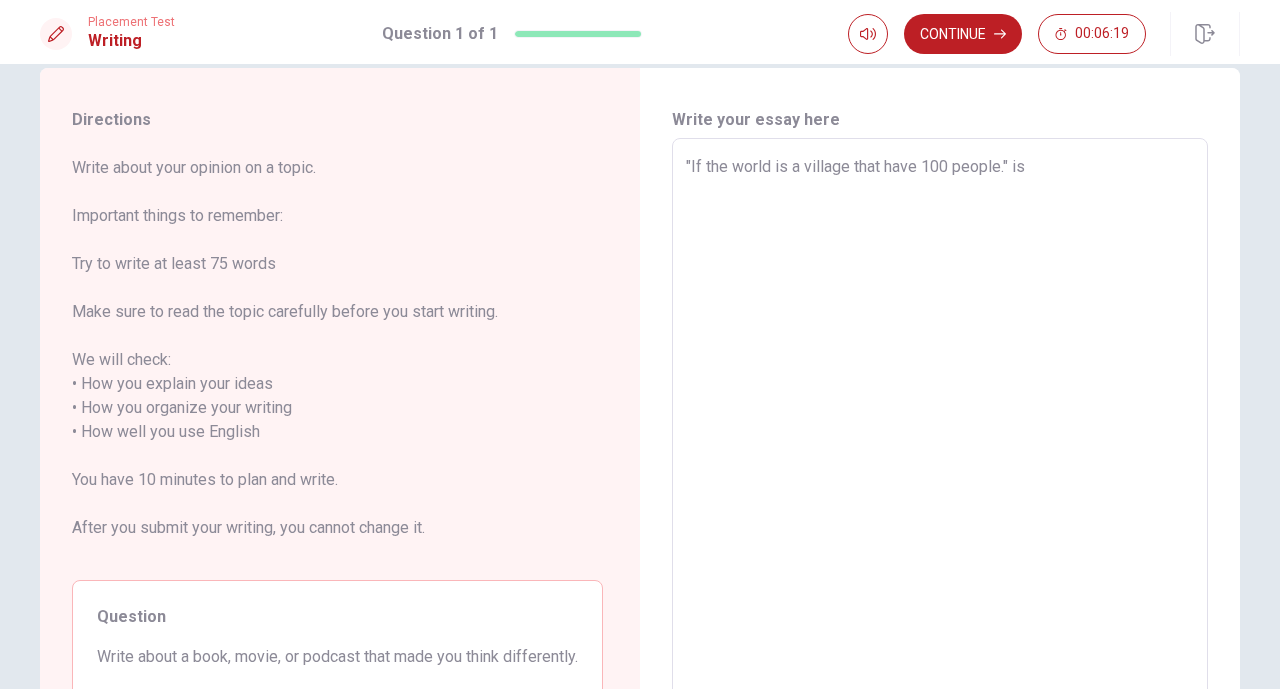 type on "x" 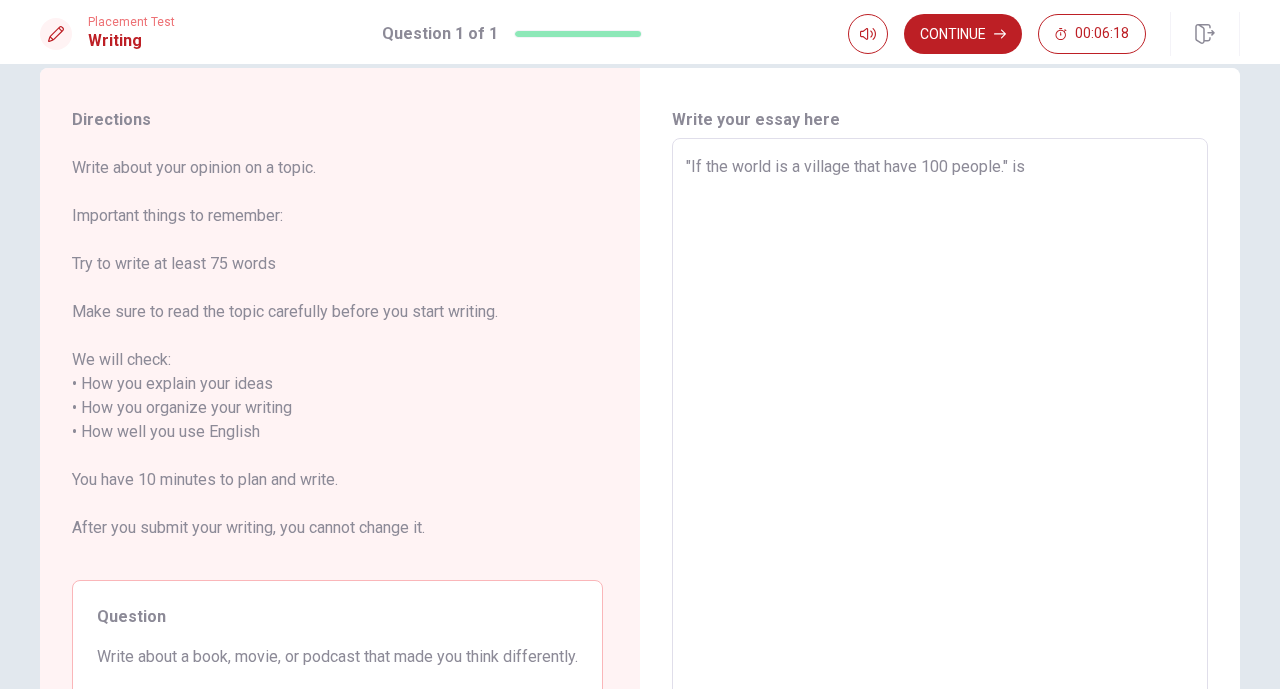type on ""If the world is a village that have 100 people." is c" 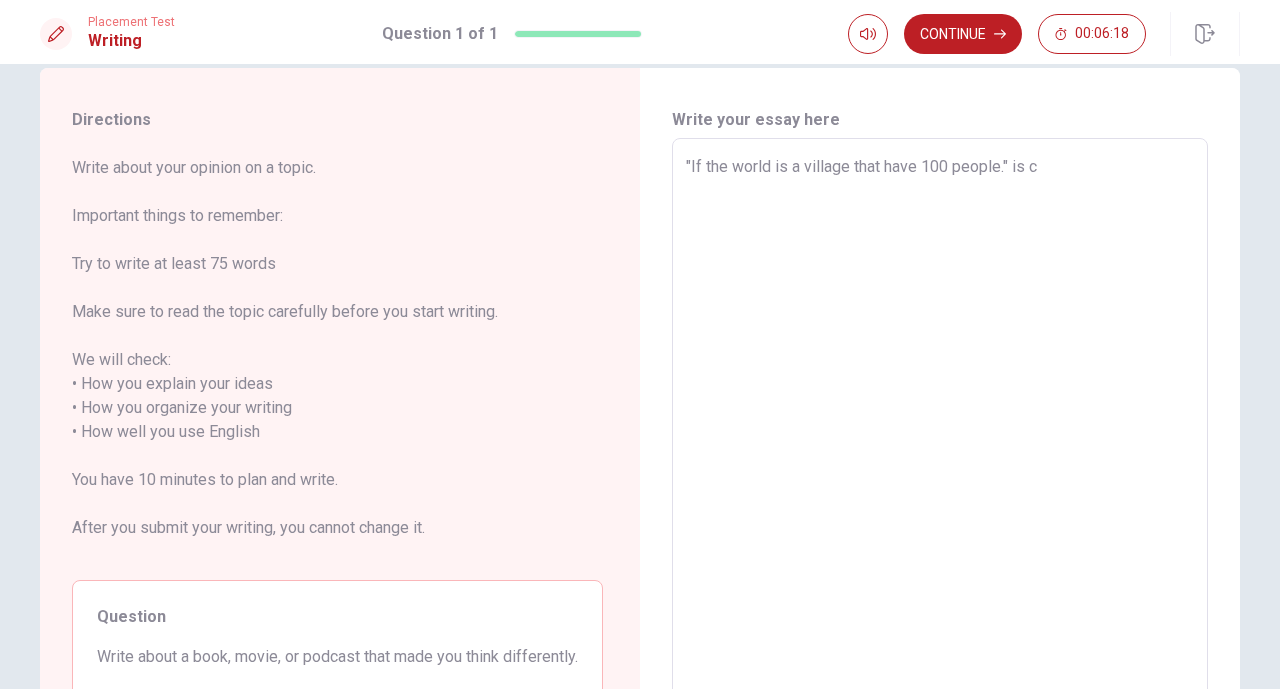 type on ""If the world is a village that have 100 people." is ch" 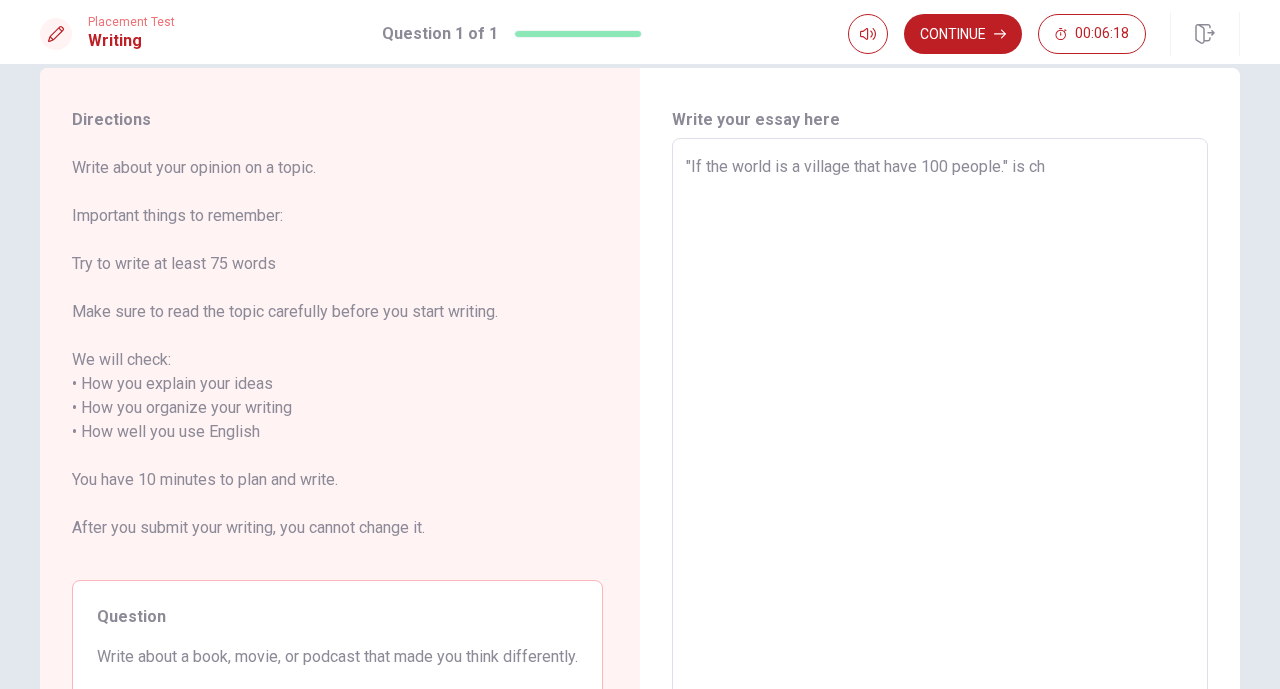 type on ""If the world is a village that have 100 people." is cha" 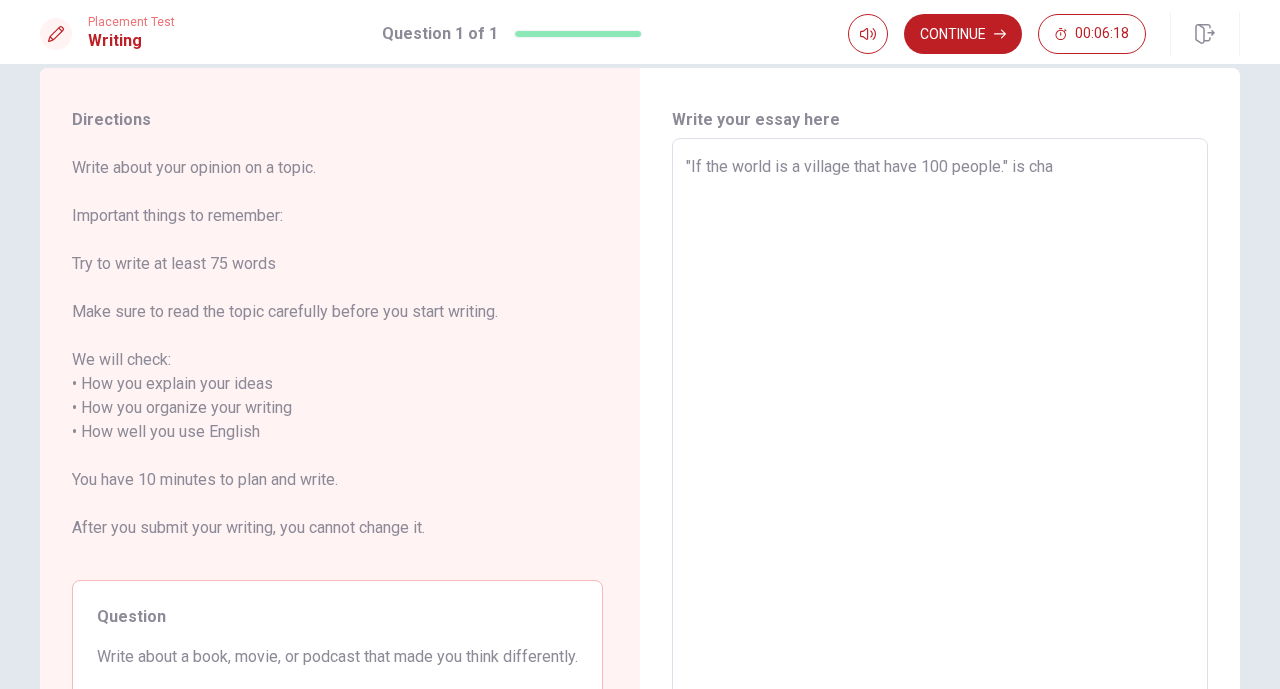 type on "x" 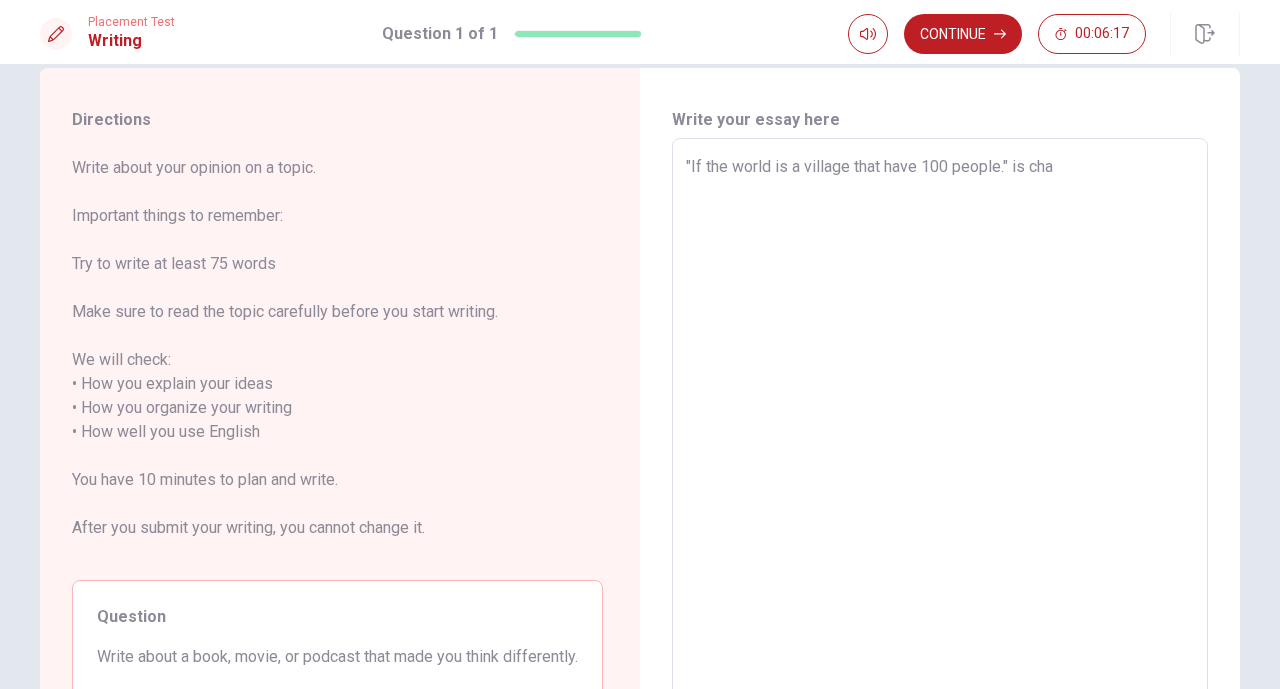type on ""If the world is a village that have 100 people." is chan" 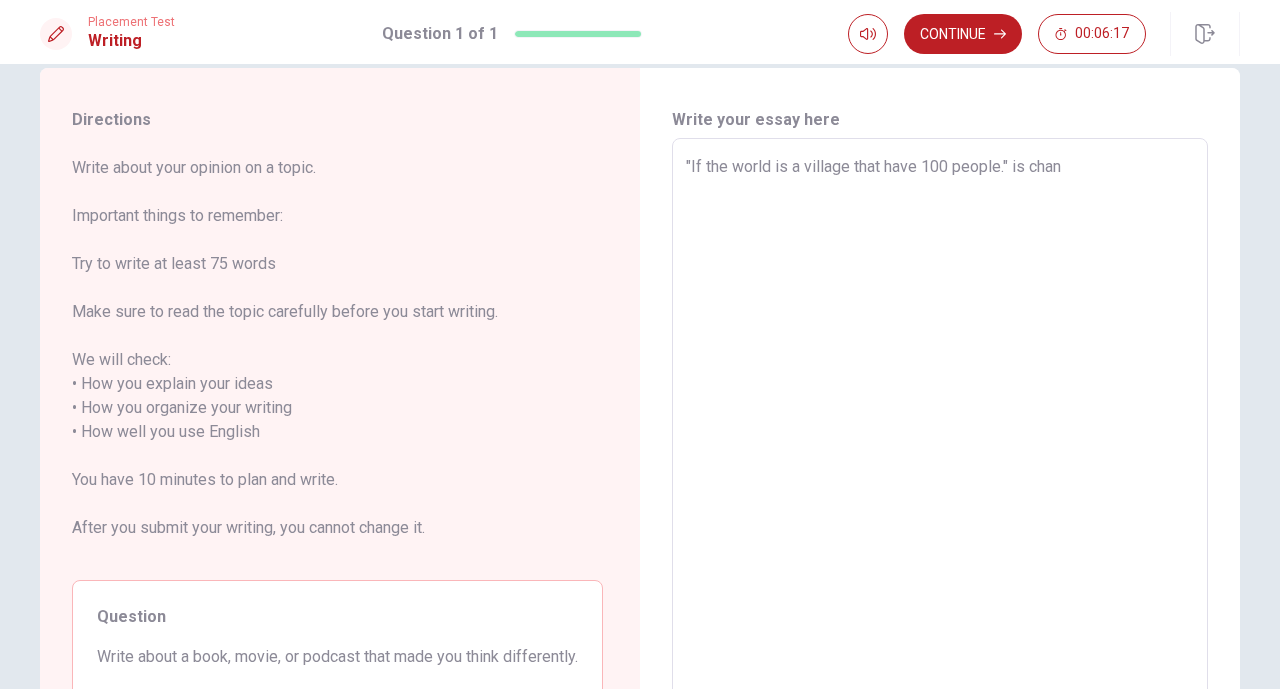 type on "x" 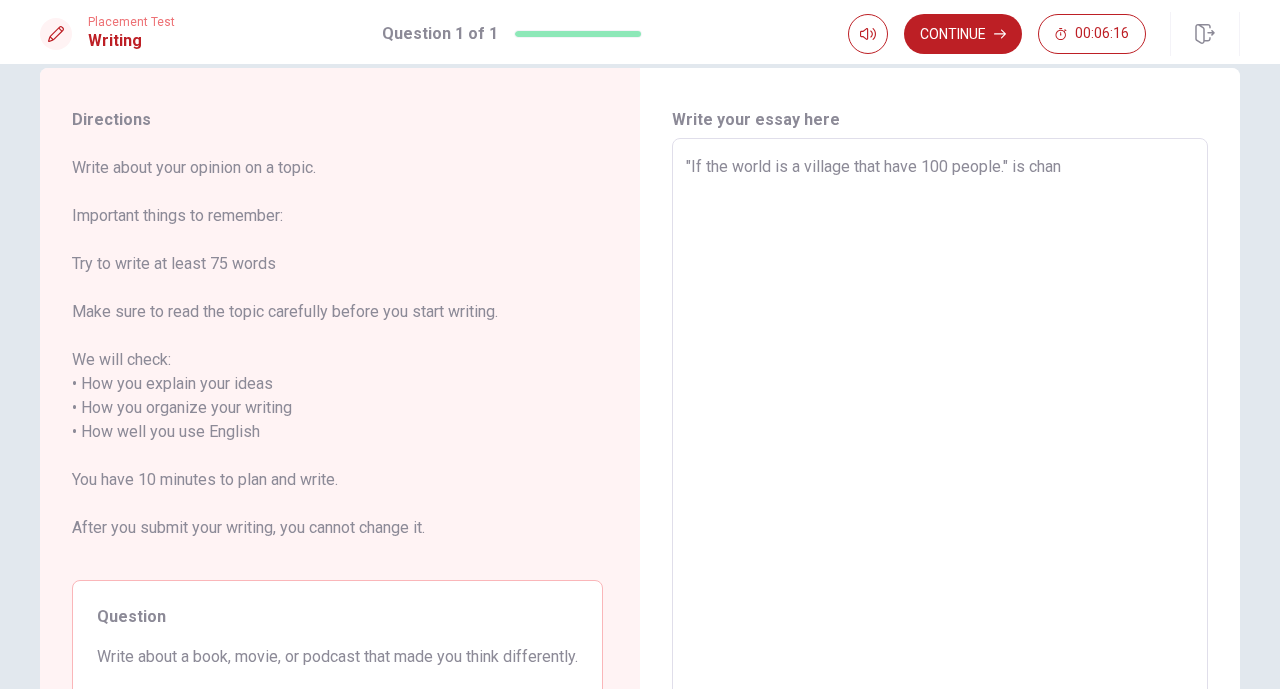 type on ""If the world is a village that have 100 people." is [PERSON_NAME]" 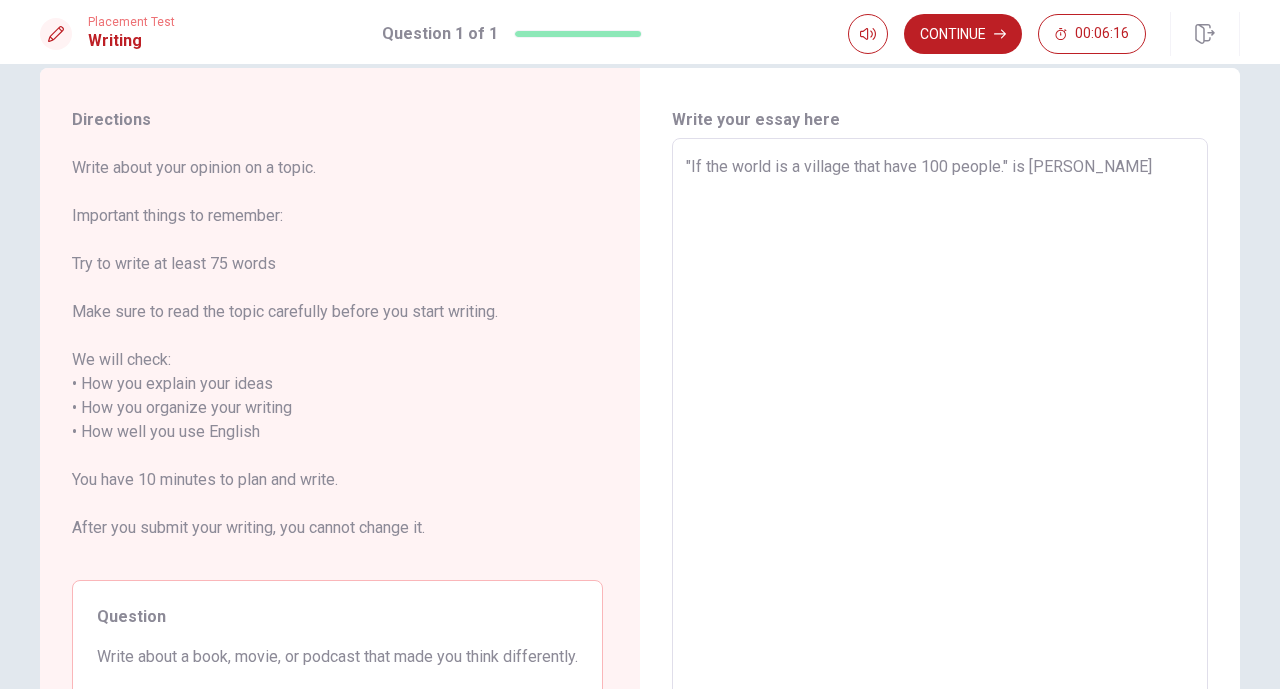 type on ""If the world is a village that have 100 people." is change" 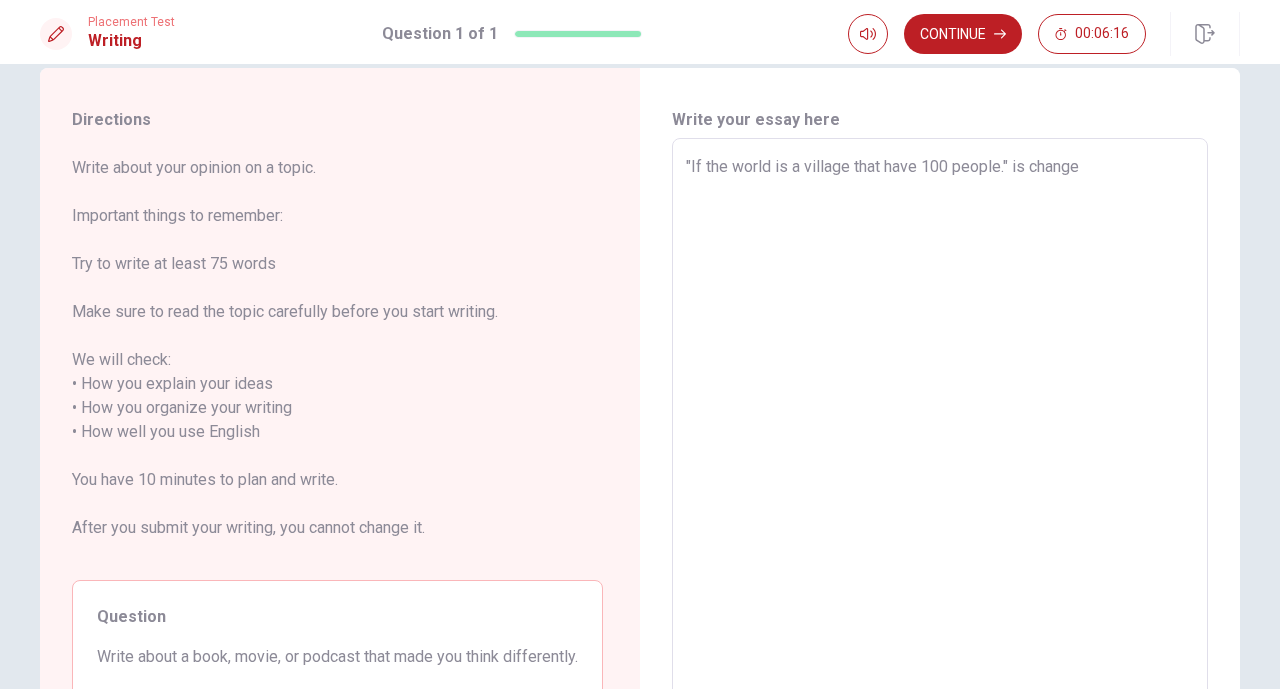 type on "x" 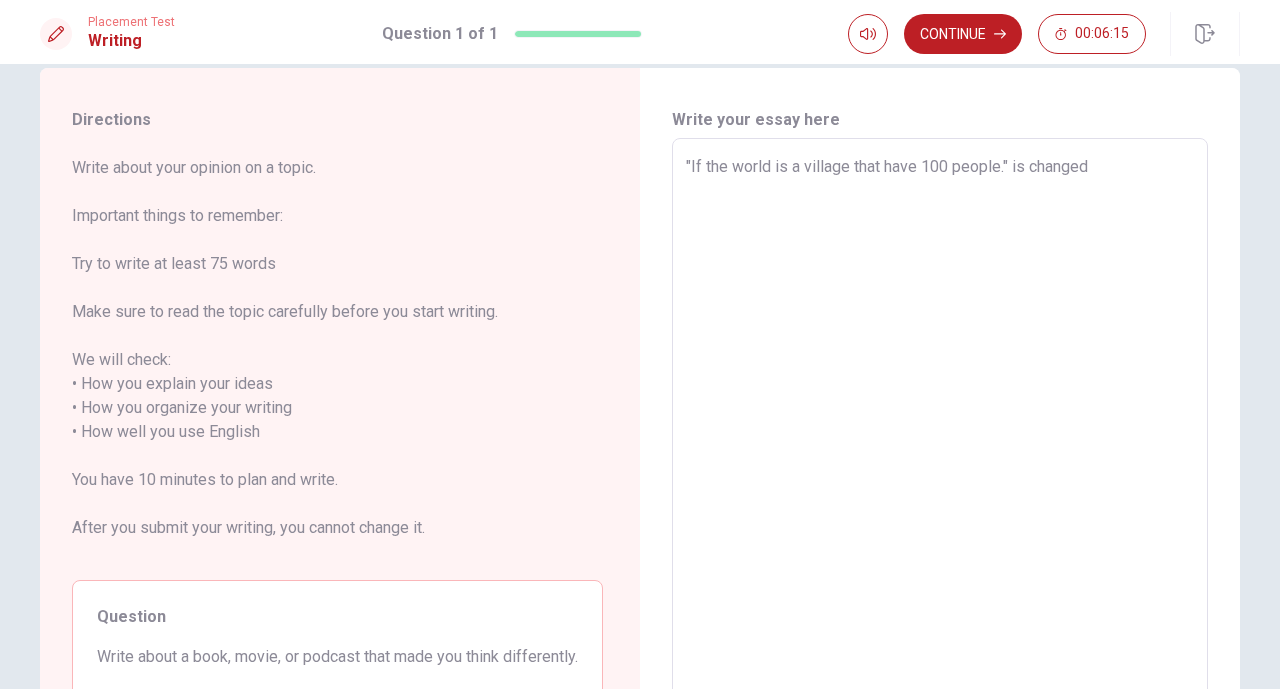 type on ""If the world is a village that have 100 people." is changed" 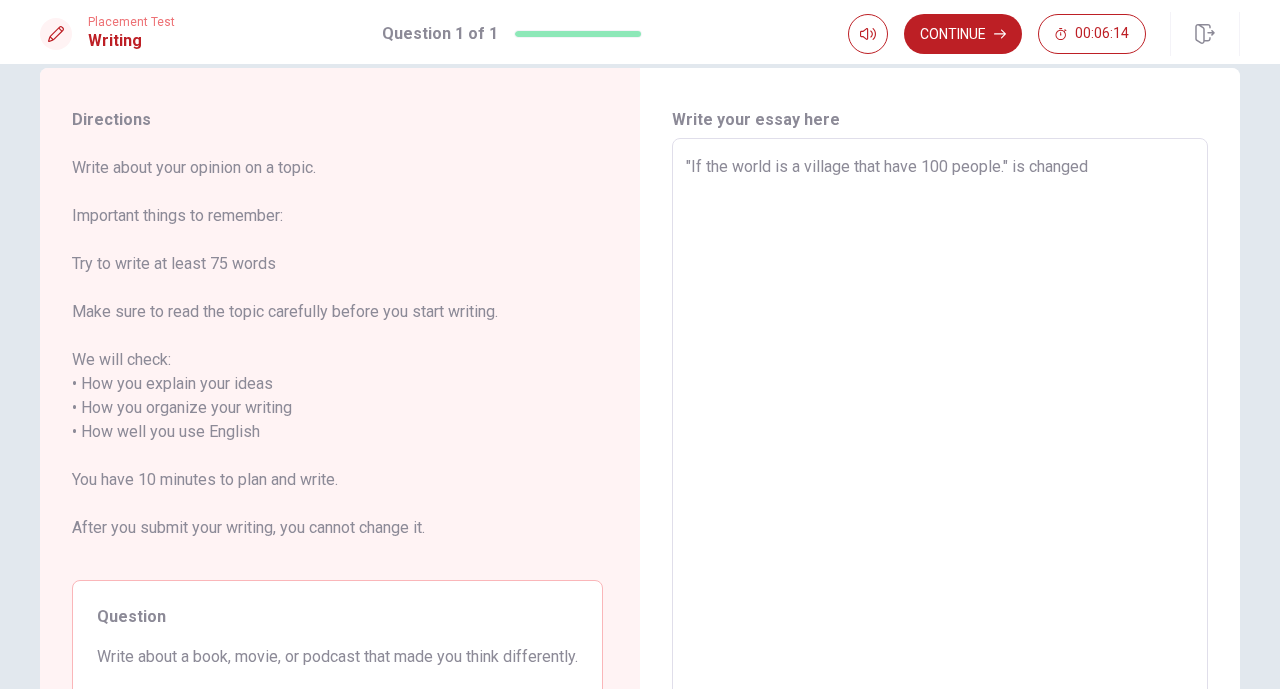 type on ""If the world is a village that have 100 people." is changed m" 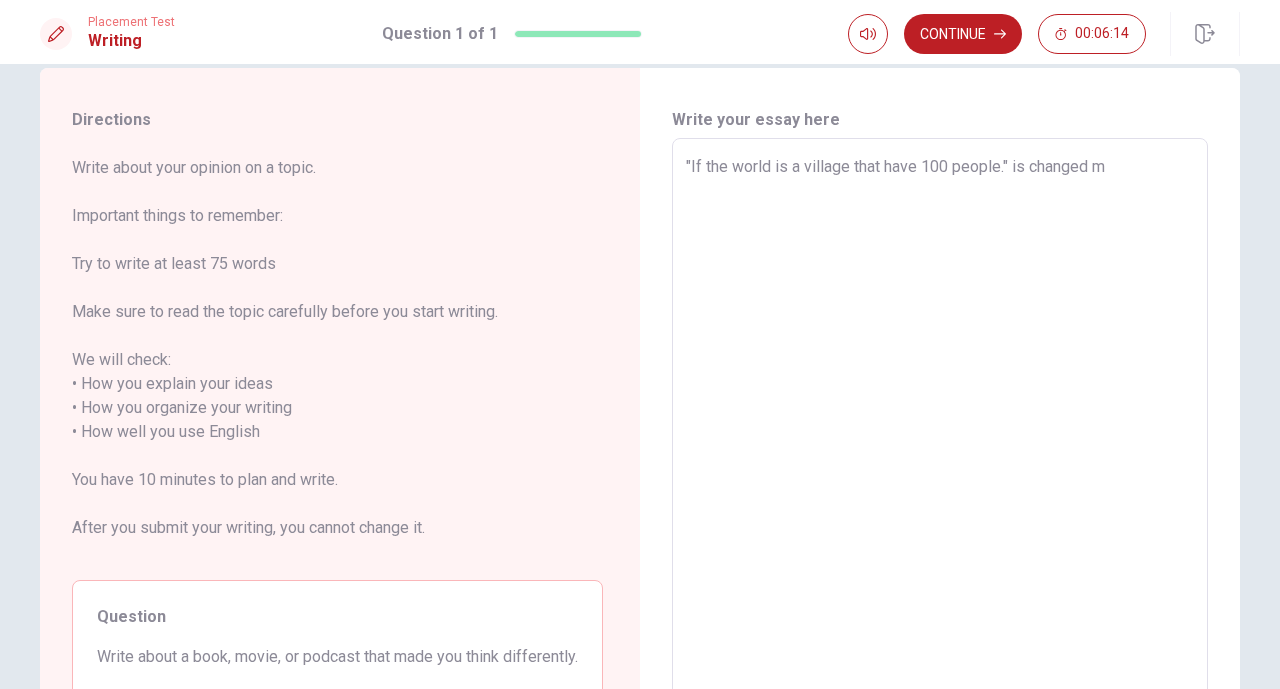 type on ""If the world is a village that have 100 people." is changed my" 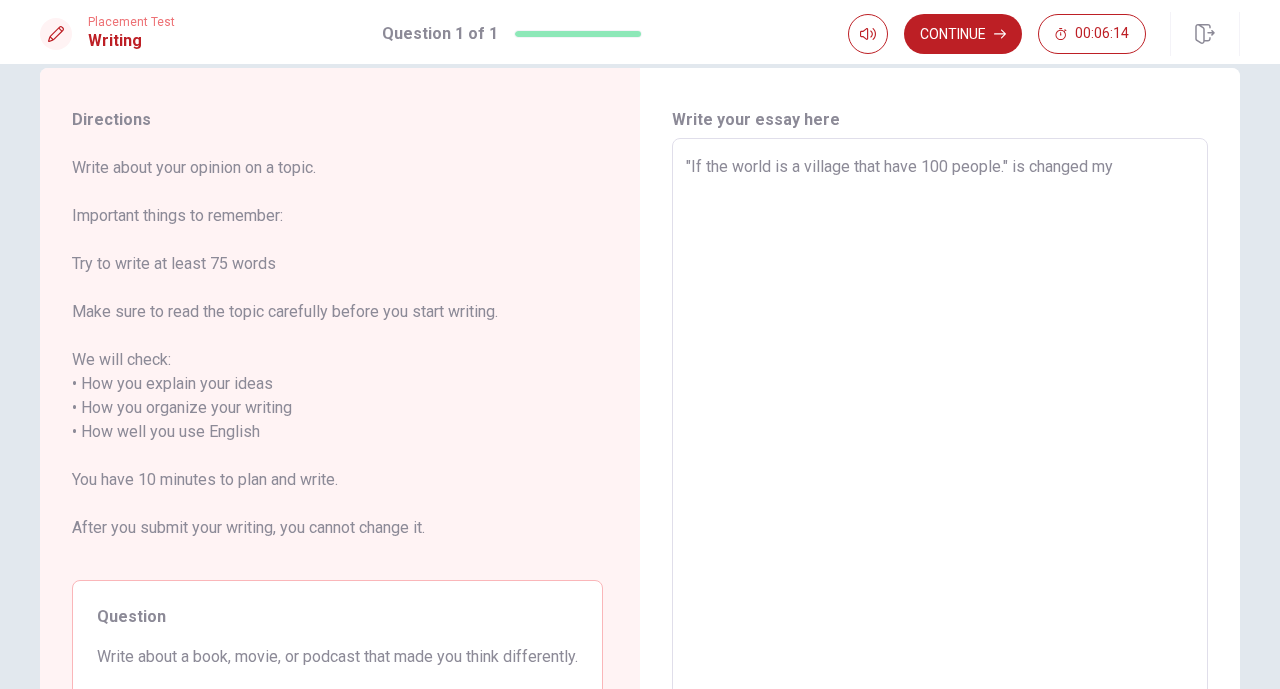 type on ""If the world is a village that have 100 people." is changed my" 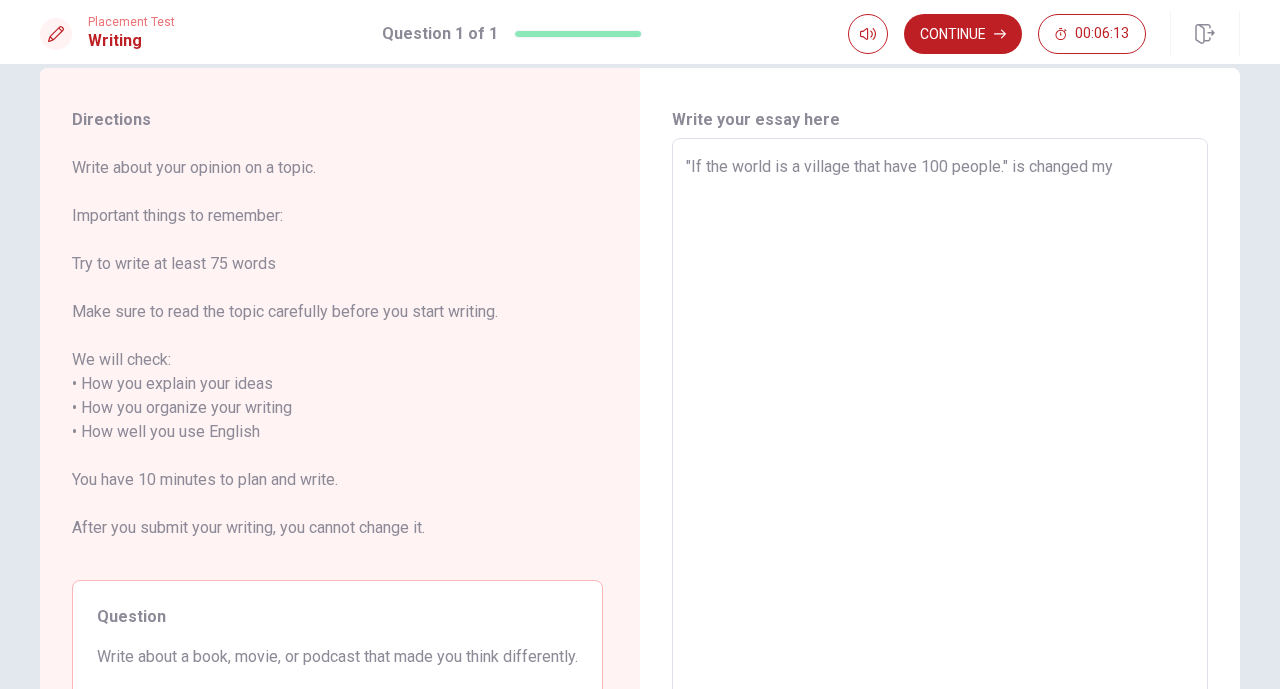 type on "x" 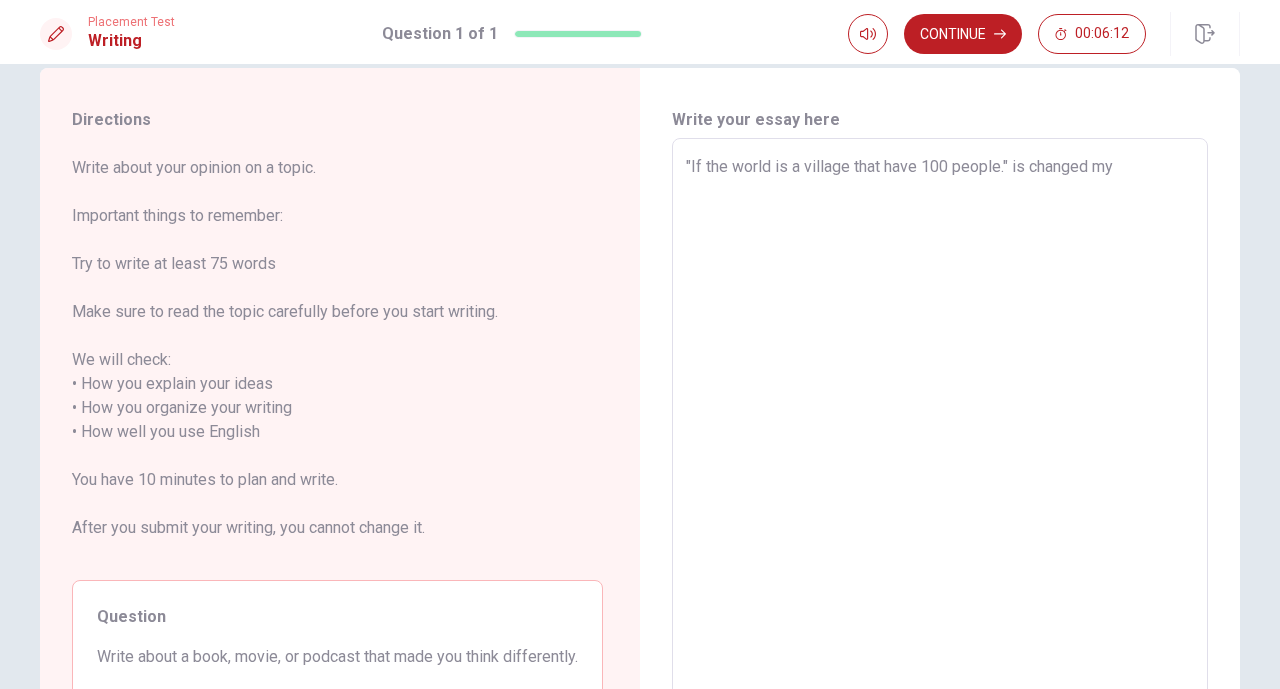type on ""If the world is a village that have 100 people." is changed my m" 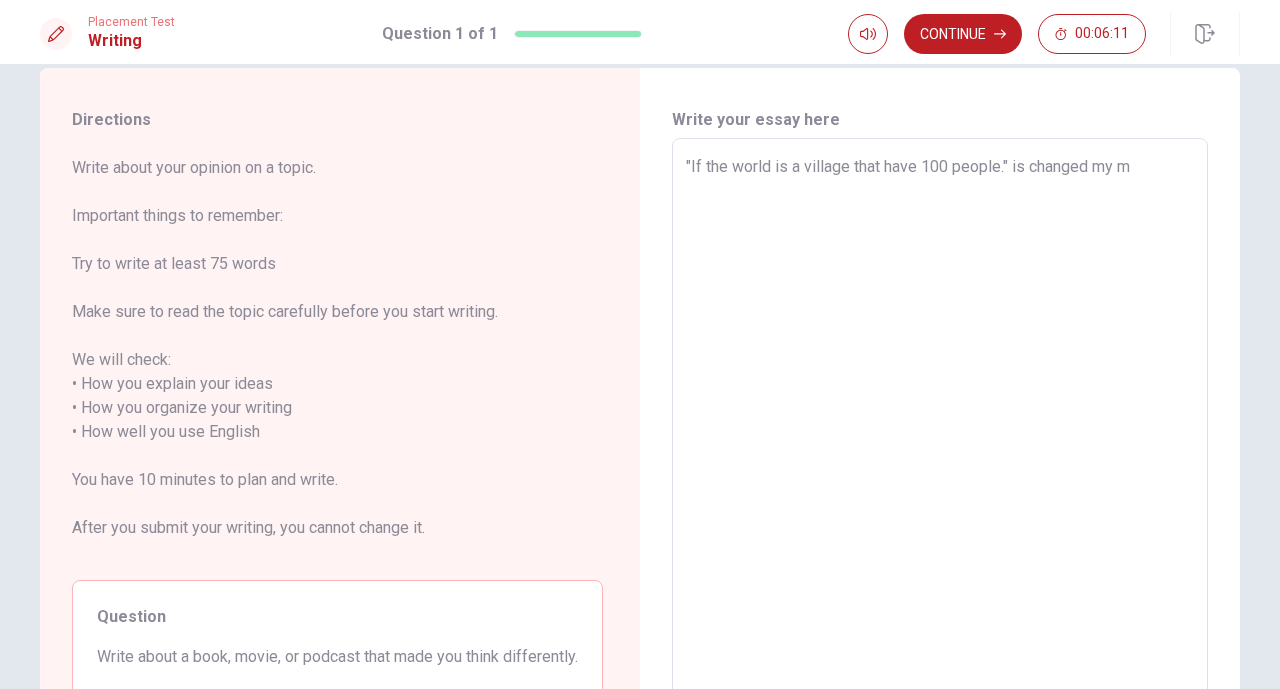 type on "x" 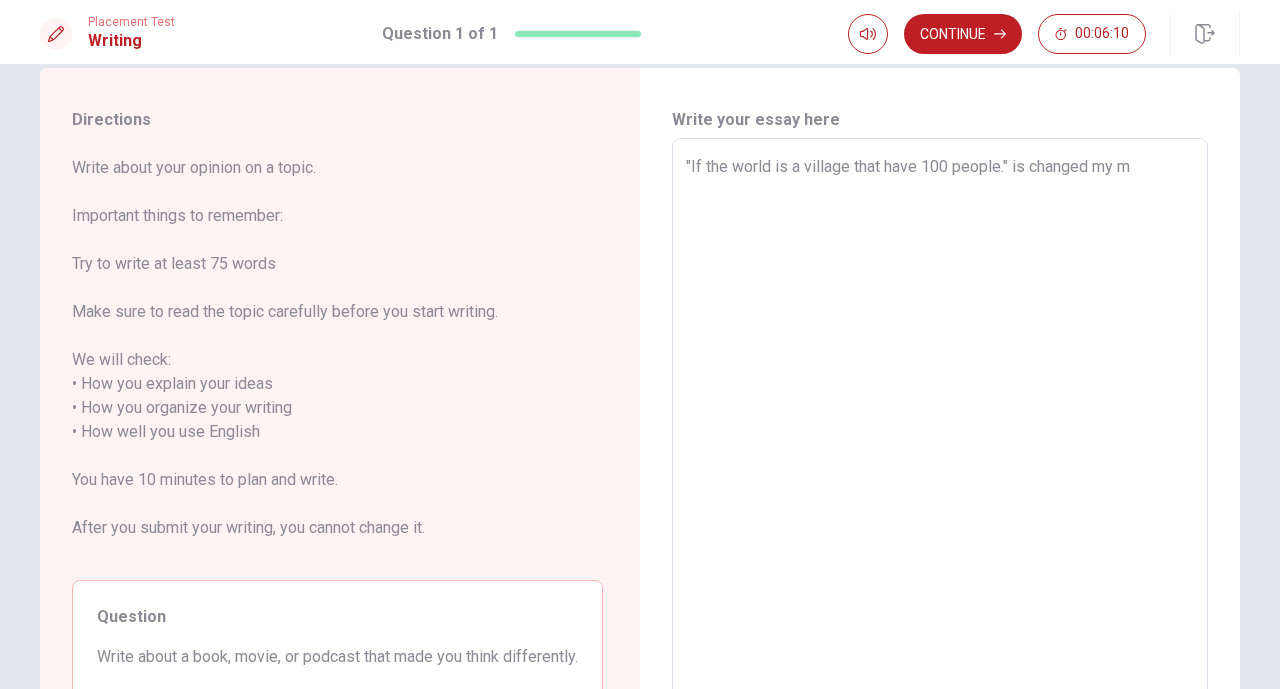 type on ""If the world is a village that have 100 people." is changed my ma" 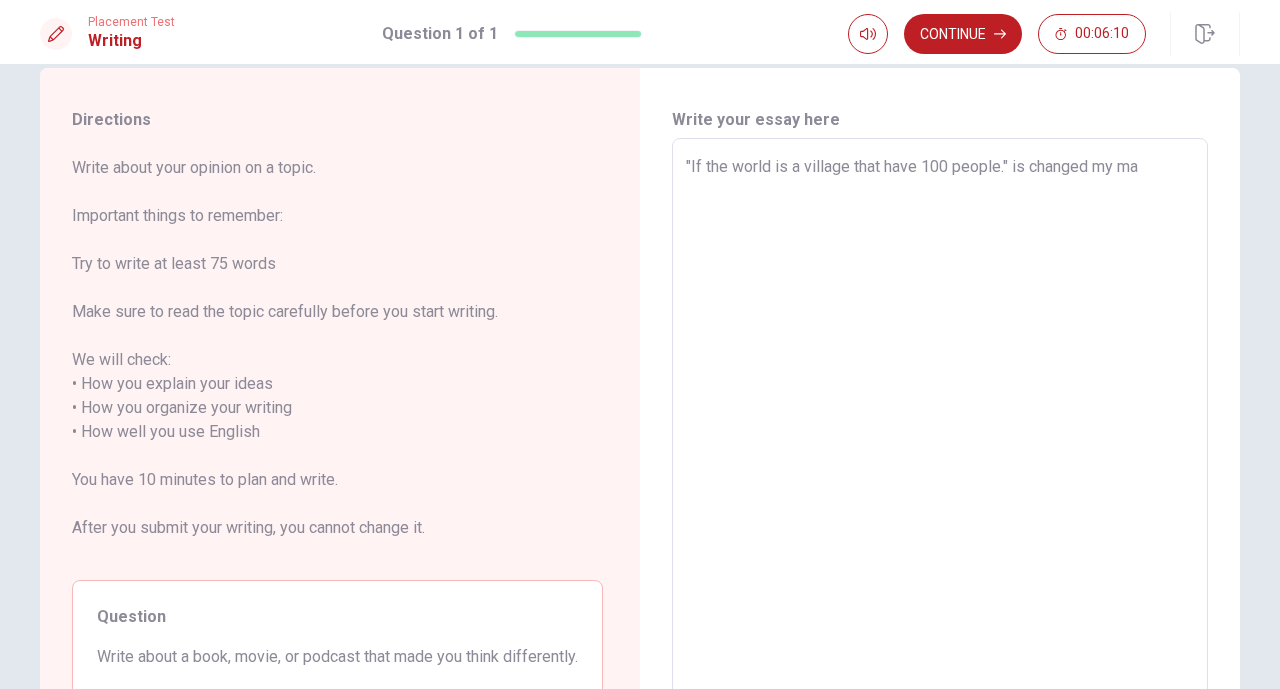 type on ""If the world is a village that have 100 people." is changed my may" 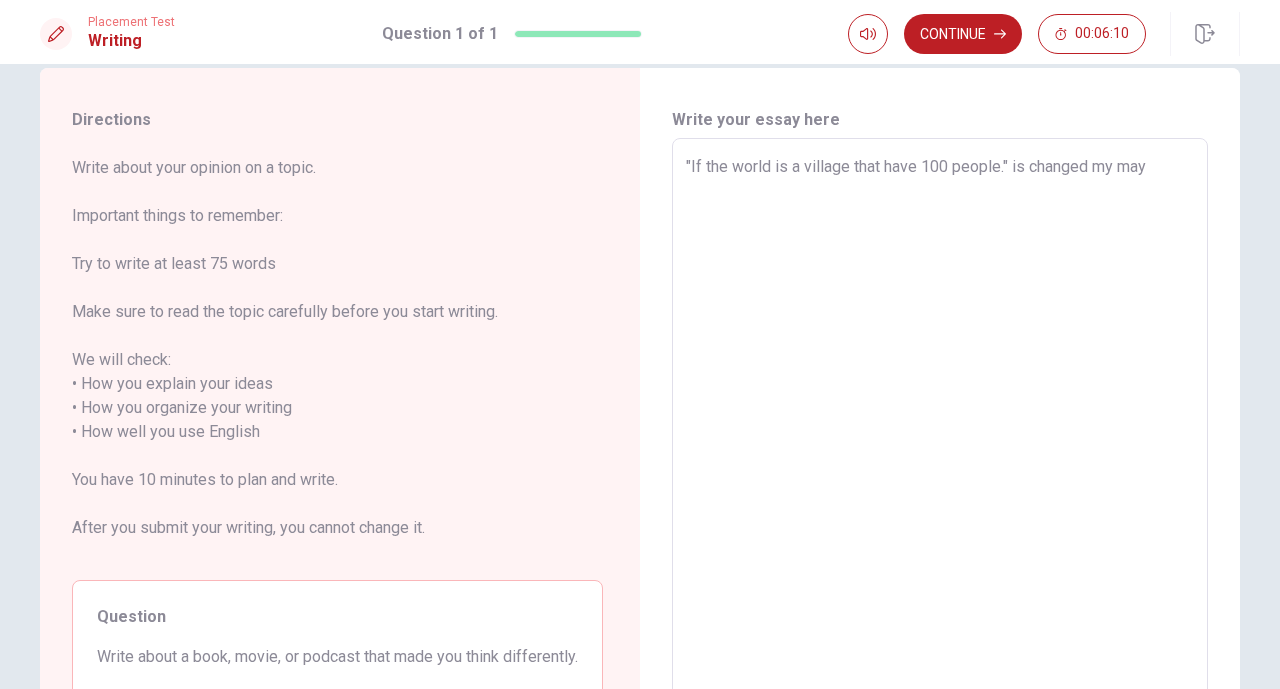 type on "x" 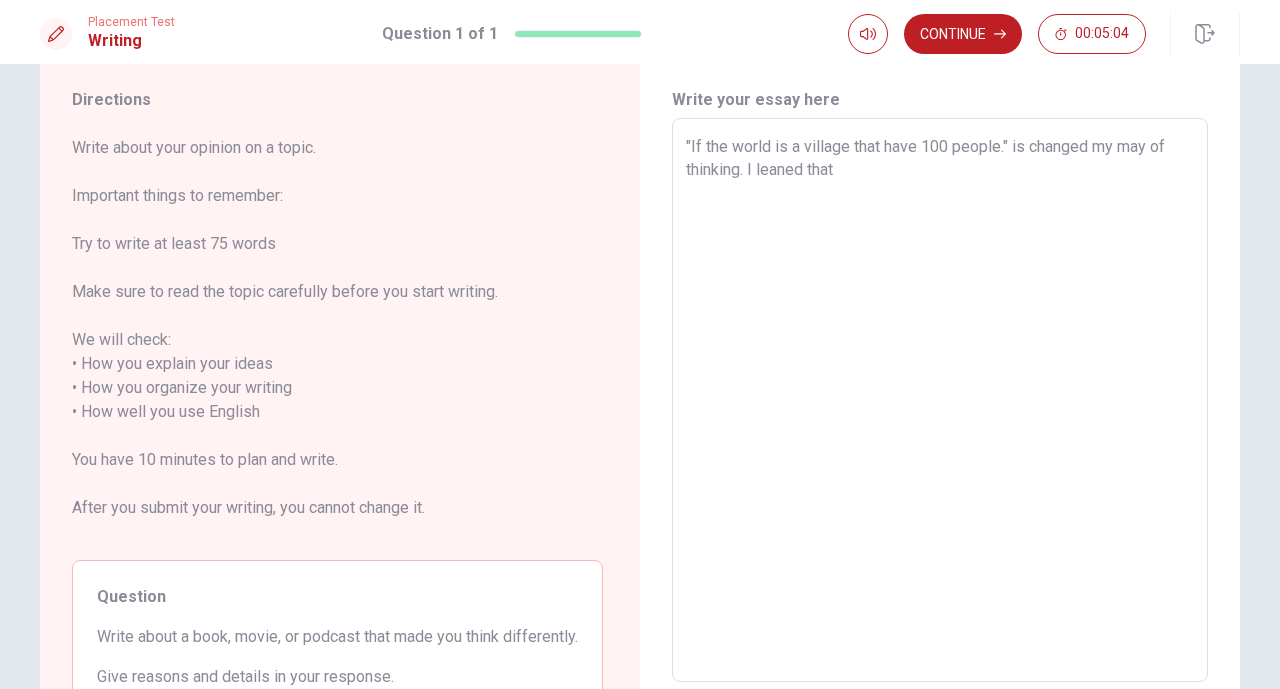 scroll, scrollTop: 51, scrollLeft: 0, axis: vertical 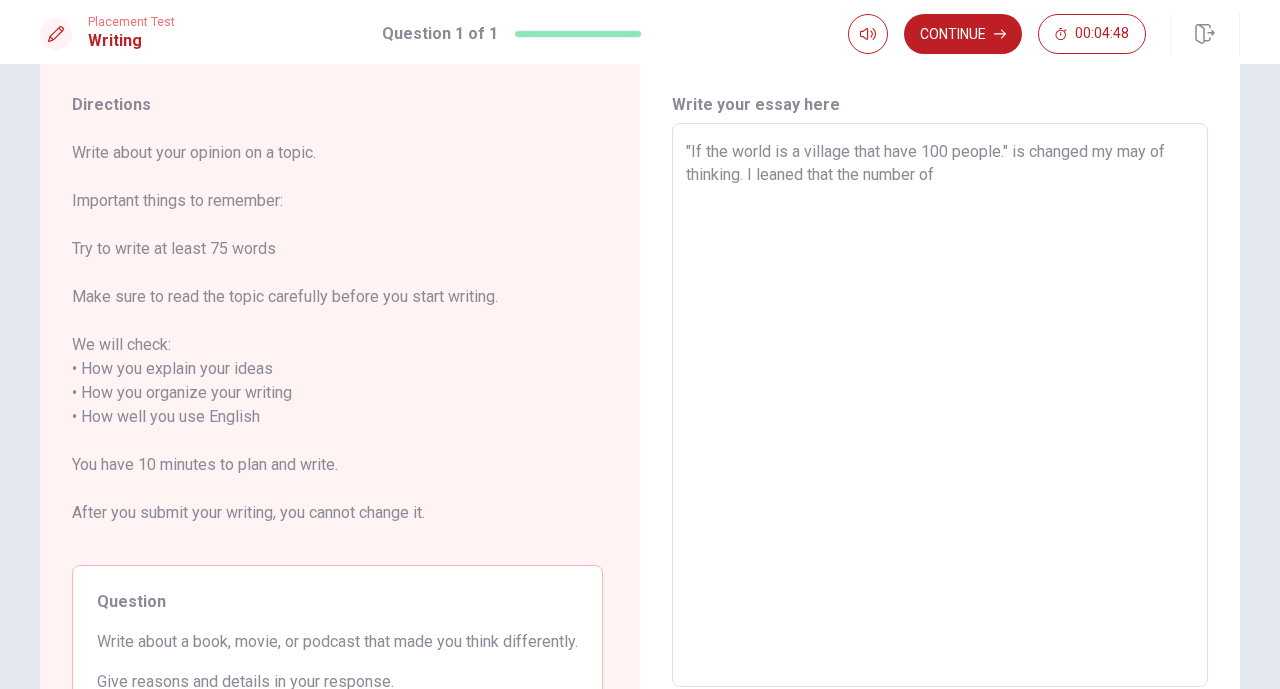 click on ""If the world is a village that have 100 people." is changed my may of thinking. I leaned that the number of" at bounding box center (940, 405) 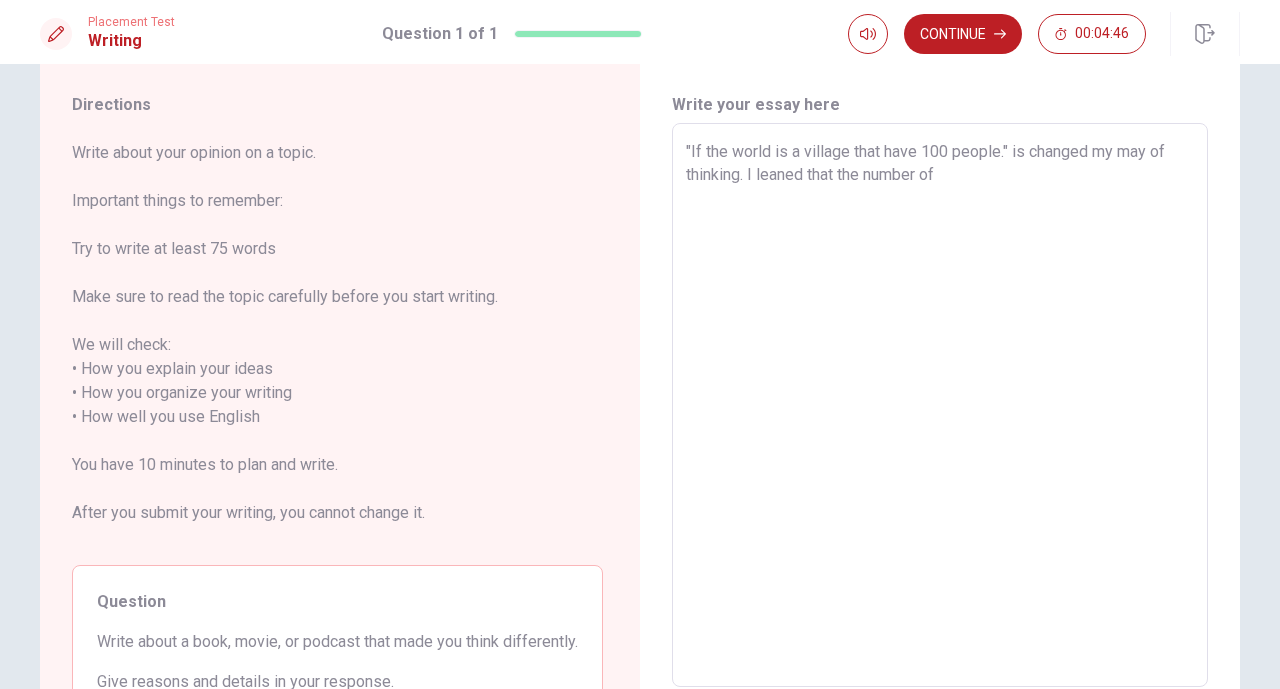 click on ""If the world is a village that have 100 people." is changed my may of thinking. I leaned that the number of" at bounding box center [940, 405] 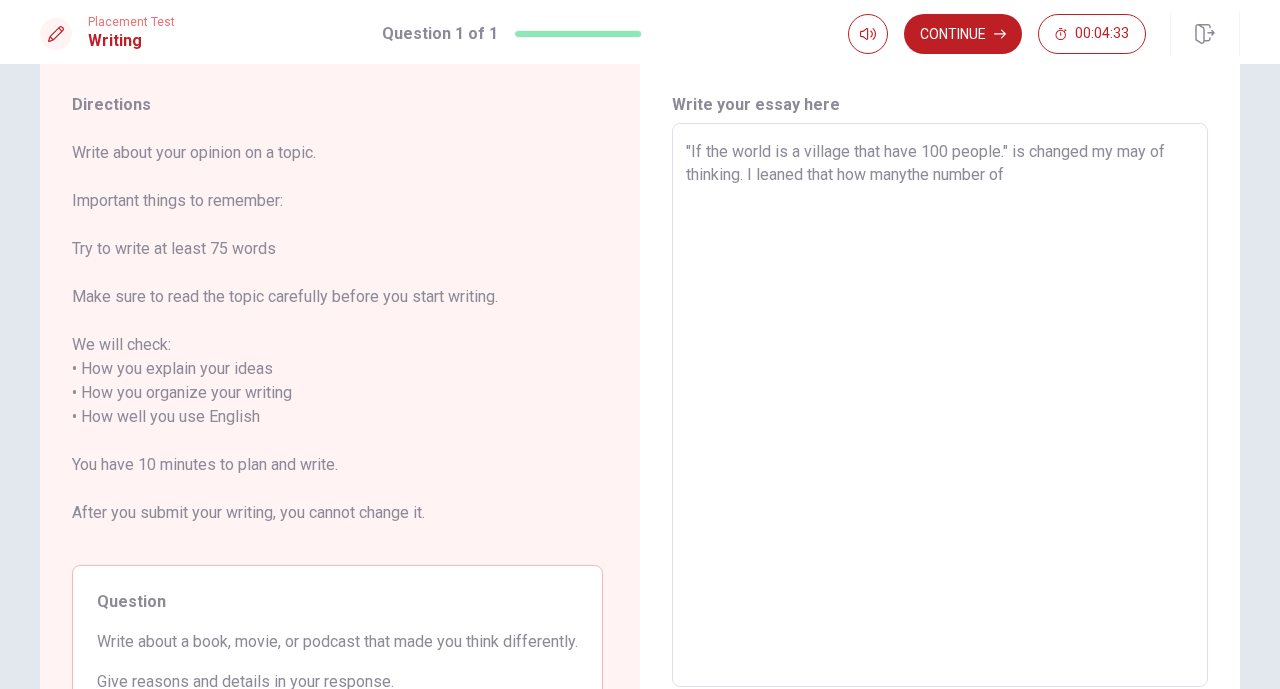 click on ""If the world is a village that have 100 people." is changed my may of thinking. I leaned that how manythe number of" at bounding box center (940, 405) 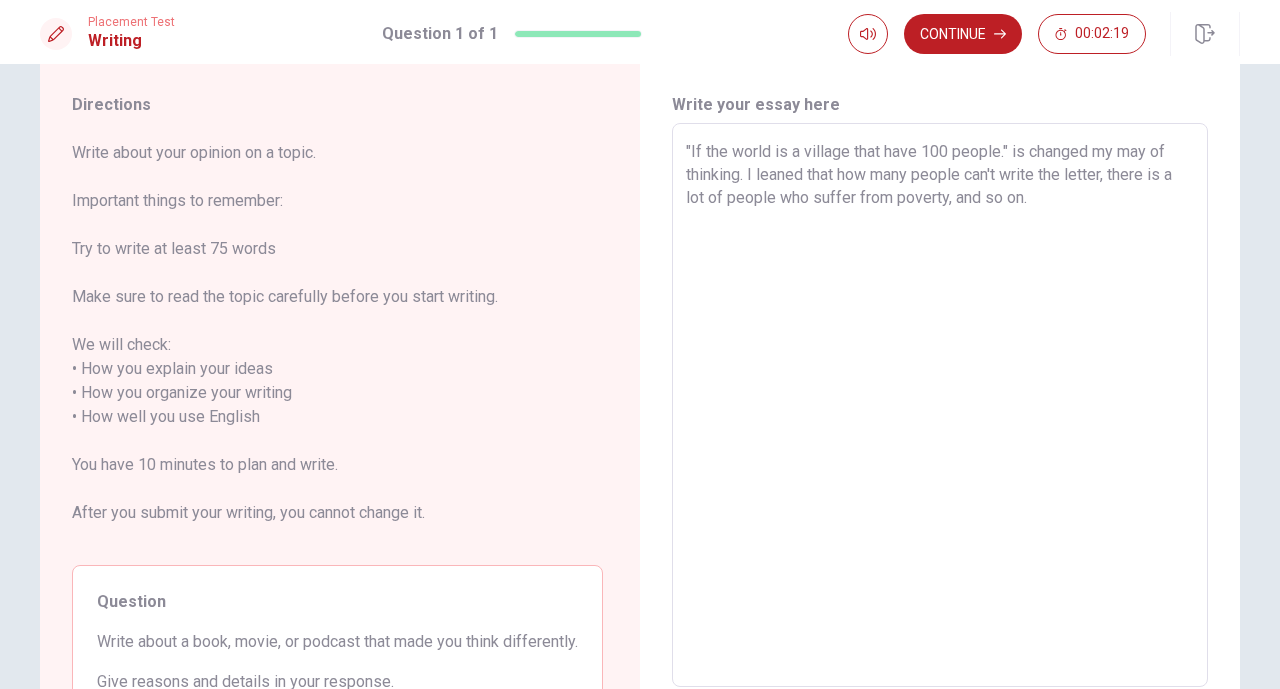 click on ""If the world is a village that have 100 people." is changed my may of thinking. I leaned that how many people can't write the letter, there is a lot of people who suffer from poverty, and so on." at bounding box center (940, 405) 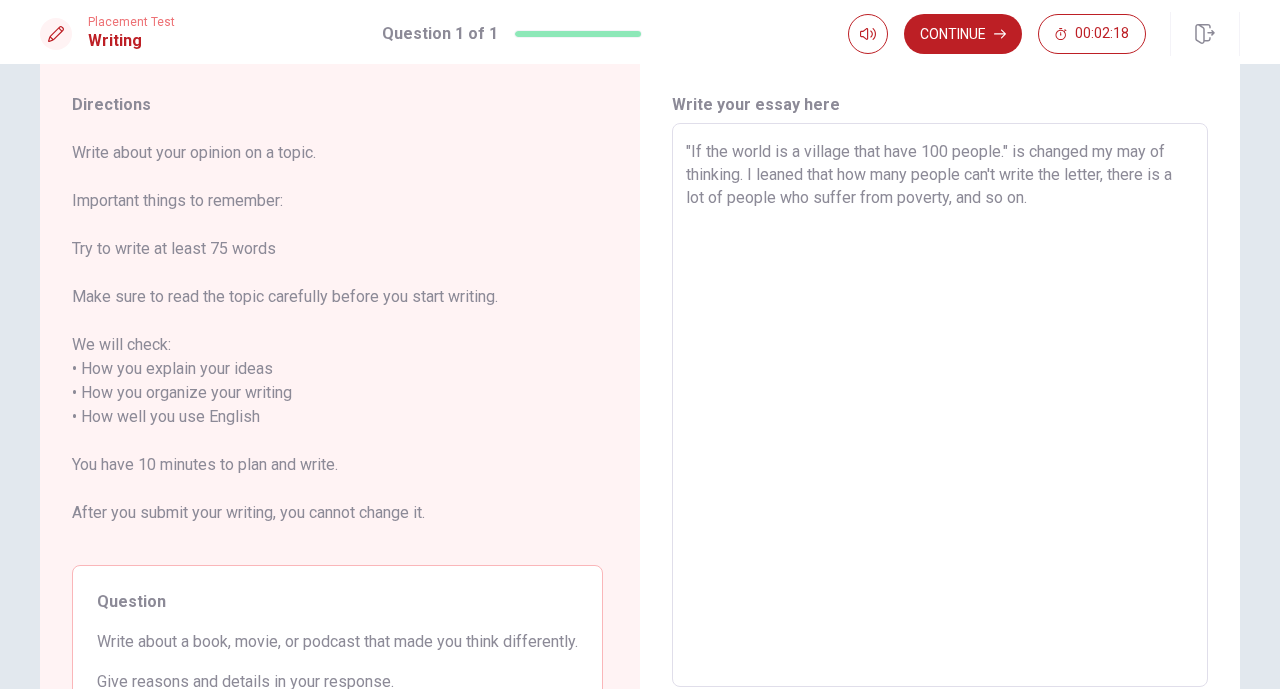 click on ""If the world is a village that have 100 people." is changed my may of thinking. I leaned that how many people can't write the letter, there is a lot of people who suffer from poverty, and so on." at bounding box center (940, 405) 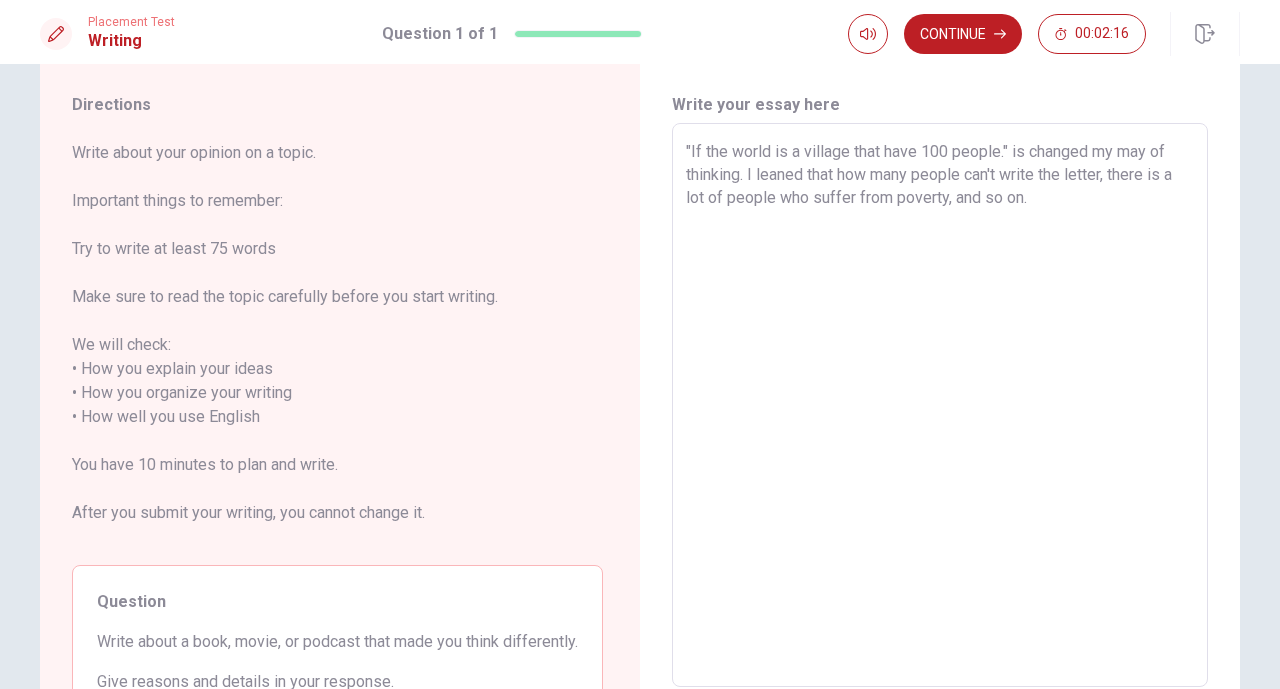 click on ""If the world is a village that have 100 people." is changed my may of thinking. I leaned that how many people can't write the letter, there is a lot of people who suffer from poverty, and so on." at bounding box center [940, 405] 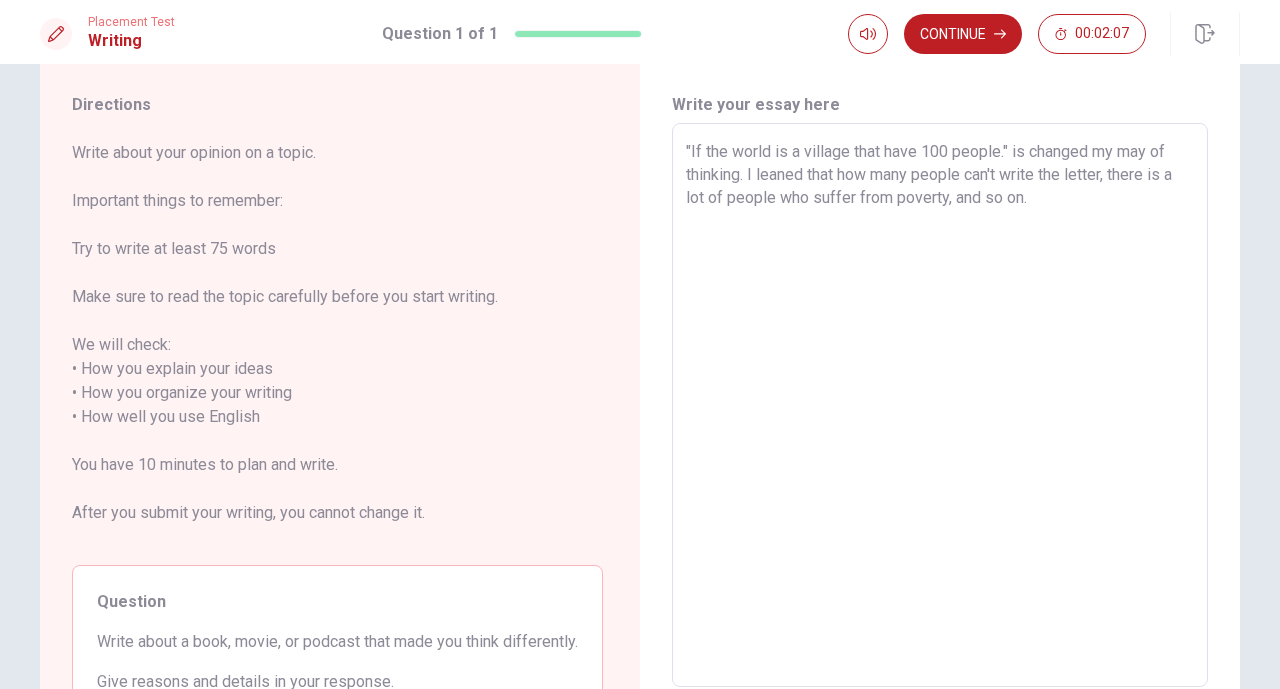 click on ""If the world is a village that have 100 people." is changed my may of thinking. I leaned that how many people can't write the letter, there is a lot of people who suffer from poverty, and so on." at bounding box center (940, 405) 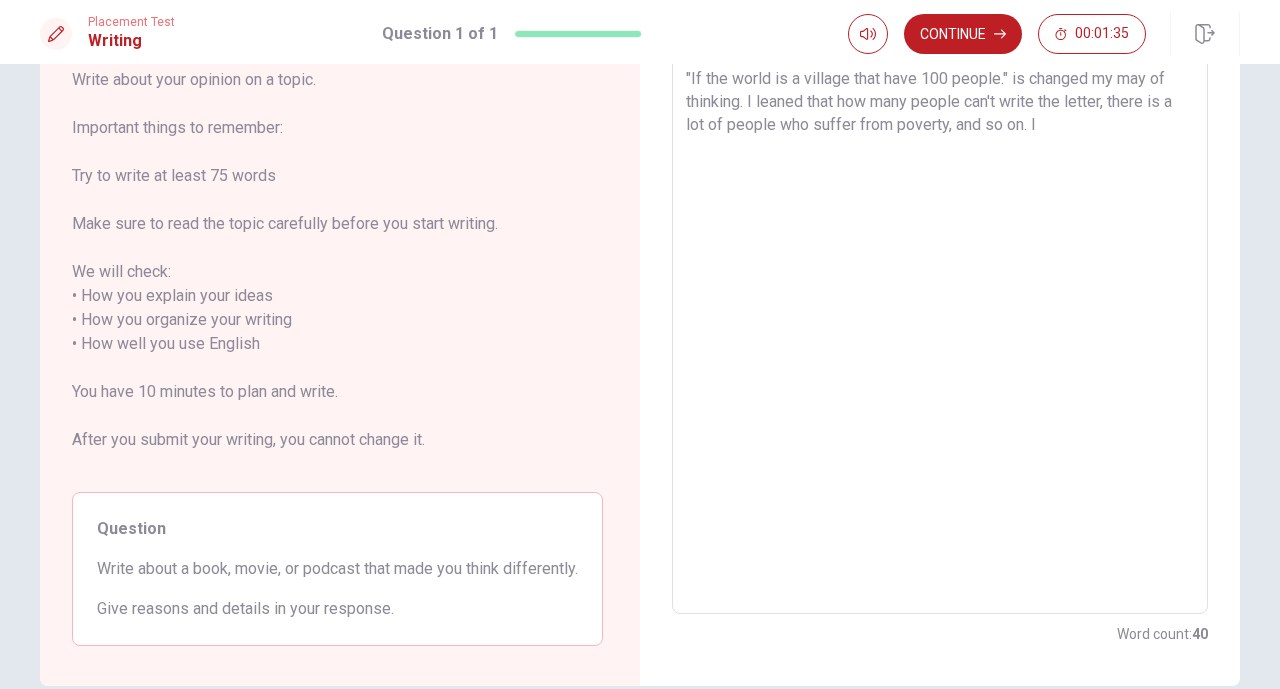 scroll, scrollTop: 0, scrollLeft: 0, axis: both 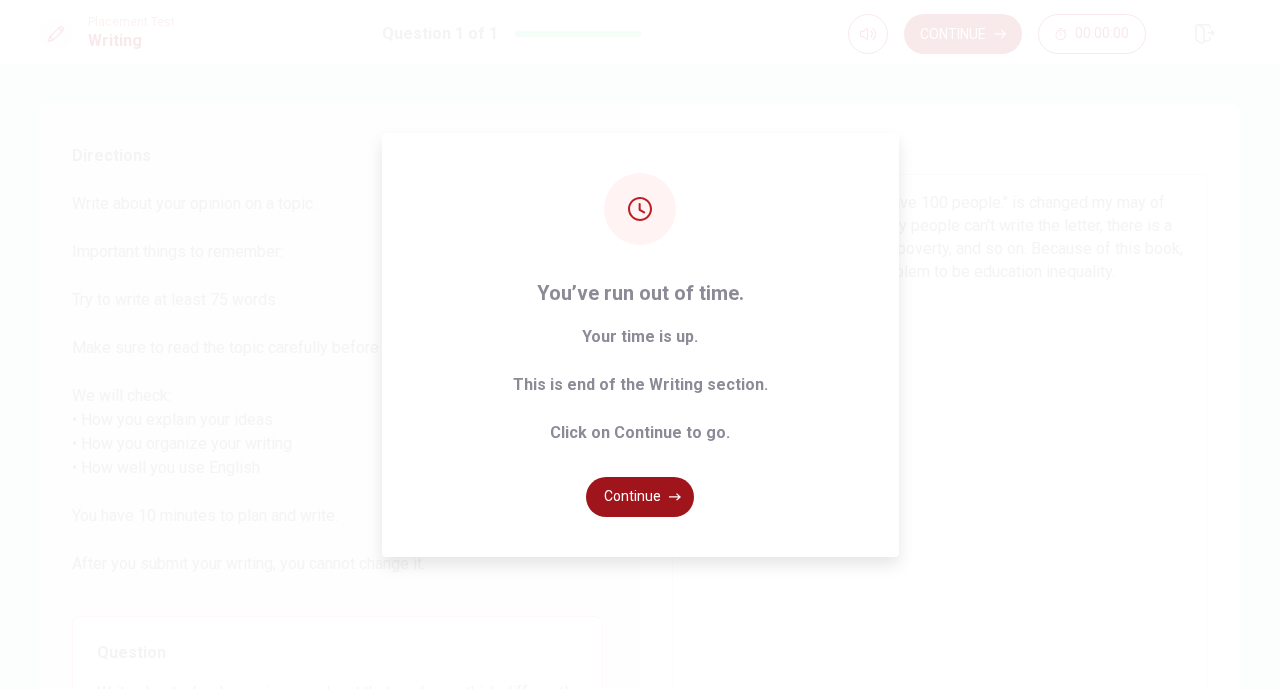click on "Continue" at bounding box center (640, 497) 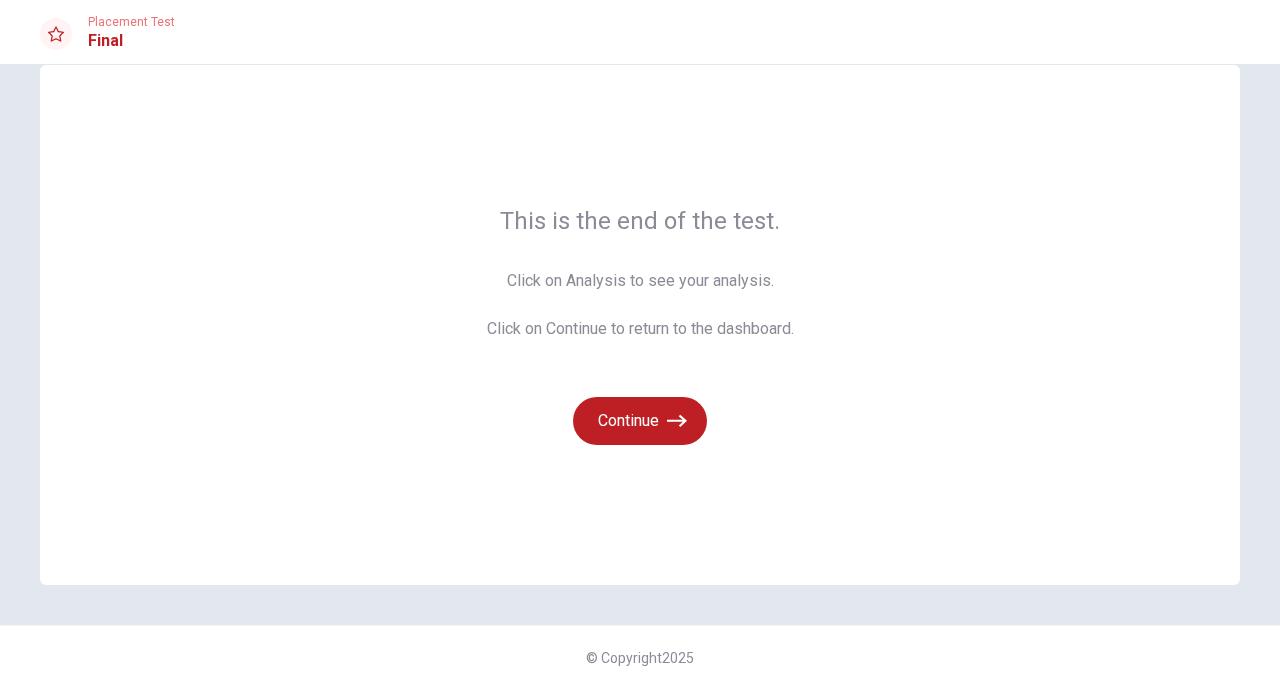 scroll, scrollTop: 0, scrollLeft: 0, axis: both 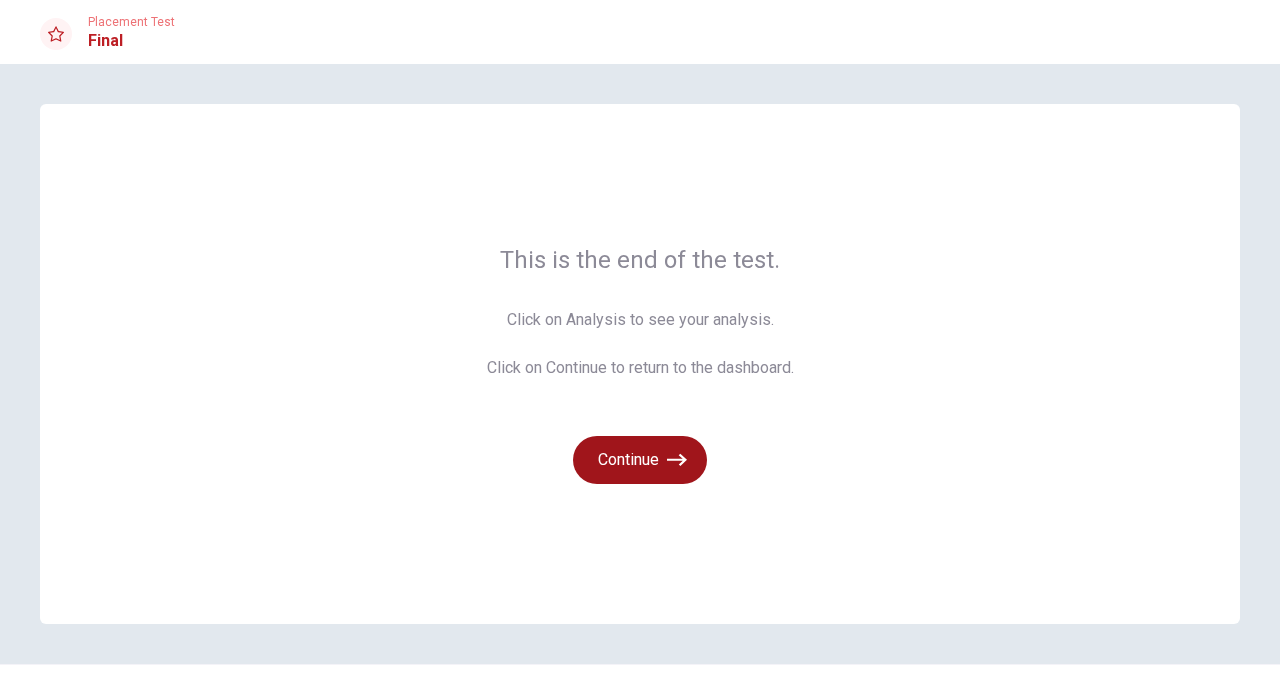 click 